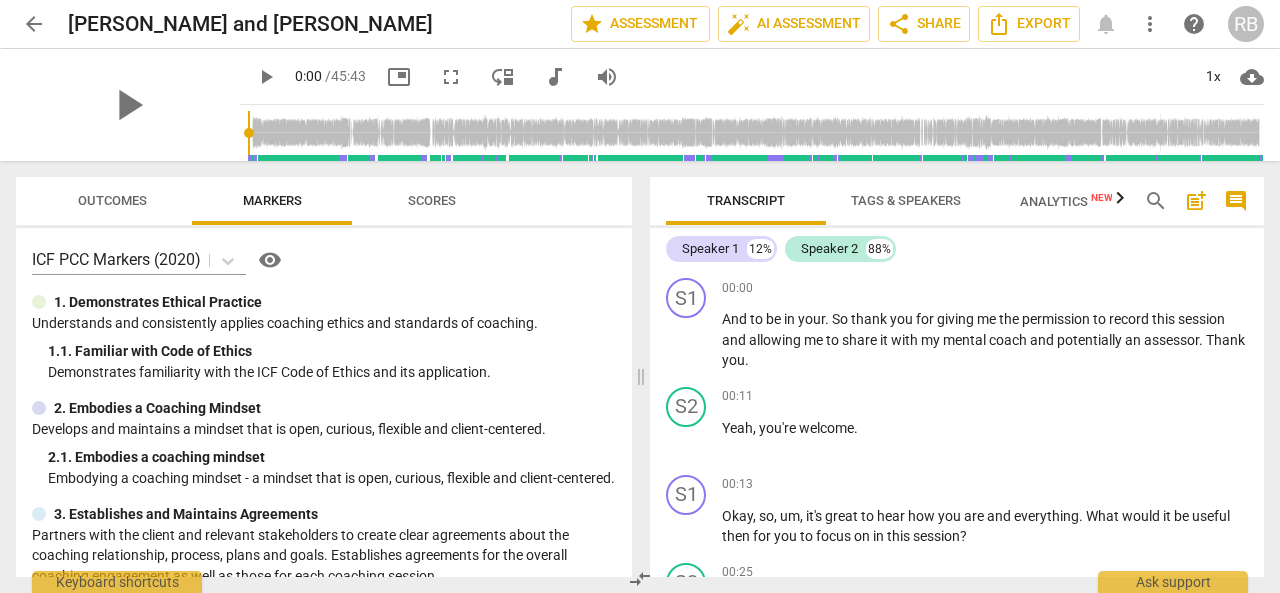 scroll, scrollTop: 0, scrollLeft: 0, axis: both 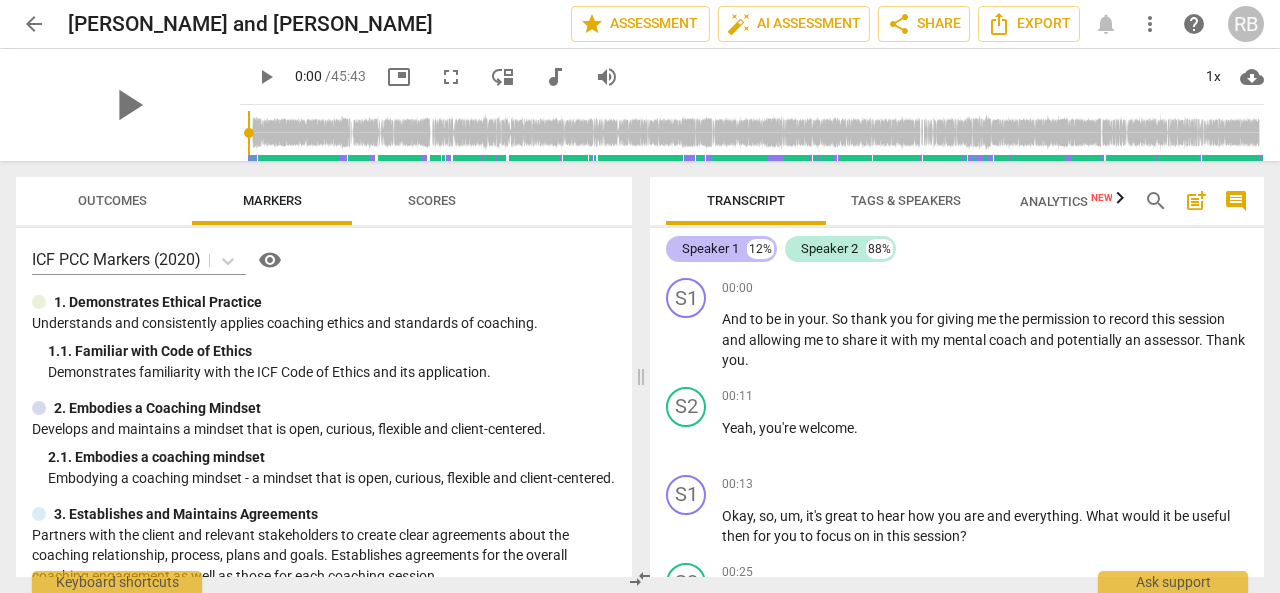 click on "Speaker 1" at bounding box center (710, 249) 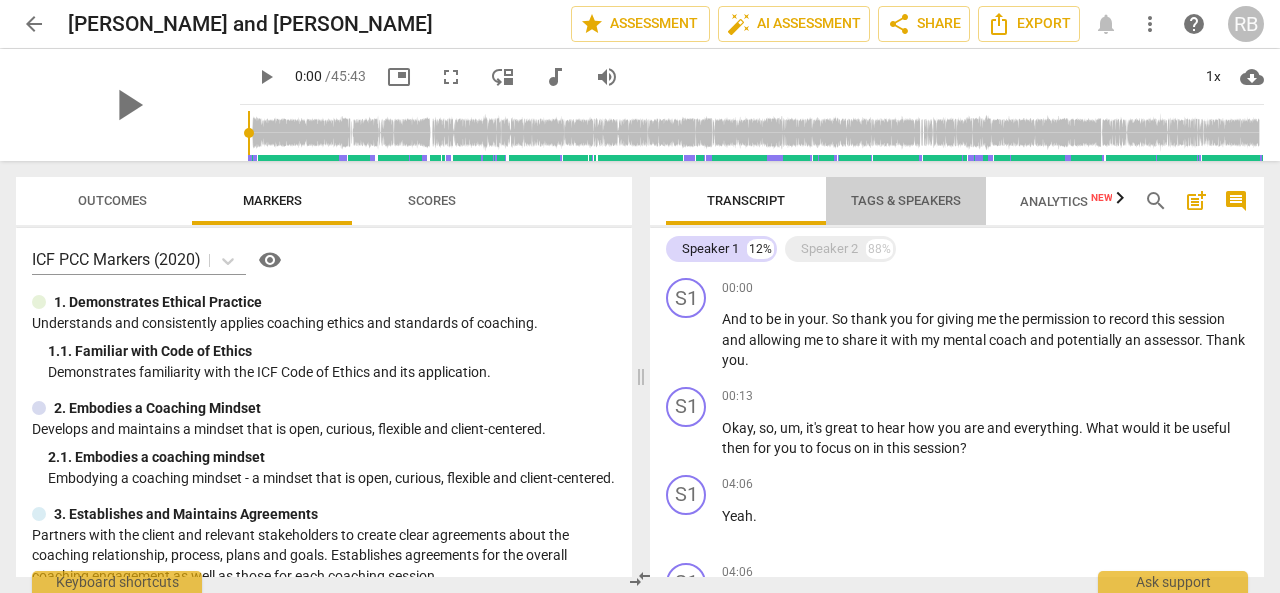 click on "Tags & Speakers" at bounding box center [906, 200] 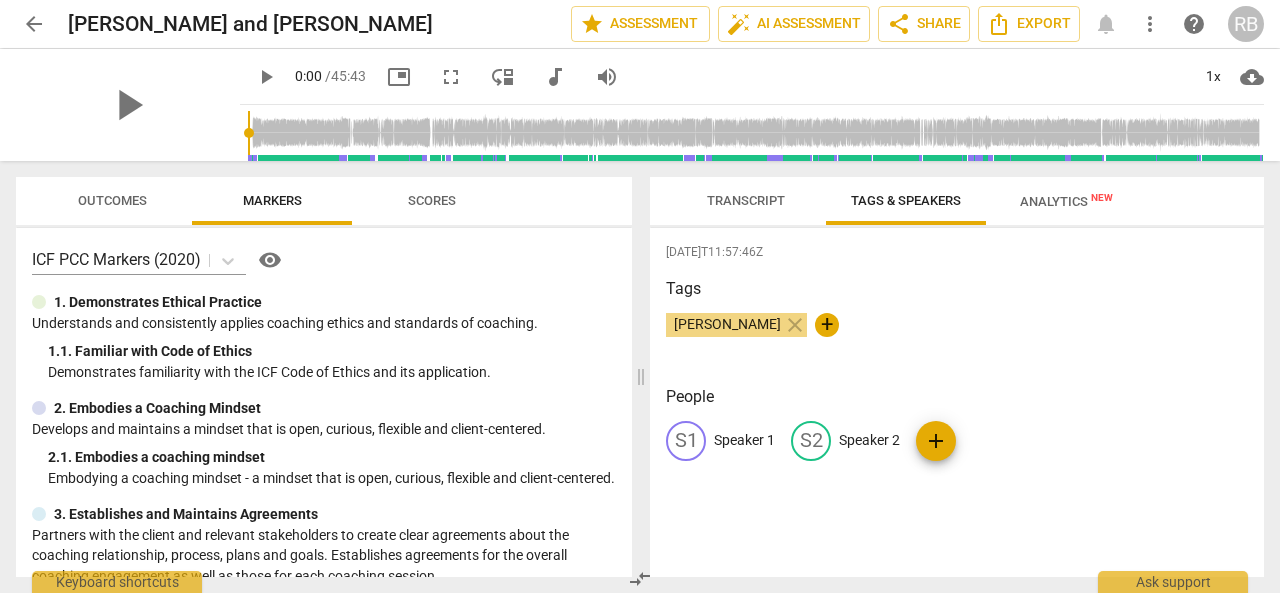 click on "Speaker 1" at bounding box center (744, 440) 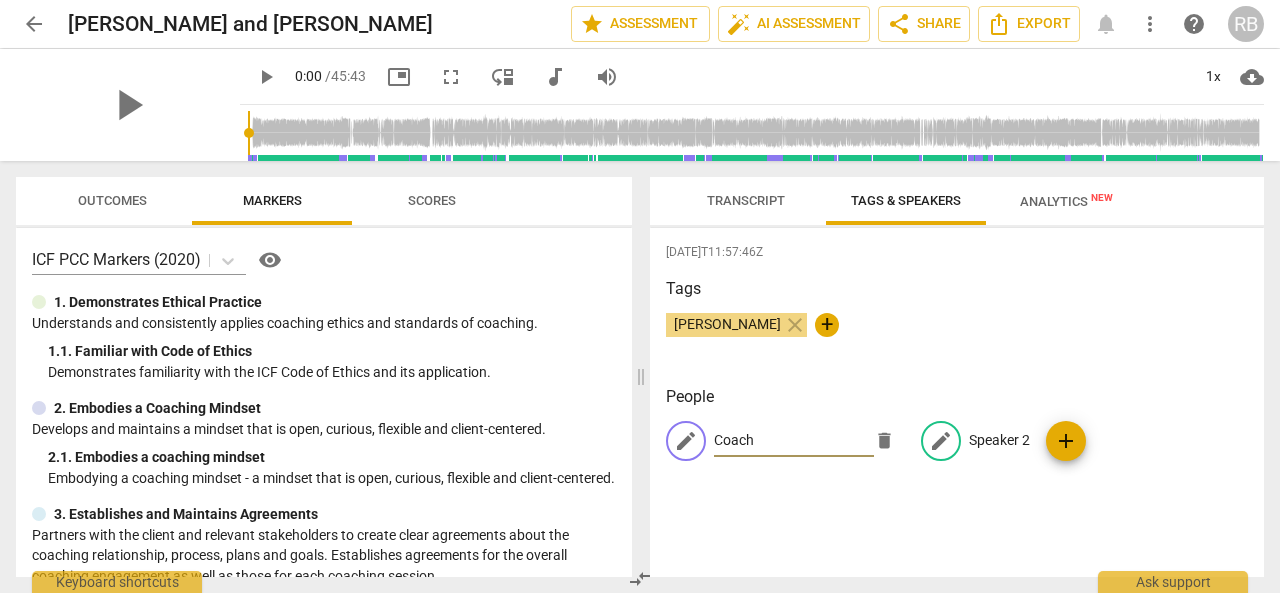 type on "Coach" 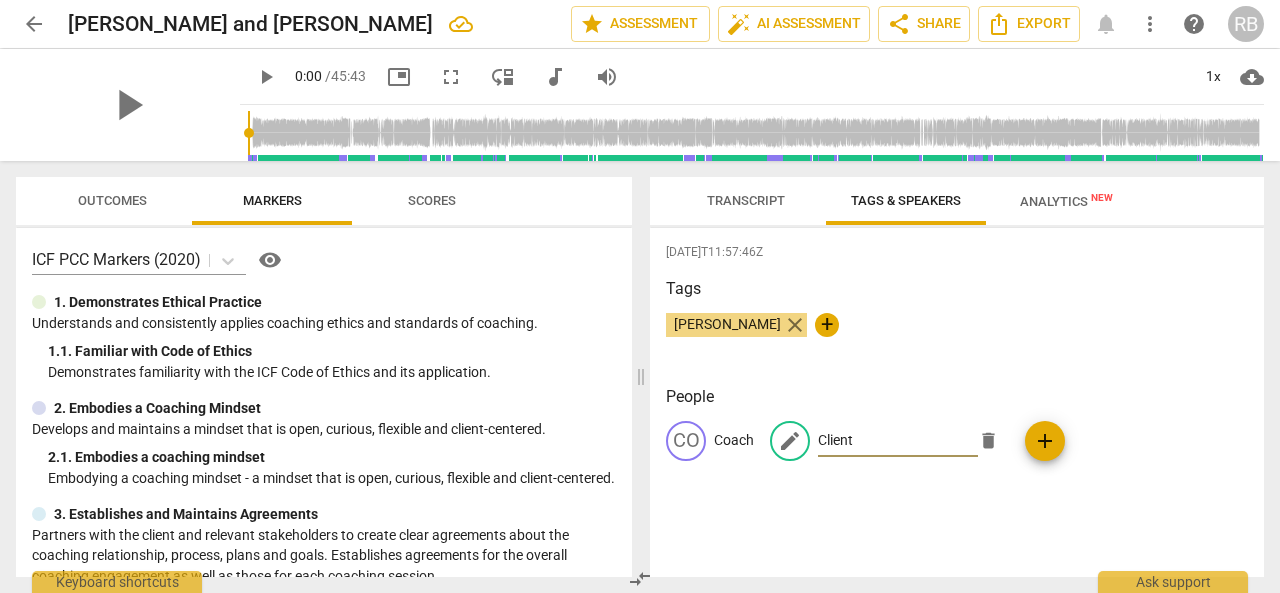 type on "Client" 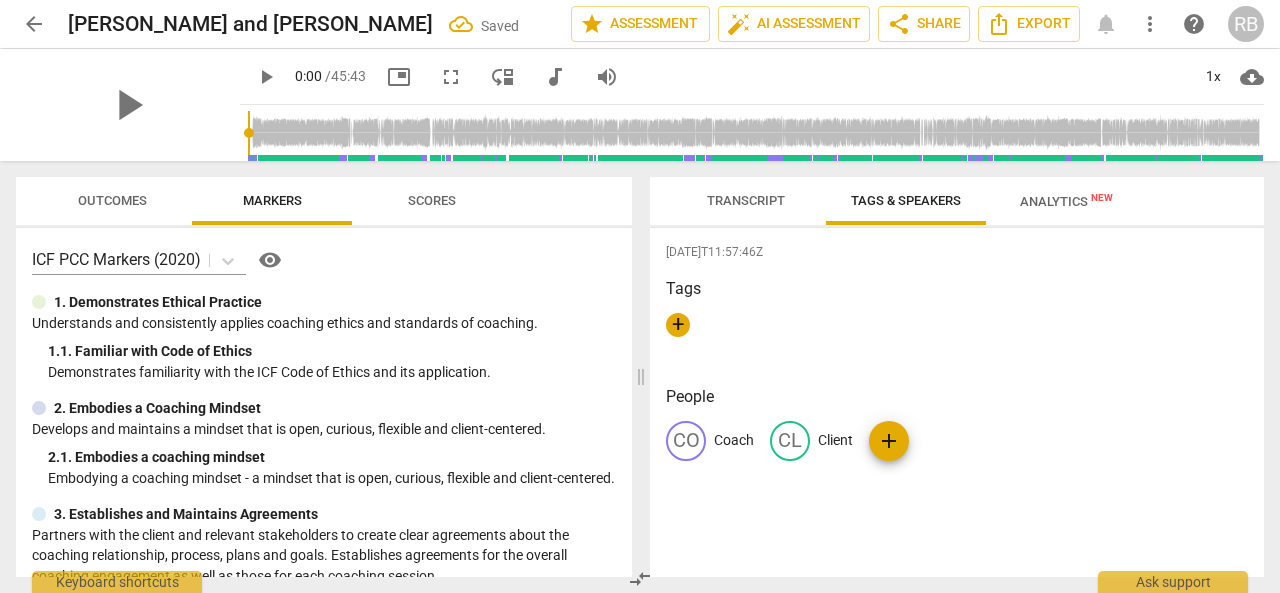 click on "Transcript" at bounding box center [746, 200] 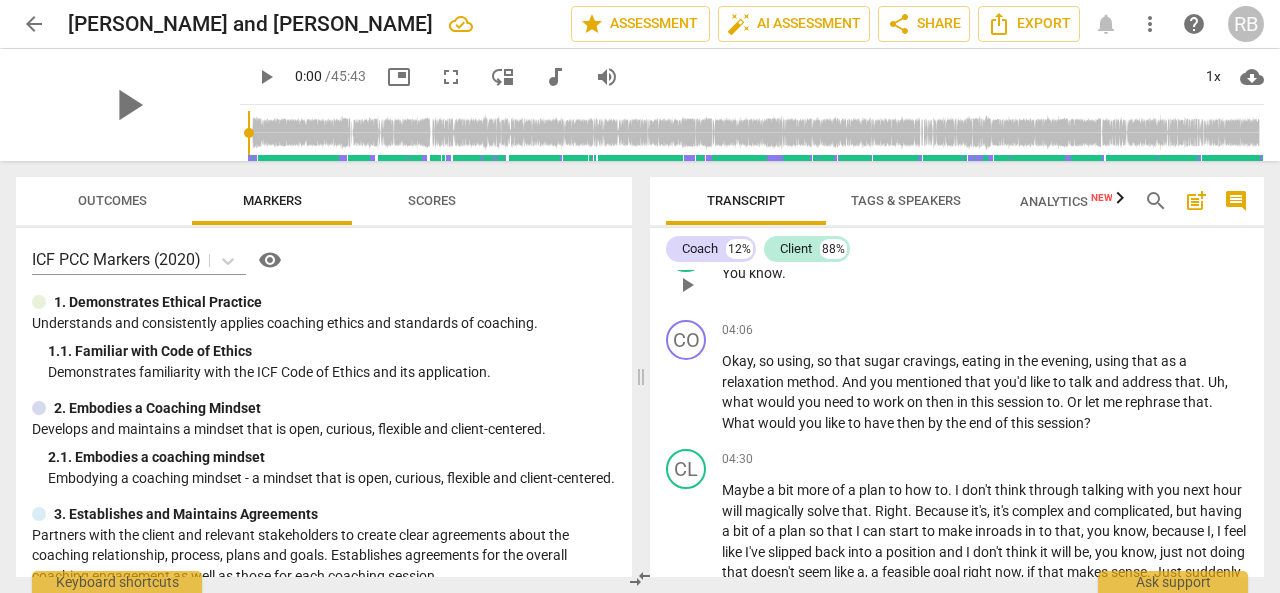 scroll, scrollTop: 1200, scrollLeft: 0, axis: vertical 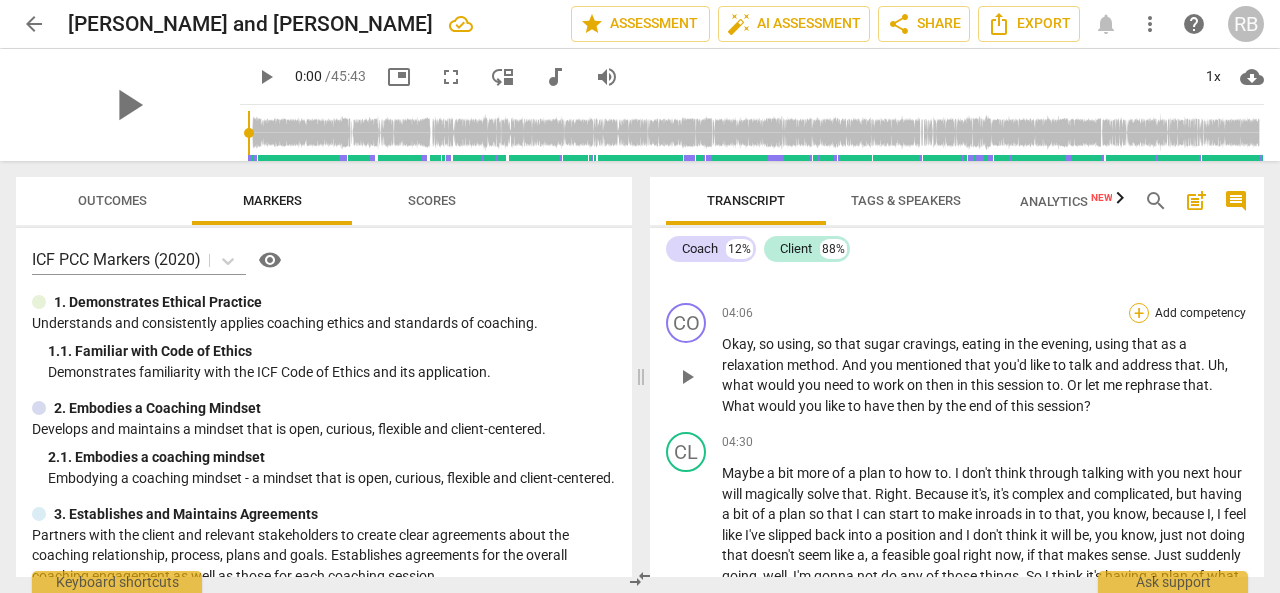 click on "+" at bounding box center [1139, 313] 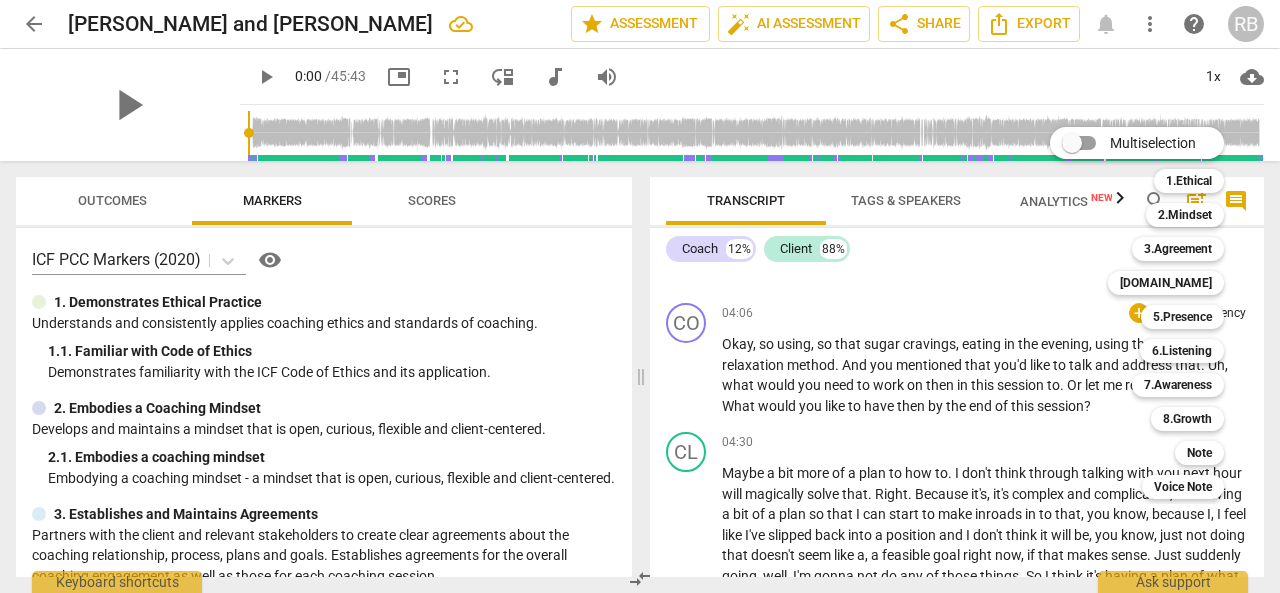 click at bounding box center (640, 296) 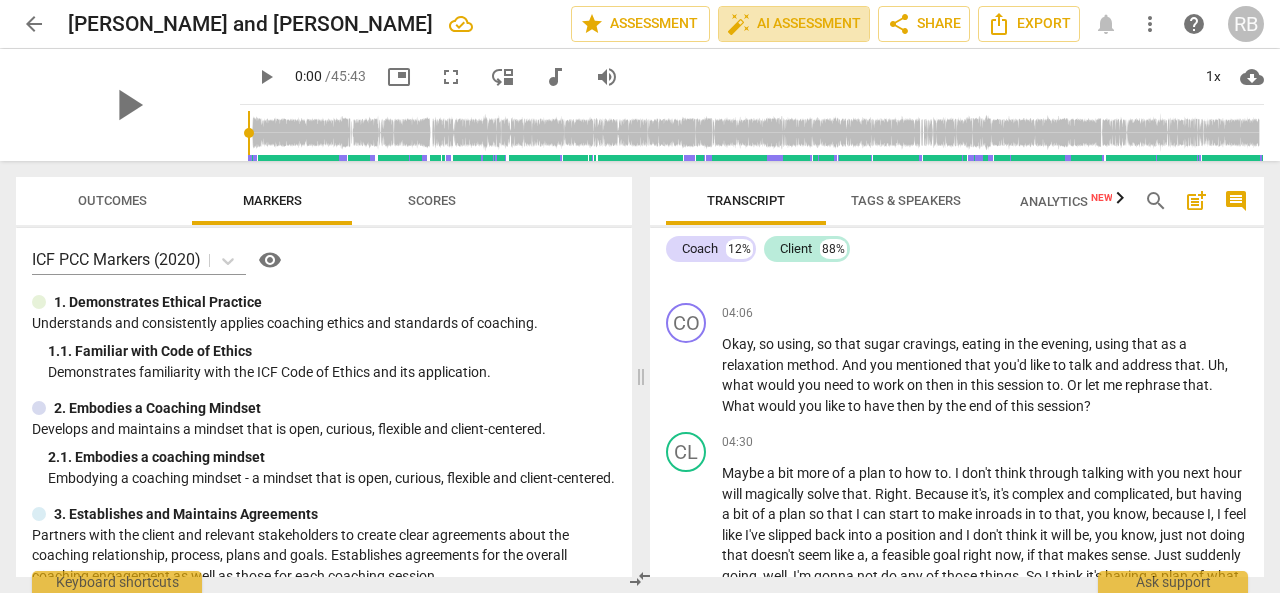 click on "auto_fix_high    AI Assessment" at bounding box center [794, 24] 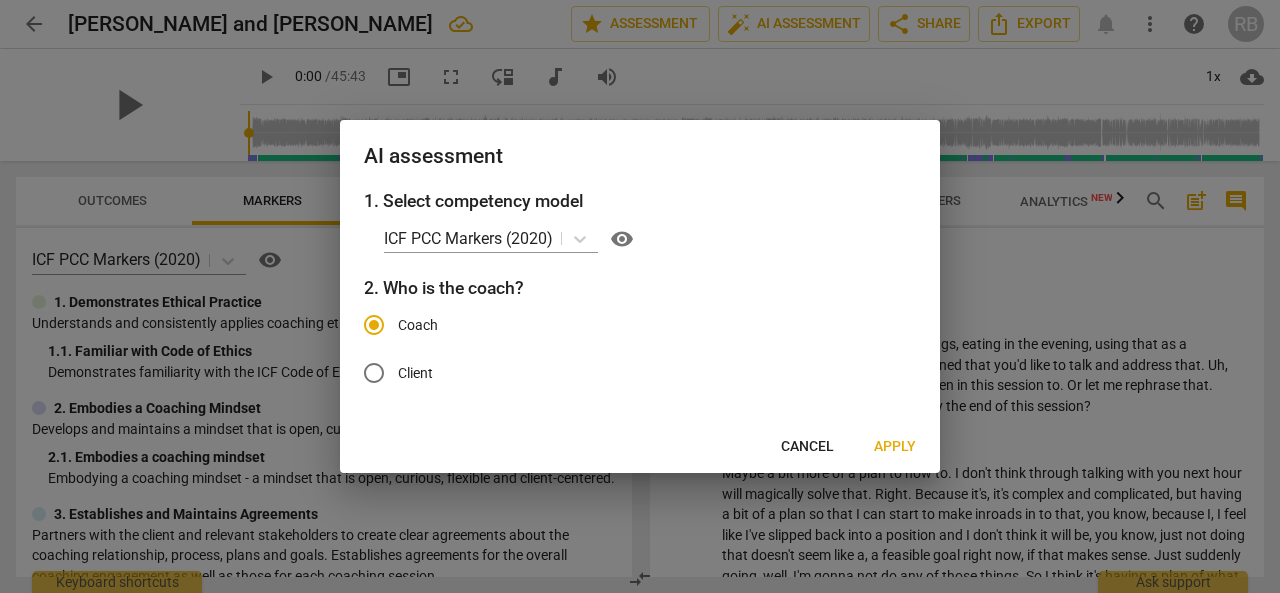 click on "Apply" at bounding box center (895, 447) 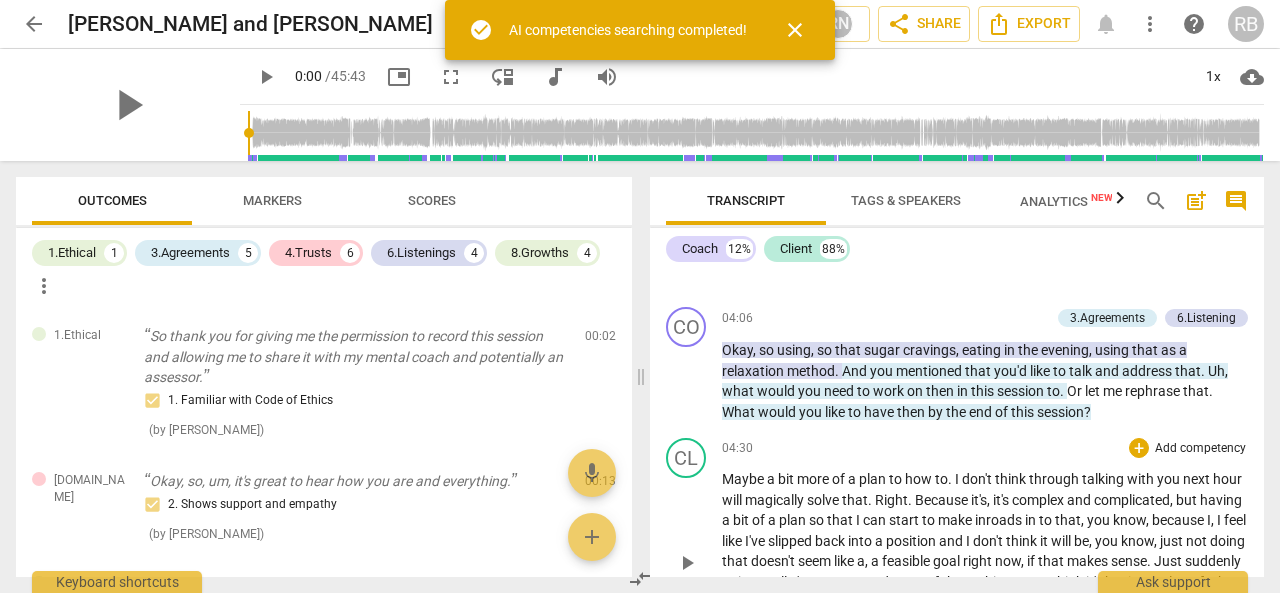 scroll, scrollTop: 1204, scrollLeft: 0, axis: vertical 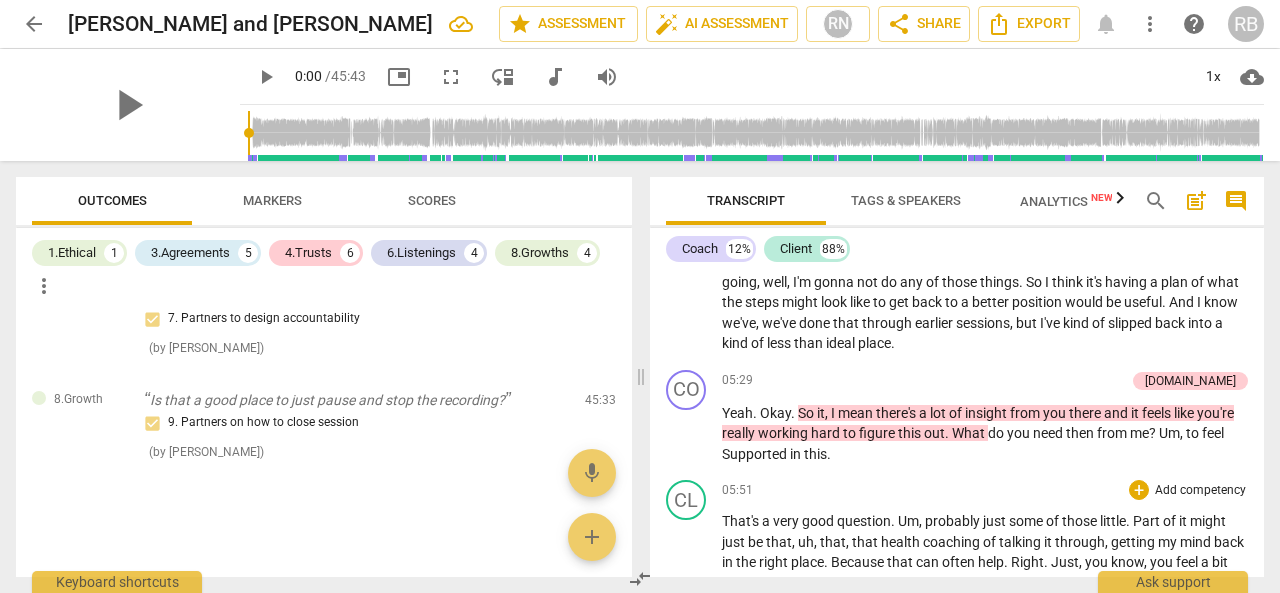click on "CL play_arrow pause 05:51 + Add competency keyboard_arrow_right That's   a   very   good   question .   Um ,   probably   just   some   of   those   little .   Part   of   it   might   just   be   that ,   uh ,   that ,   that   [MEDICAL_DATA]   of   talking   it   through ,   getting   my   mind   back   in   the   right   place .   Because   that   can   often   help .   Right .   Just ,   you   know ,   you   feel   a   bit   more   reinvigorated   by   talking ,   talking   it   through .   Maybe   some ,   I   don't   know   if   there's   tactics   or   tips   or   something   of   just ,   um ,   like   I   say ,   I ,   I ,   I   don't   think   it's ,   you   know ,   I   could   go   cold   turkey   and   eat ,   force   myself   to   eat   a   certain   way .   And   I   know   that   I   might   do   that   for   a   number   of   days ,   but   will   that   last   forever ?   So   I   think   it's   maybe ,   yeah ,   some ,   some ,   some   advice   maybe   from   you   or   some ,   some" at bounding box center (957, 629) 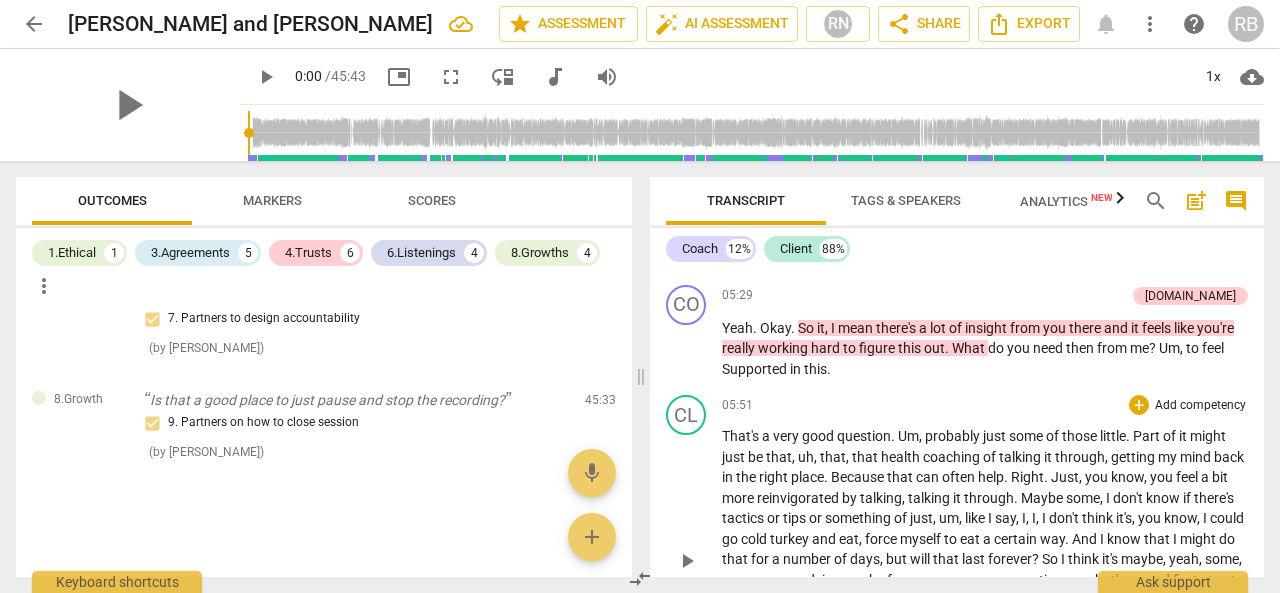 scroll, scrollTop: 1600, scrollLeft: 0, axis: vertical 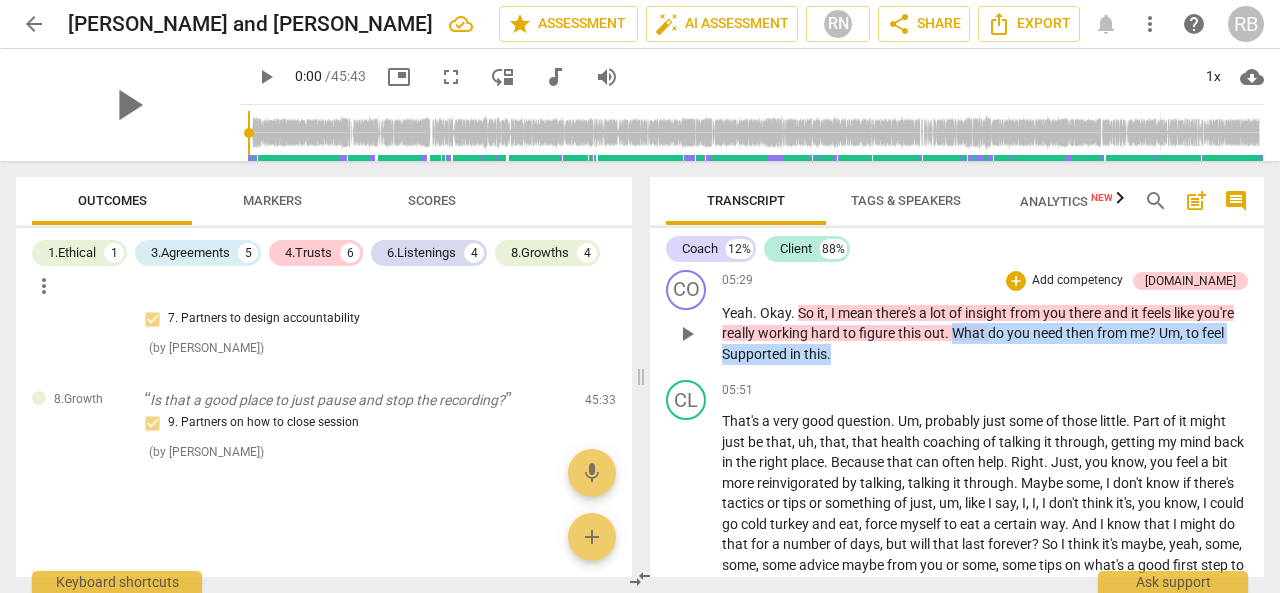 drag, startPoint x: 872, startPoint y: 359, endPoint x: 954, endPoint y: 326, distance: 88.391174 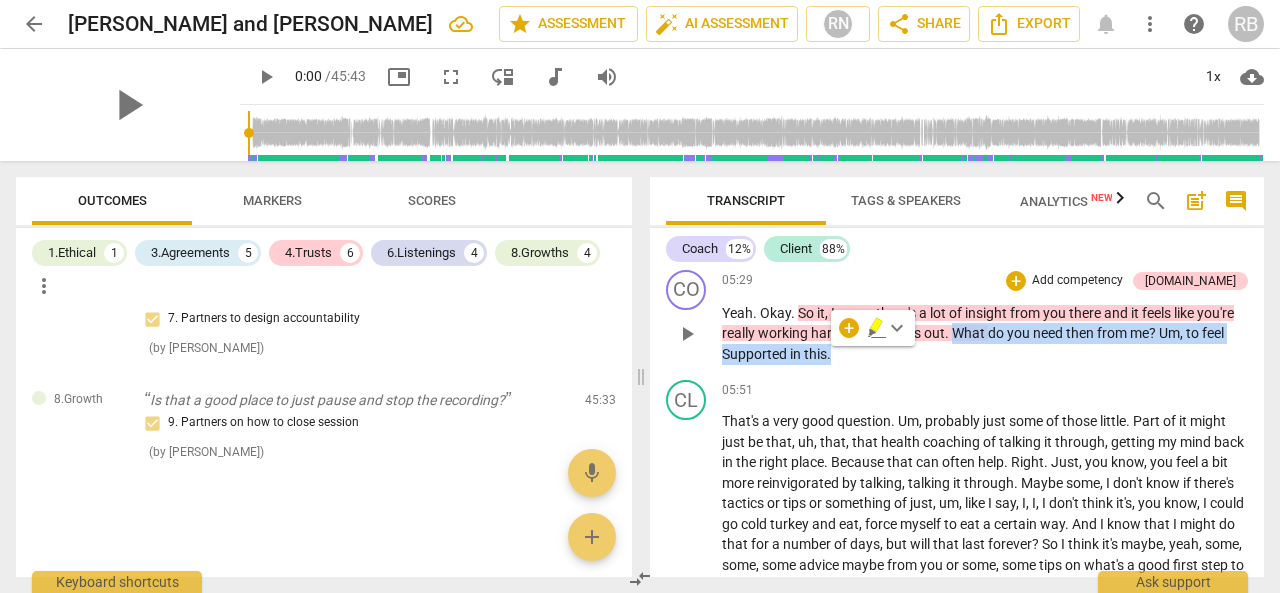 copy on "What   do   you   need   then   from   me ?   Um ,   to   feel   Supported   in   this ." 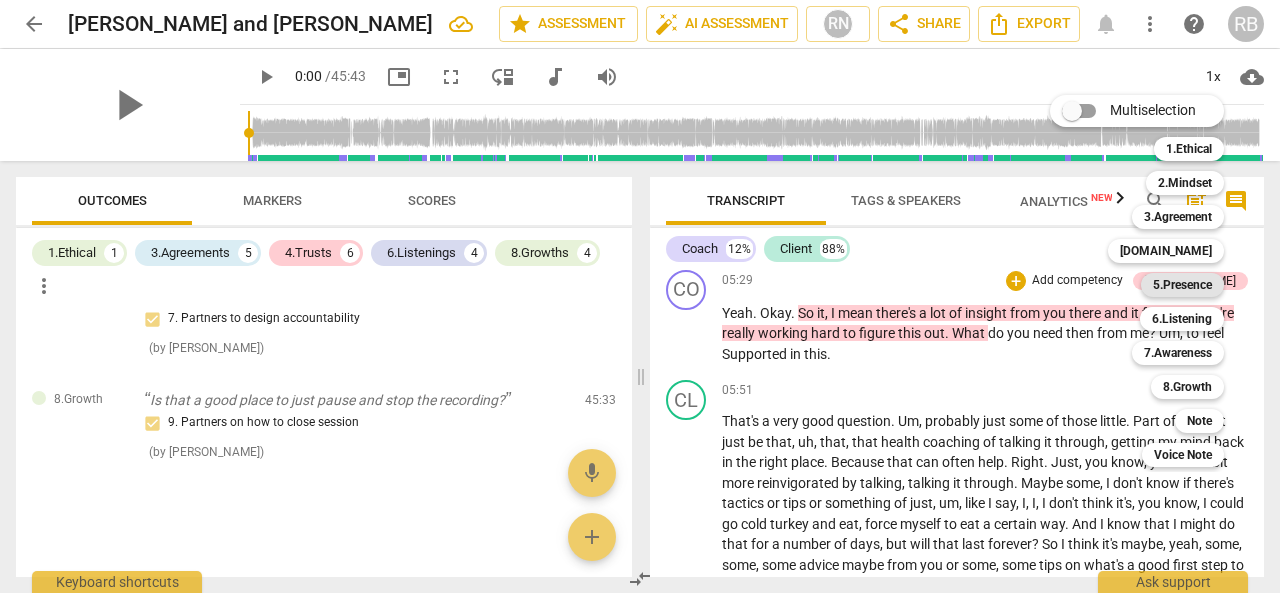 click on "5.Presence" at bounding box center (1182, 285) 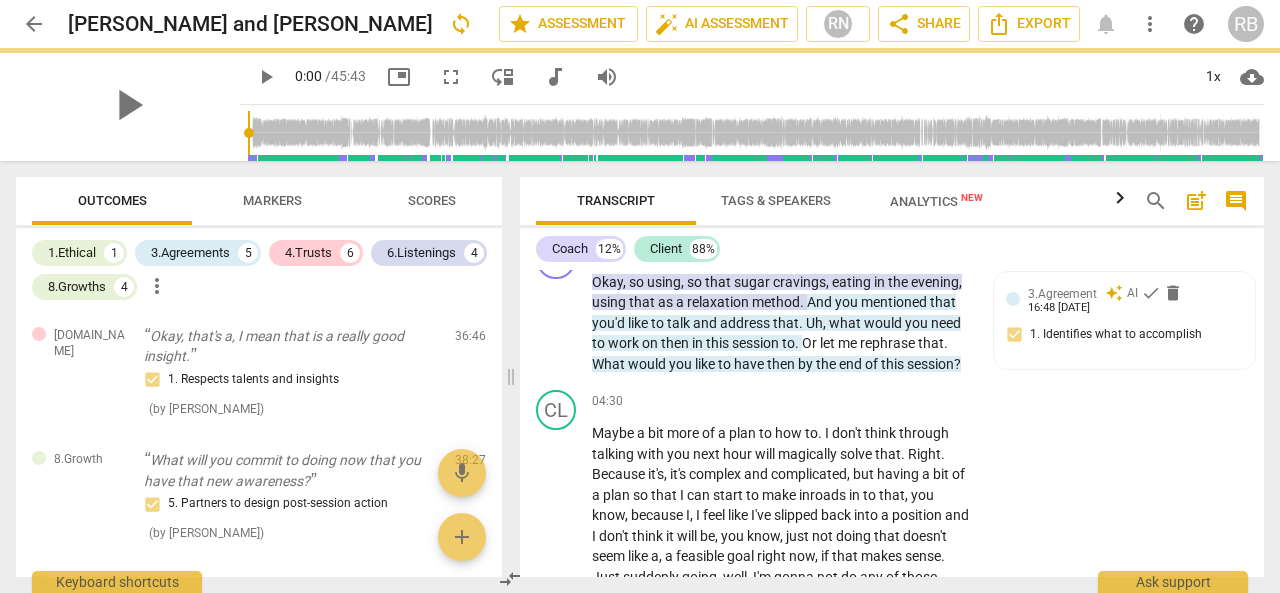 scroll, scrollTop: 2014, scrollLeft: 0, axis: vertical 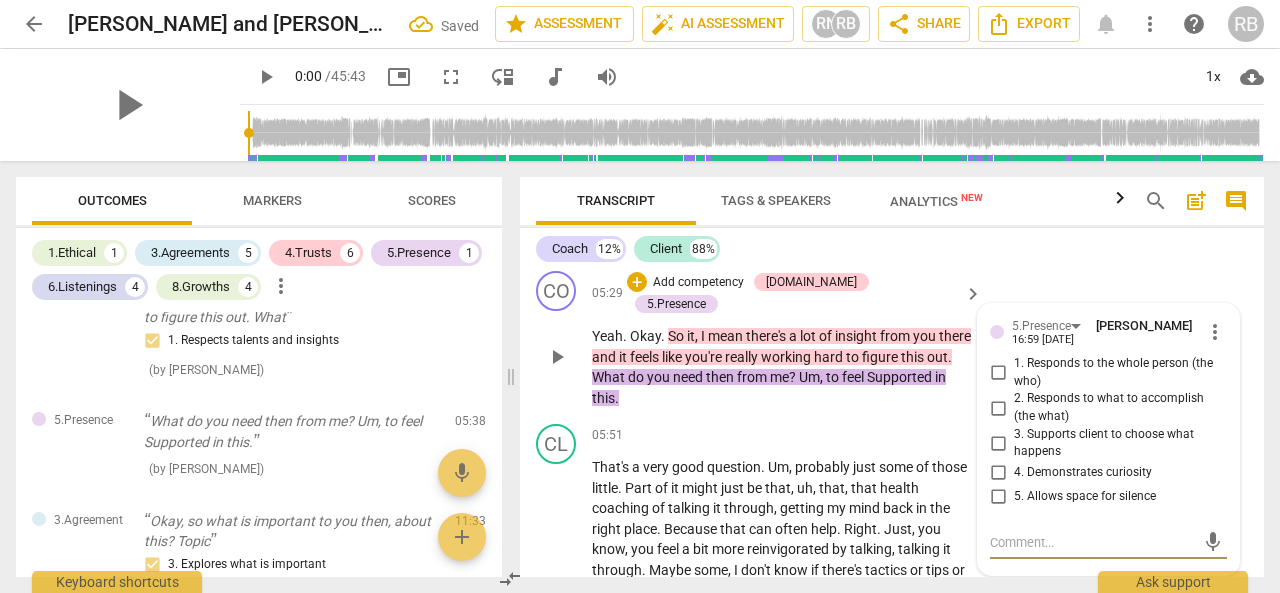 click on "2. Responds to what to accomplish (the what)" at bounding box center (998, 408) 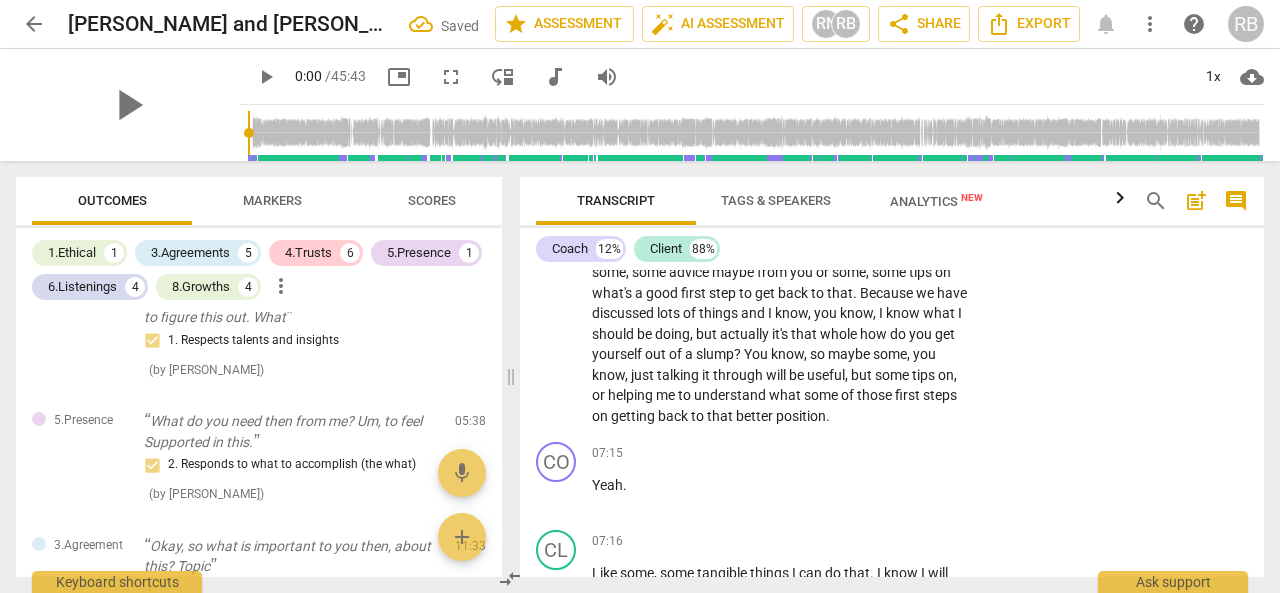 scroll, scrollTop: 2514, scrollLeft: 0, axis: vertical 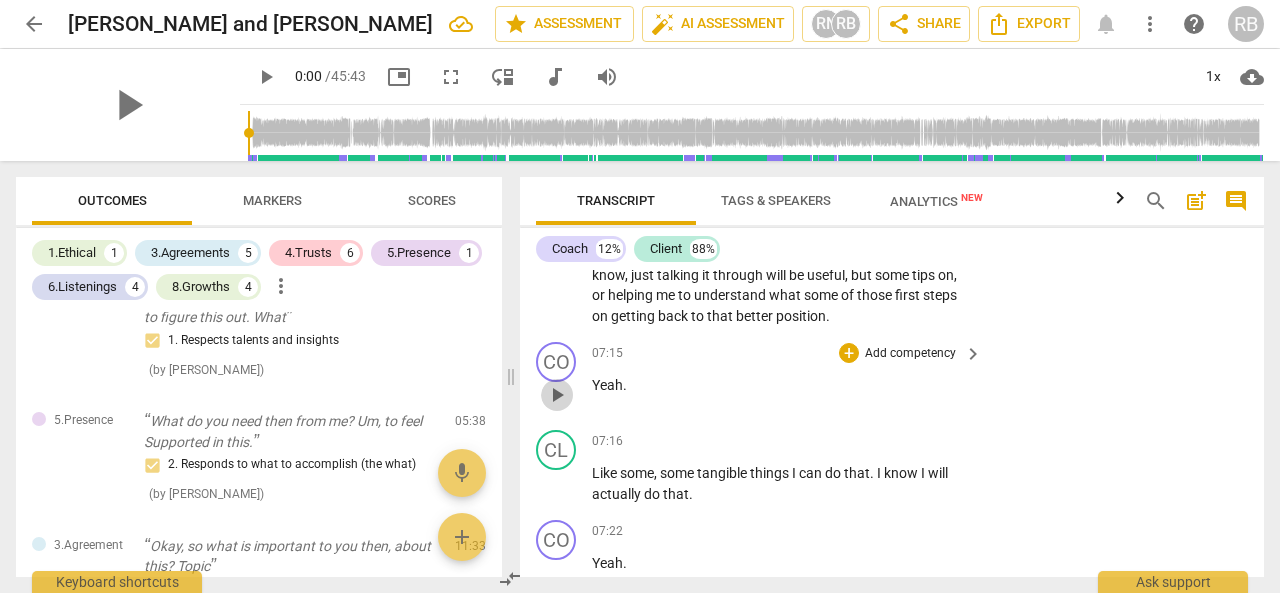 click on "play_arrow" at bounding box center (557, 395) 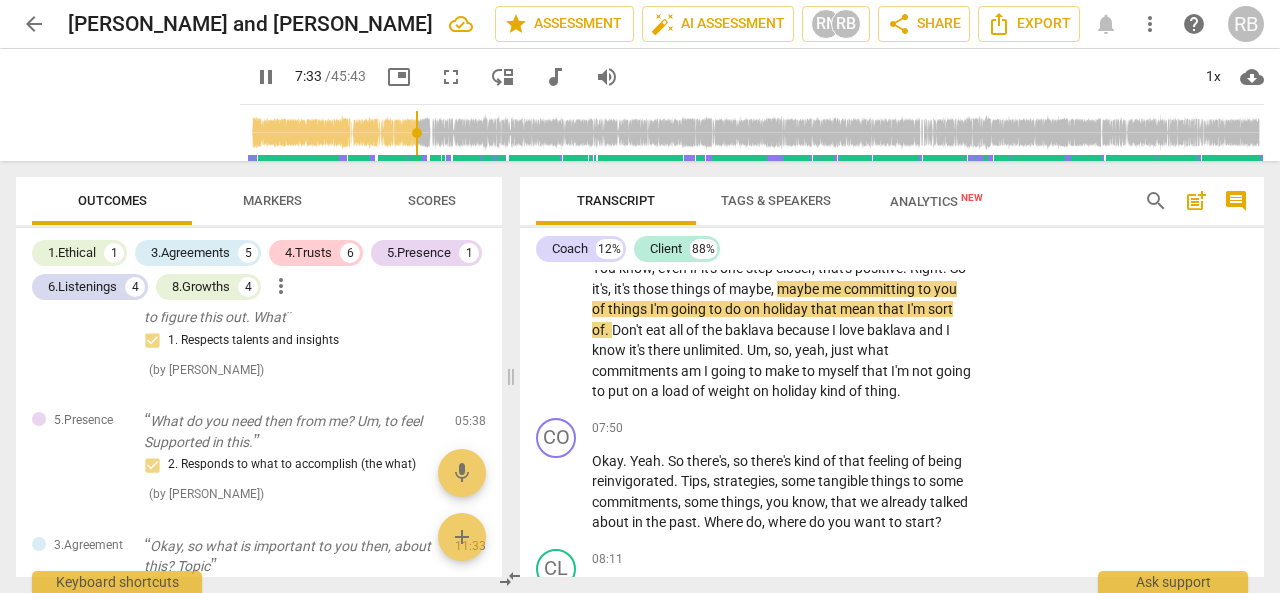 scroll, scrollTop: 2914, scrollLeft: 0, axis: vertical 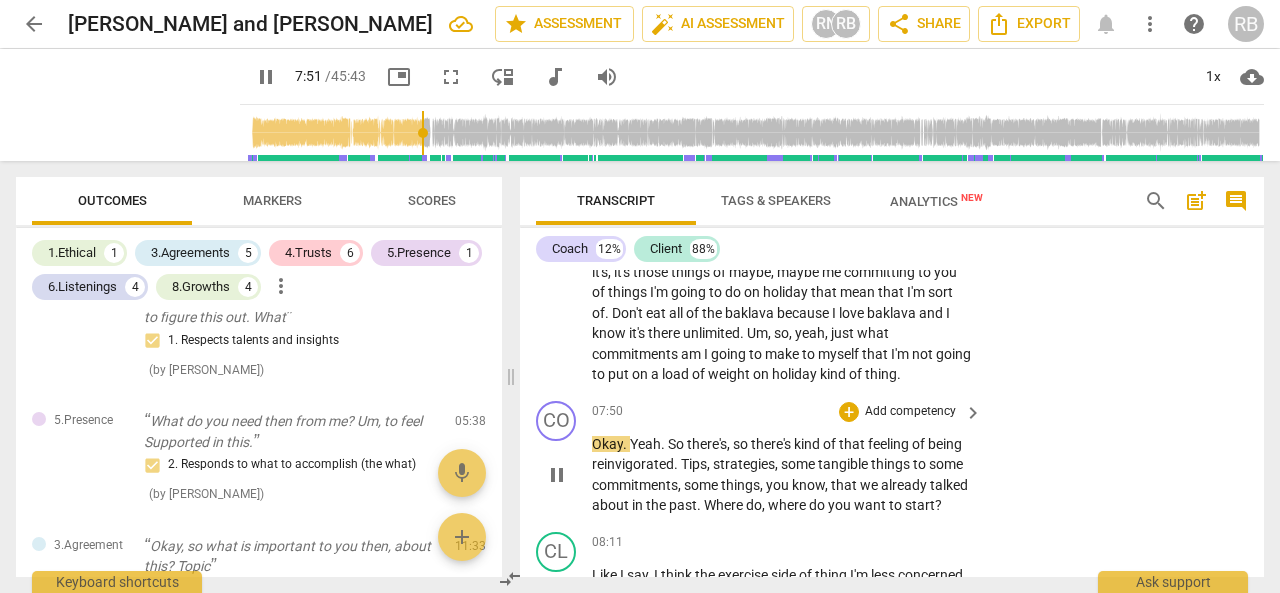 click on "CO play_arrow pause 07:50 + Add competency keyboard_arrow_right Okay .   Yeah .   So   there's ,   so   there's   kind   of   that   feeling   of   being   reinvigorated .   Tips ,   strategies ,   some   tangible   things   to   some   commitments ,   some   things ,   you   know ,   that   we   already   talked   about   in   the   past .   Where   do ,   where   do   you   want   to   start ?" at bounding box center (892, 458) 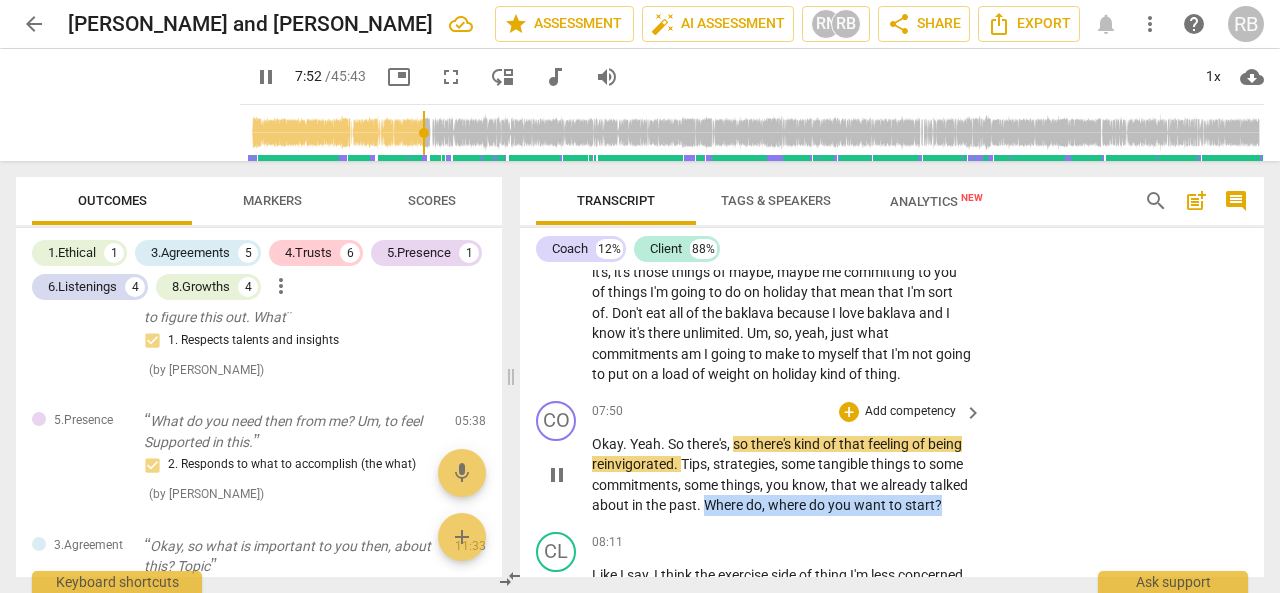 drag, startPoint x: 746, startPoint y: 483, endPoint x: 781, endPoint y: 504, distance: 40.81666 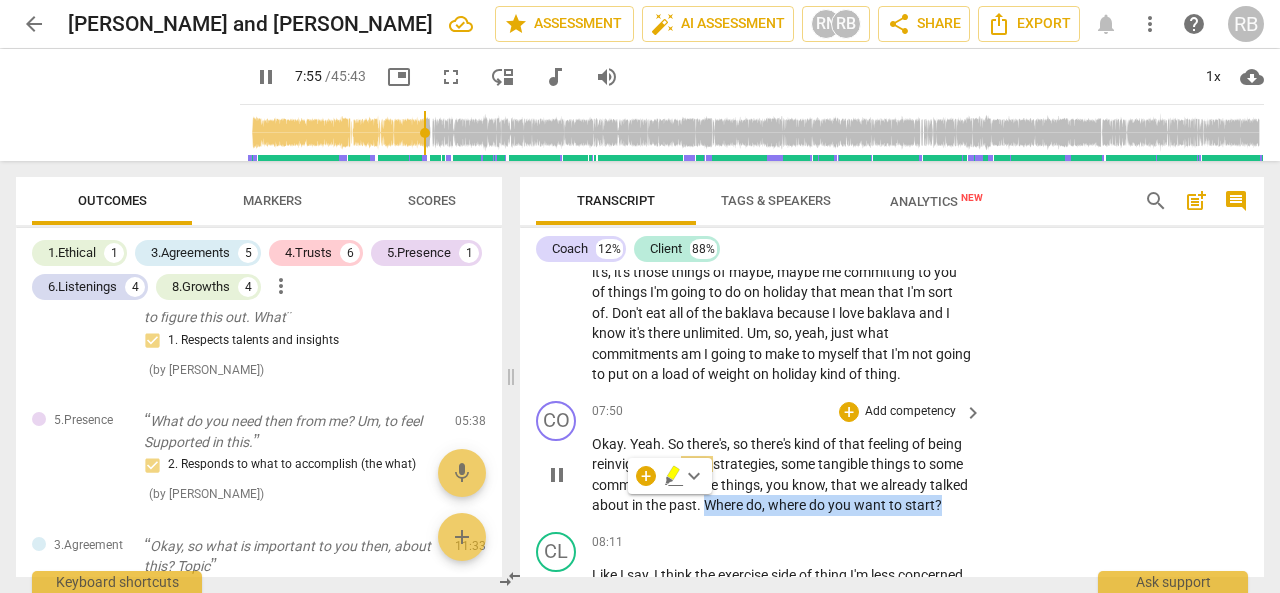 copy on "Where   do ,   where   do   you   want   to   start ?" 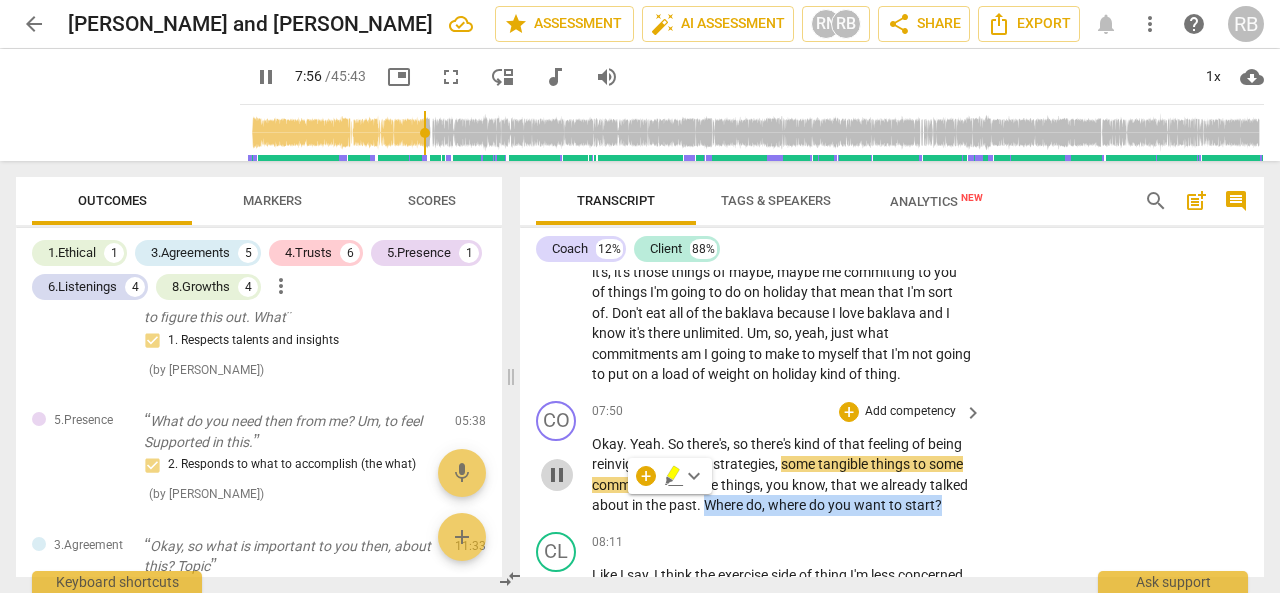 click on "pause" at bounding box center (557, 475) 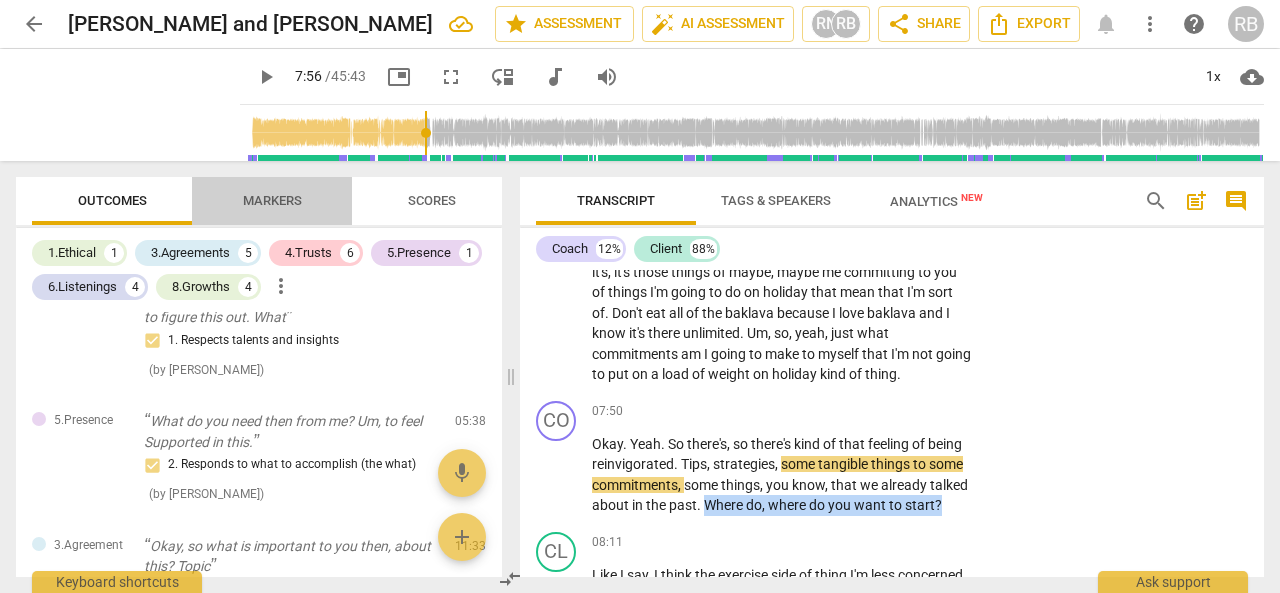 click on "Markers" at bounding box center [272, 200] 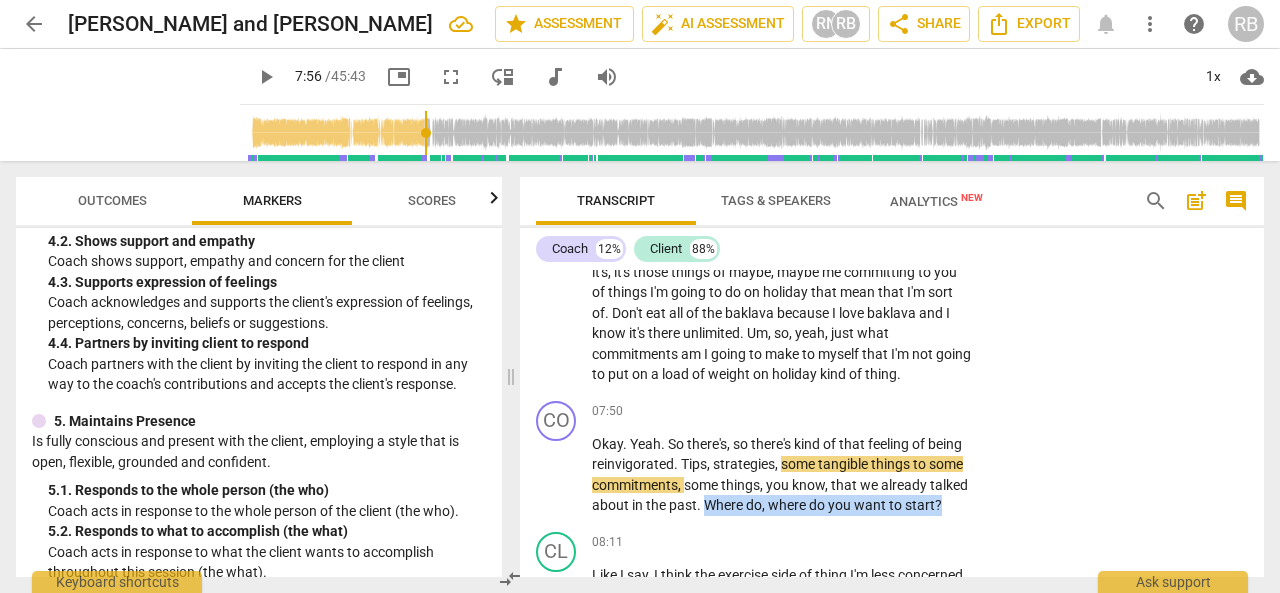 scroll, scrollTop: 1000, scrollLeft: 0, axis: vertical 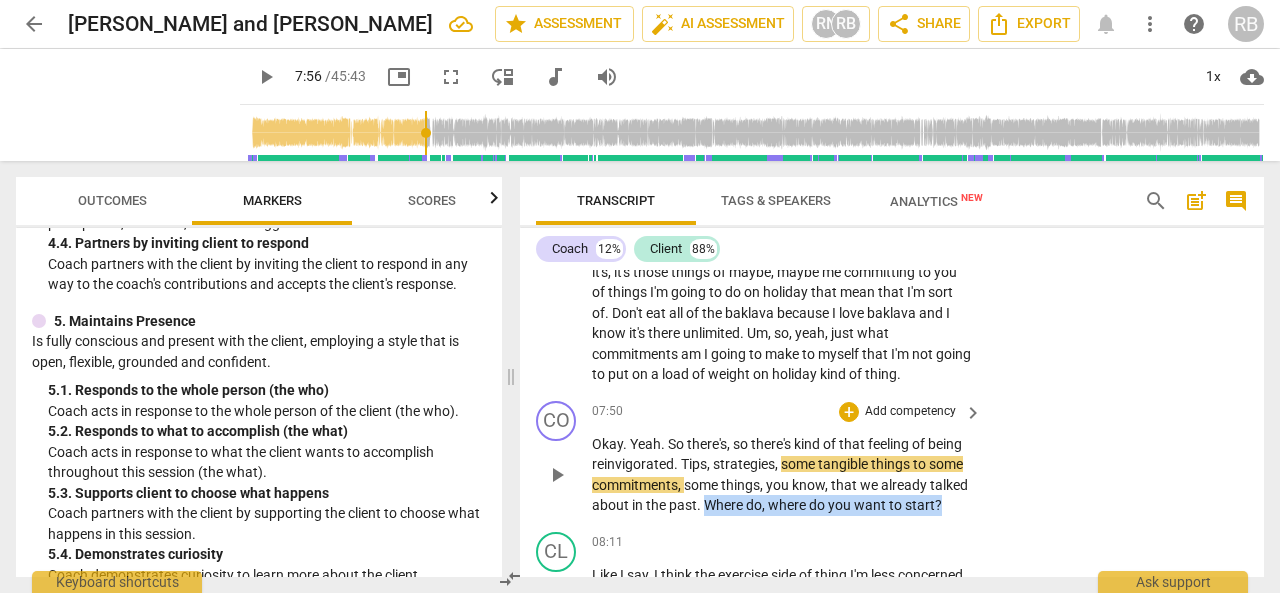 click on "+ Add competency" at bounding box center [898, 412] 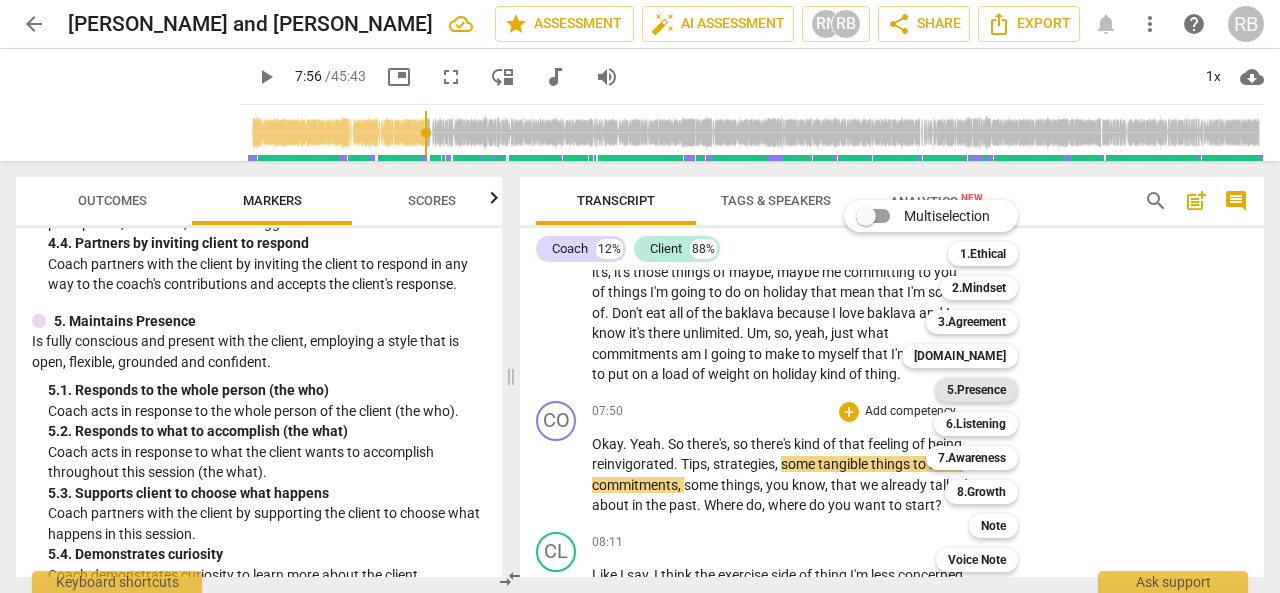 click on "5.Presence" at bounding box center (976, 390) 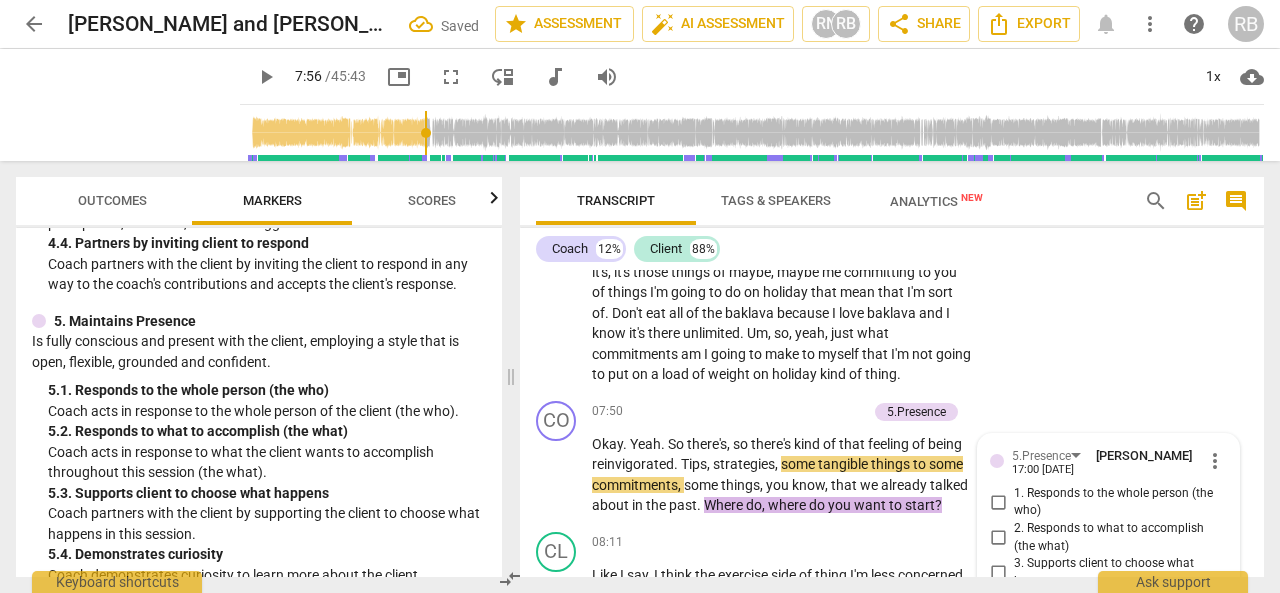 scroll, scrollTop: 3138, scrollLeft: 0, axis: vertical 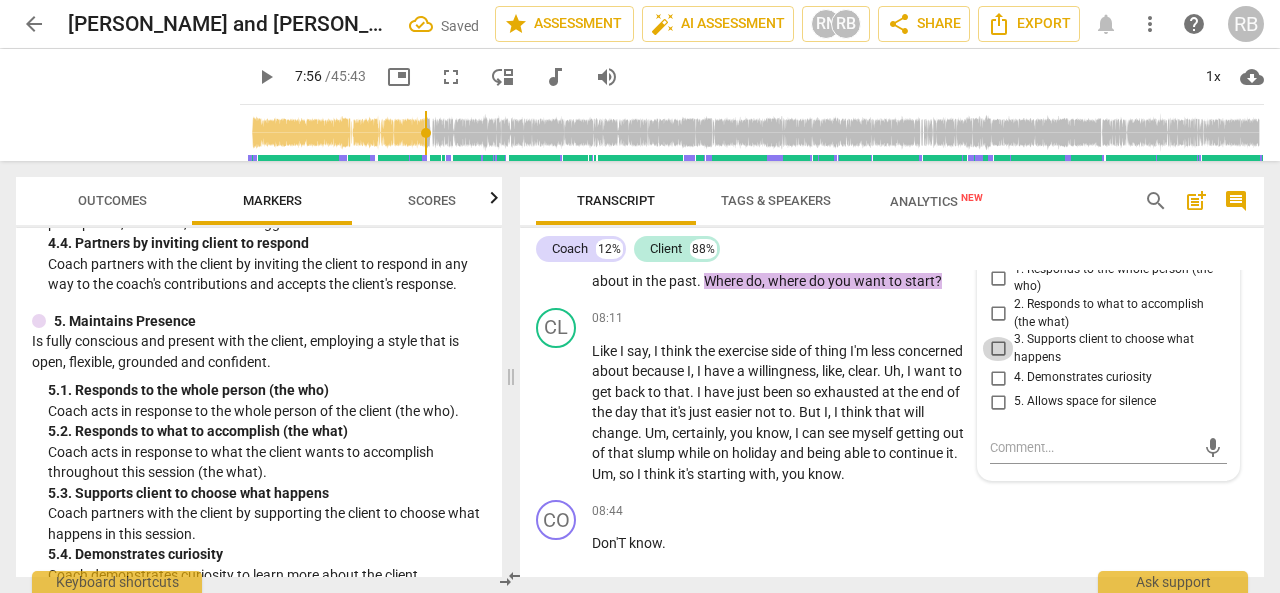 click on "3. Supports client to choose what happens" at bounding box center [998, 349] 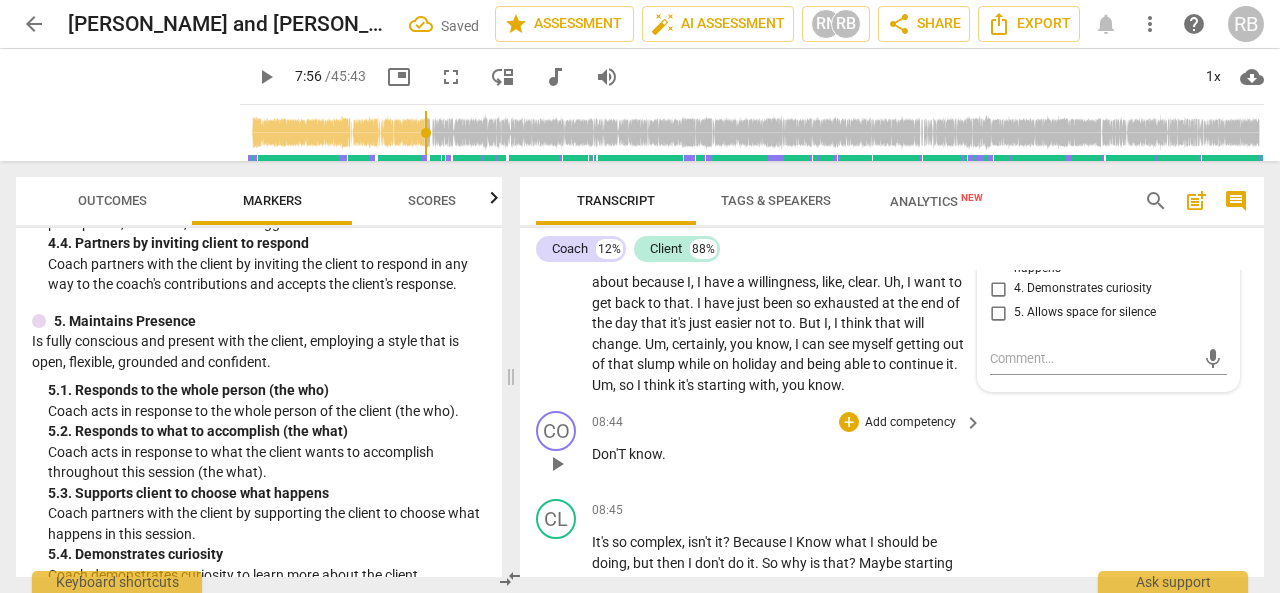 scroll, scrollTop: 3238, scrollLeft: 0, axis: vertical 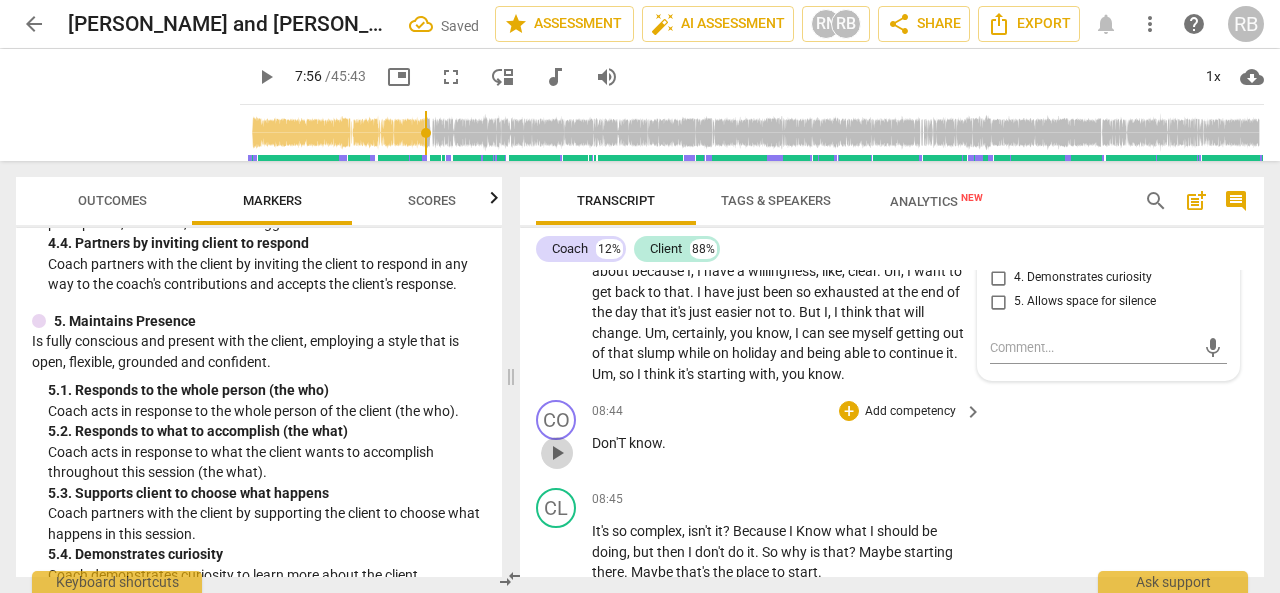 click on "play_arrow" at bounding box center [557, 453] 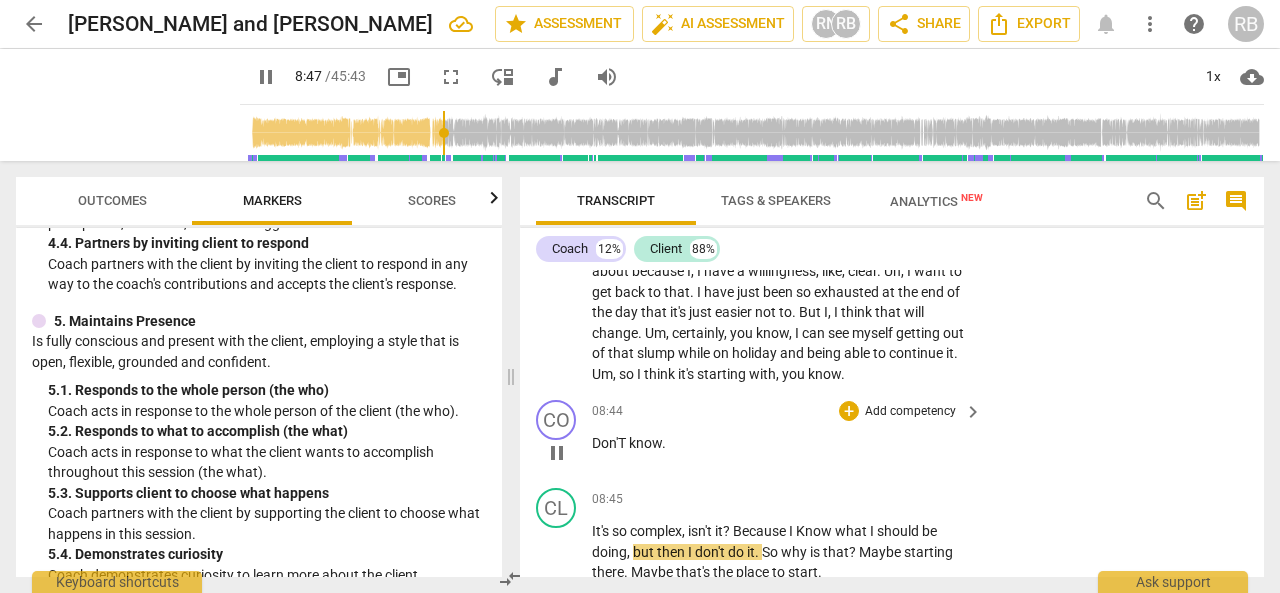 click on "pause" at bounding box center (557, 453) 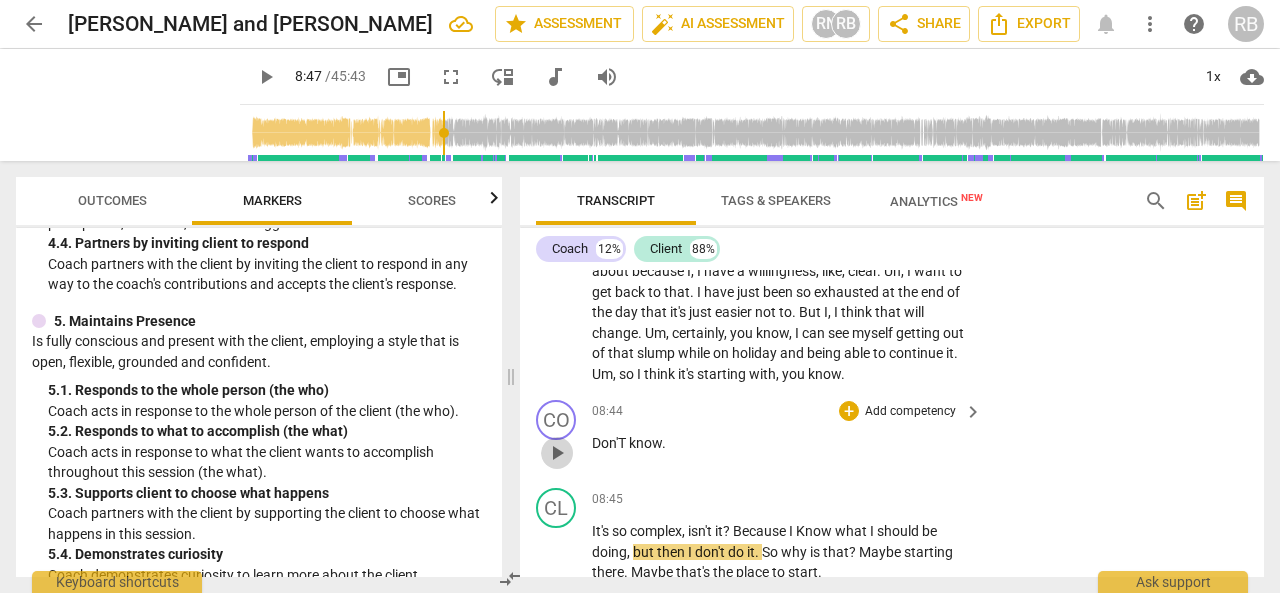 click on "play_arrow" at bounding box center (557, 453) 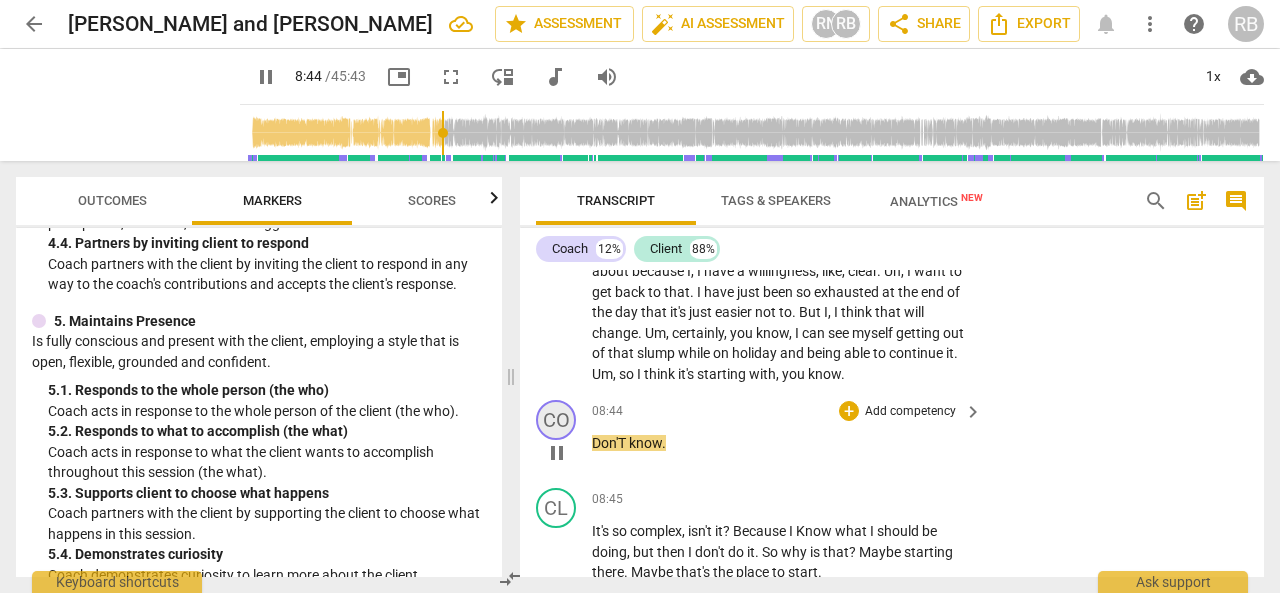 click on "CO" at bounding box center [556, 420] 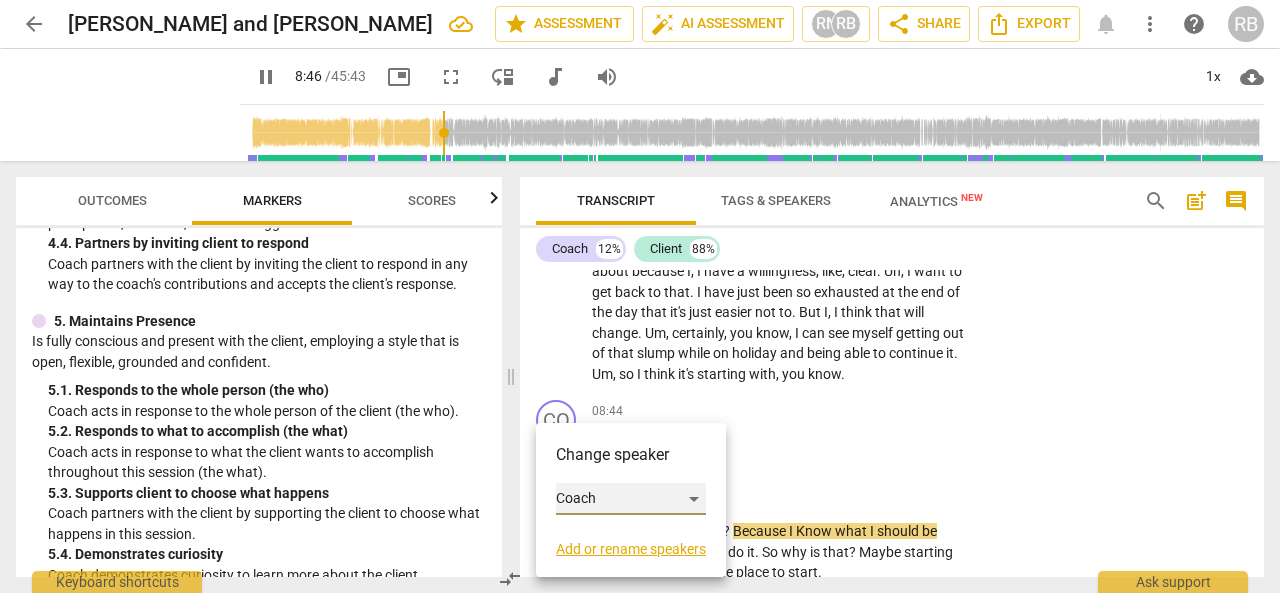 click on "Coach" at bounding box center (631, 499) 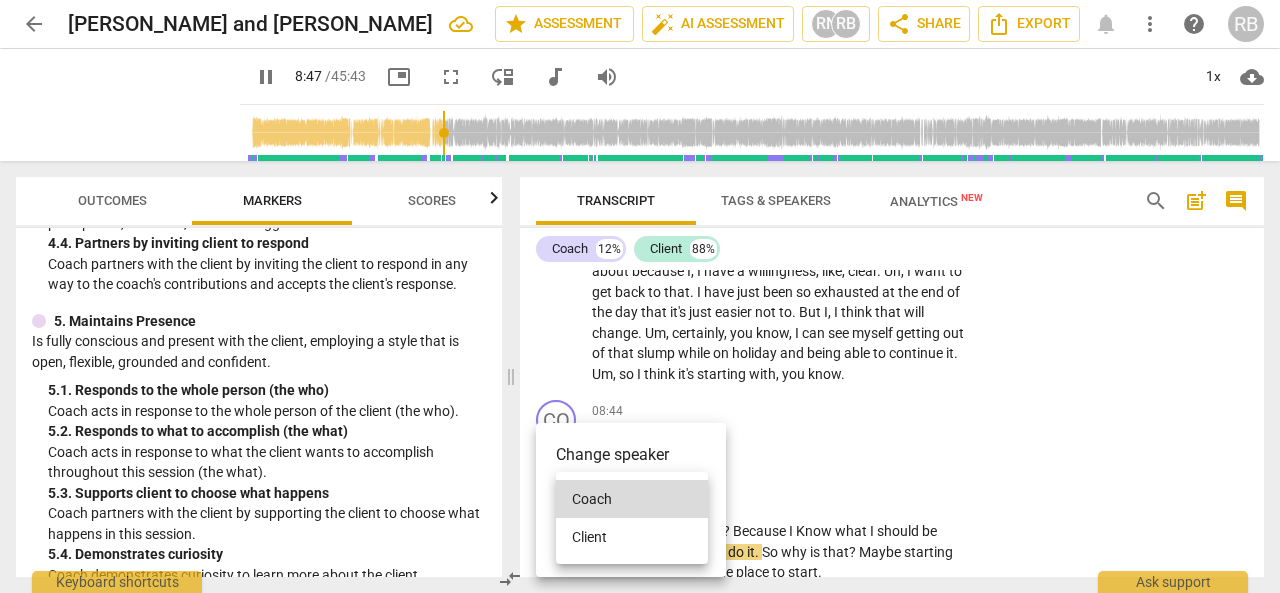 click on "Client" at bounding box center [632, 537] 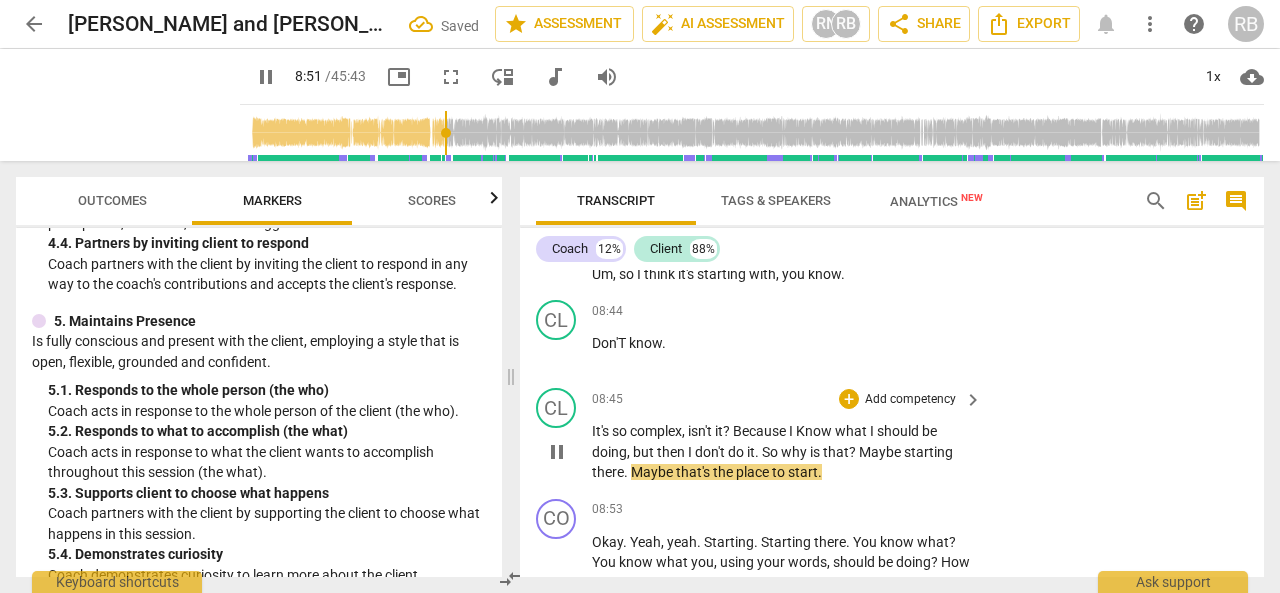 scroll, scrollTop: 3438, scrollLeft: 0, axis: vertical 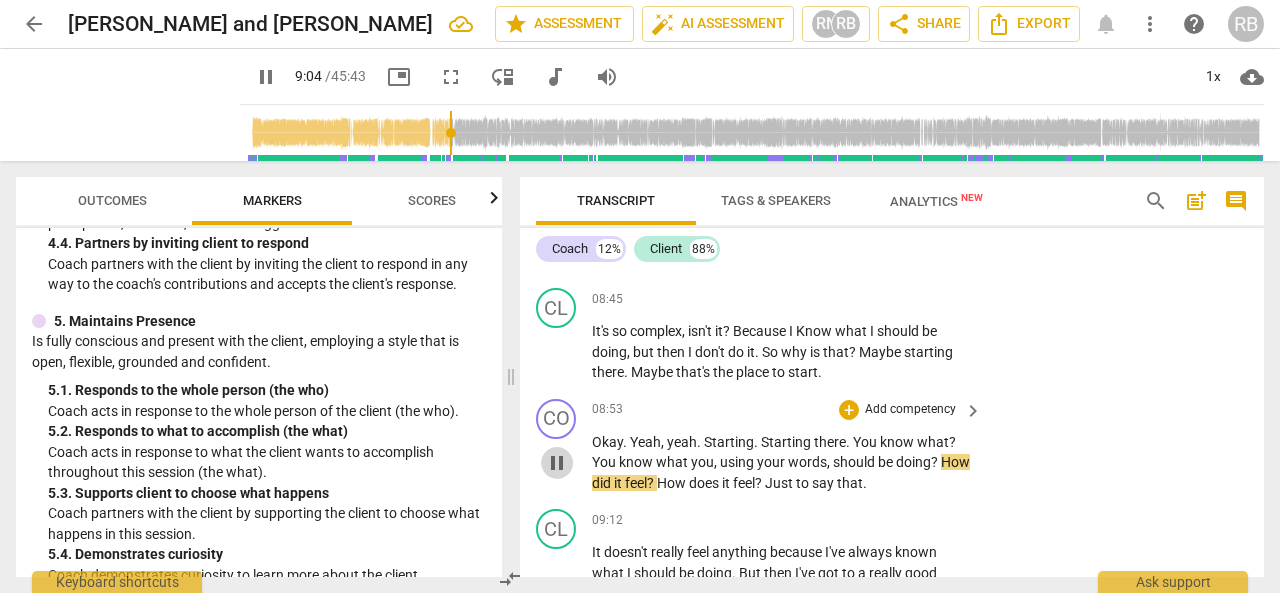 click on "pause" at bounding box center [557, 463] 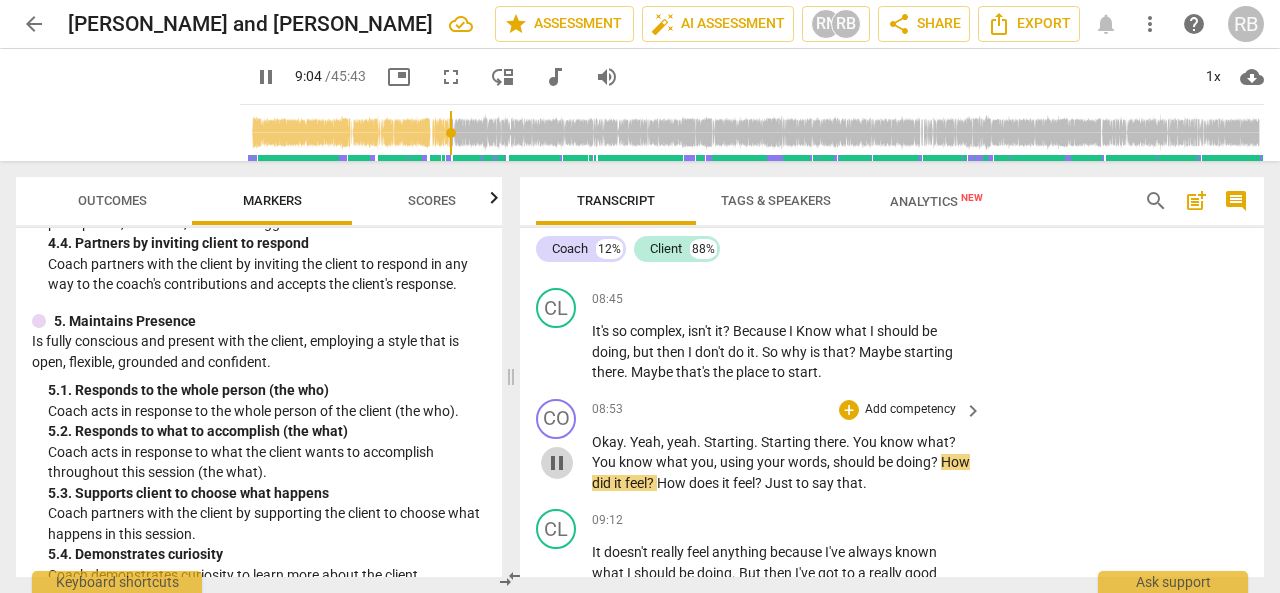 type on "544" 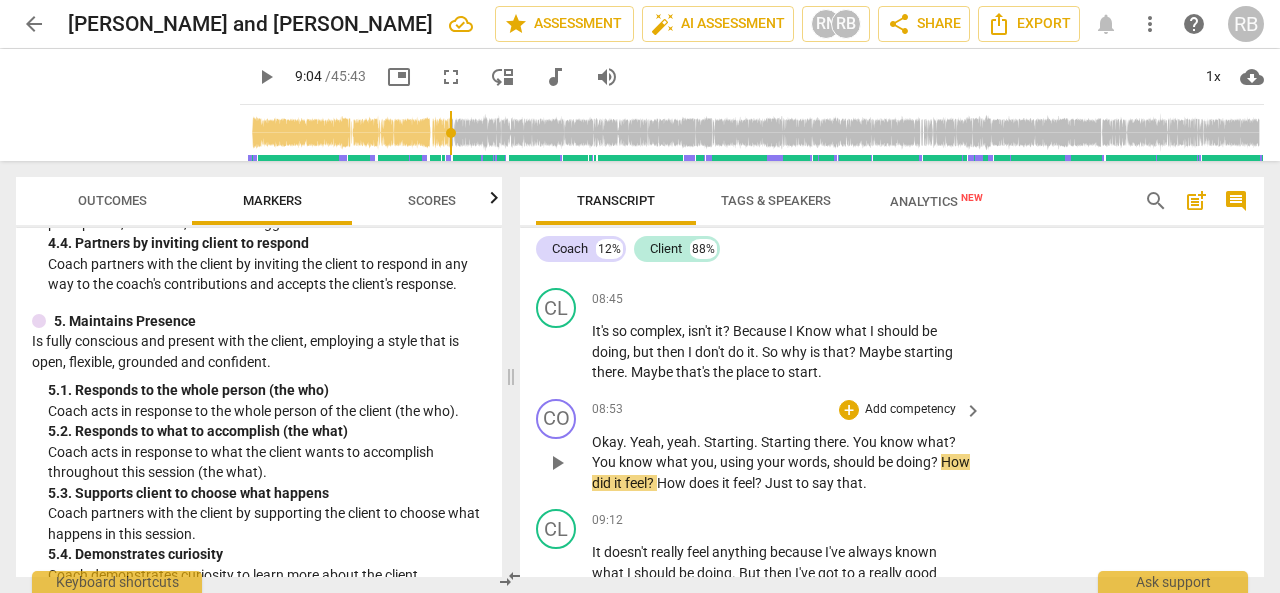 click on "know" at bounding box center [898, 442] 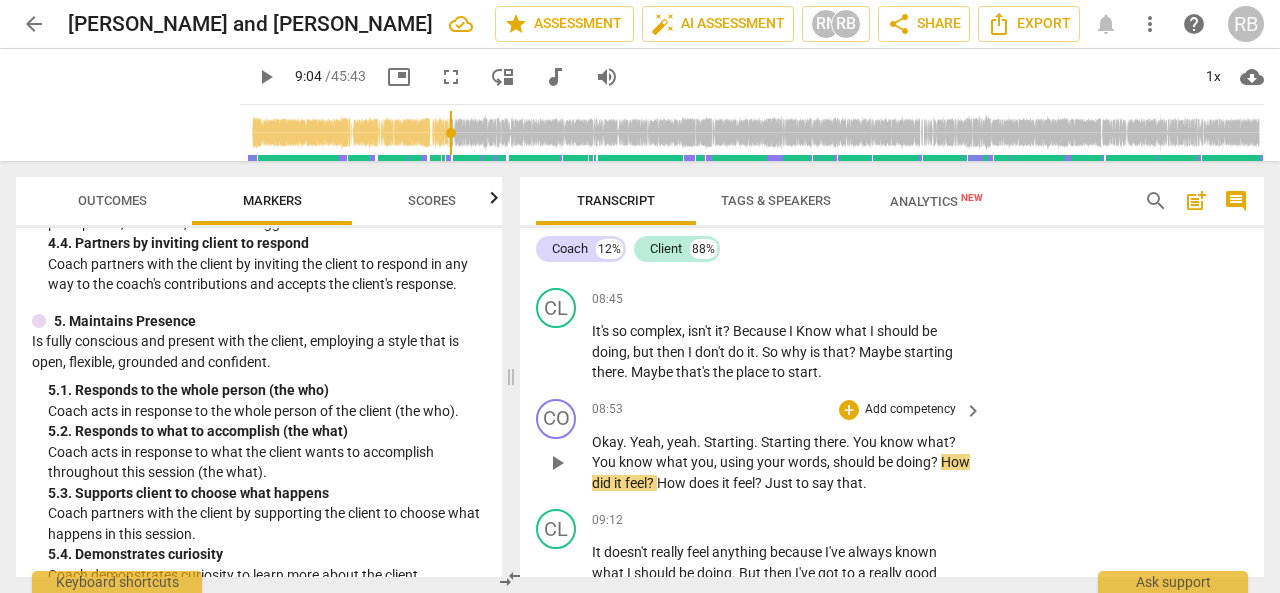 click on "?" at bounding box center (952, 442) 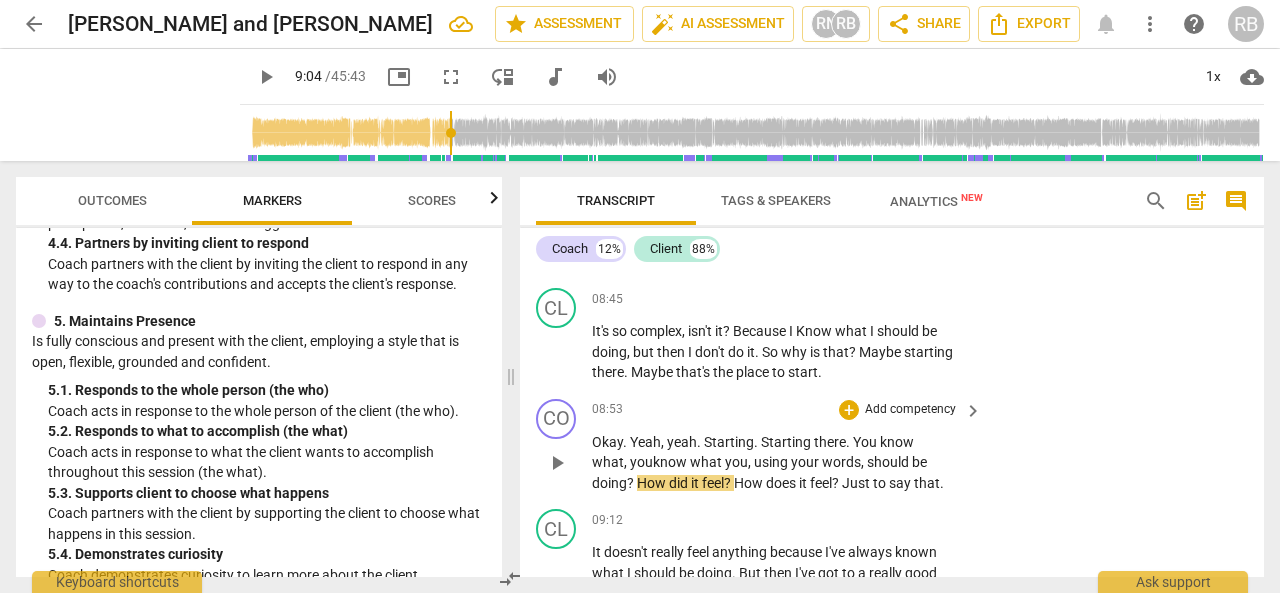 click on "play_arrow" at bounding box center [557, 463] 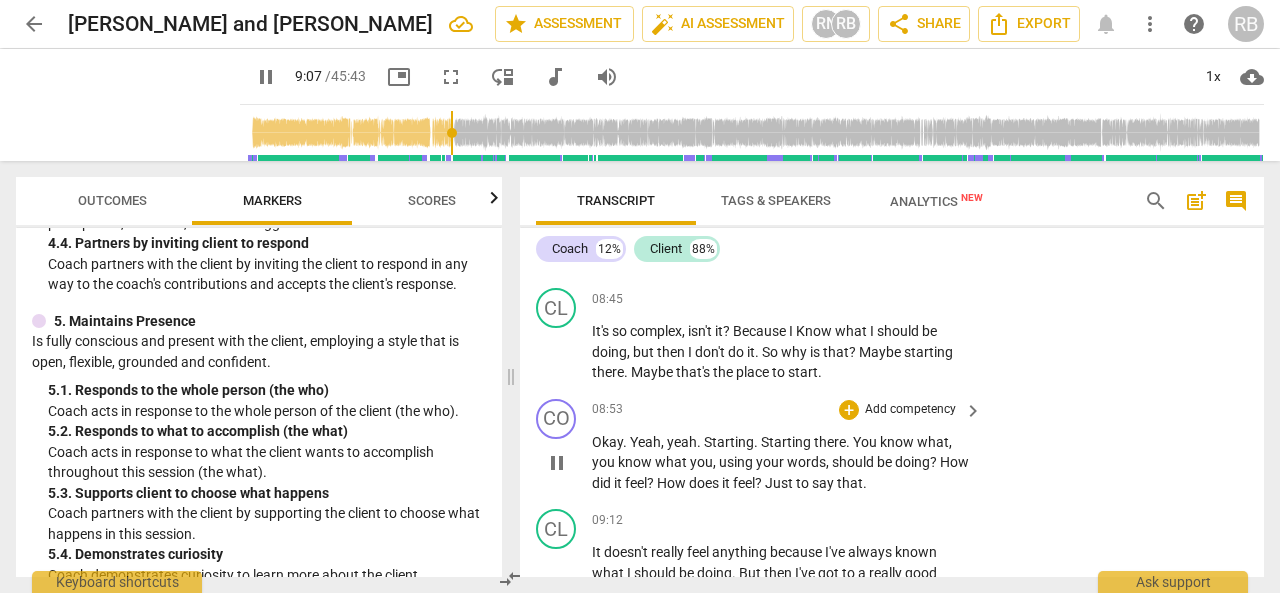 click on "pause" at bounding box center [557, 463] 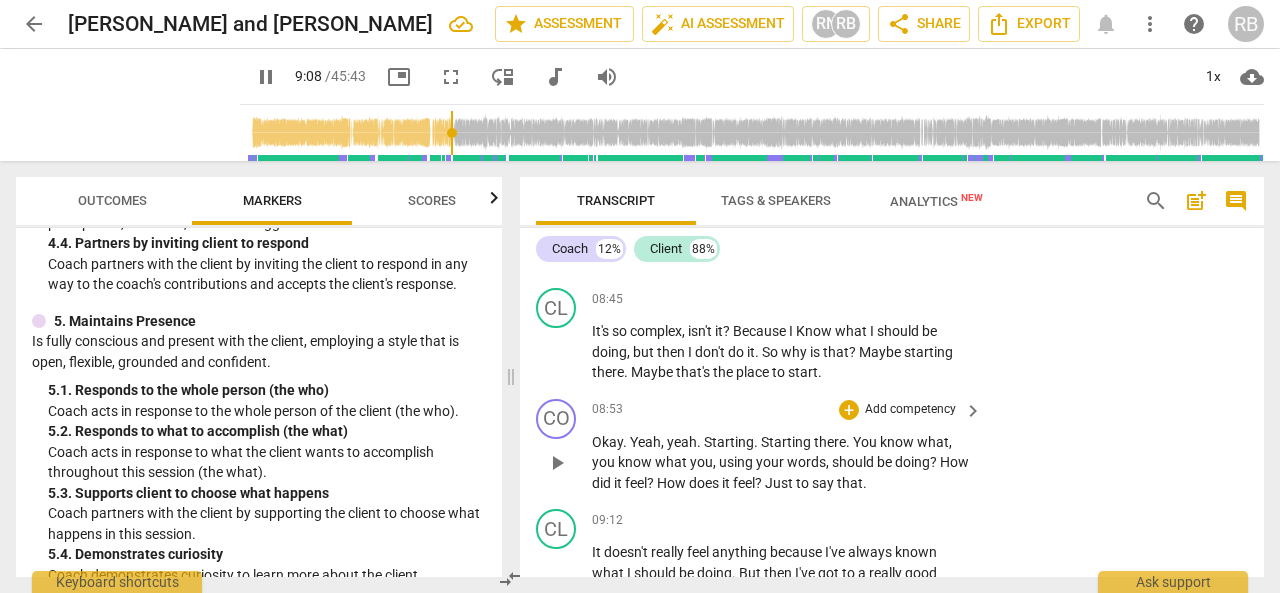 type on "548" 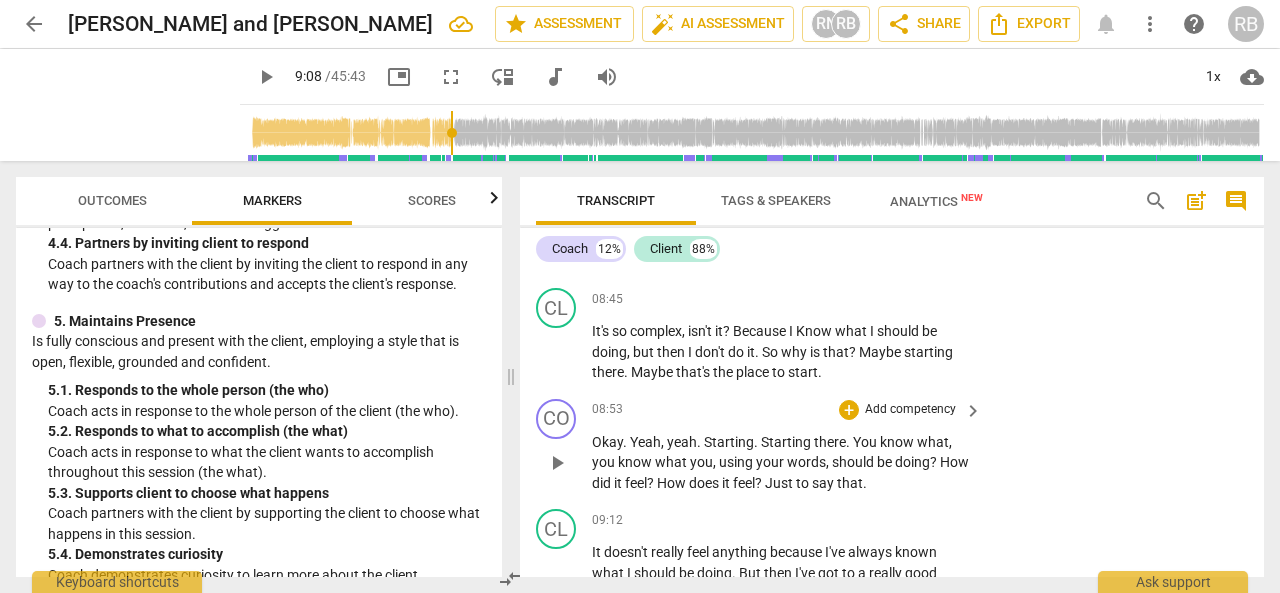 click on "Okay .   Yeah ,   yeah .   Starting .   Starting   there .   You   know   what ,   you   know   what   you ,   using   your   words ,   should   be   doing ?   How   did   it   feel ?   How   does   it   feel ?   Just   to   say   that ." at bounding box center [782, 463] 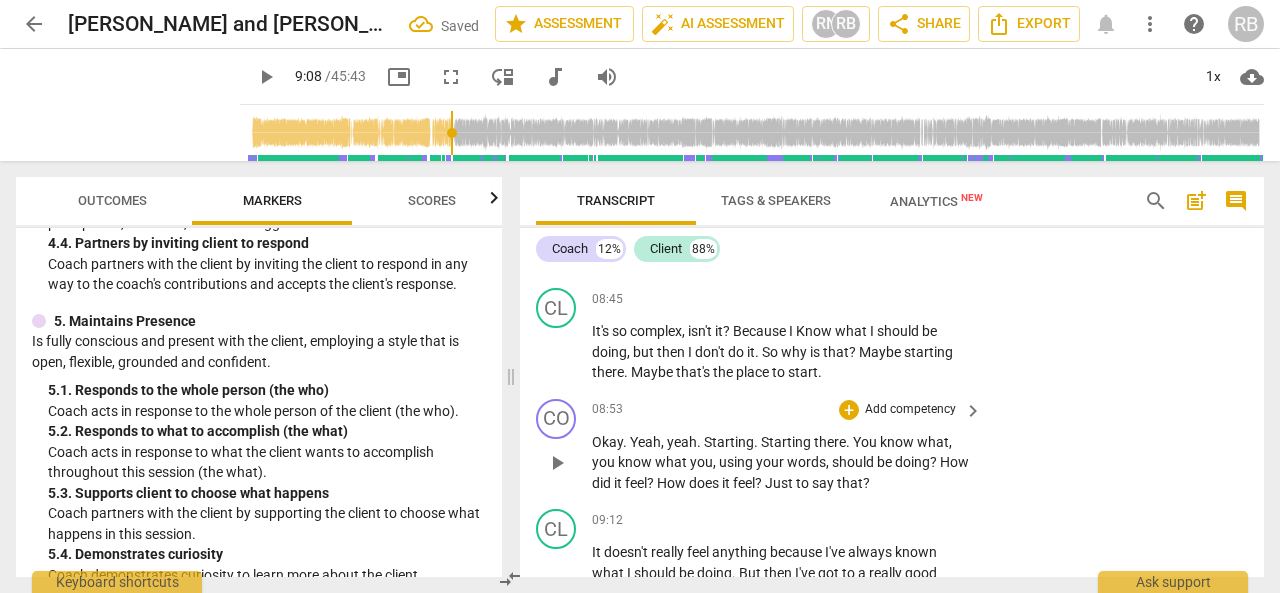 click on "Just" at bounding box center (780, 483) 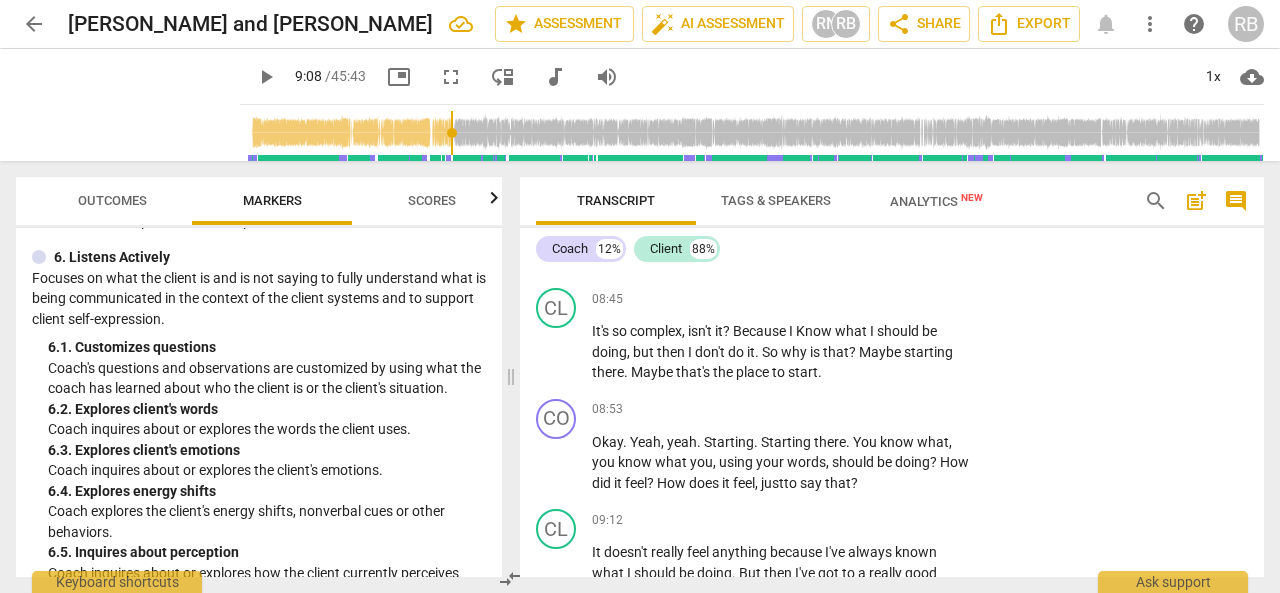 scroll, scrollTop: 1400, scrollLeft: 0, axis: vertical 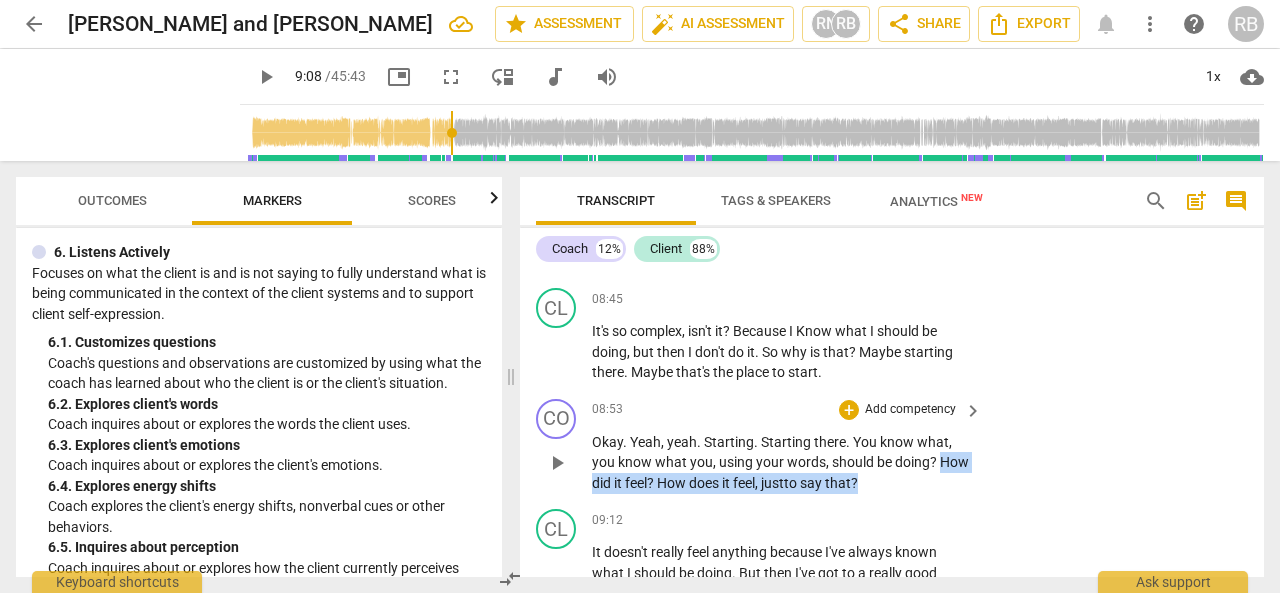 drag, startPoint x: 937, startPoint y: 458, endPoint x: 950, endPoint y: 477, distance: 23.021729 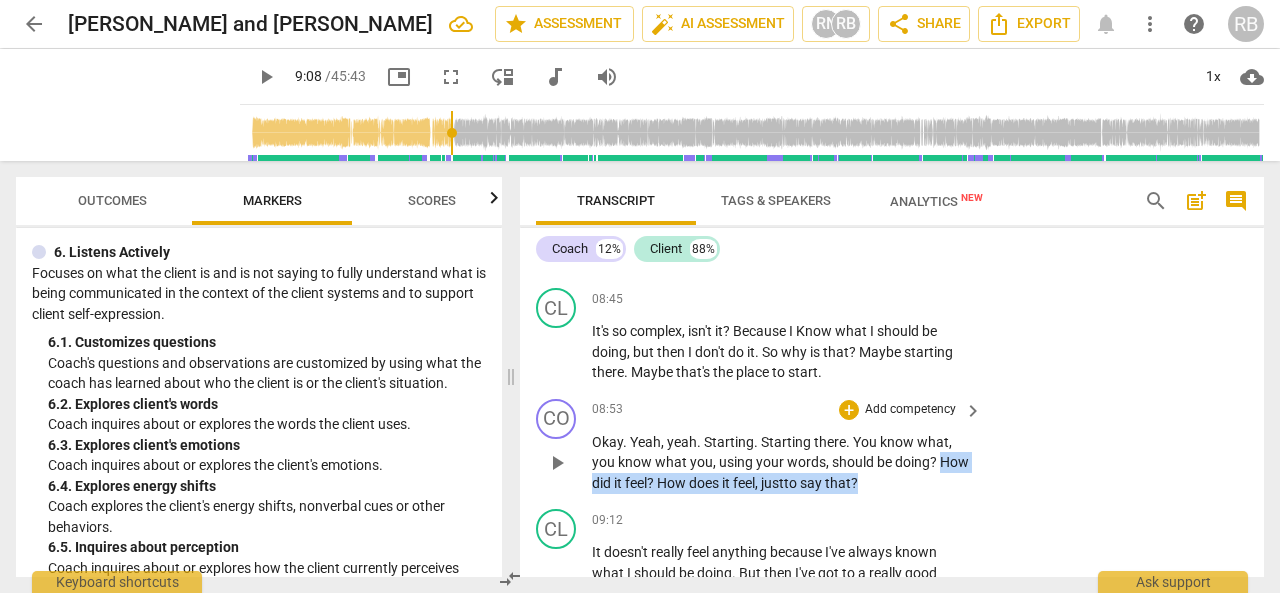 click on "Okay .   Yeah ,   yeah .   Starting .   Starting   there .   You   know   what ,   you   know   what   you ,   using   your   words ,   should   be   doing ?   How   did   it   feel ?   How   does   it   feel, j ust  to   say   that?" at bounding box center (782, 463) 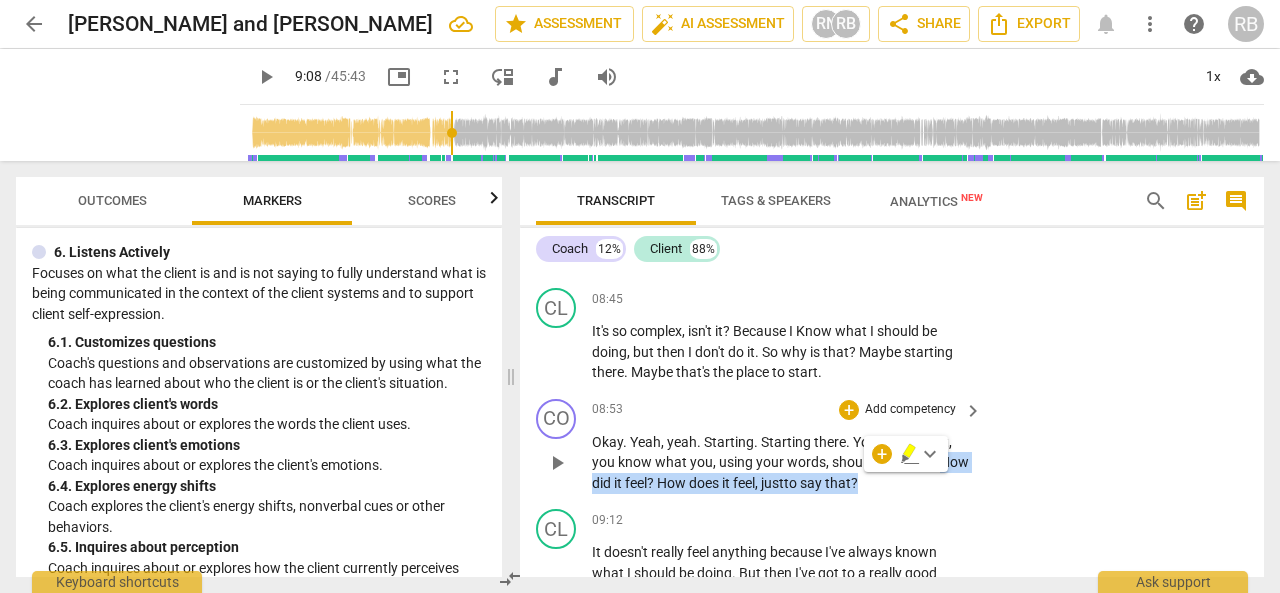 click on "Add competency" at bounding box center (910, 410) 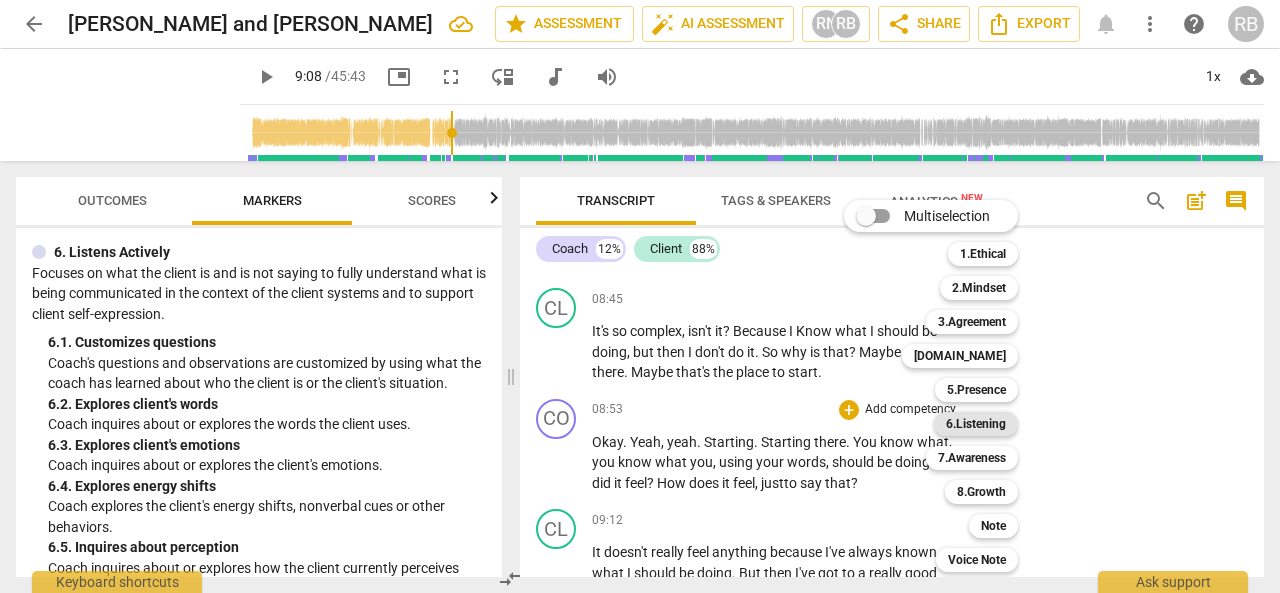 click on "6.Listening" at bounding box center (976, 424) 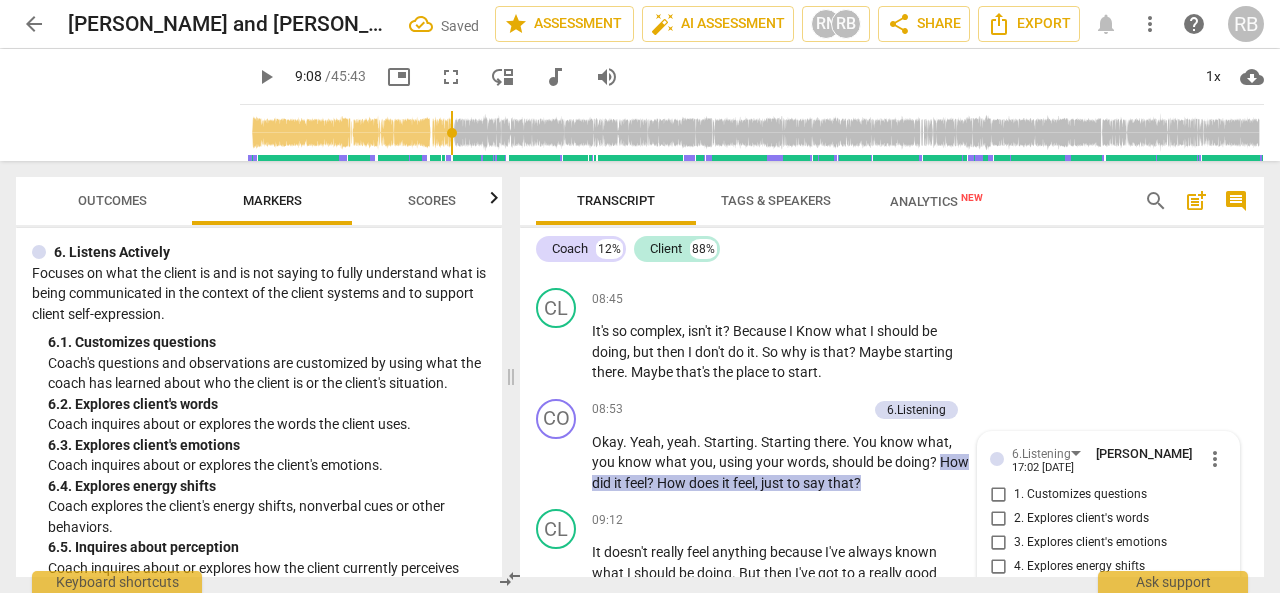 scroll, scrollTop: 3695, scrollLeft: 0, axis: vertical 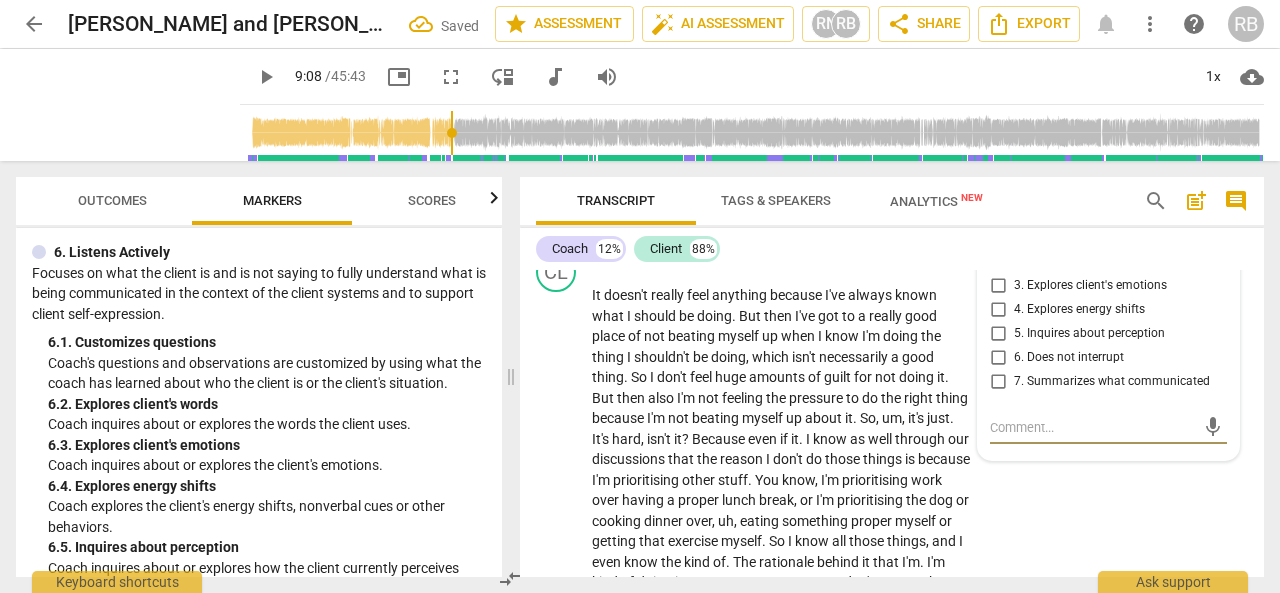 click on "3. Explores client's emotions" at bounding box center (998, 286) 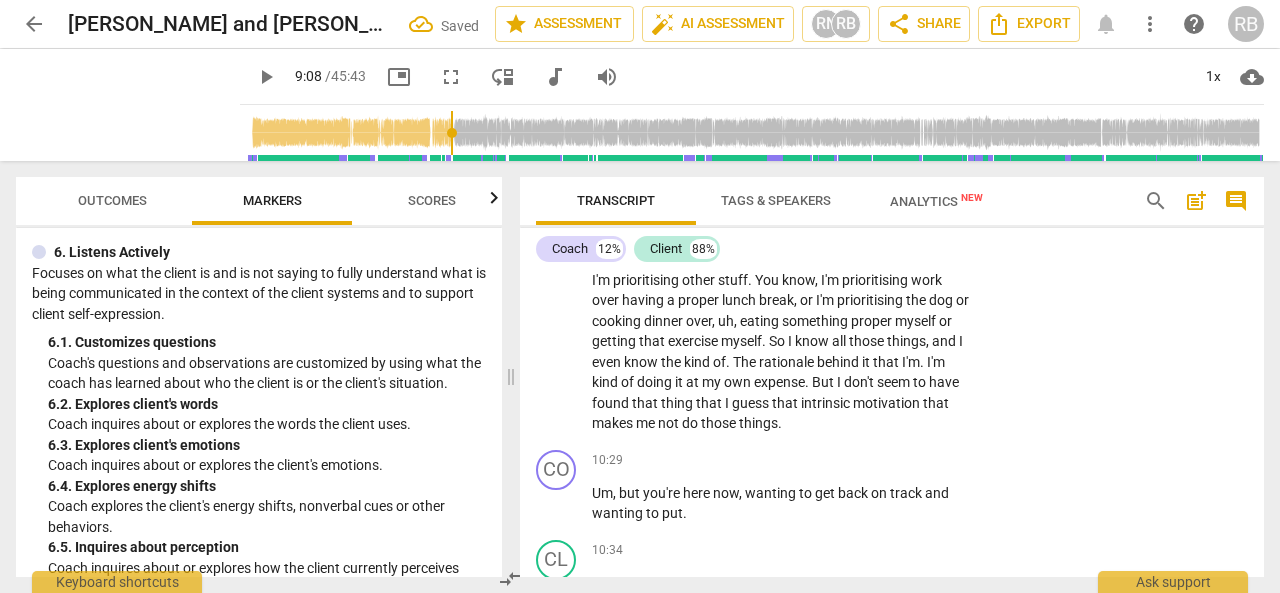 scroll, scrollTop: 3995, scrollLeft: 0, axis: vertical 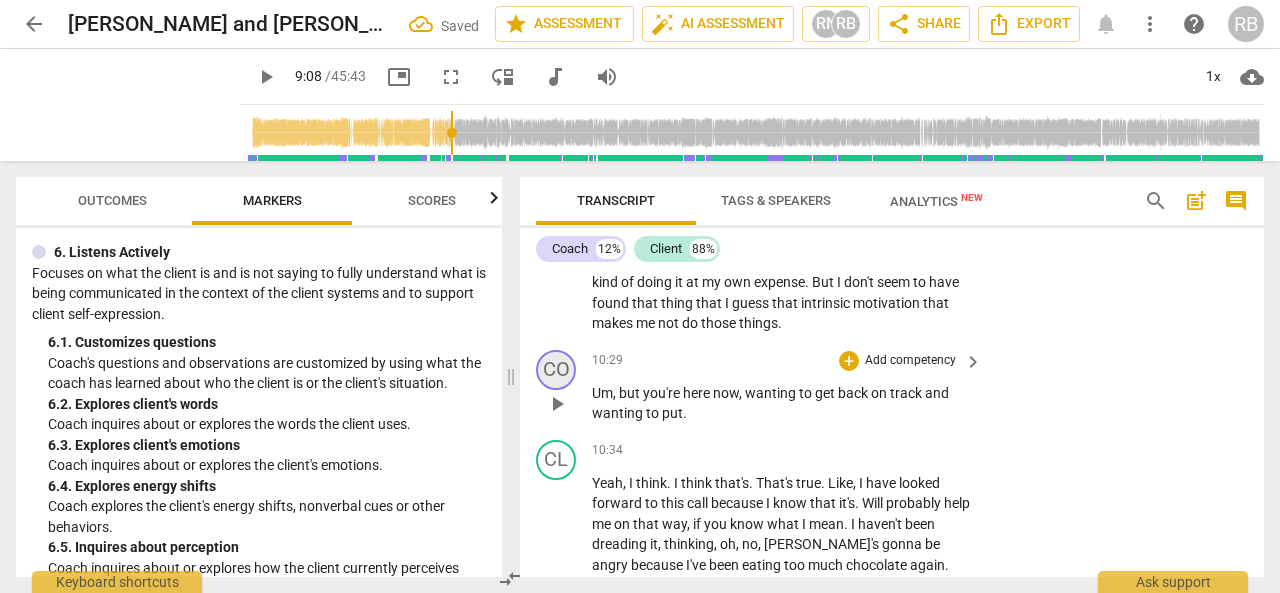 click on "CO" at bounding box center (556, 370) 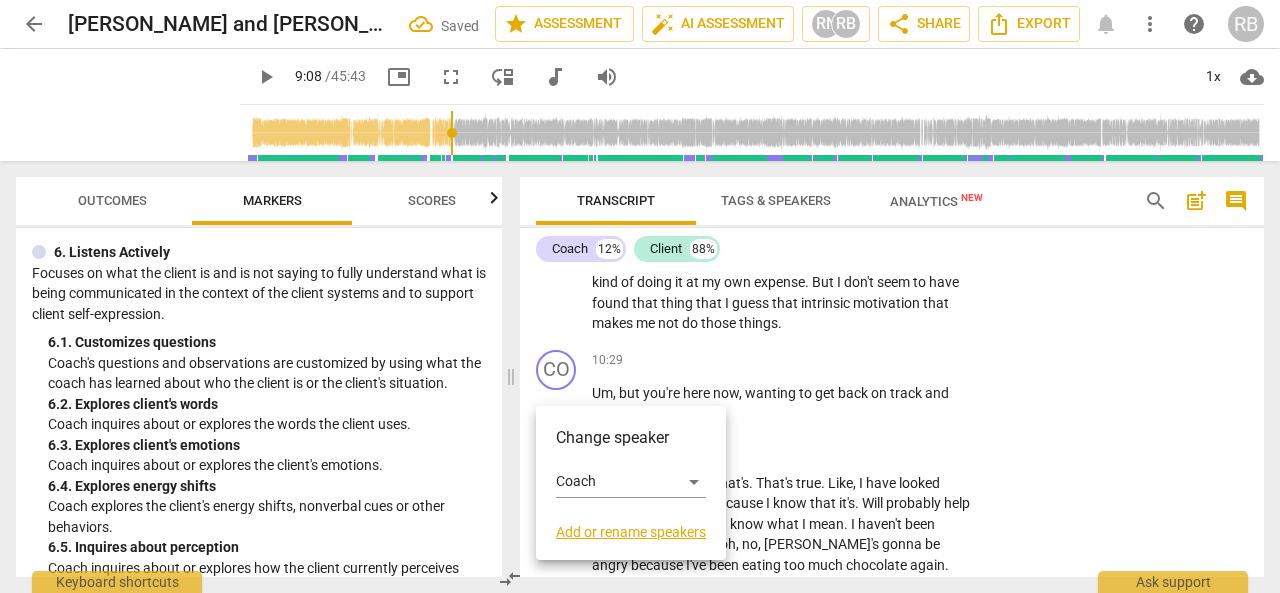 click at bounding box center (640, 296) 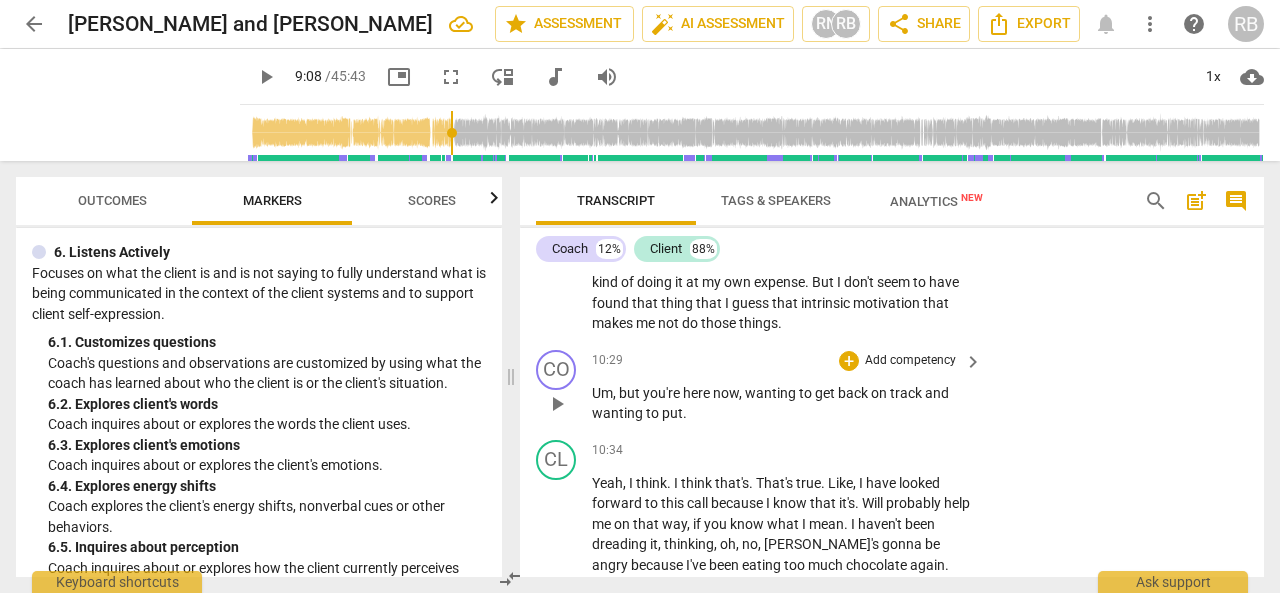 click on "play_arrow" at bounding box center (557, 404) 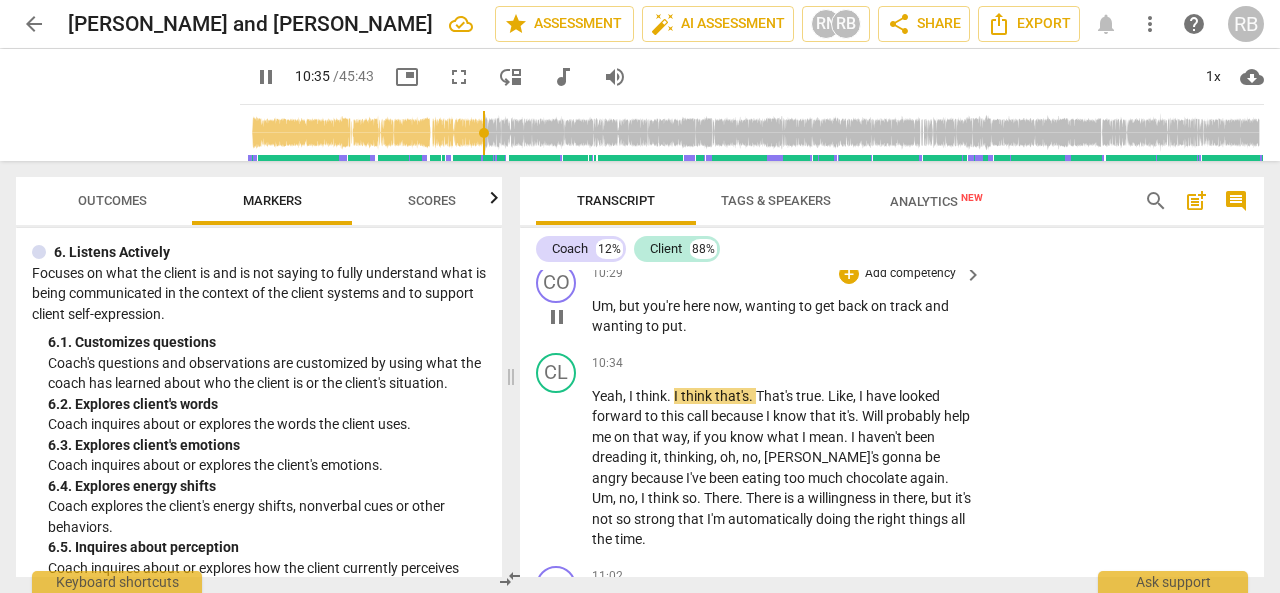 scroll, scrollTop: 4095, scrollLeft: 0, axis: vertical 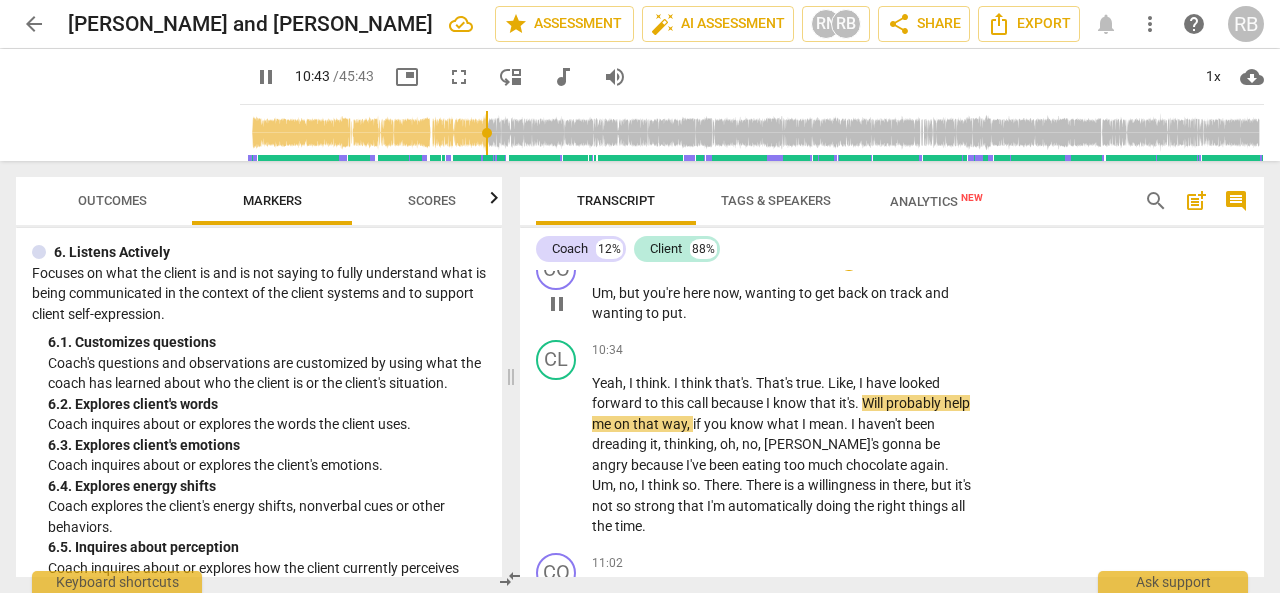 click on "pause" at bounding box center (557, 304) 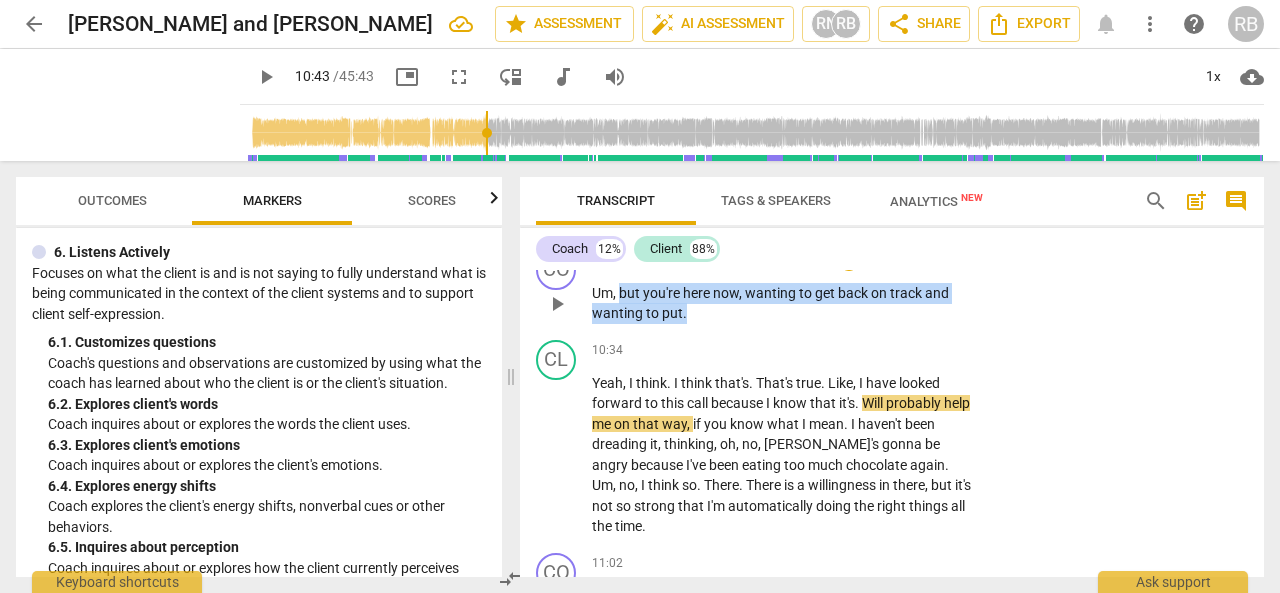 drag, startPoint x: 620, startPoint y: 308, endPoint x: 700, endPoint y: 325, distance: 81.78631 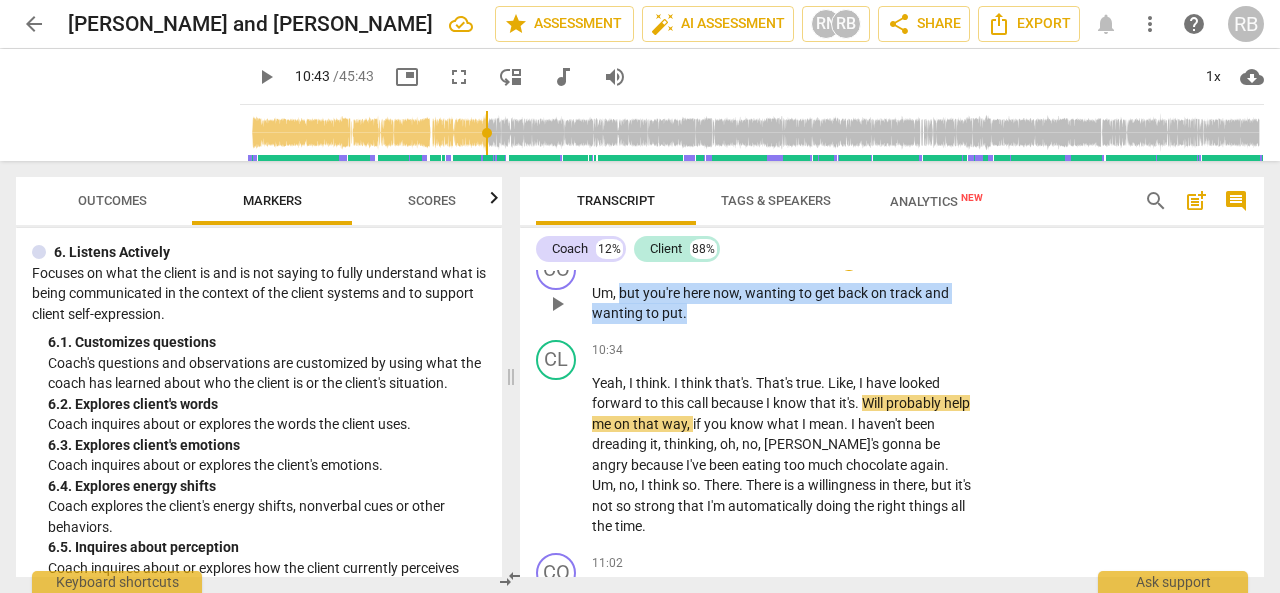 click on "Um ,   but   you're   here   now ,   wanting   to   get   back   on   track   and   wanting   to   put ." at bounding box center (782, 303) 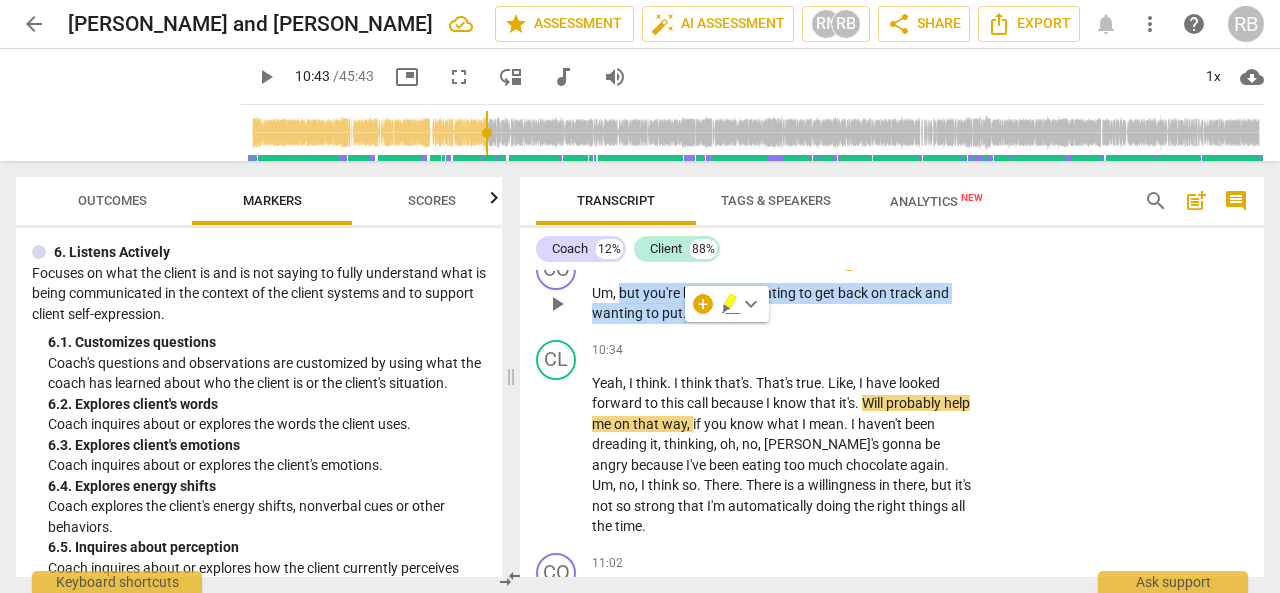 click on "+ Add competency" at bounding box center [898, 261] 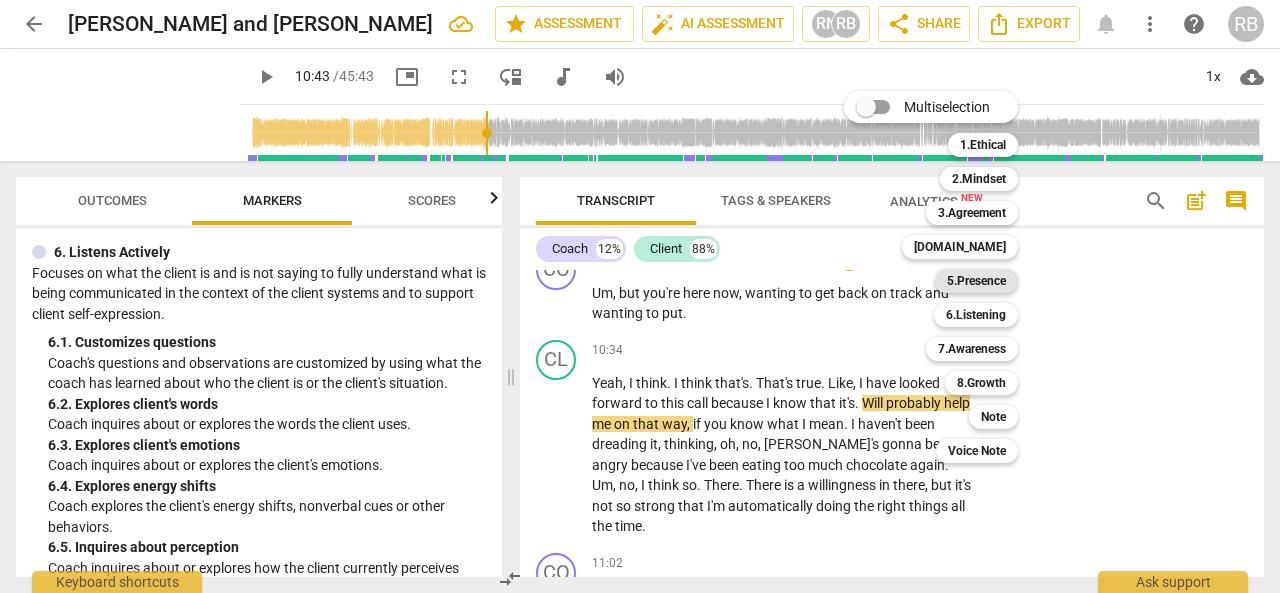 click on "5.Presence" at bounding box center (976, 281) 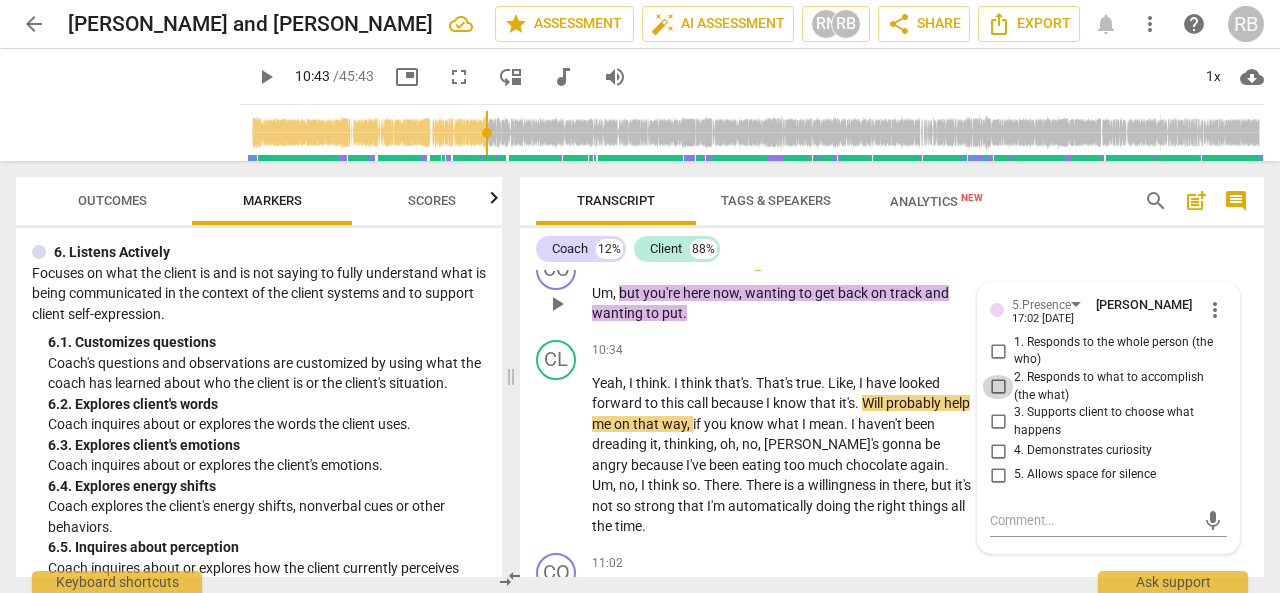 click on "2. Responds to what to accomplish (the what)" at bounding box center [998, 387] 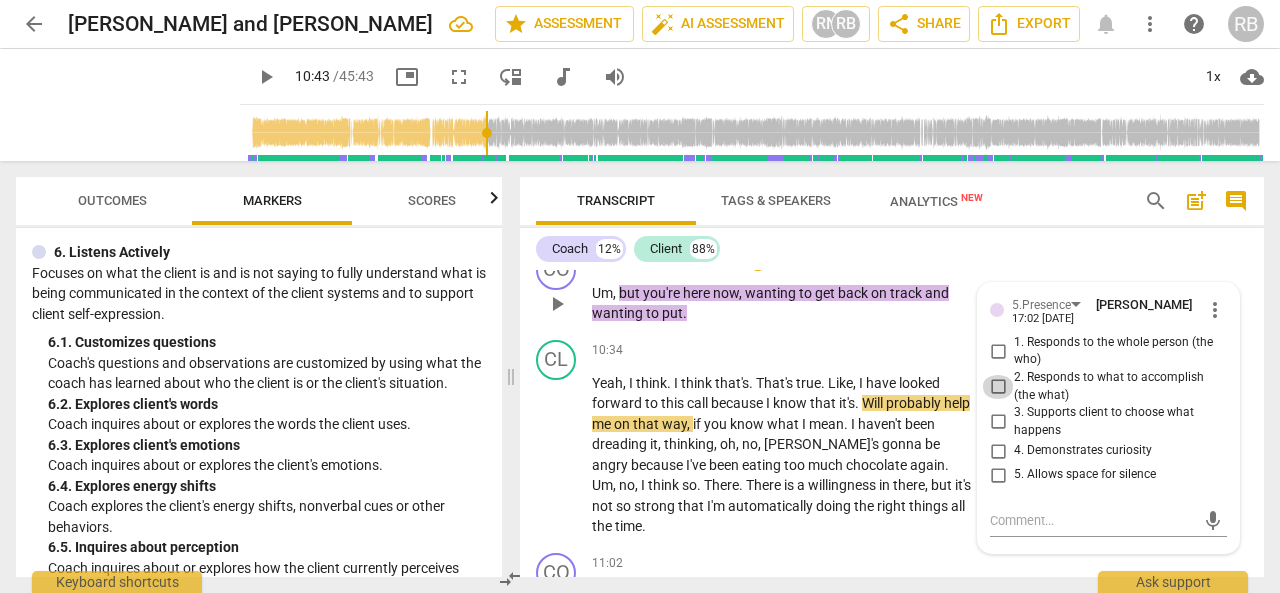 checkbox on "true" 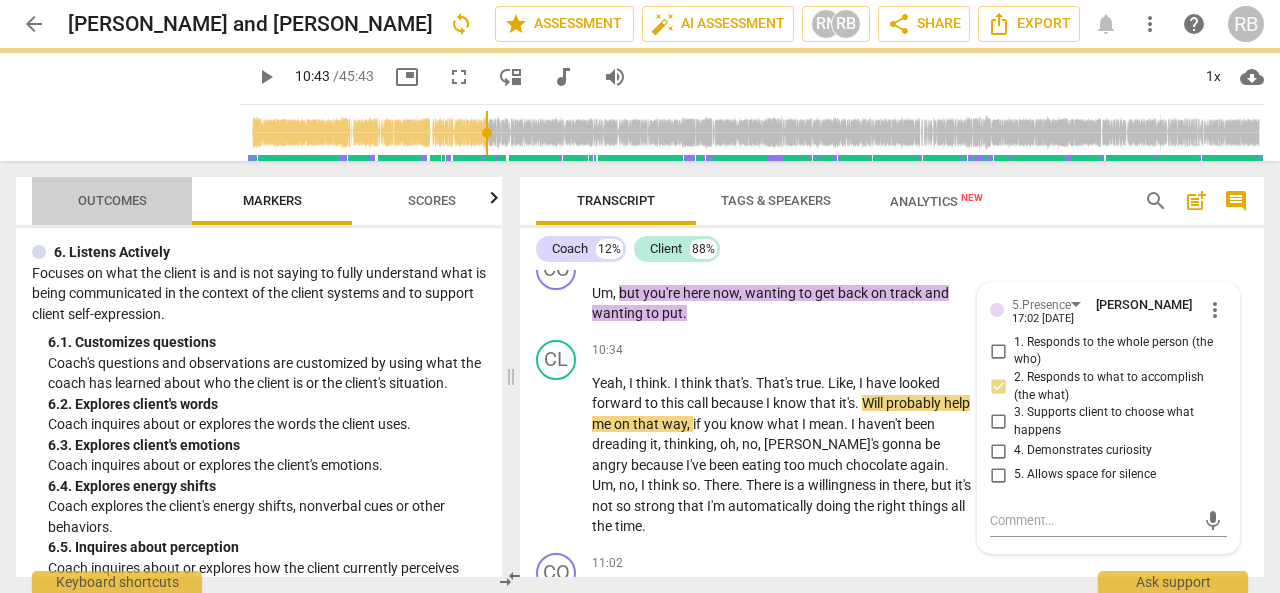 click on "Outcomes" at bounding box center [112, 200] 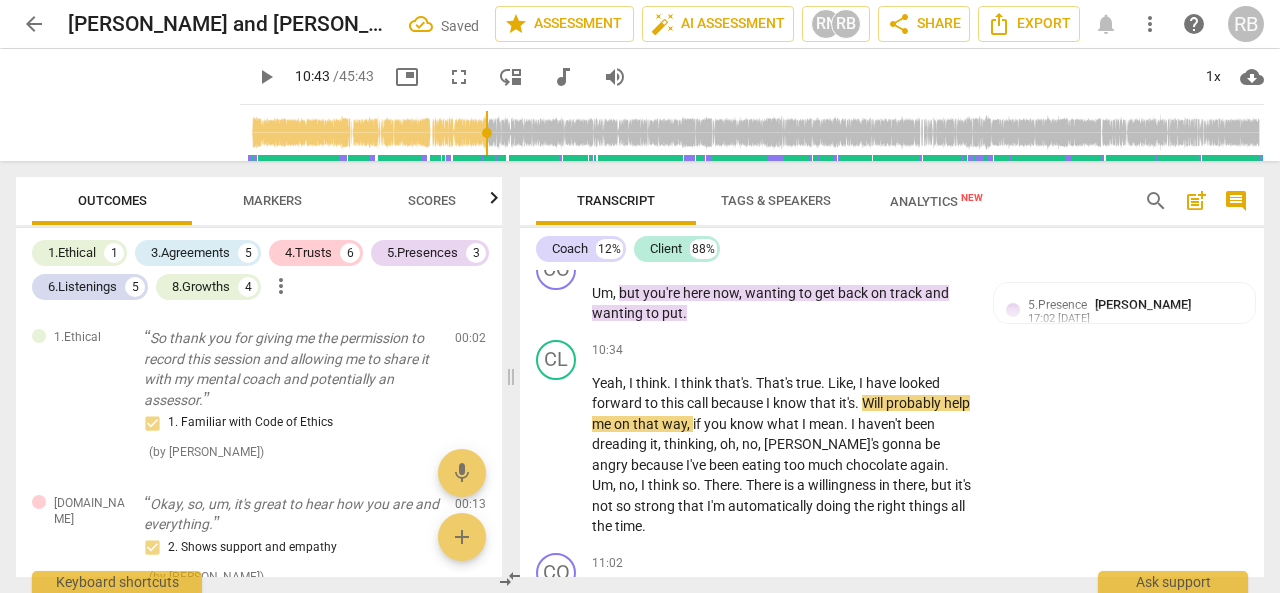 click on "Markers" at bounding box center (272, 200) 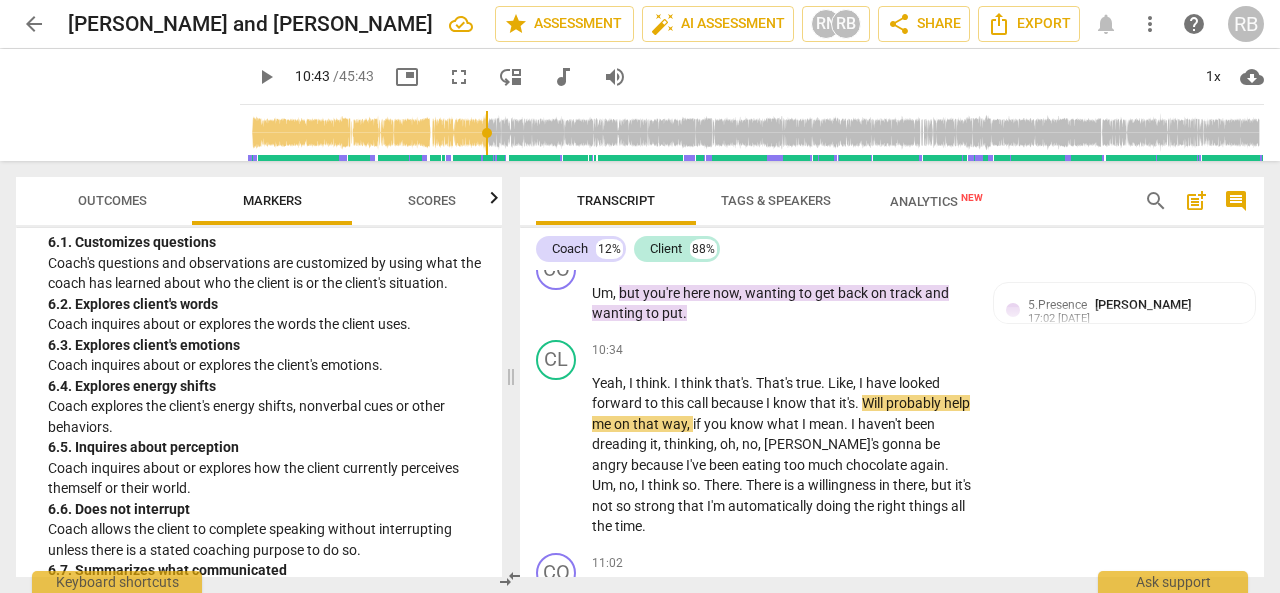 scroll, scrollTop: 1600, scrollLeft: 0, axis: vertical 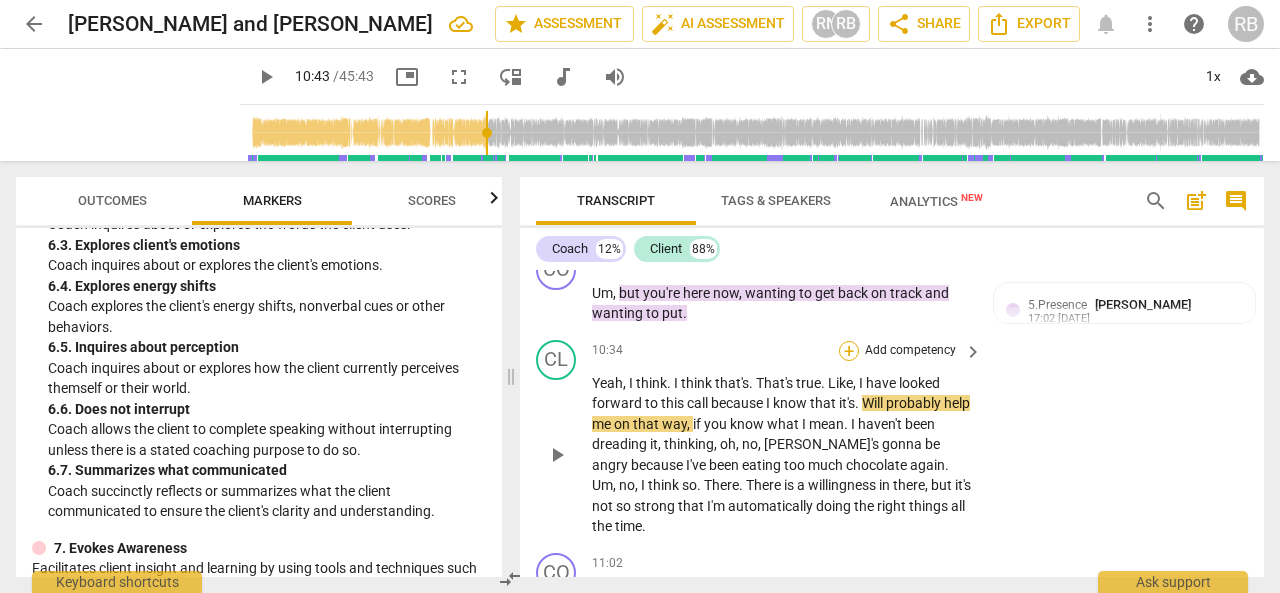 click on "+" at bounding box center [849, 351] 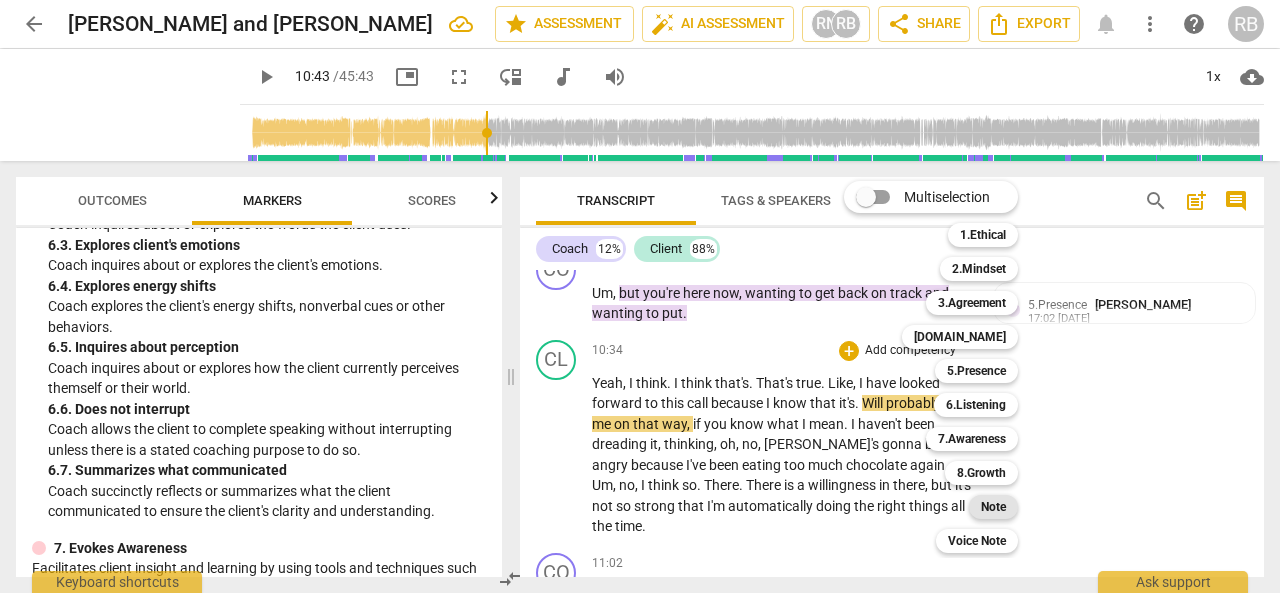 click on "Note" at bounding box center [993, 507] 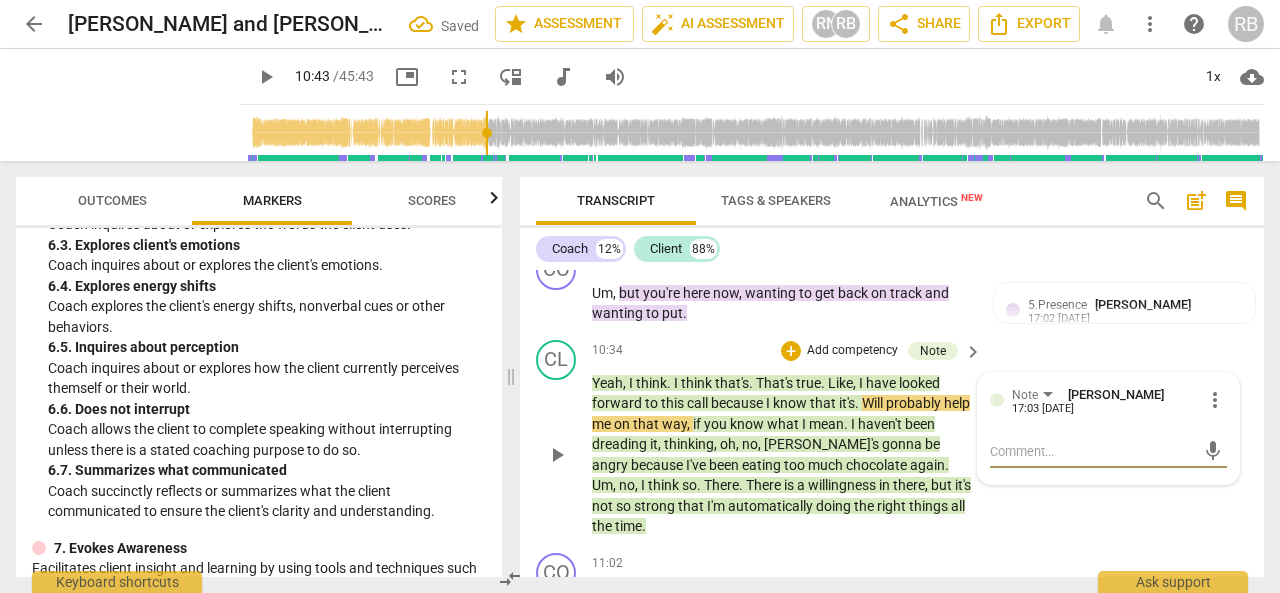 type on "W" 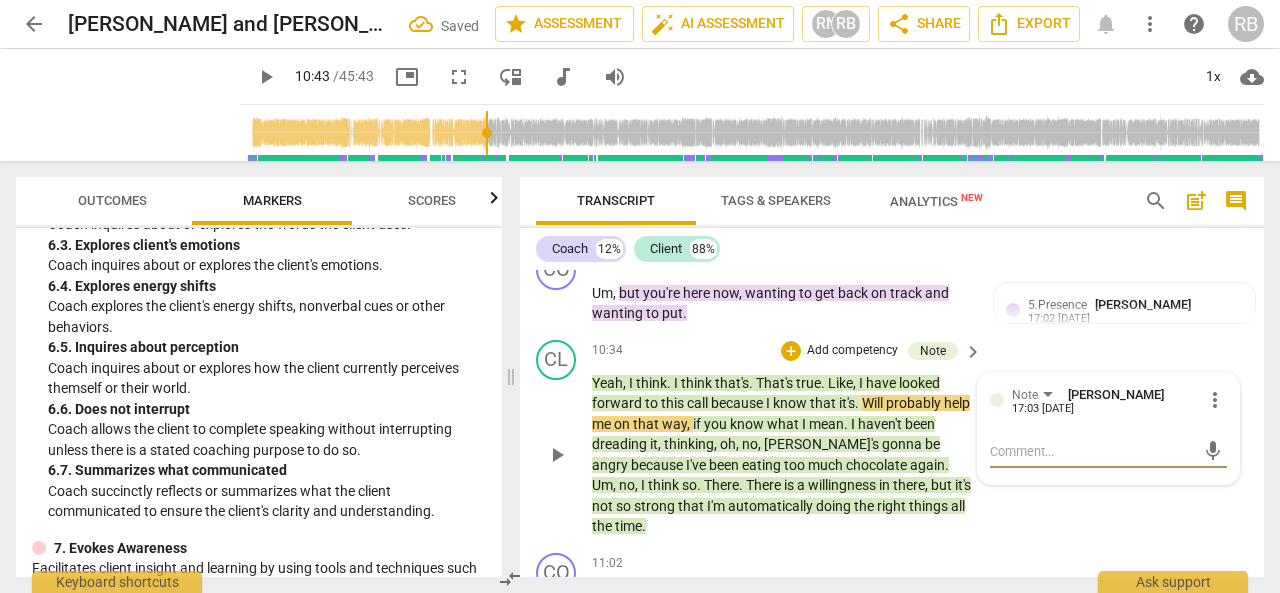 type on "W" 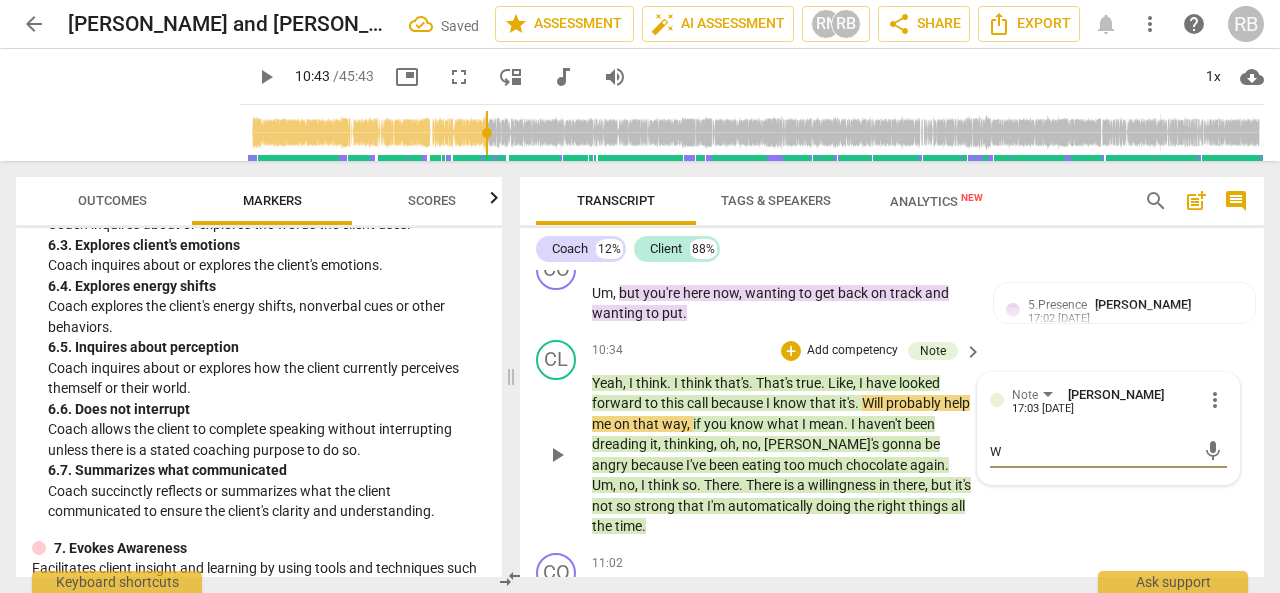 type on "Wo" 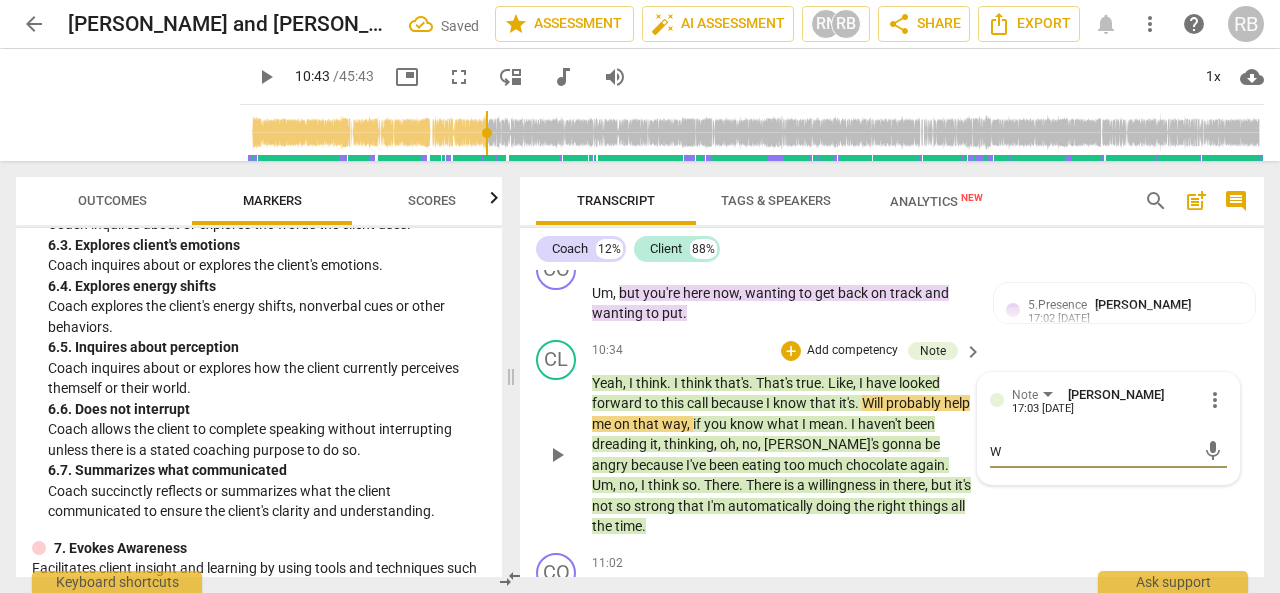 type on "Wo" 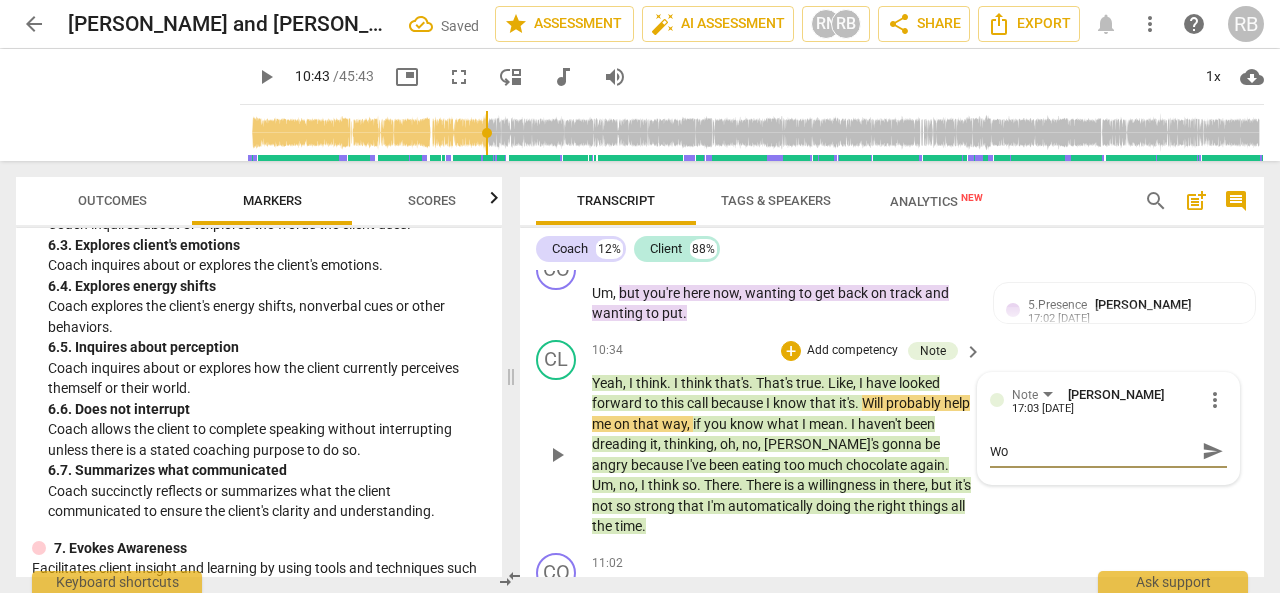 type on "Wor" 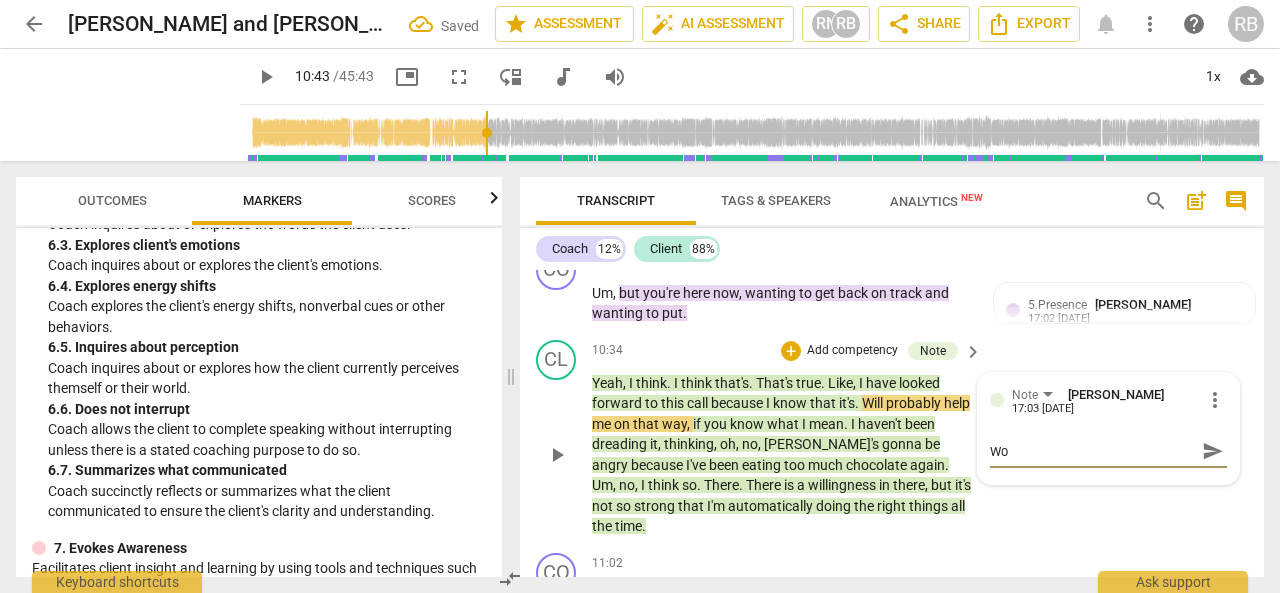 type on "Wor" 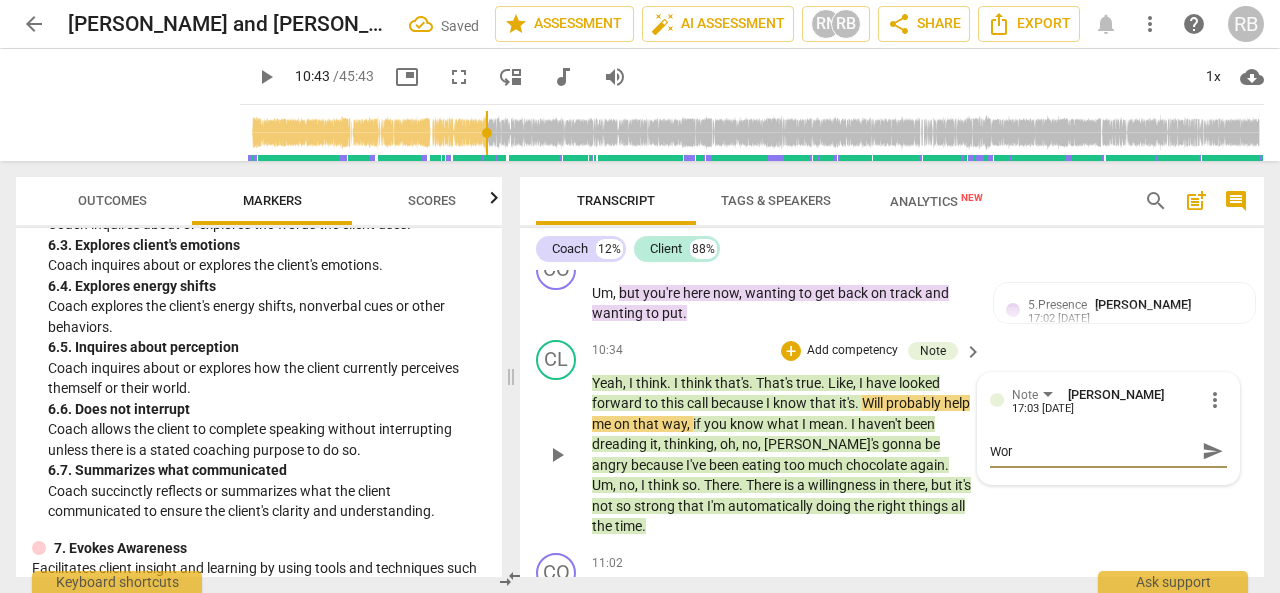 type on "Worr" 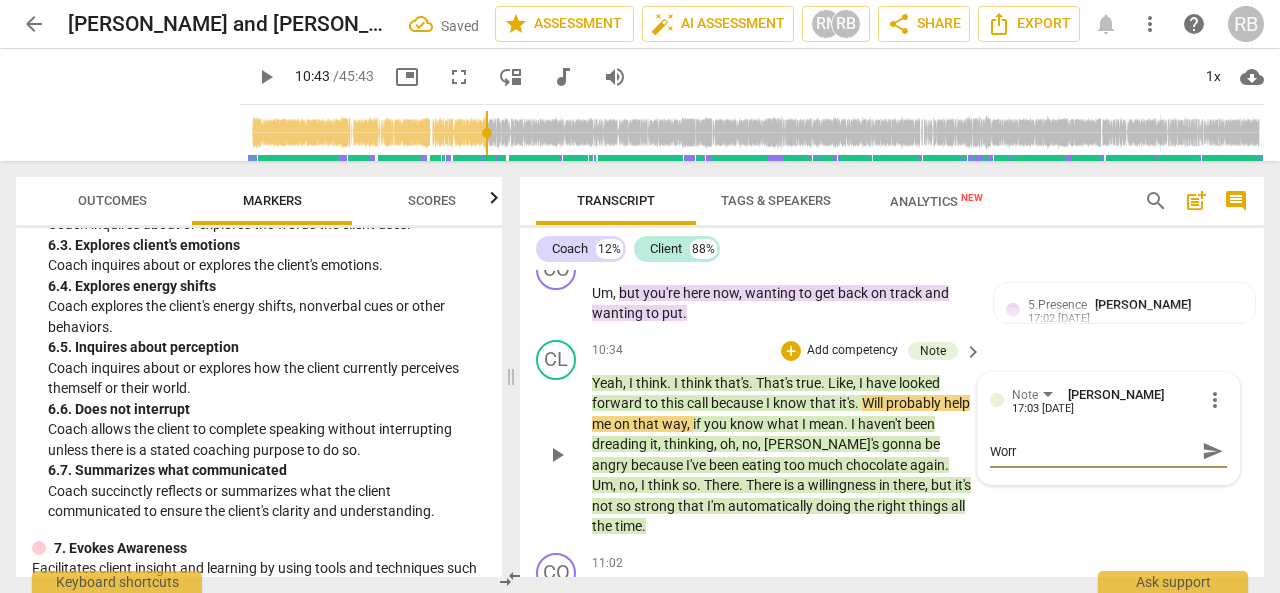 type on "Worri" 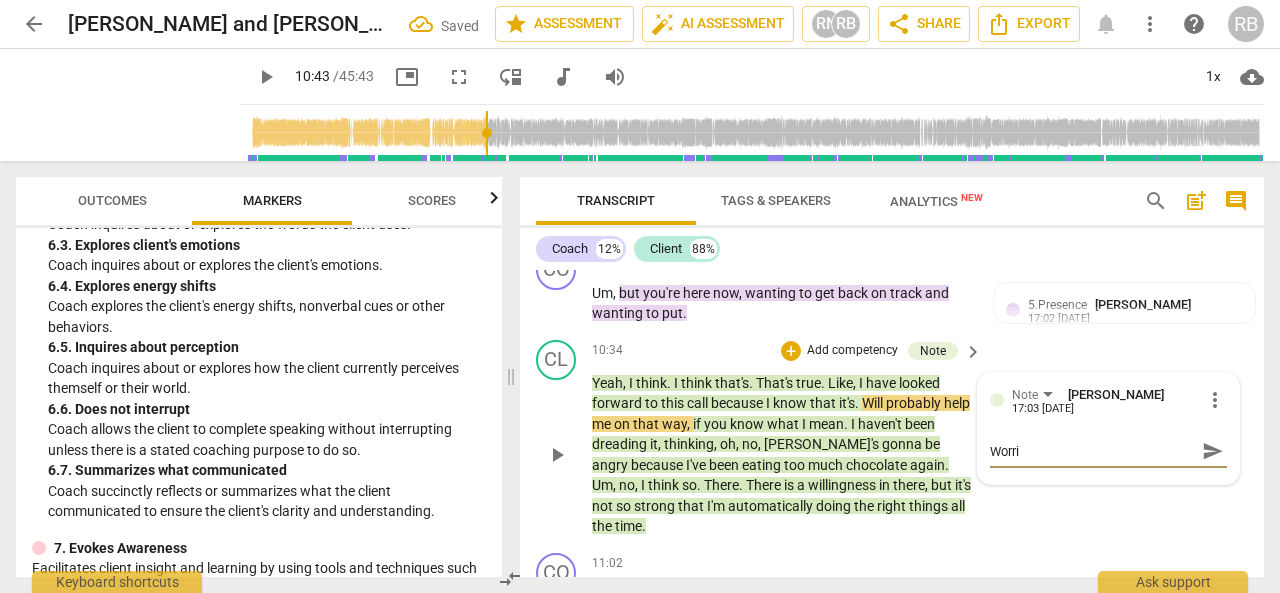 type on "Worrie" 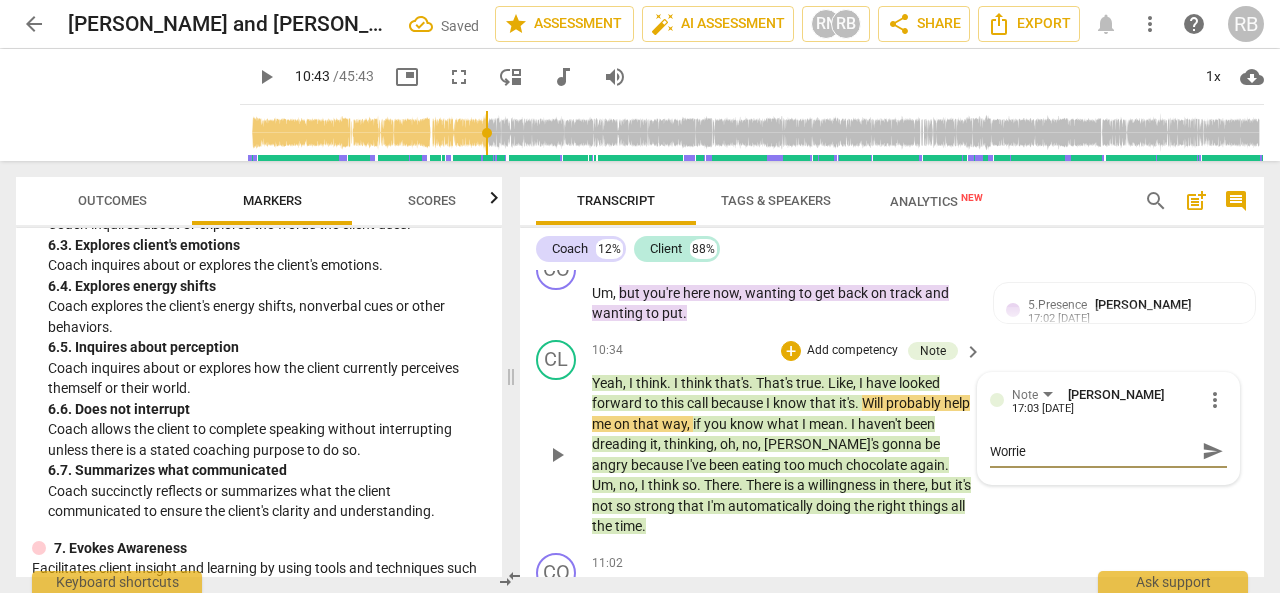 type on "Worried" 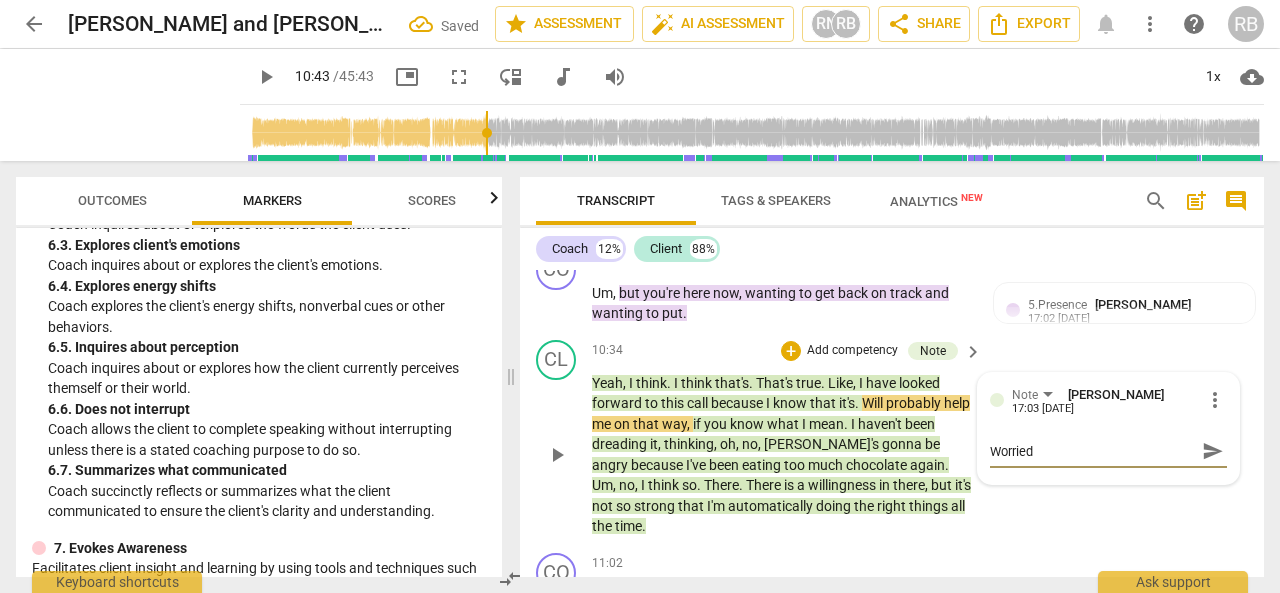 type on "Worried" 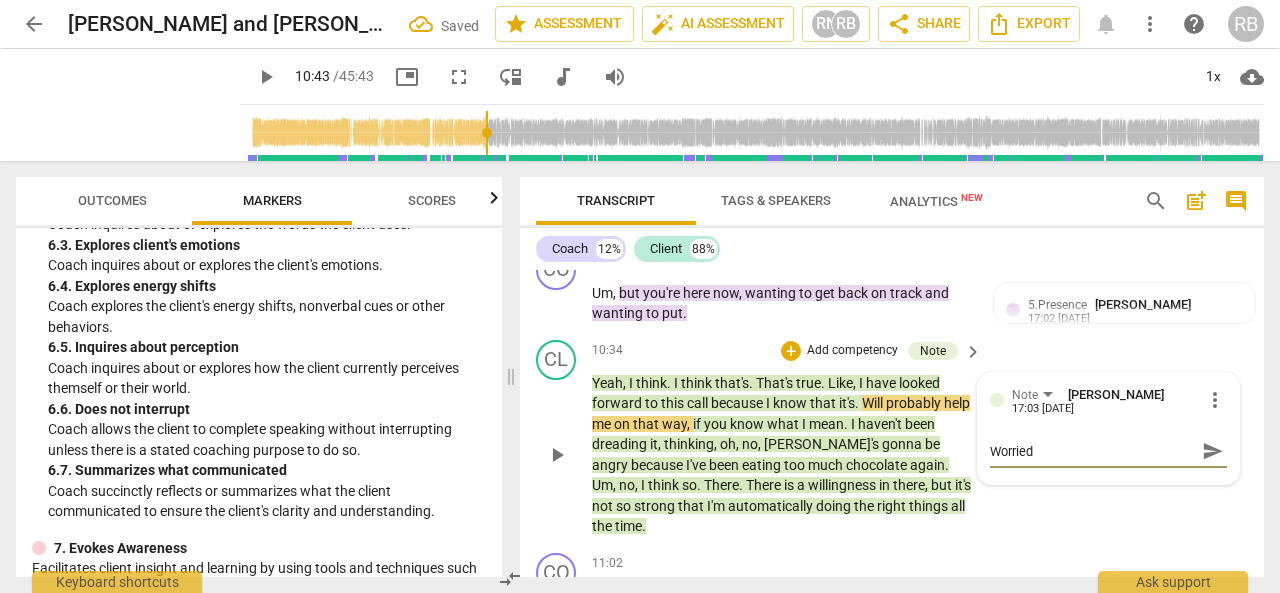 type on "Worried I" 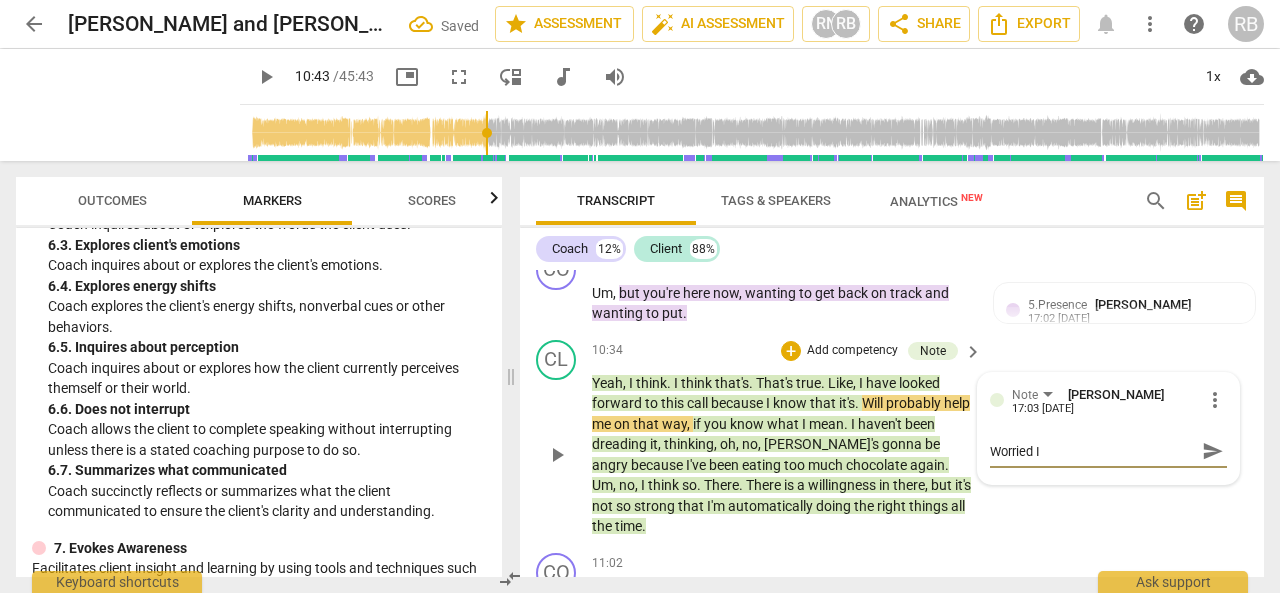 type on "Worried I" 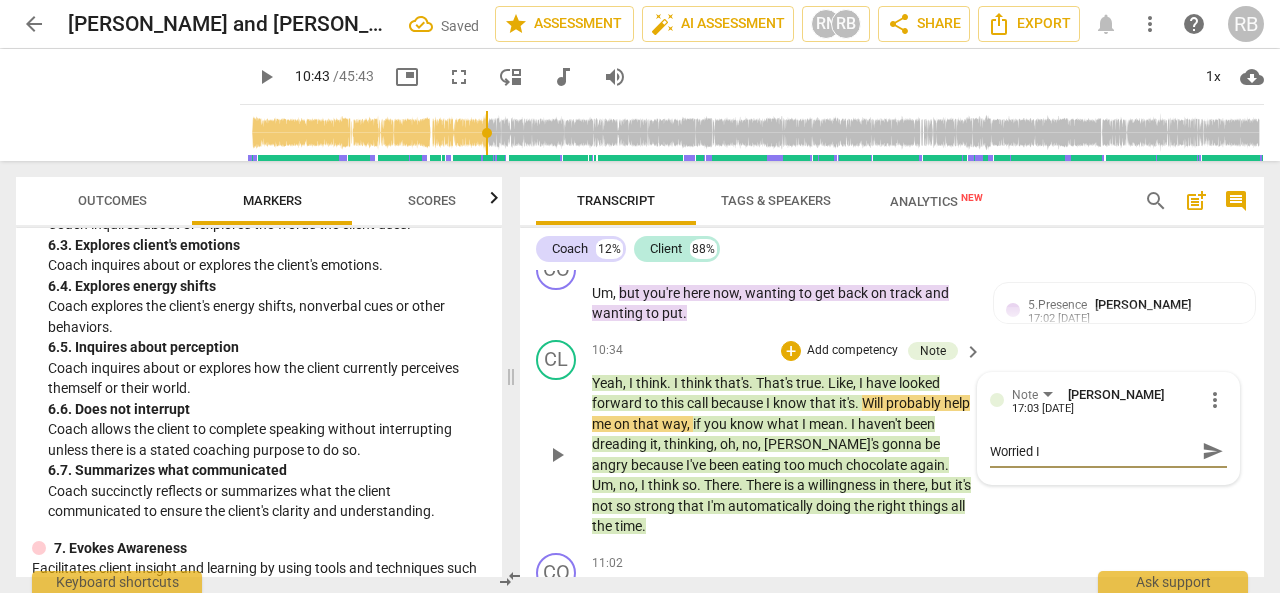 type on "Worried I" 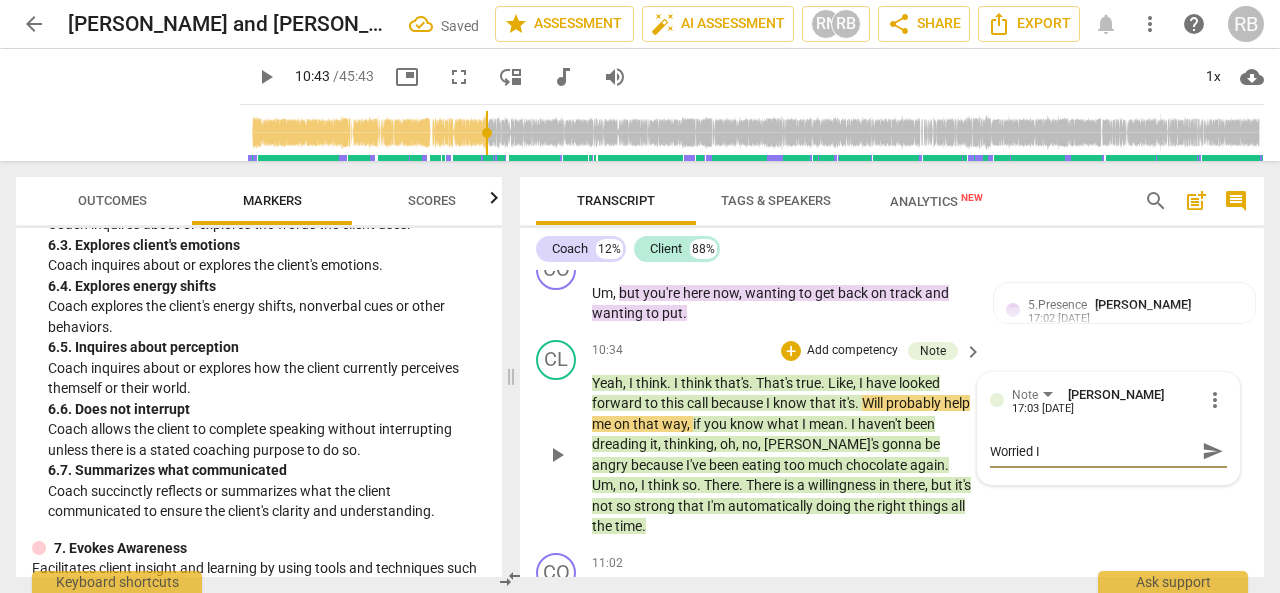 type on "Worried I i" 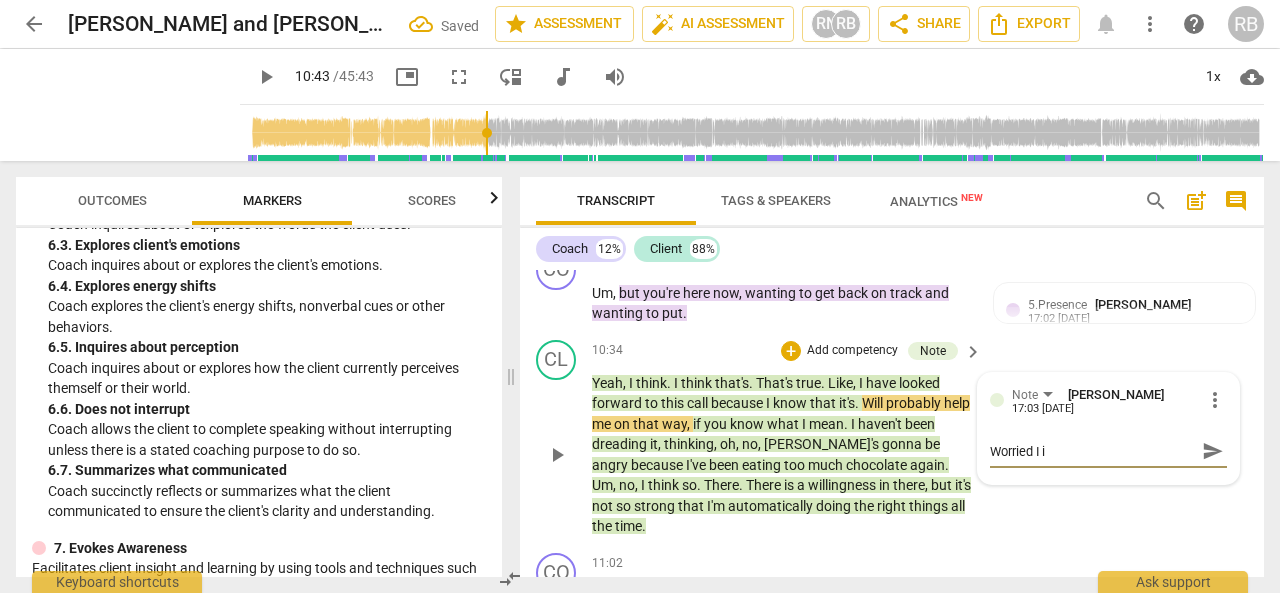 type on "Worried I in" 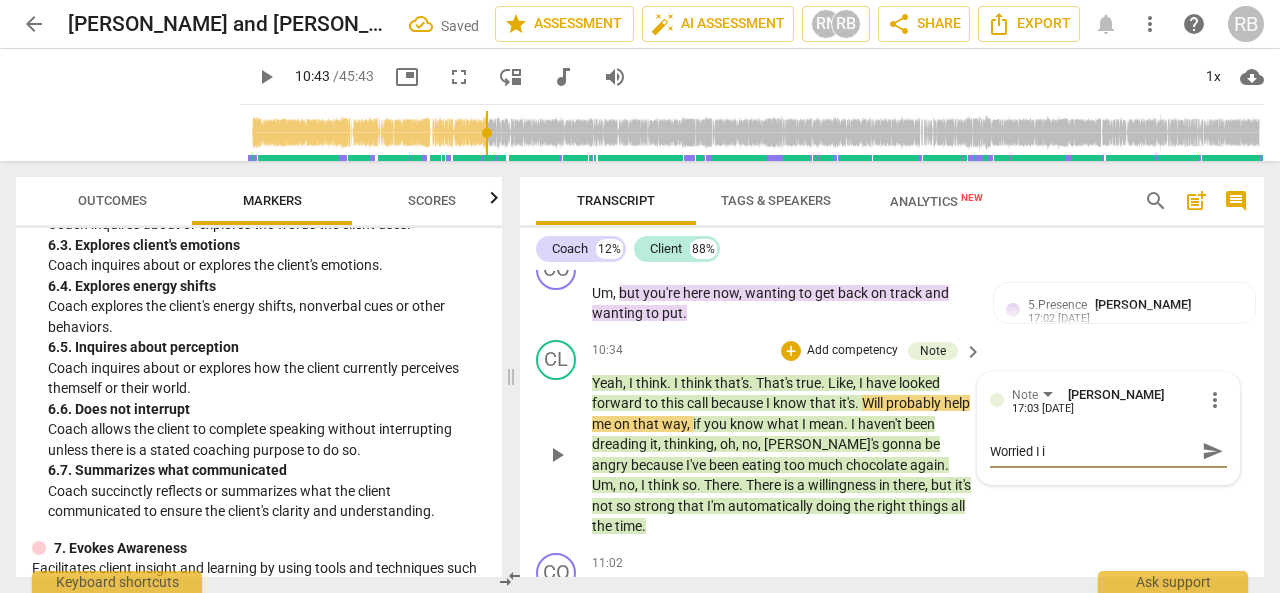 type on "Worried I in" 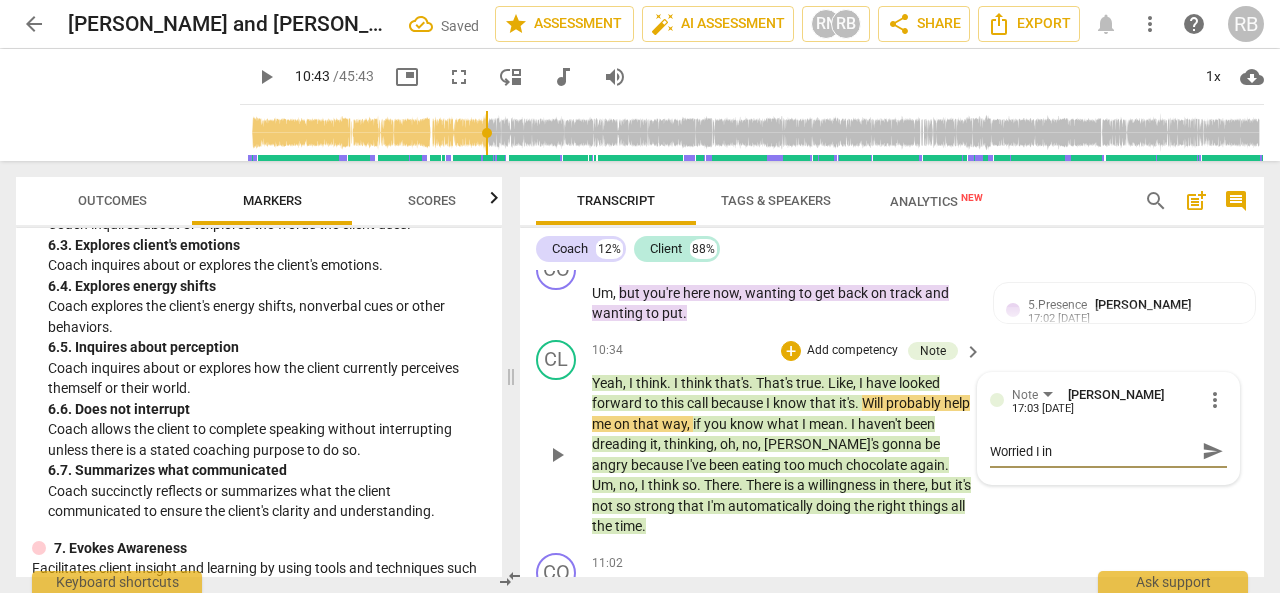 type on "Worried I int" 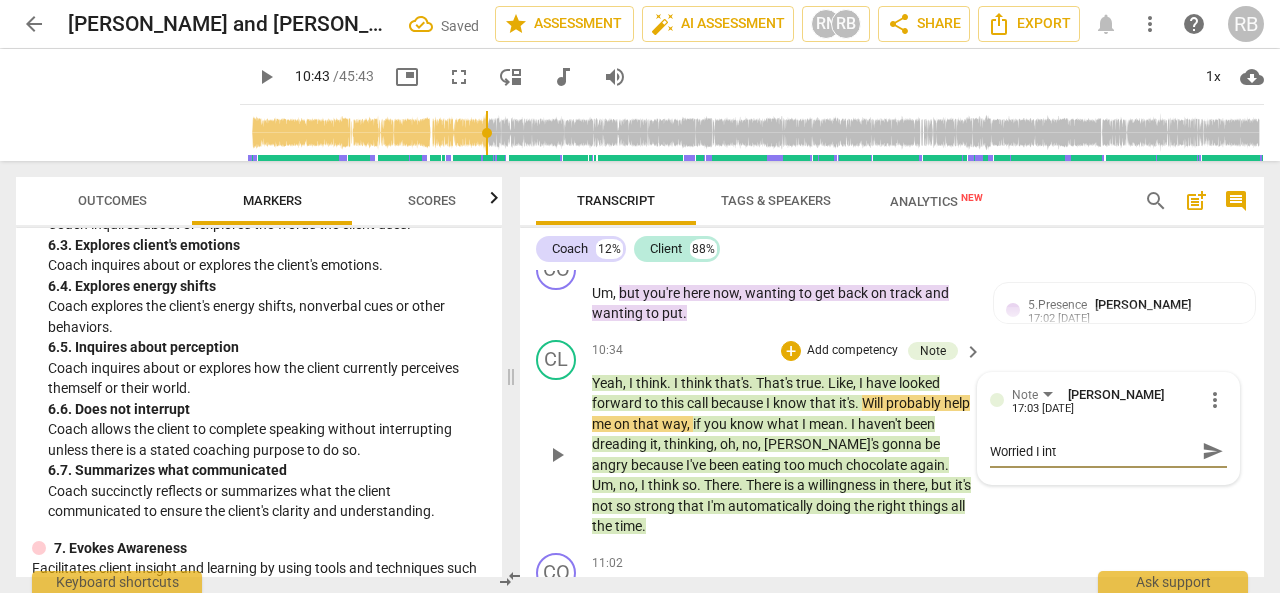 type on "Worried I inte" 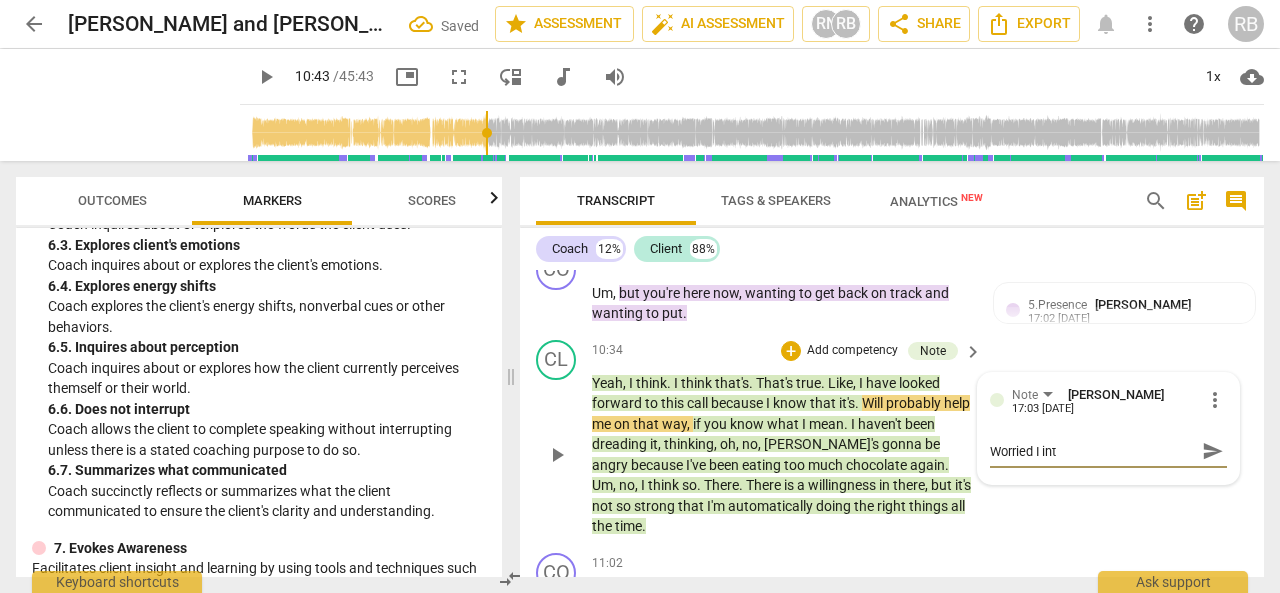 type on "Worried I inte" 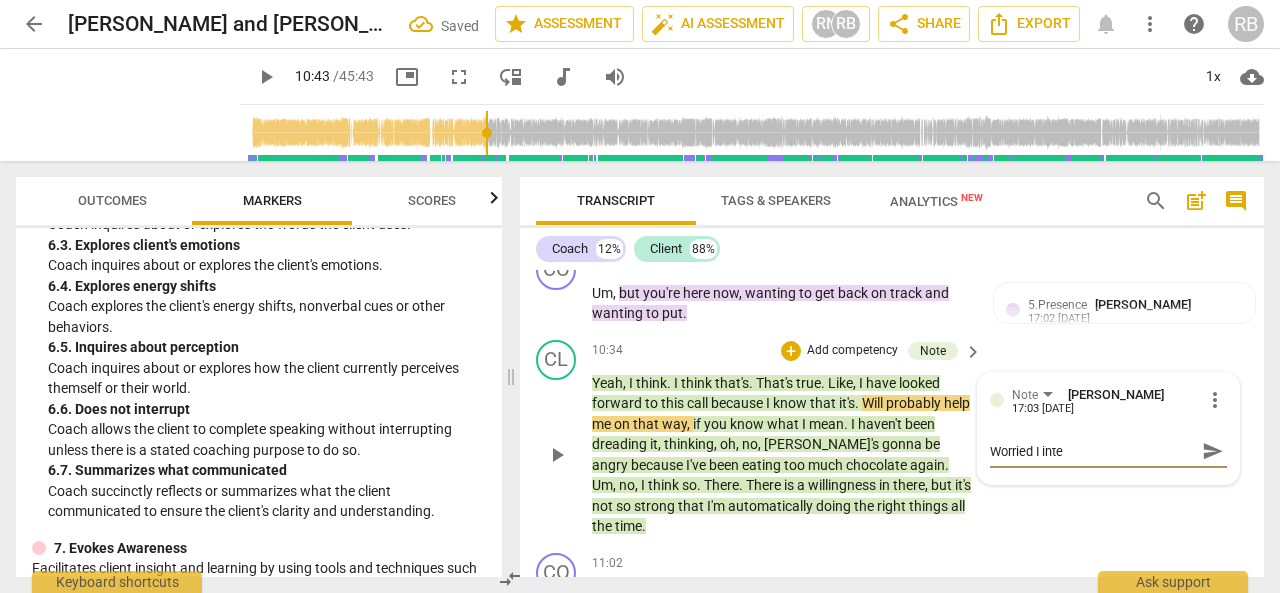 type on "Worried I inter" 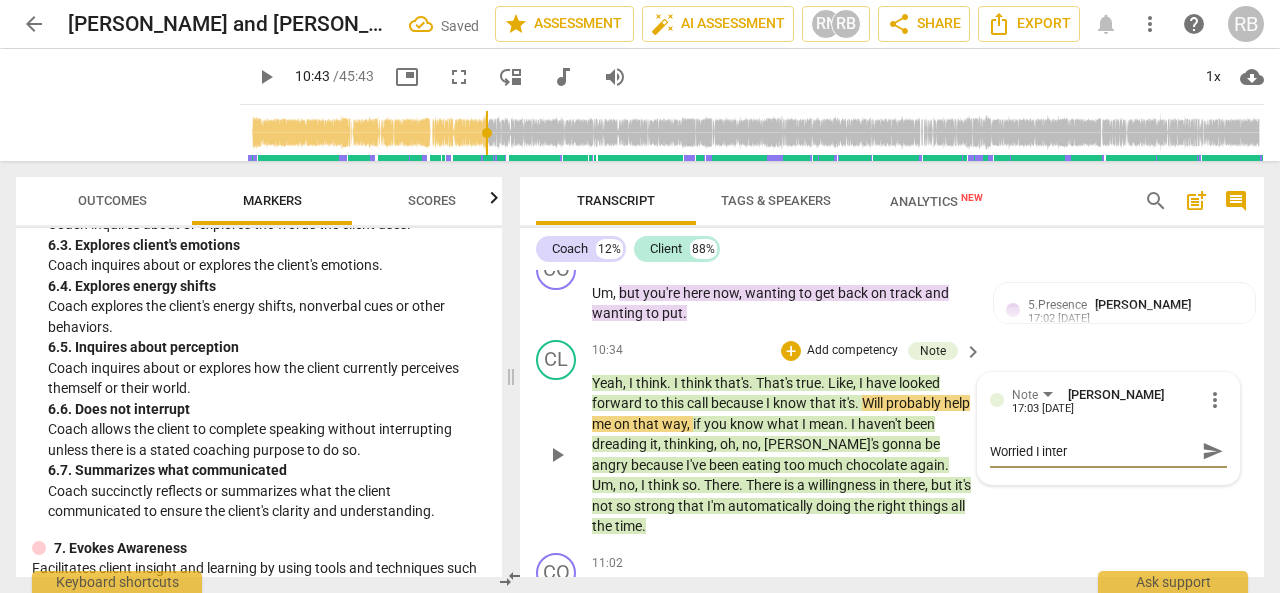 type on "Worried I interu" 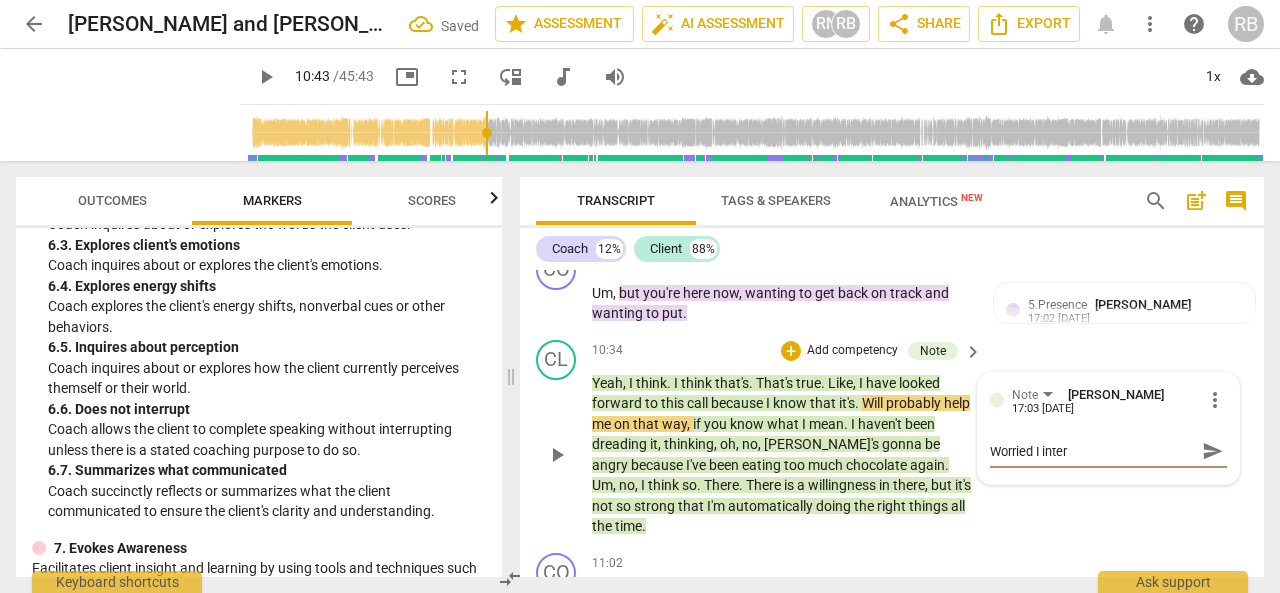 type on "Worried I interu" 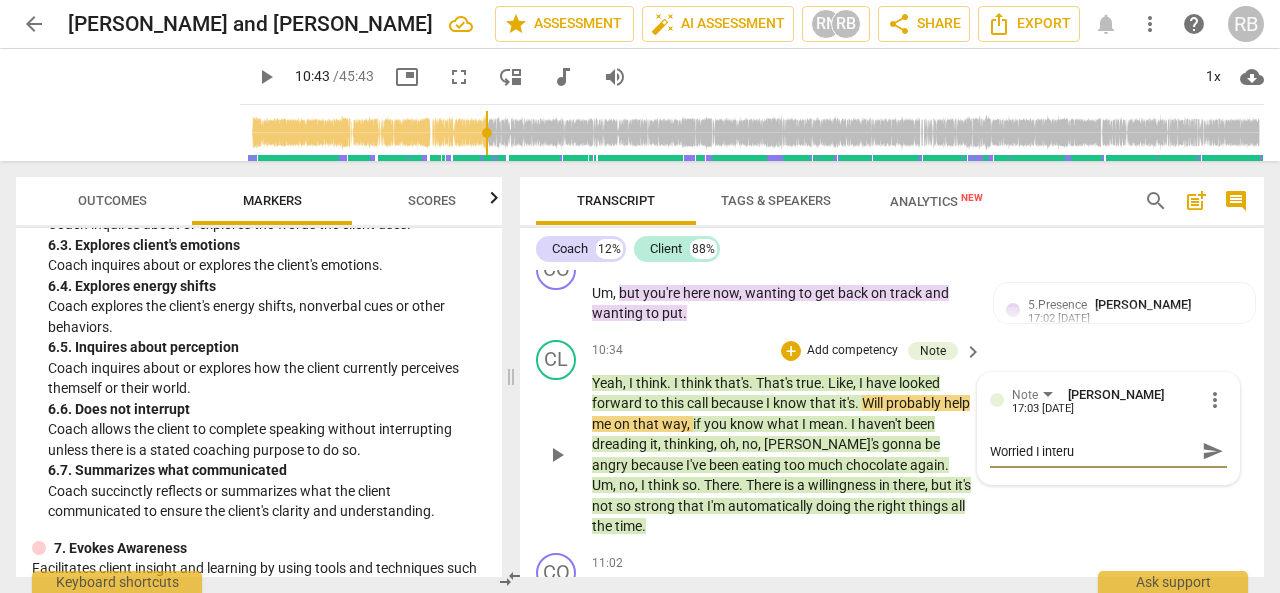 type on "Worried I interup" 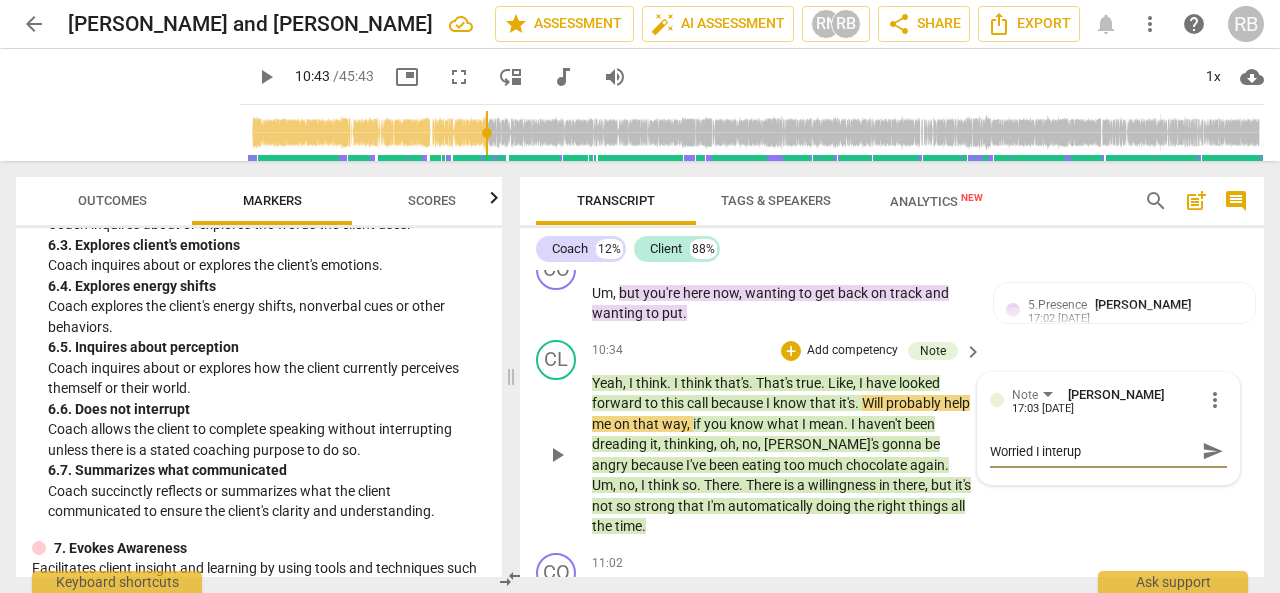 type on "Worried I interupt" 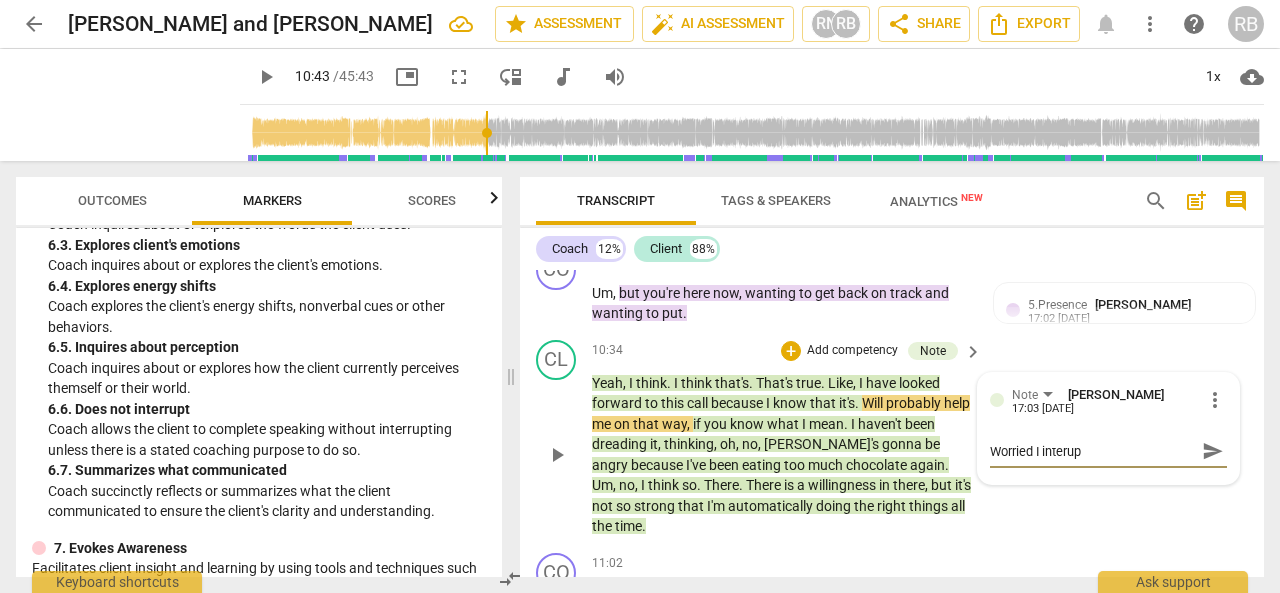 type on "Worried I interupt" 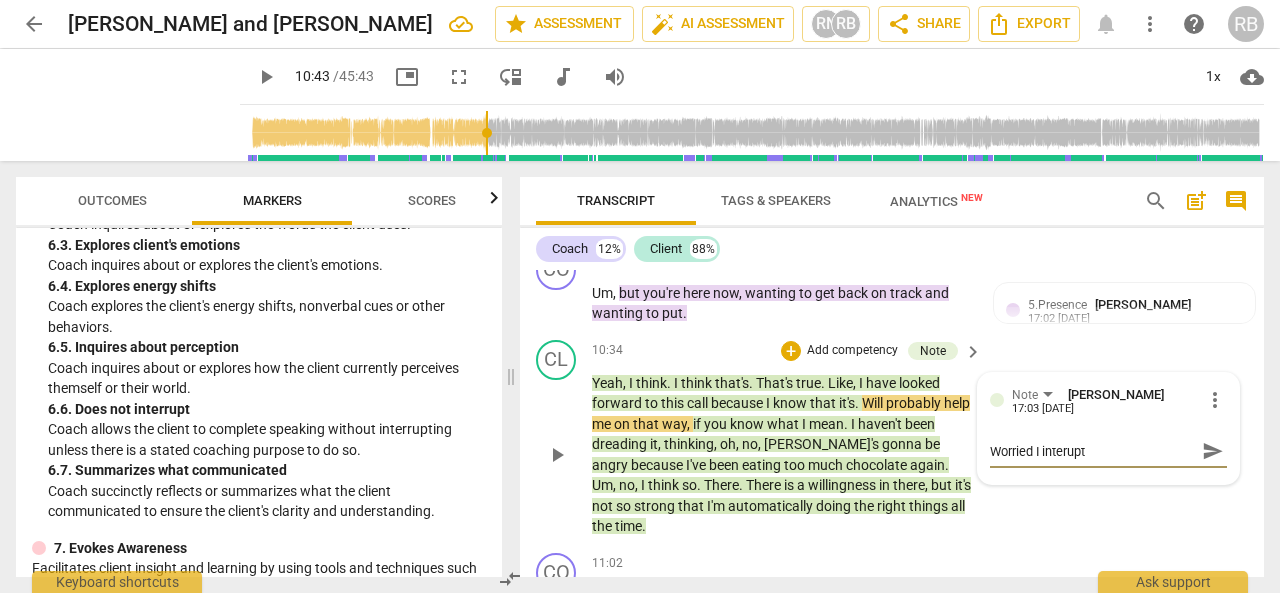 type on "Worried I interupte" 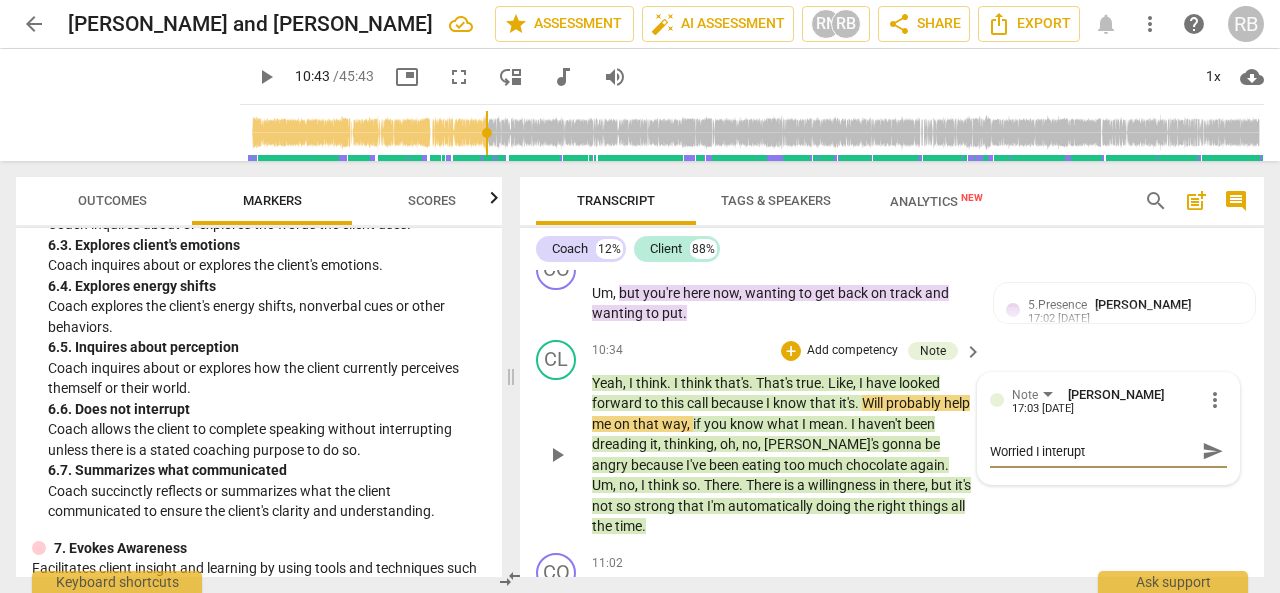 type on "Worried I interupte" 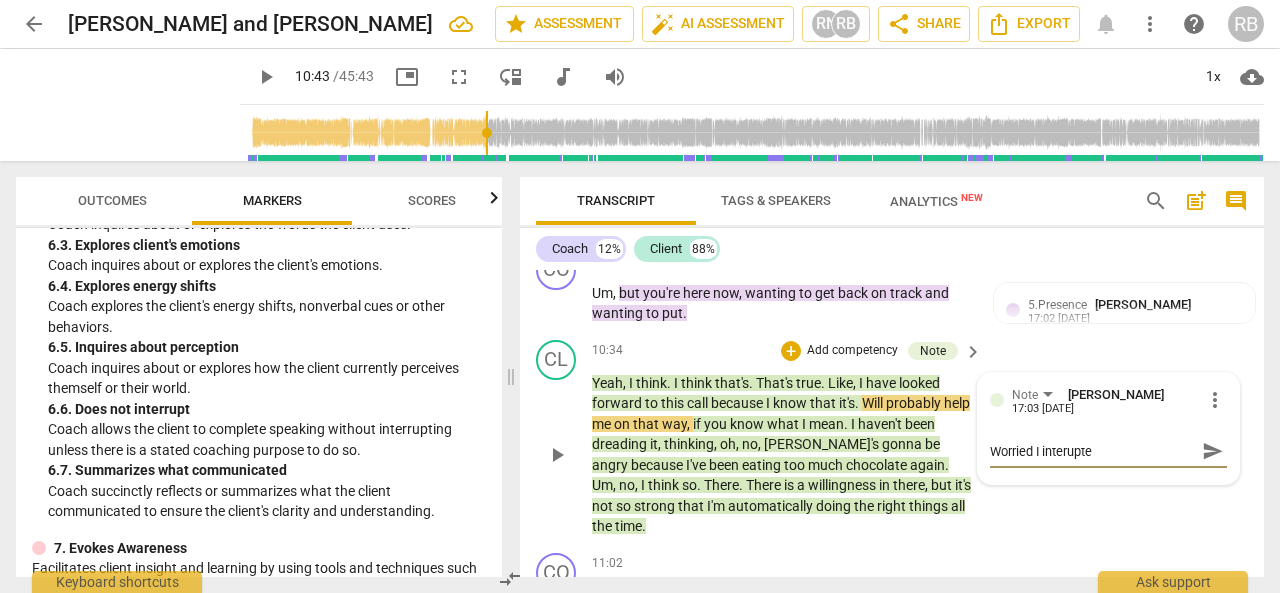 type on "Worried I interupted" 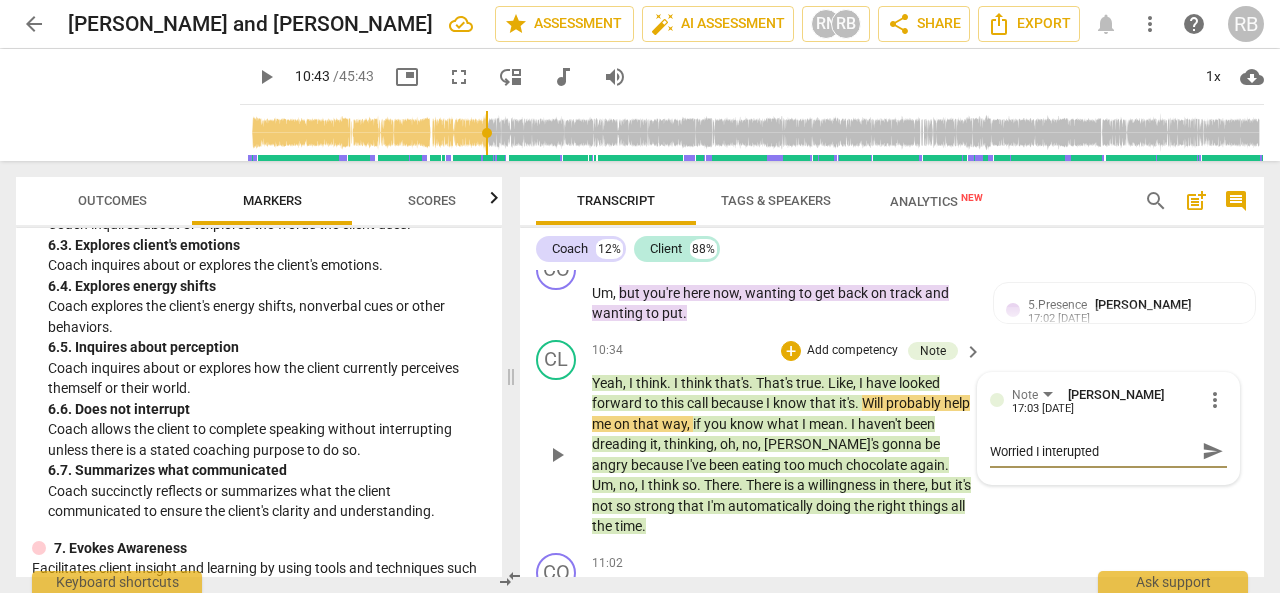 type on "Worried I interupted" 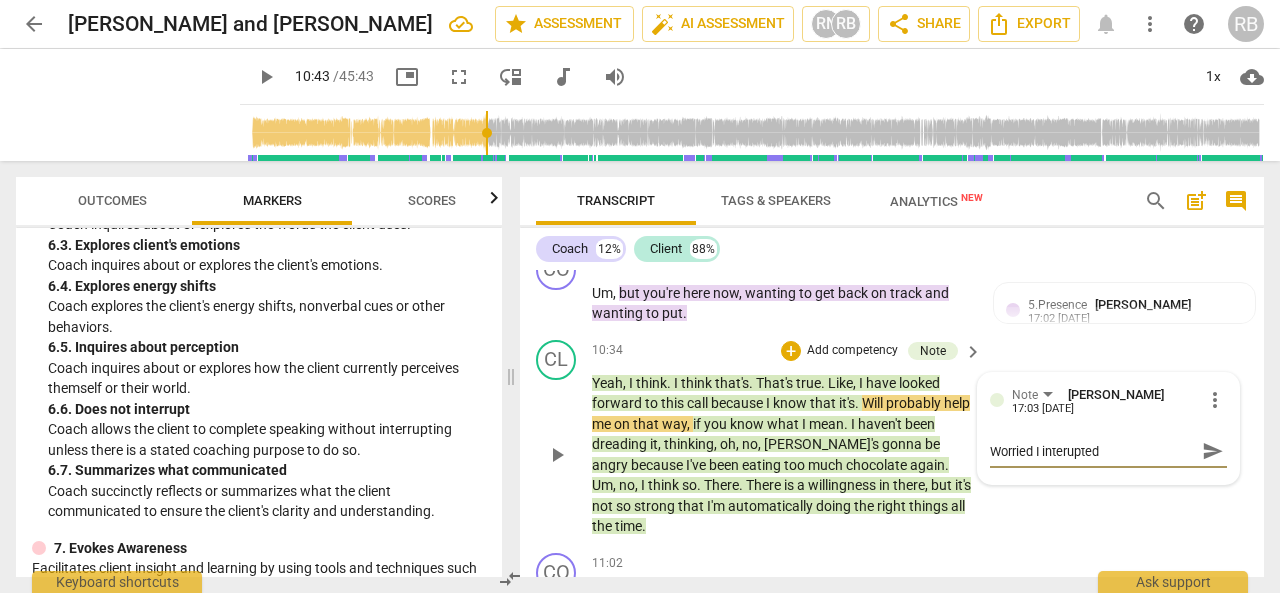 type on "Worried I interupted" 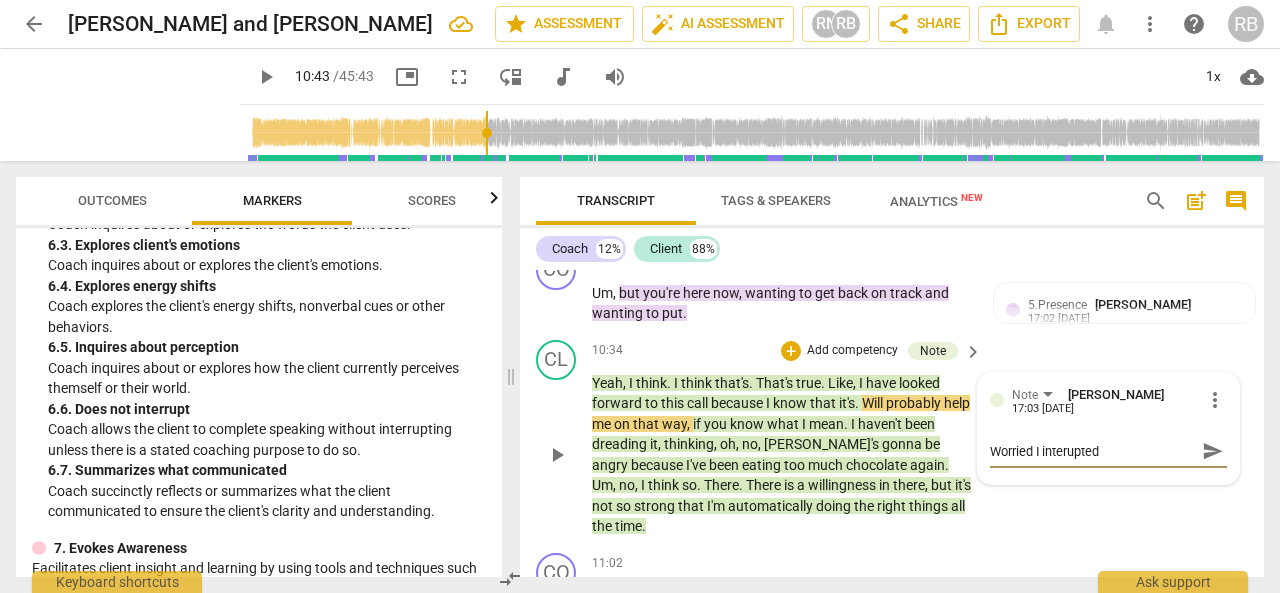 click on "Worried I interupted" at bounding box center (1092, 451) 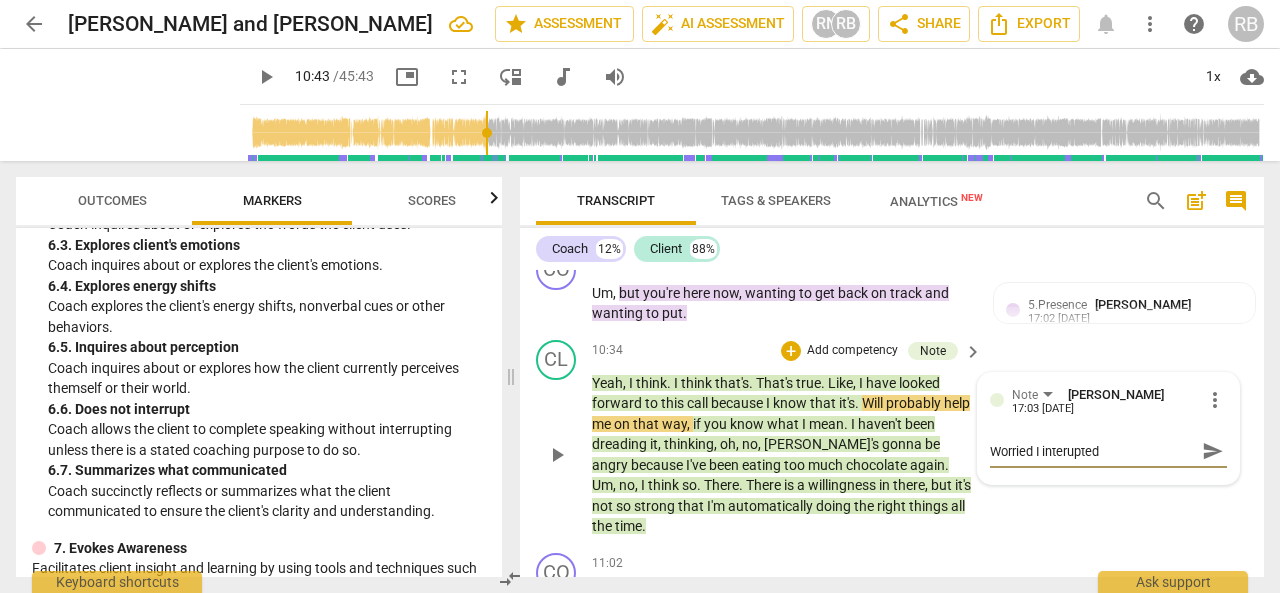 type on "Worried I interrupted" 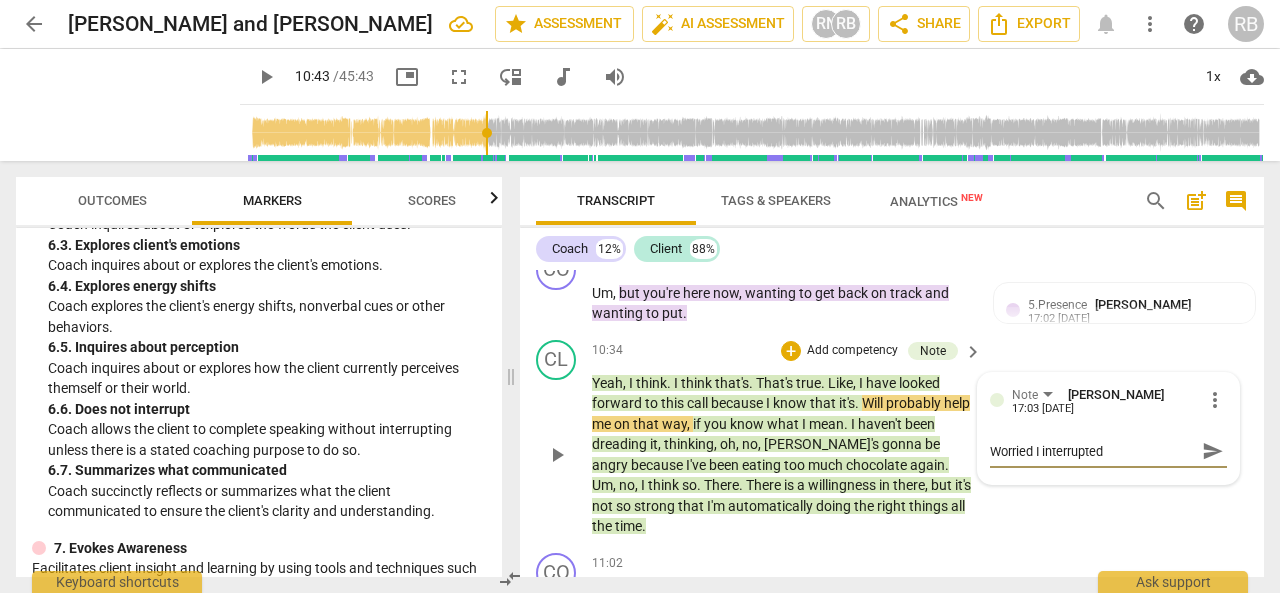 type on "Worried I interrupted" 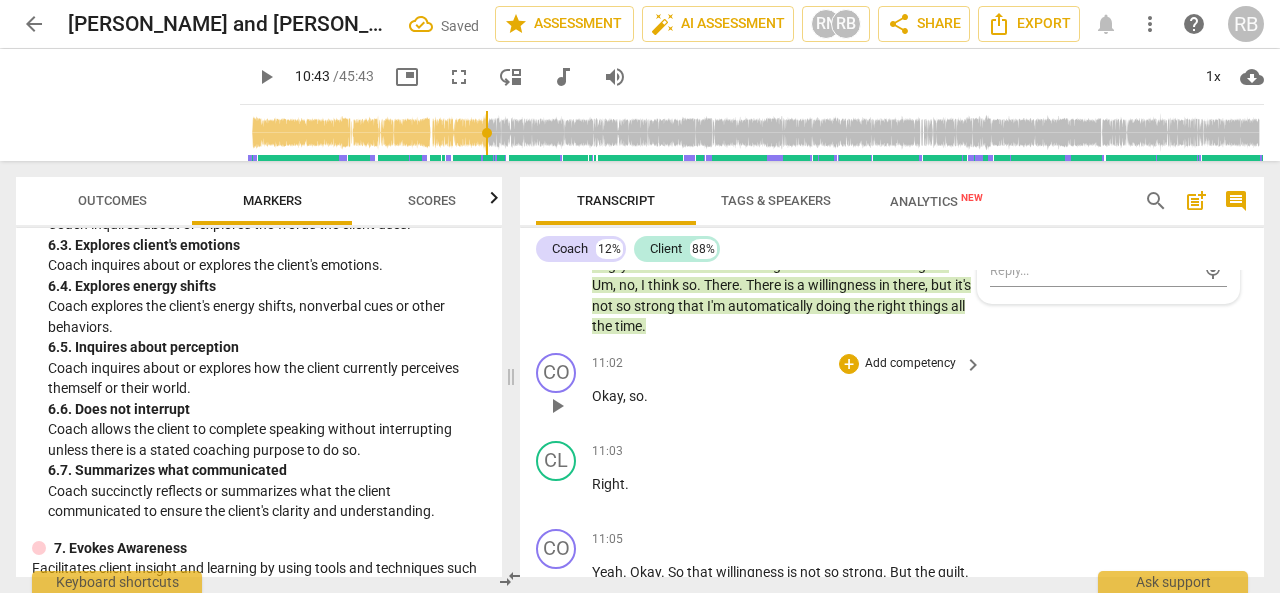 scroll, scrollTop: 4395, scrollLeft: 0, axis: vertical 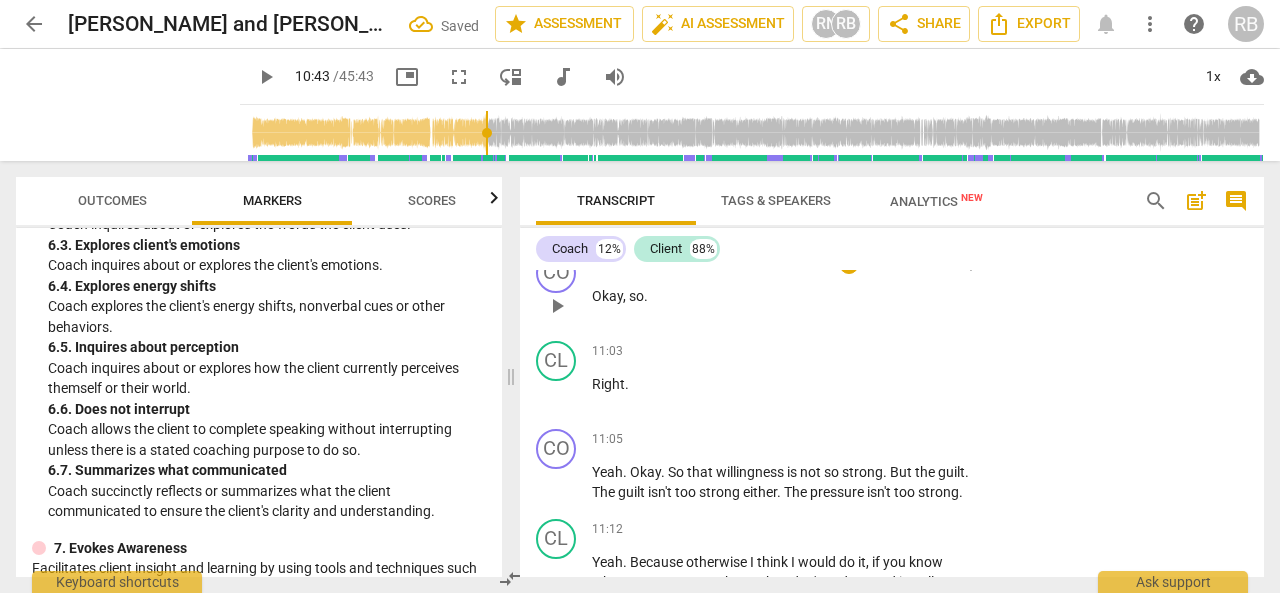 click on "play_arrow" at bounding box center [557, 306] 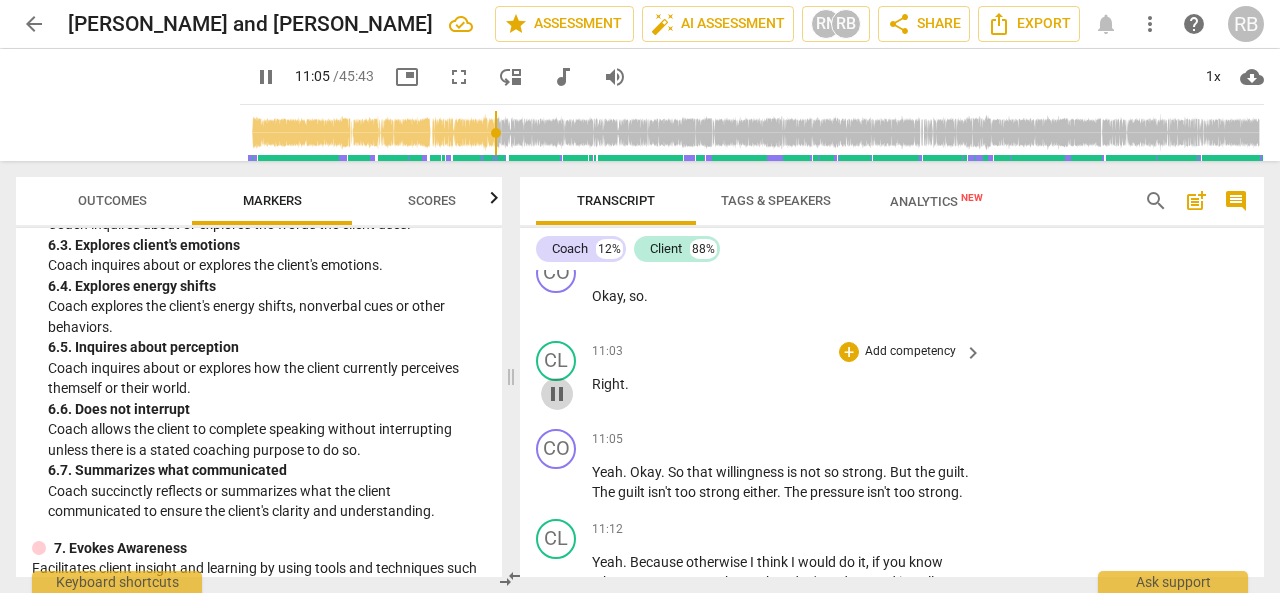 click on "pause" at bounding box center (557, 394) 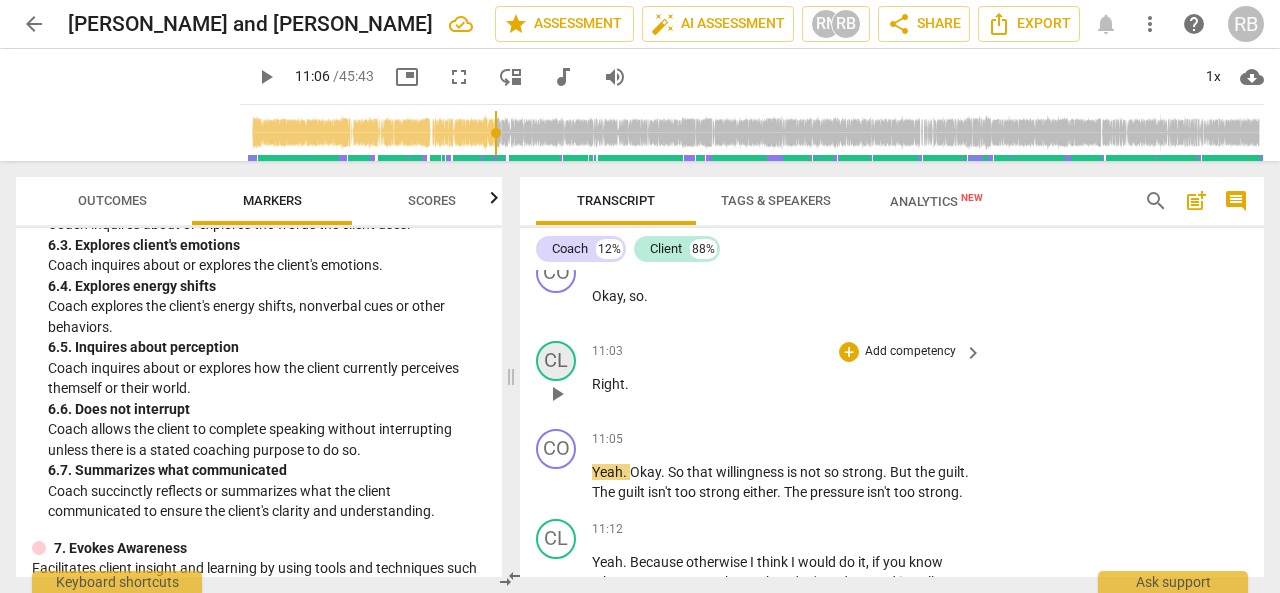 click on "CL" at bounding box center (556, 361) 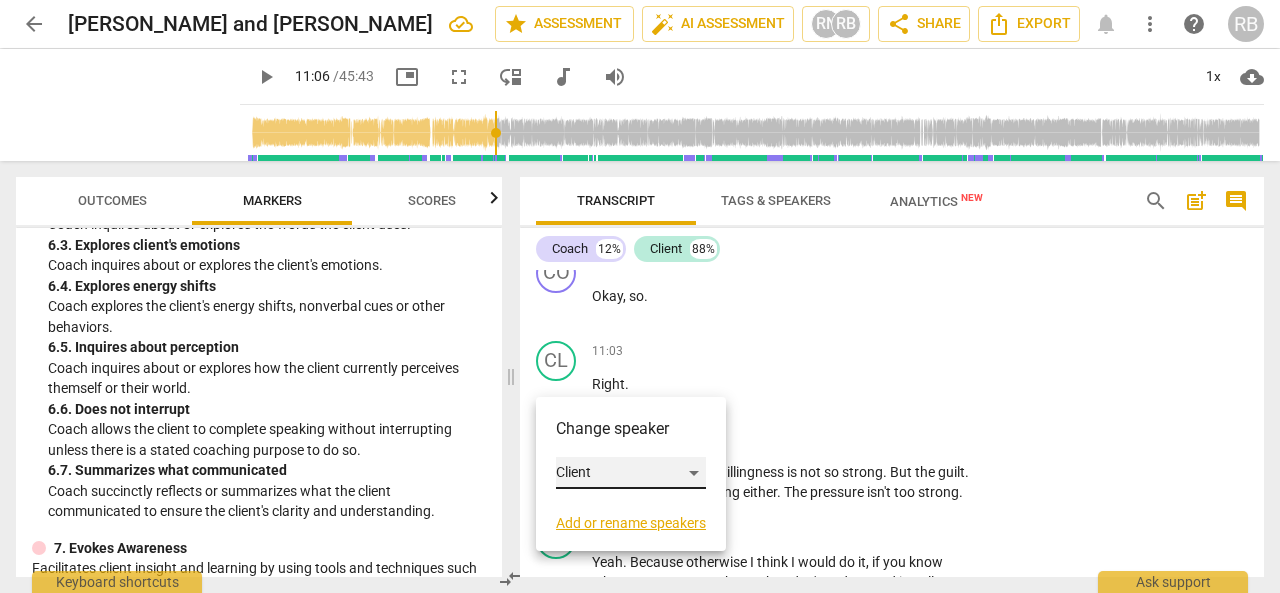 click on "Client" at bounding box center (631, 473) 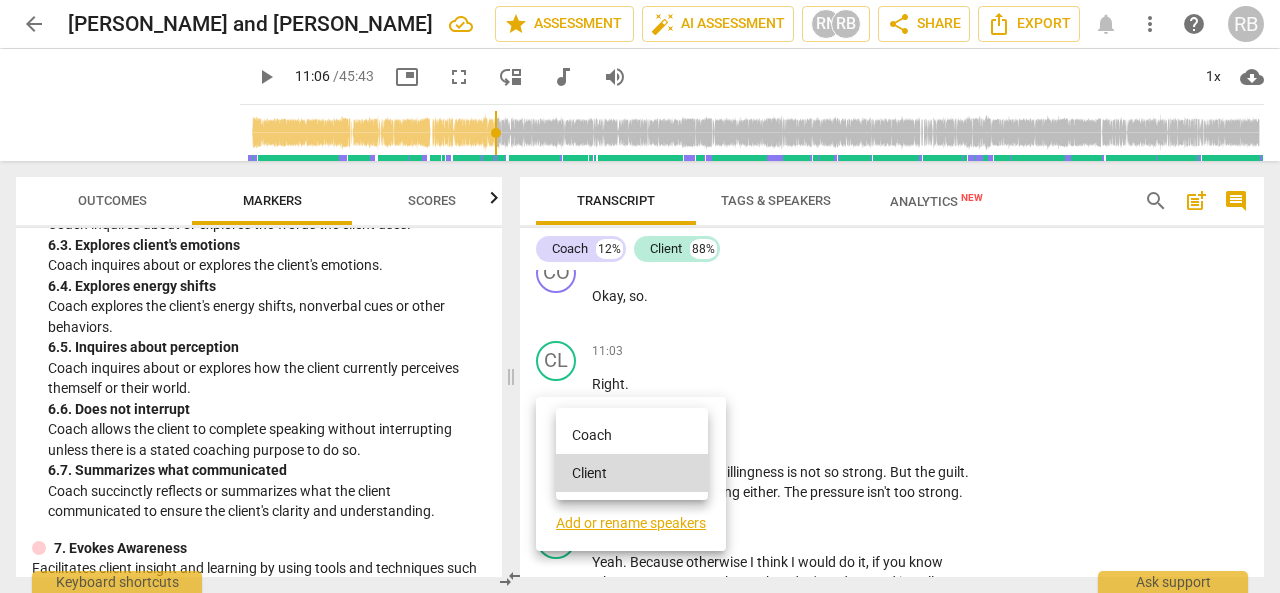 click on "Coach" at bounding box center (632, 435) 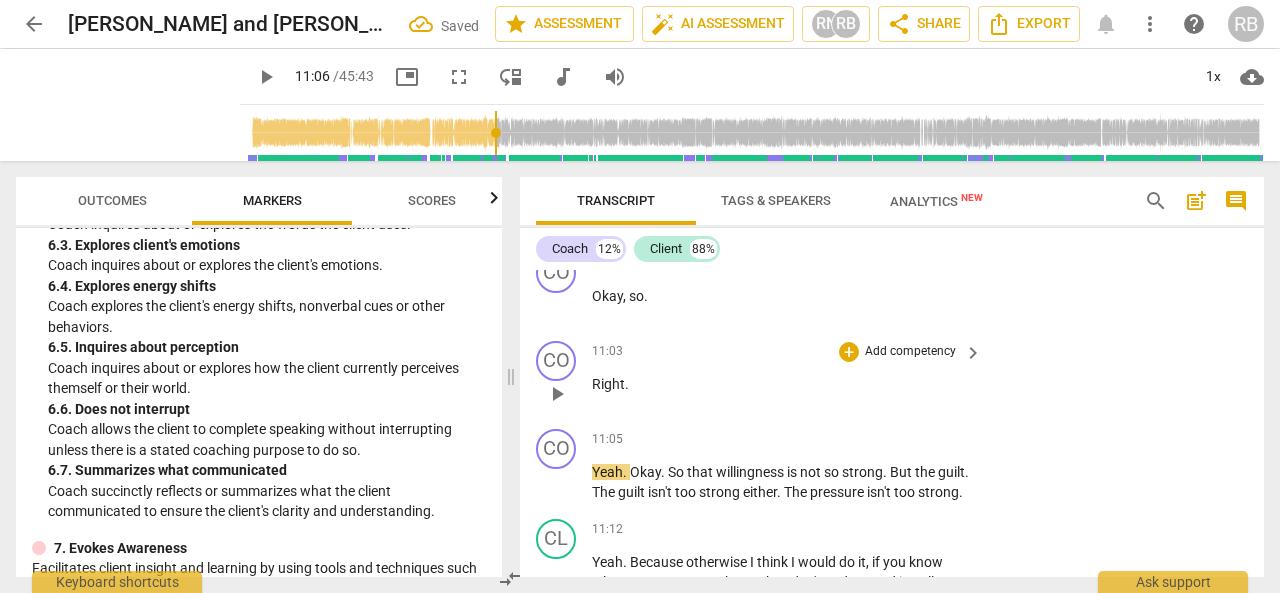 click on "Right" at bounding box center [608, 384] 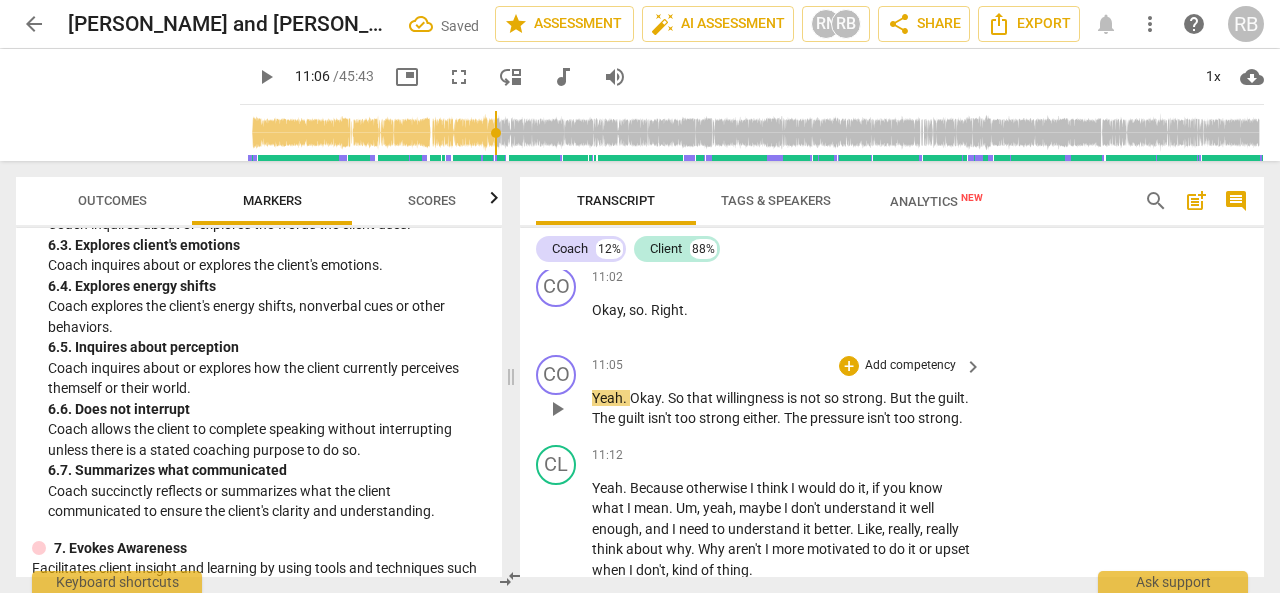 scroll, scrollTop: 4407, scrollLeft: 0, axis: vertical 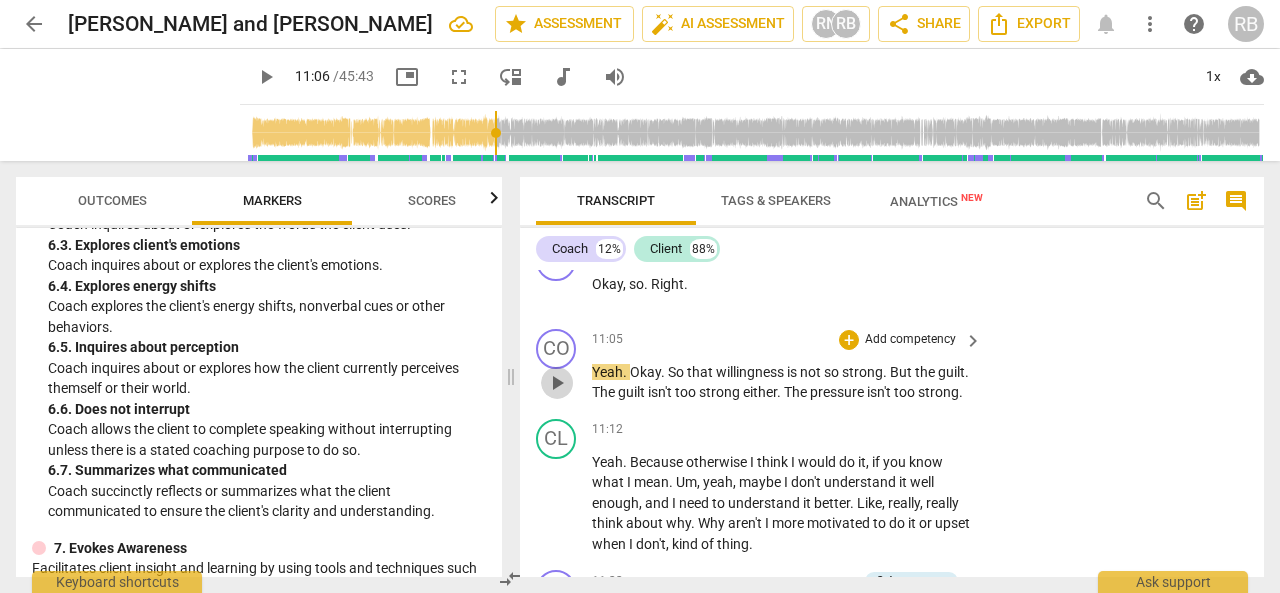 click on "play_arrow" at bounding box center (557, 383) 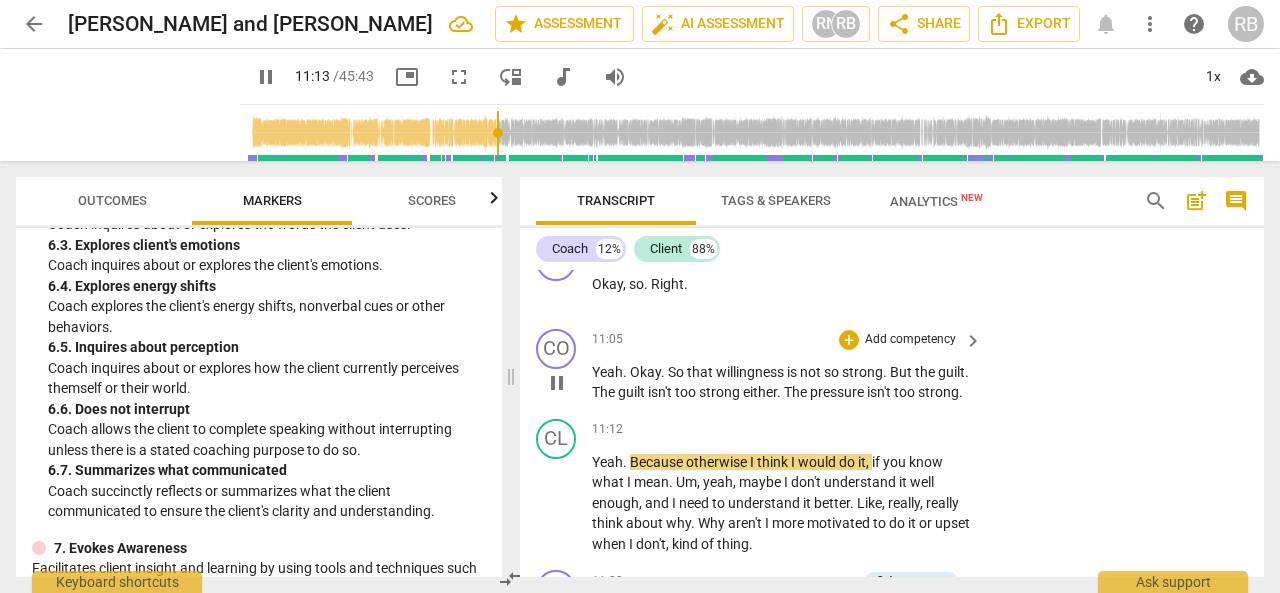 click on "pause" at bounding box center [557, 383] 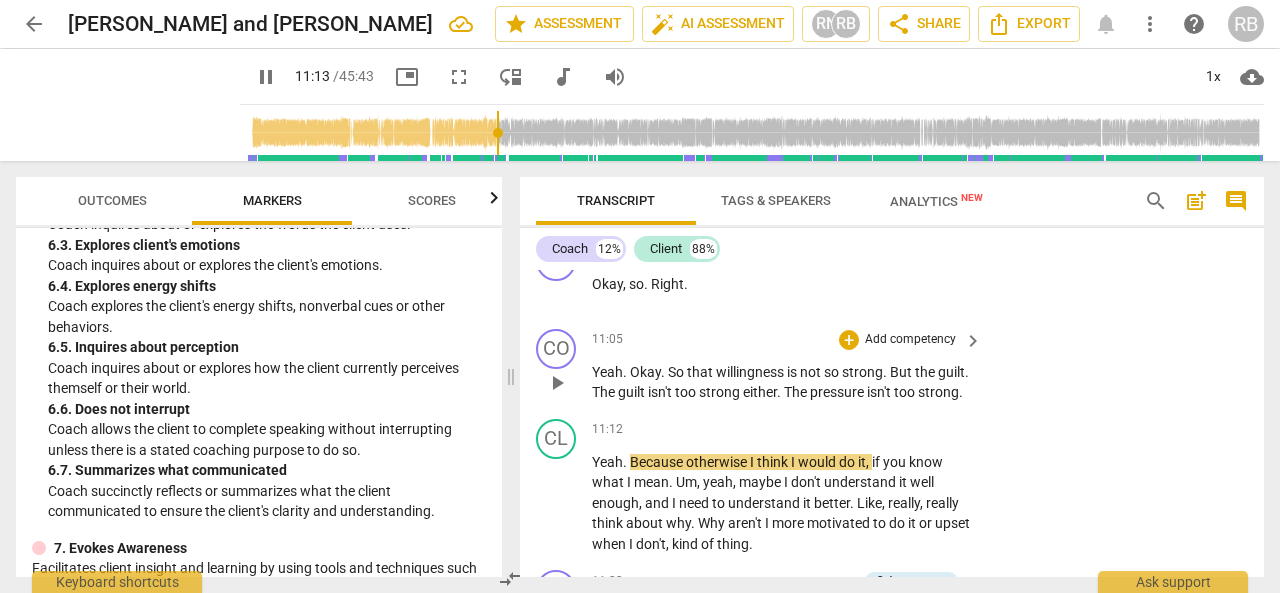 type on "674" 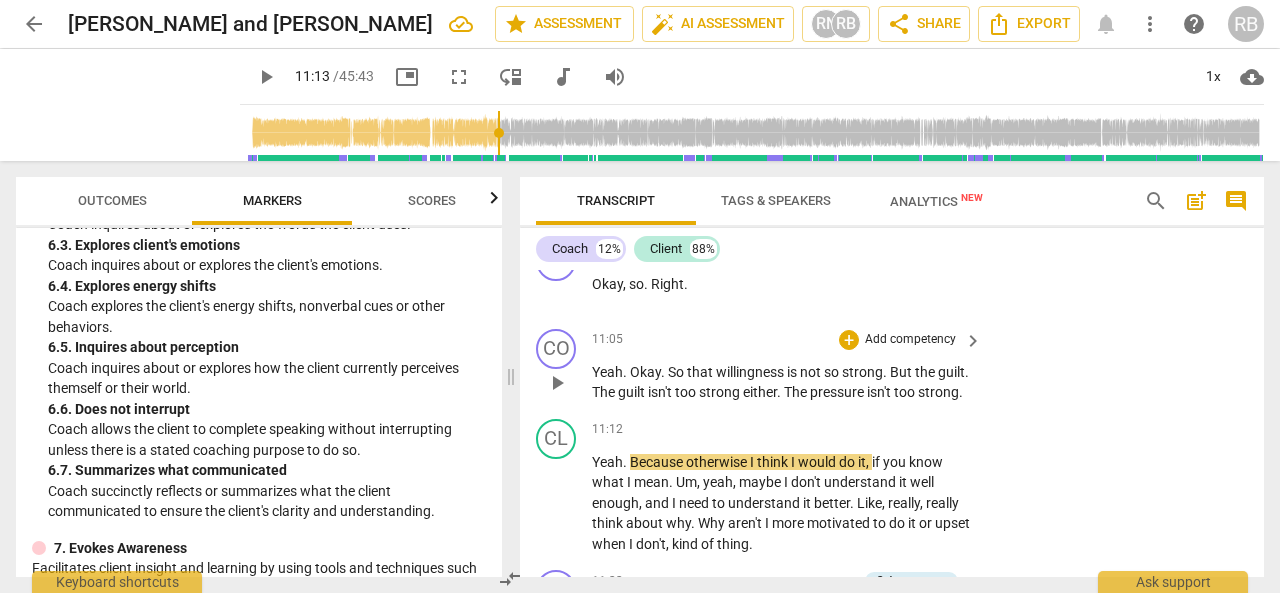click on "Add competency" at bounding box center (910, 340) 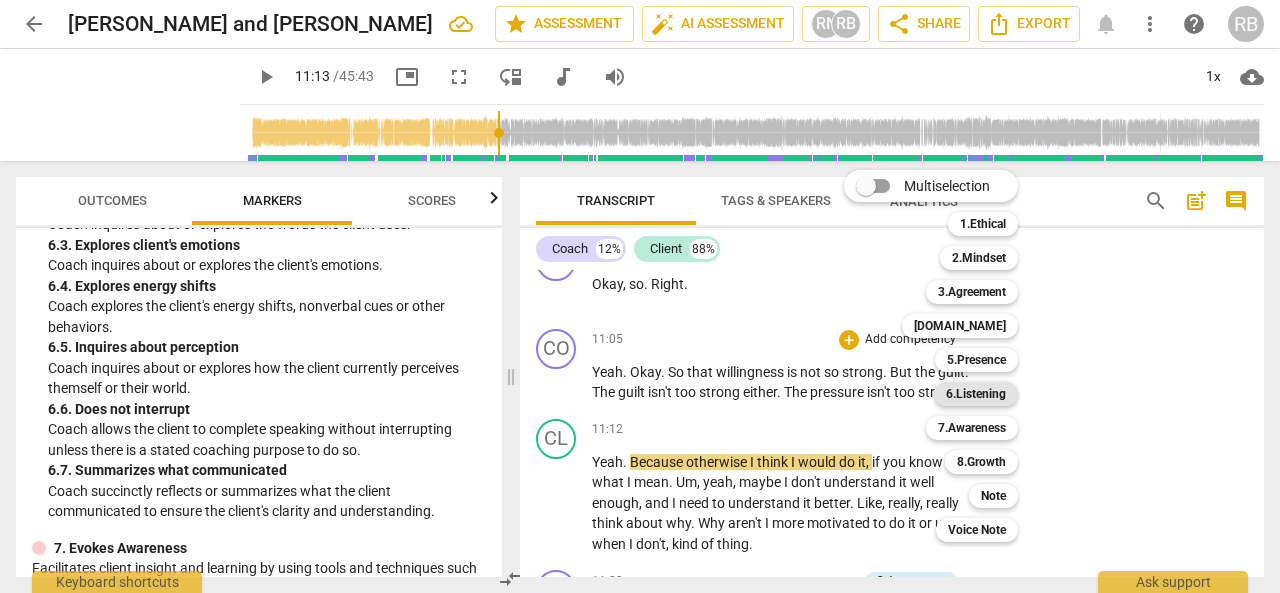 click on "6.Listening" at bounding box center [976, 394] 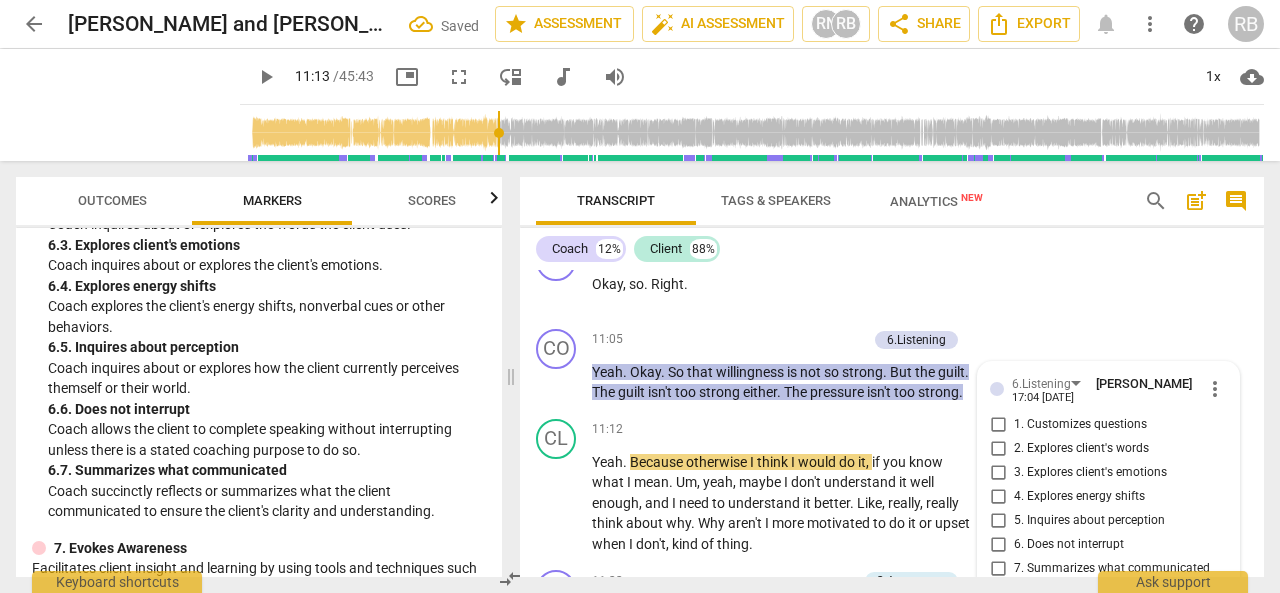 scroll, scrollTop: 4615, scrollLeft: 0, axis: vertical 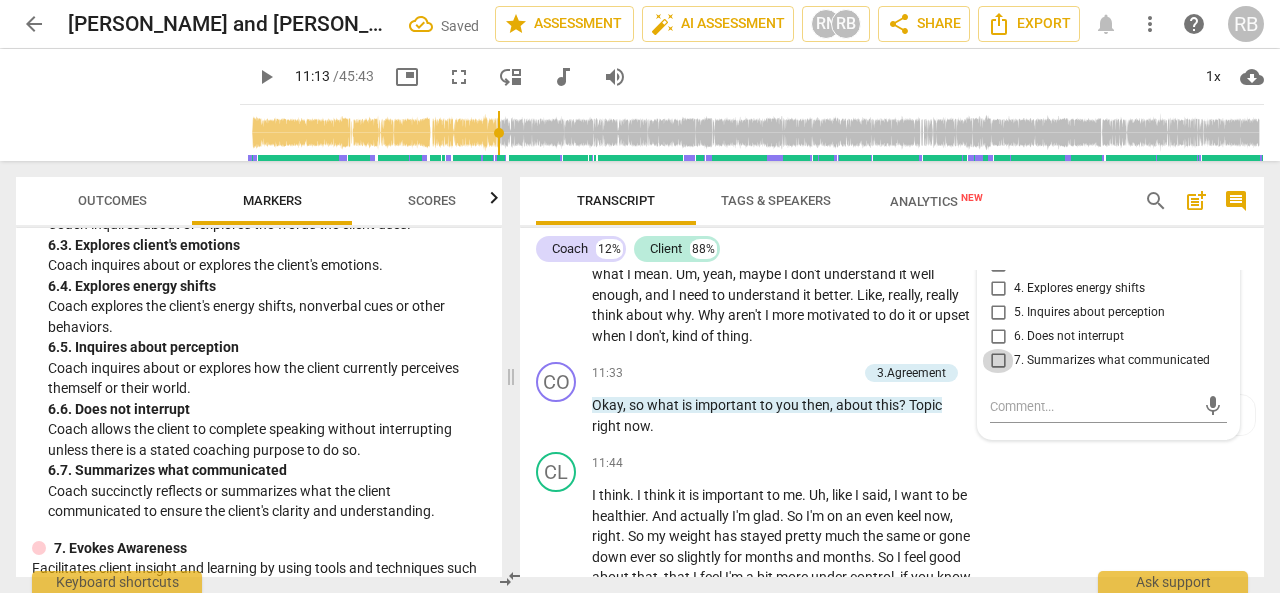 click on "7. Summarizes what communicated" at bounding box center (998, 361) 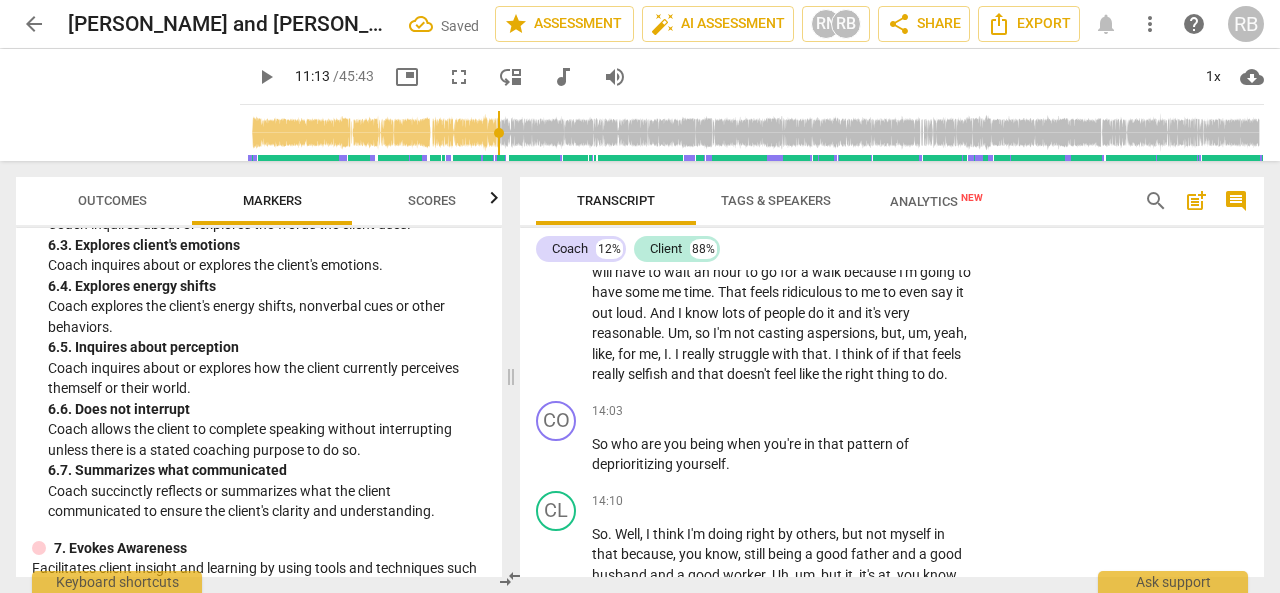 scroll, scrollTop: 5415, scrollLeft: 0, axis: vertical 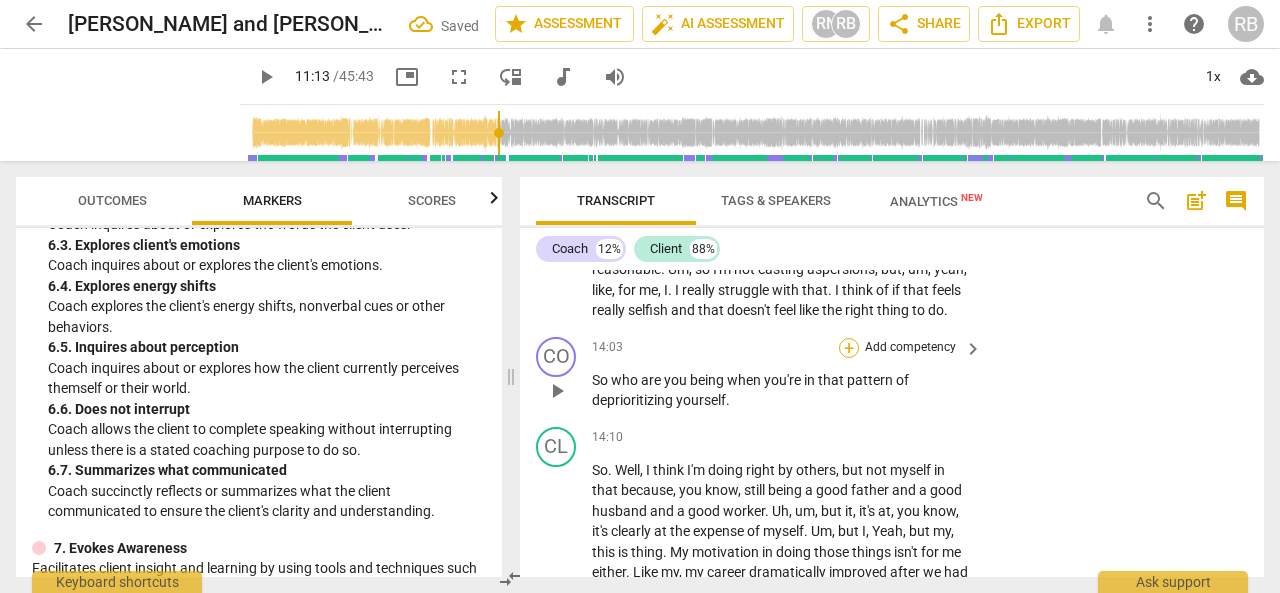click on "+" at bounding box center [849, 348] 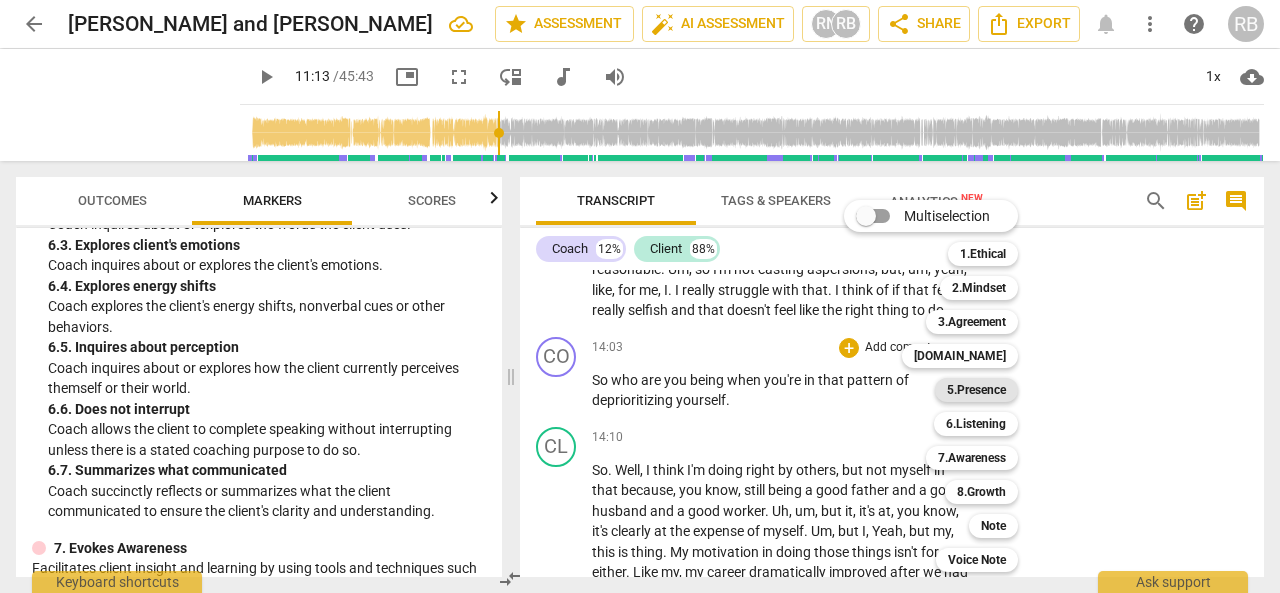 click on "5.Presence" at bounding box center (976, 390) 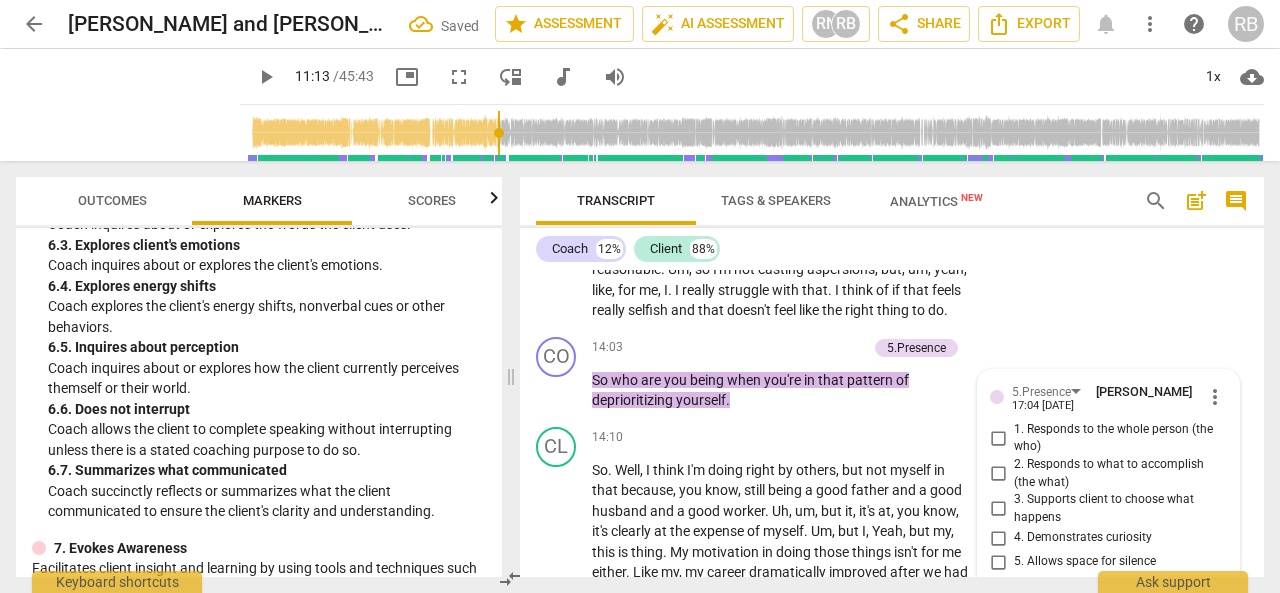 scroll, scrollTop: 5657, scrollLeft: 0, axis: vertical 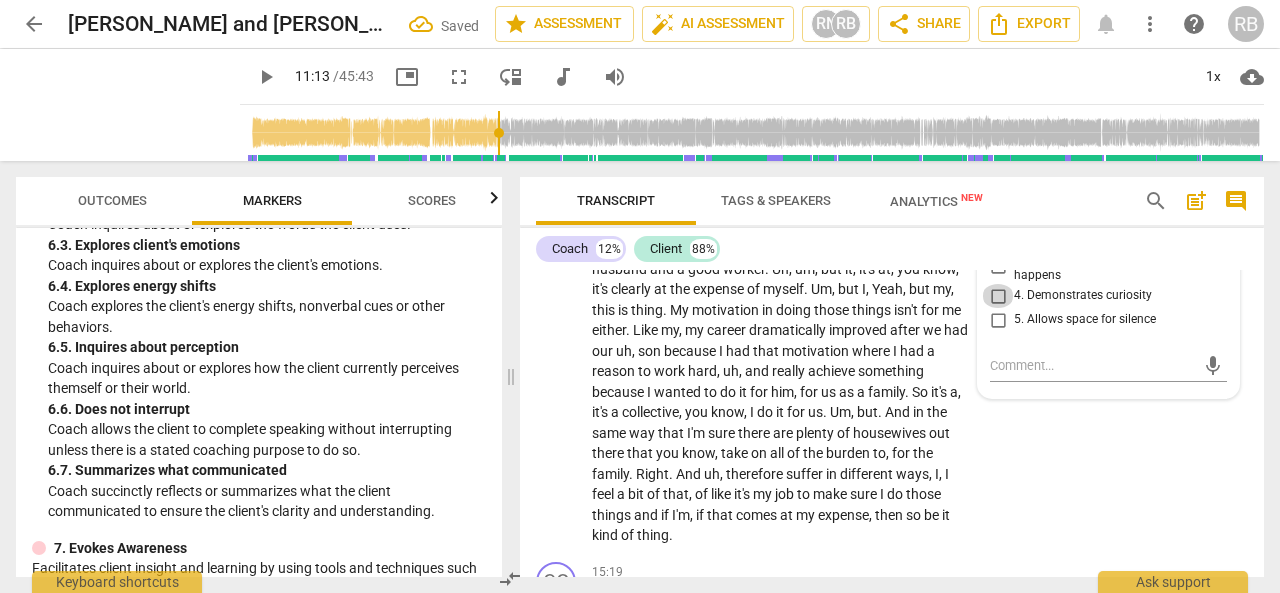 click on "4. Demonstrates curiosity" at bounding box center (998, 296) 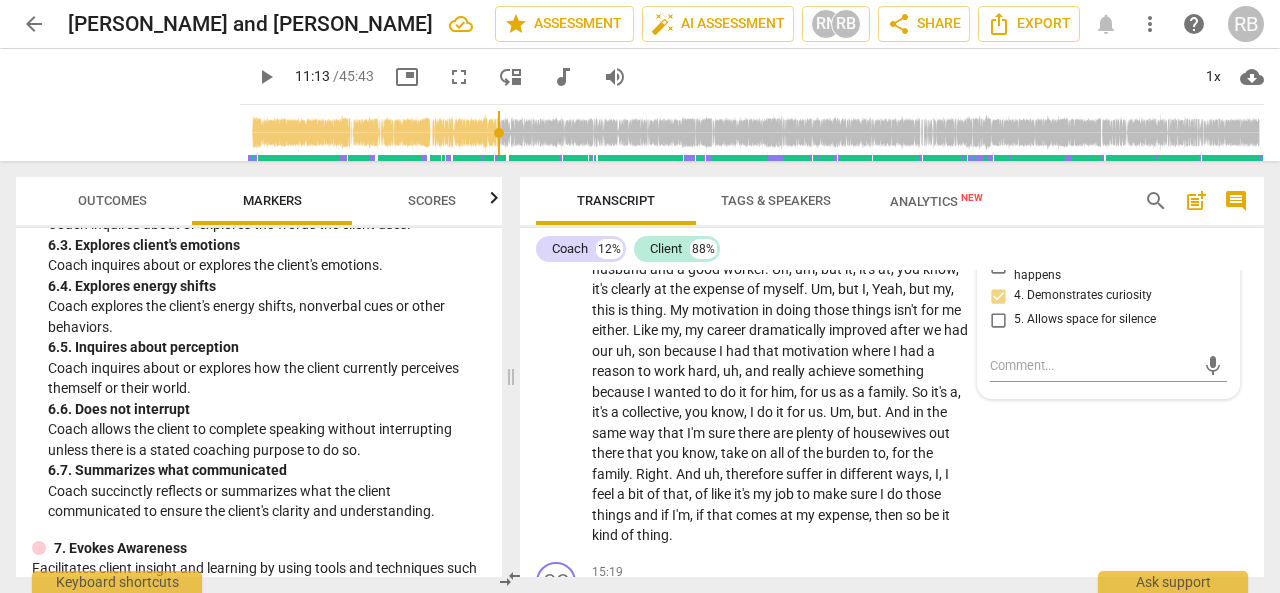 scroll, scrollTop: 5557, scrollLeft: 0, axis: vertical 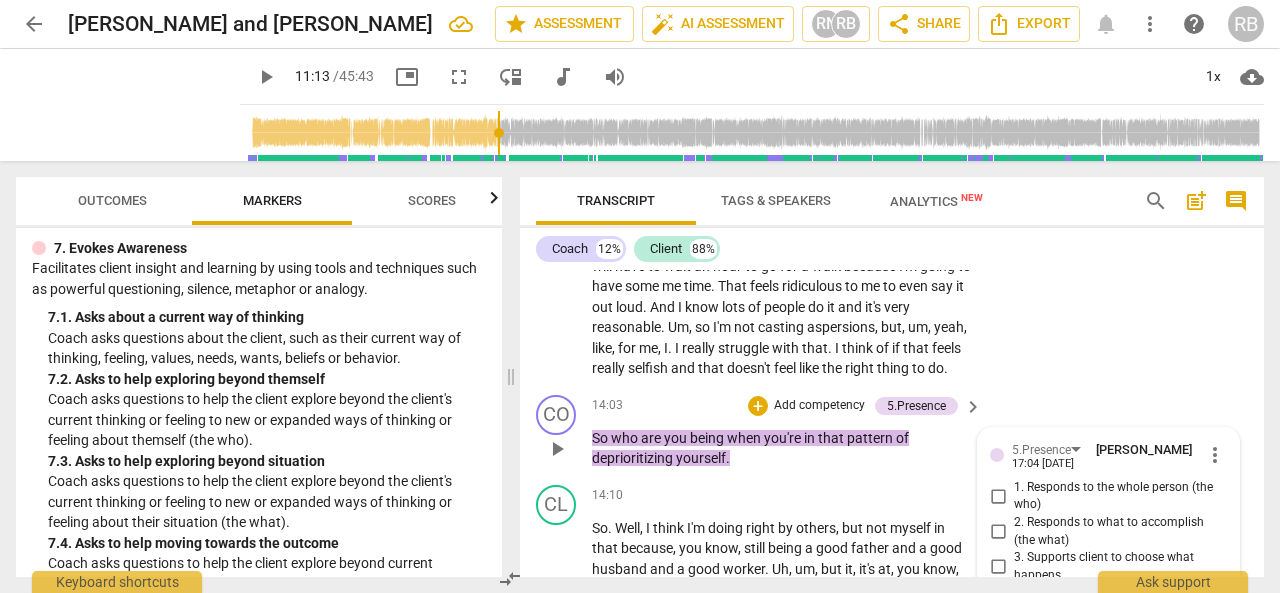click on "Add competency" at bounding box center (819, 406) 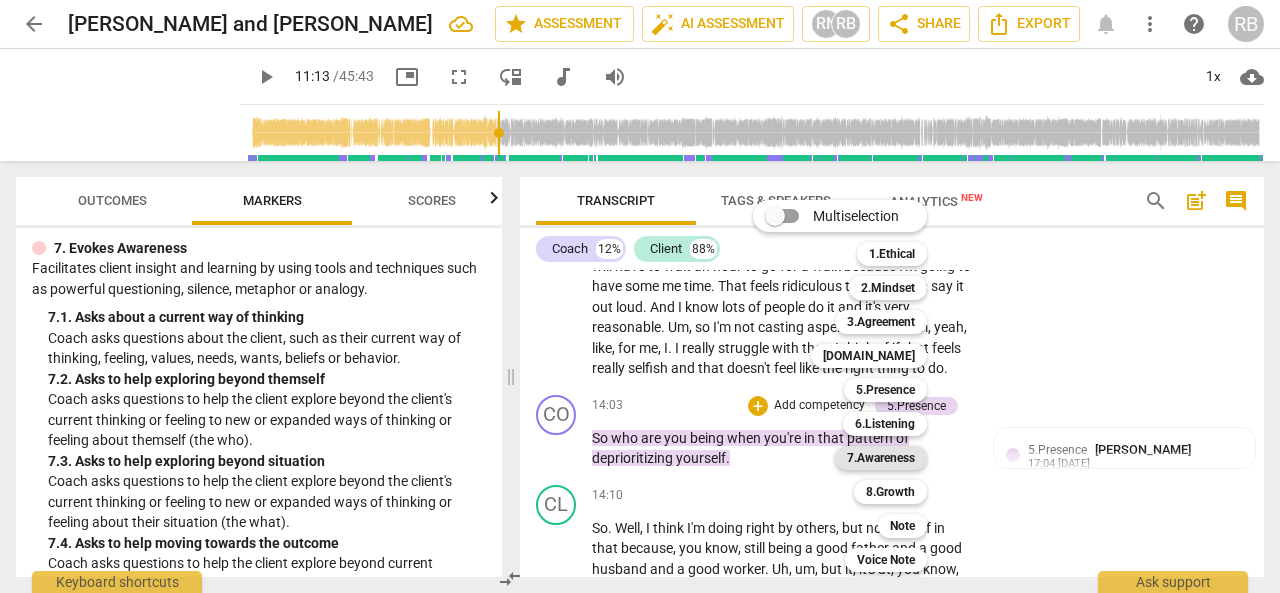 click on "7.Awareness" at bounding box center [881, 458] 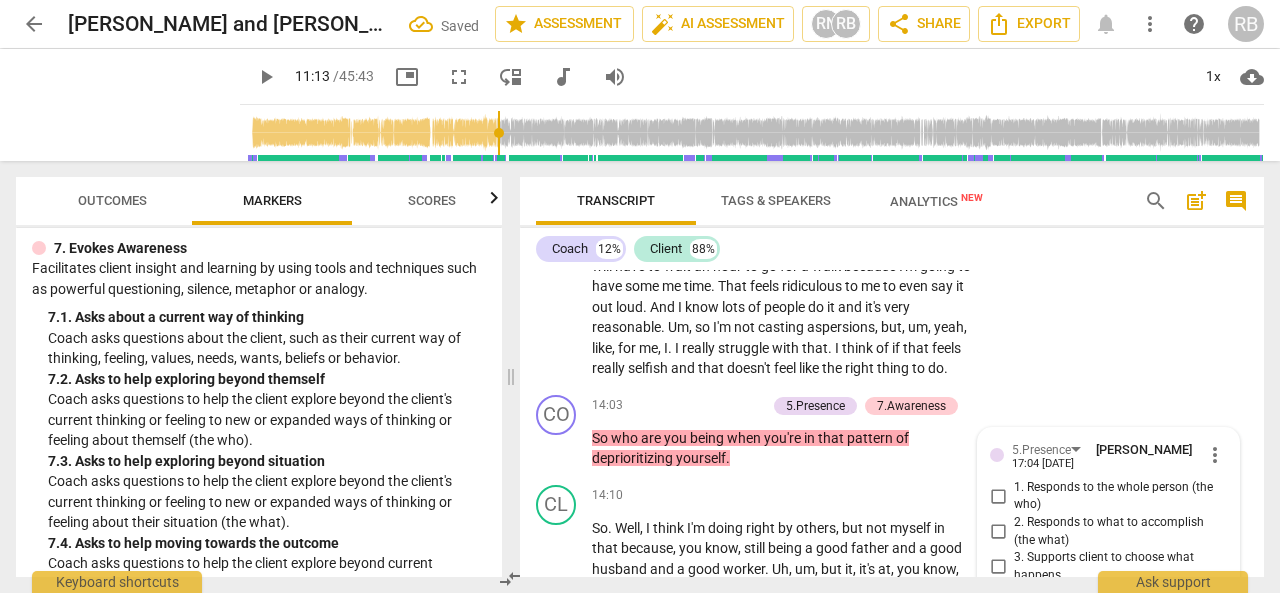 scroll, scrollTop: 5657, scrollLeft: 0, axis: vertical 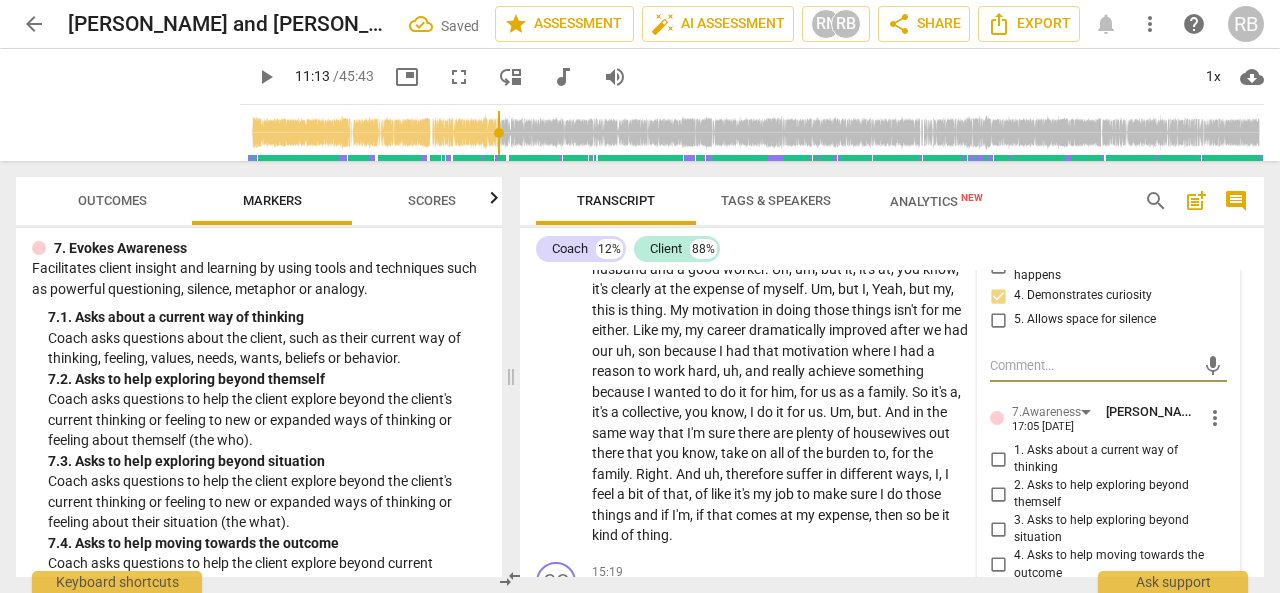 click on "1. Asks about a current way of thinking" at bounding box center (998, 459) 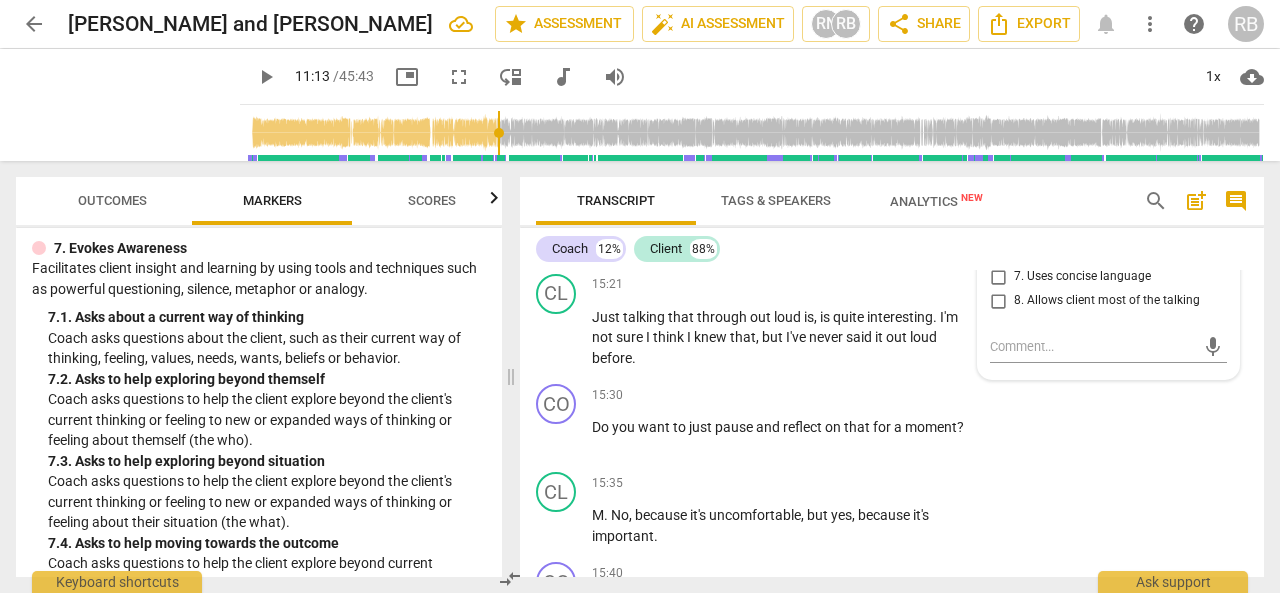 scroll, scrollTop: 6057, scrollLeft: 0, axis: vertical 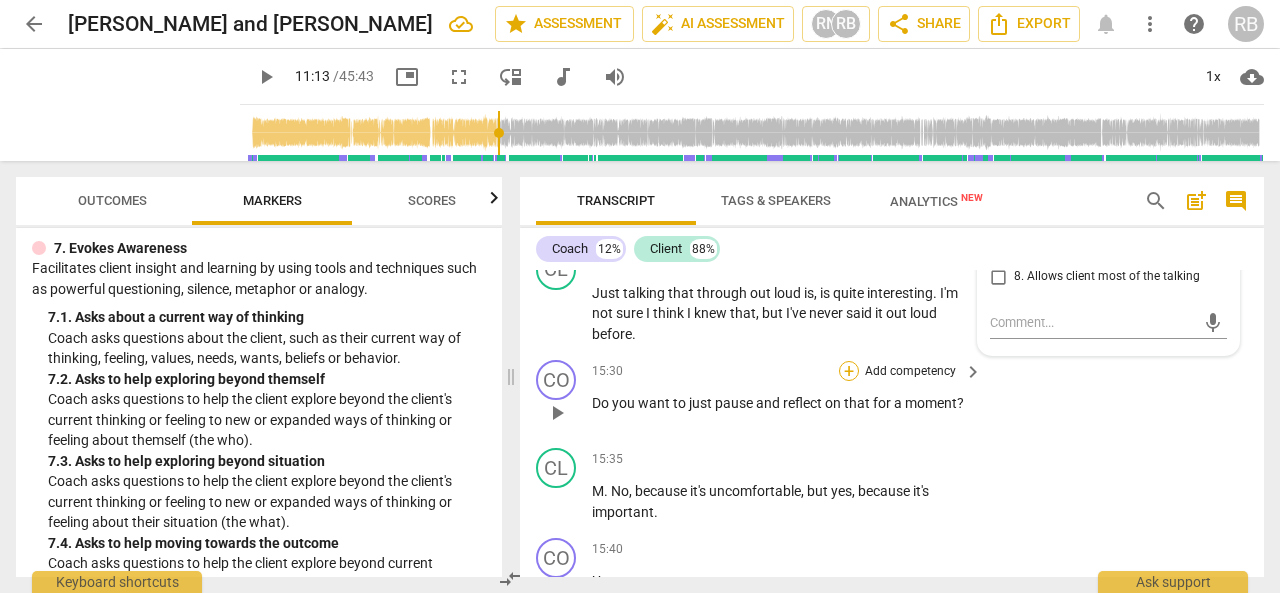 click on "+" at bounding box center (849, 371) 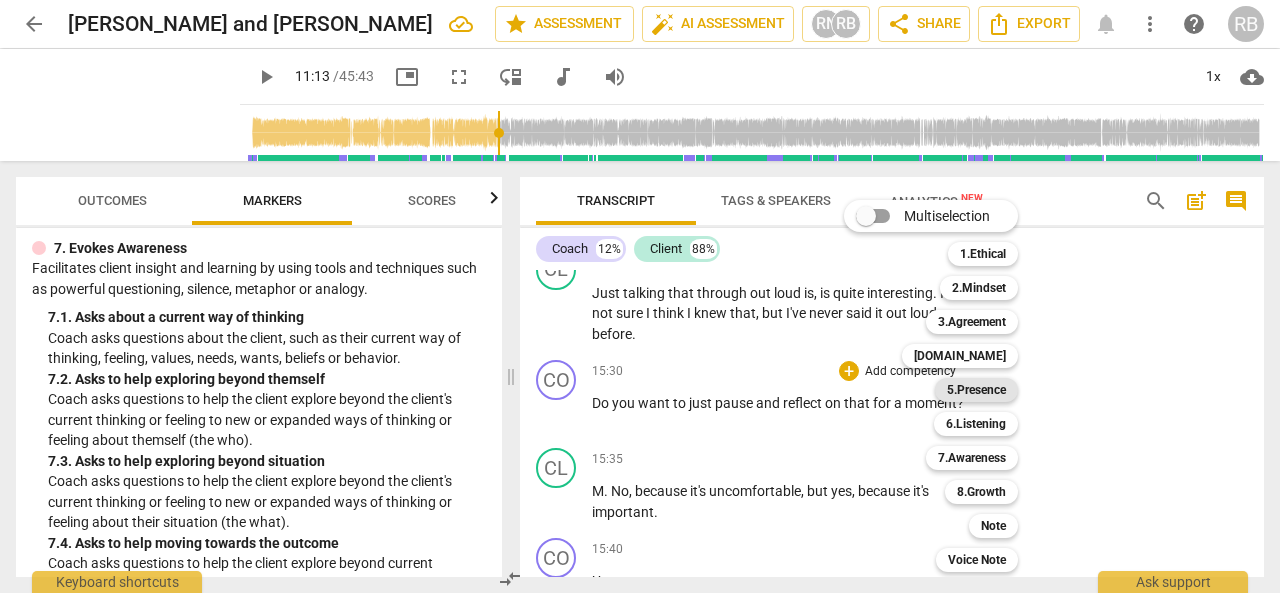click on "5.Presence" at bounding box center [976, 390] 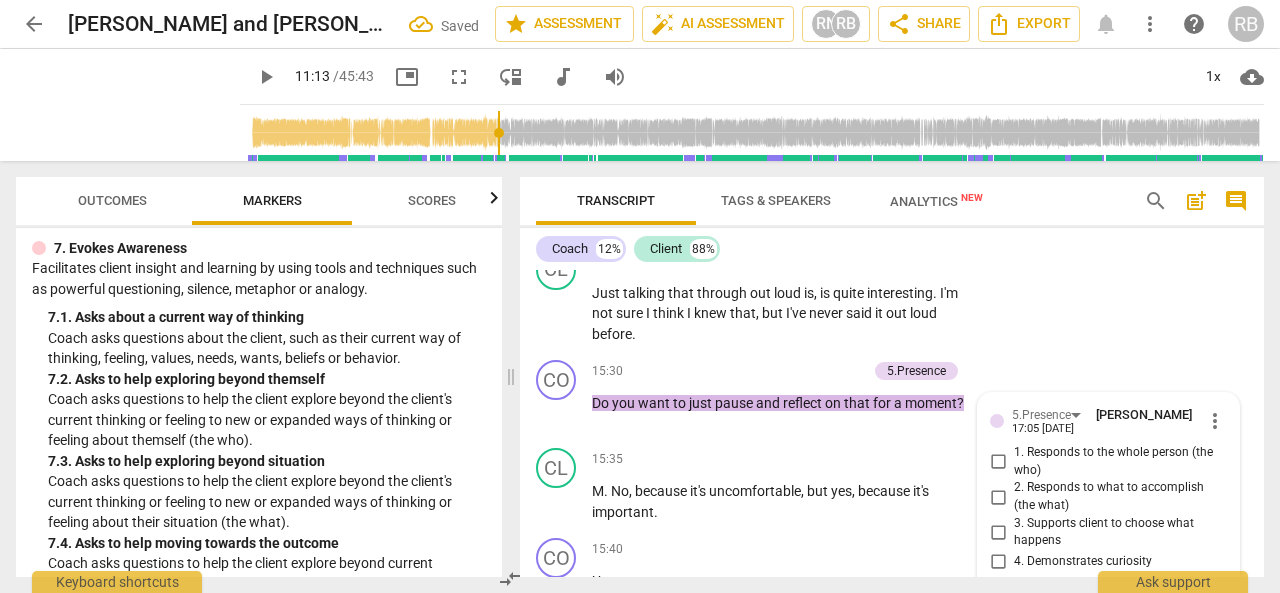 scroll, scrollTop: 6323, scrollLeft: 0, axis: vertical 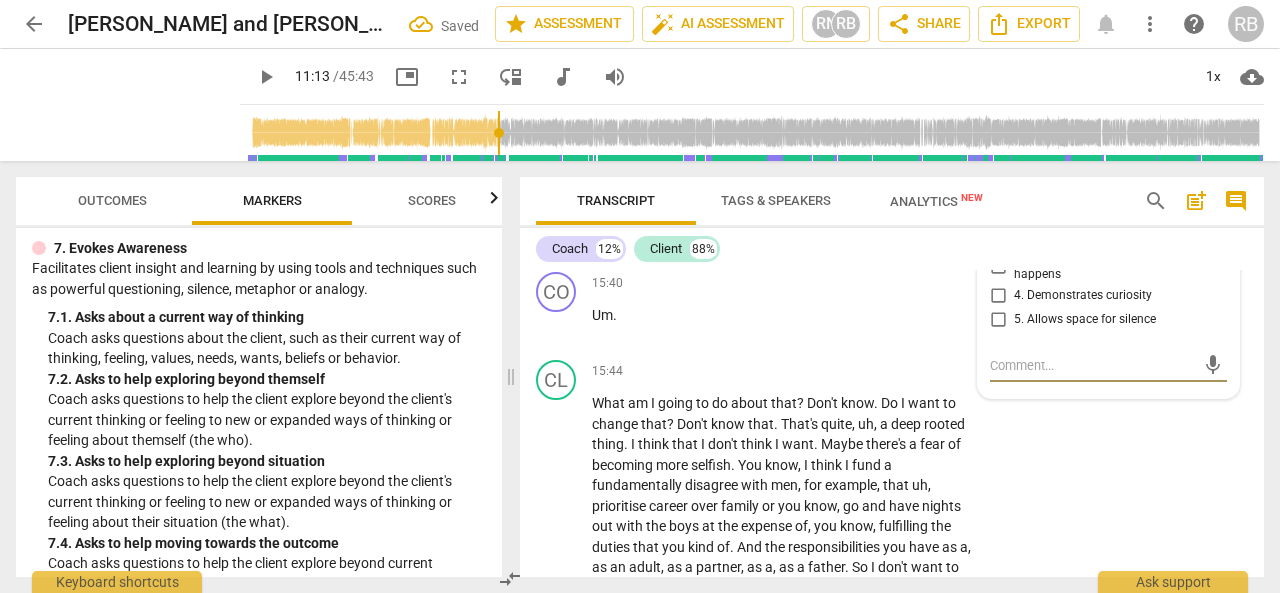 click on "5. Allows space for silence" at bounding box center [998, 320] 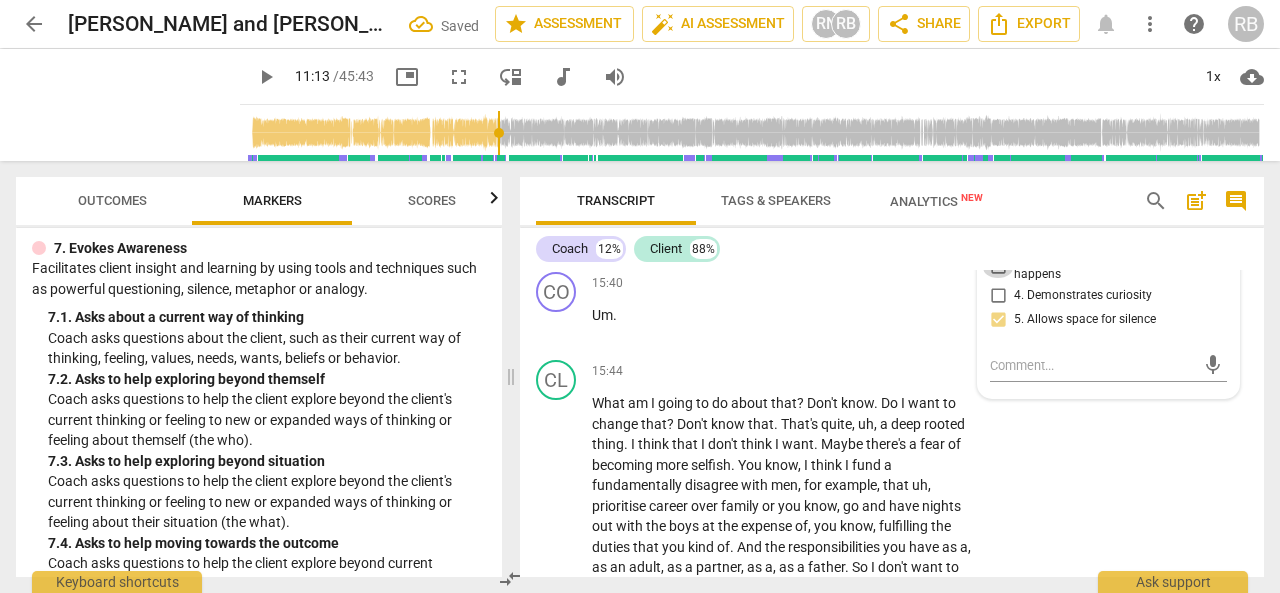 click on "3. Supports client to choose what happens" at bounding box center [998, 266] 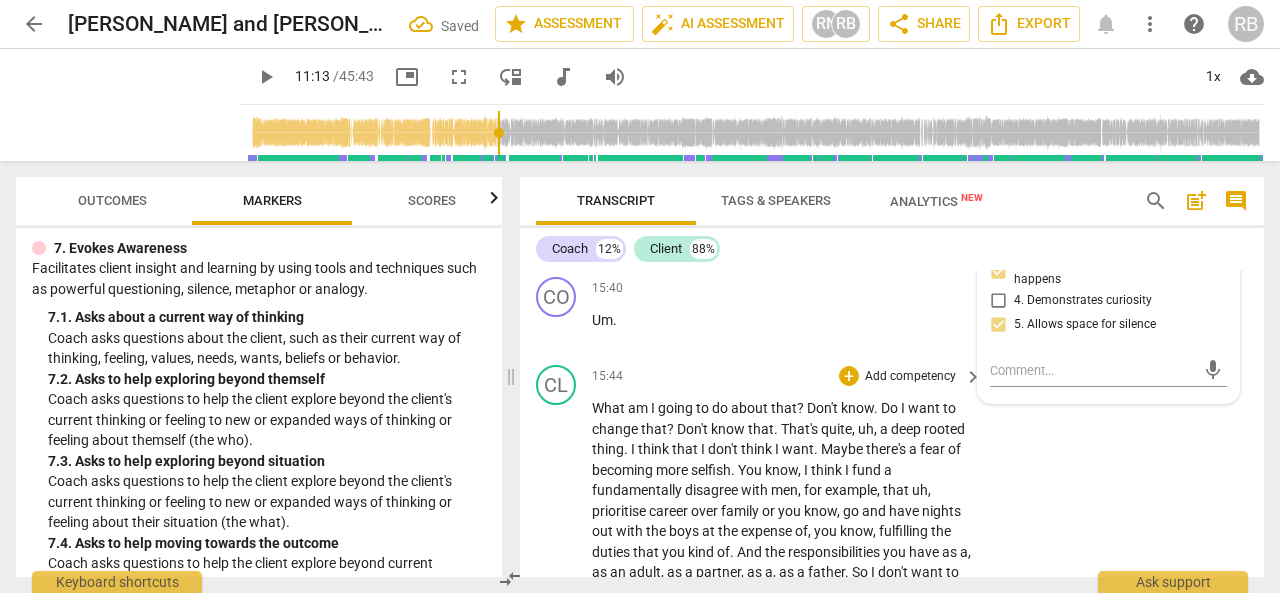 scroll, scrollTop: 6223, scrollLeft: 0, axis: vertical 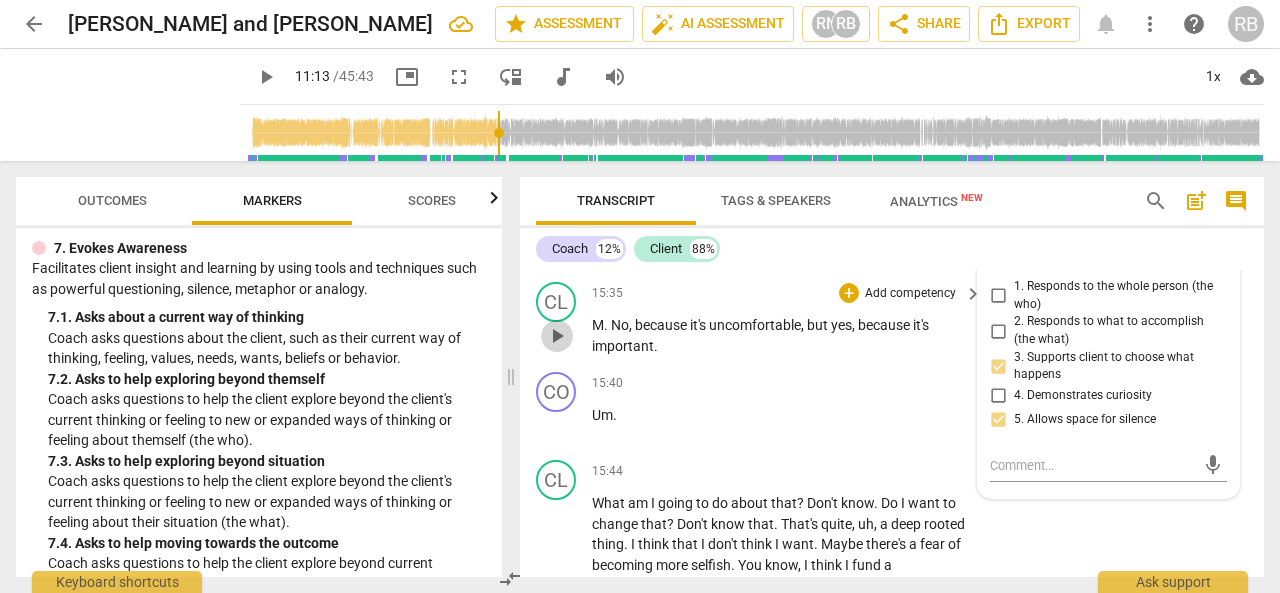 click on "play_arrow" at bounding box center [557, 336] 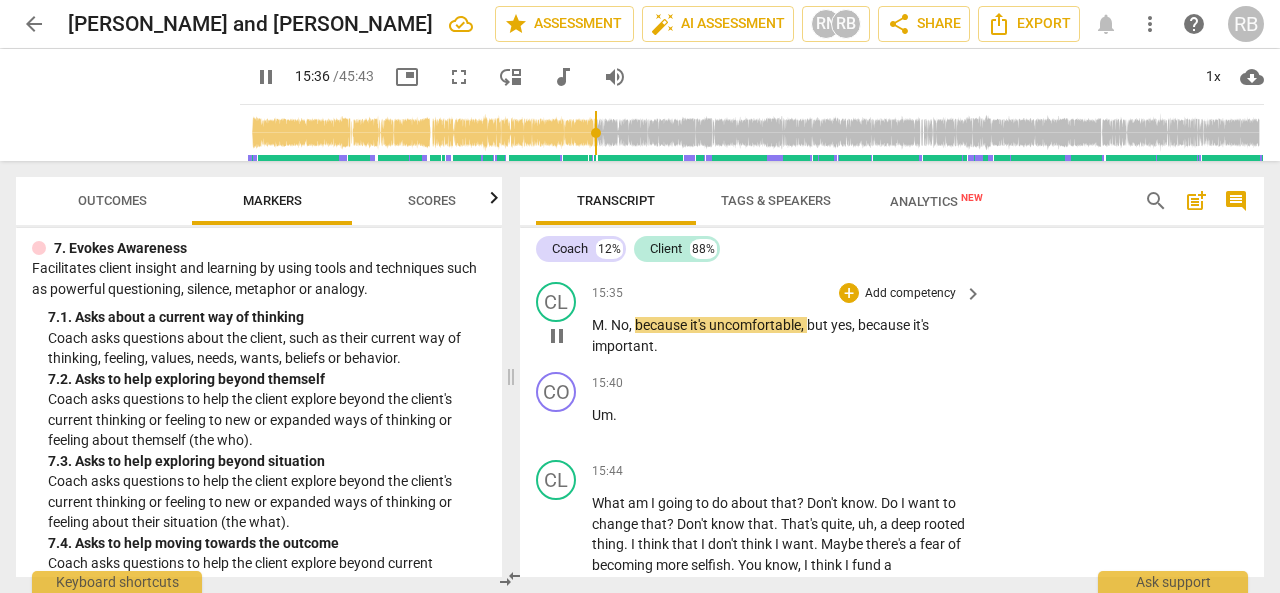 click on "pause" at bounding box center (557, 336) 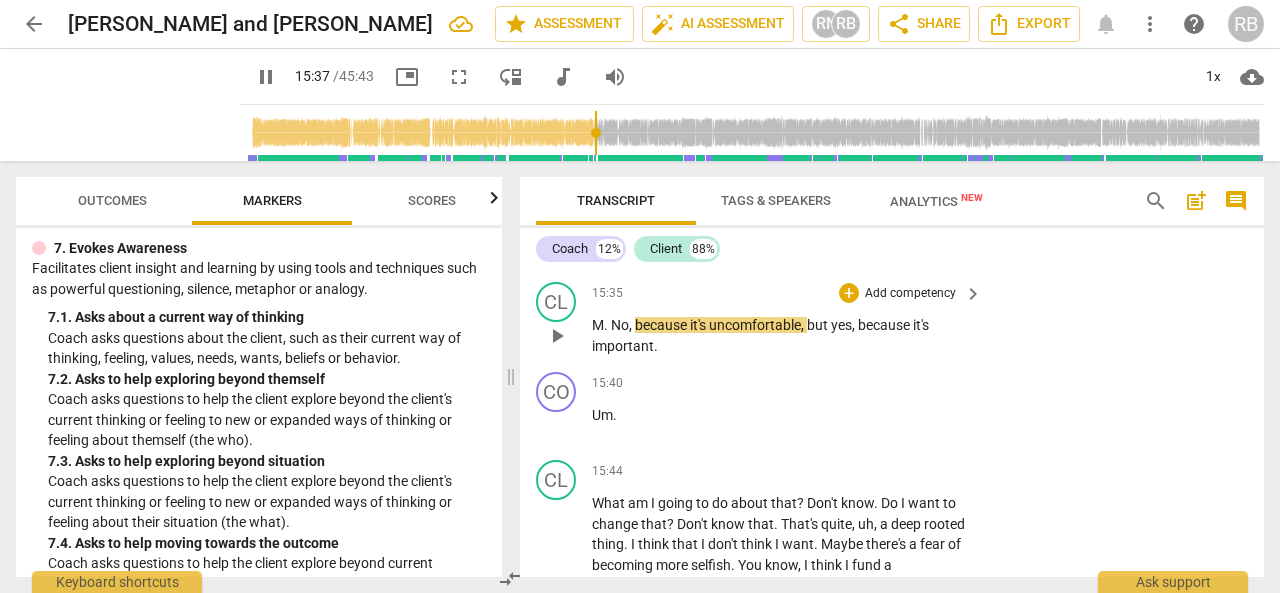 type on "937" 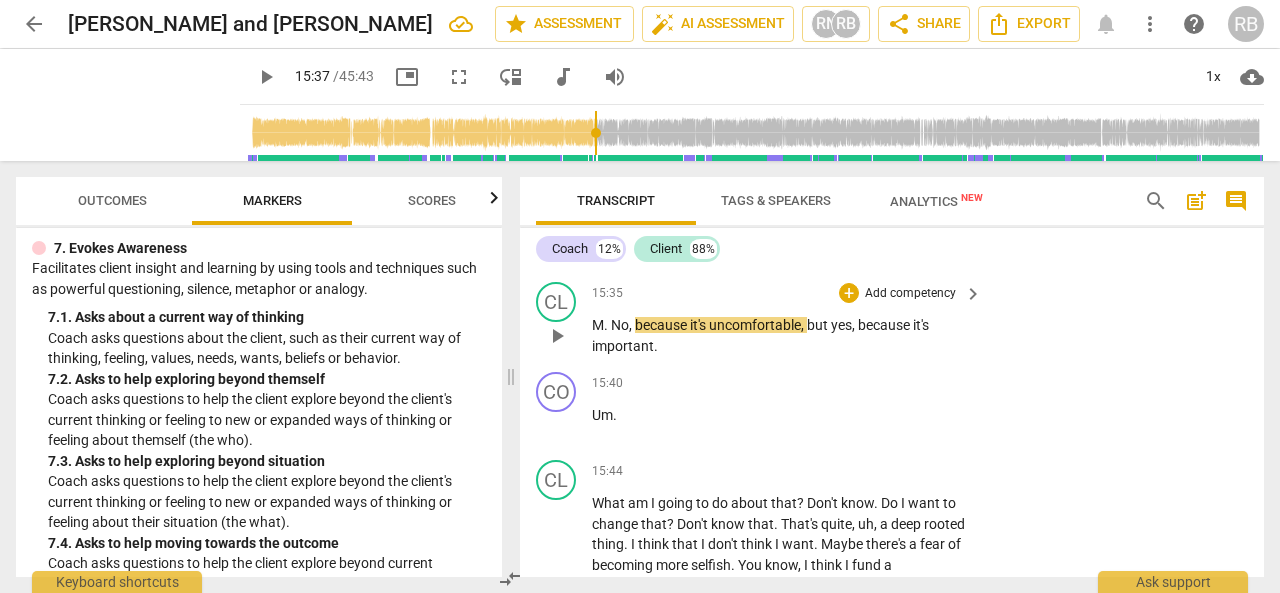 click on "M" at bounding box center [598, 325] 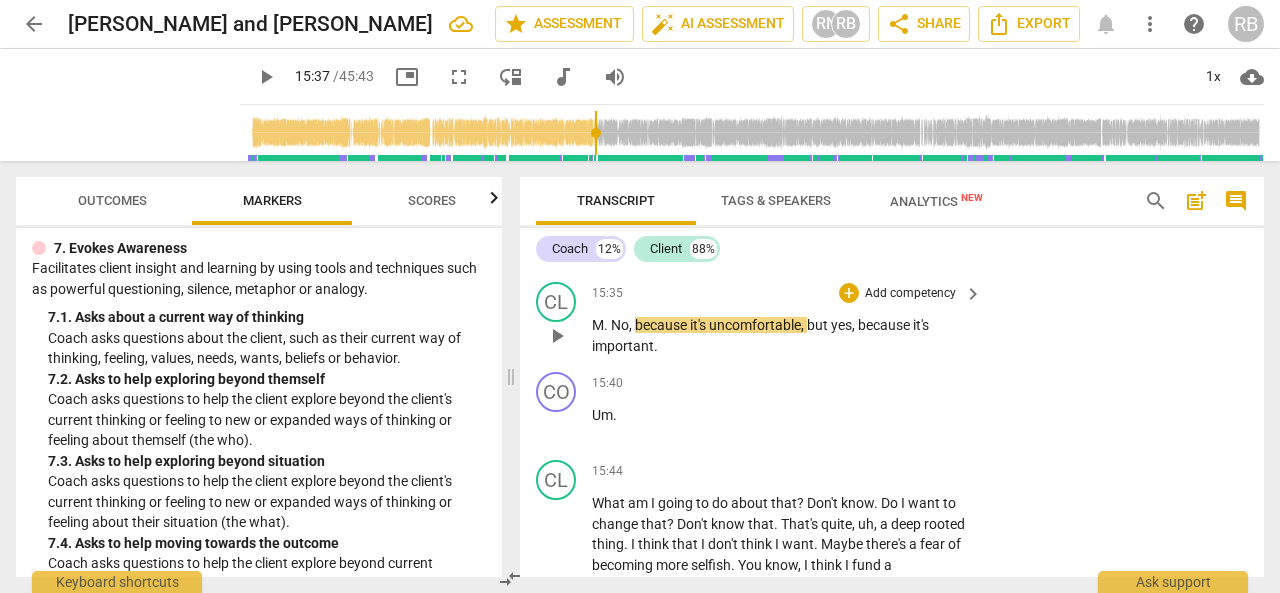 type 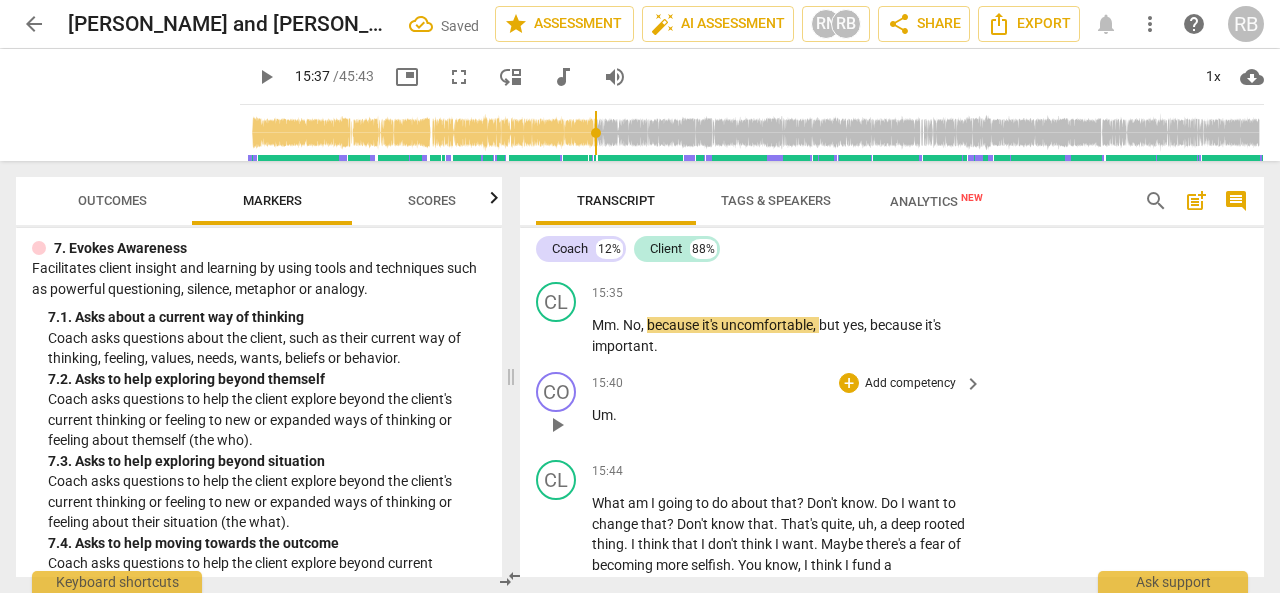 click on "play_arrow" at bounding box center [557, 425] 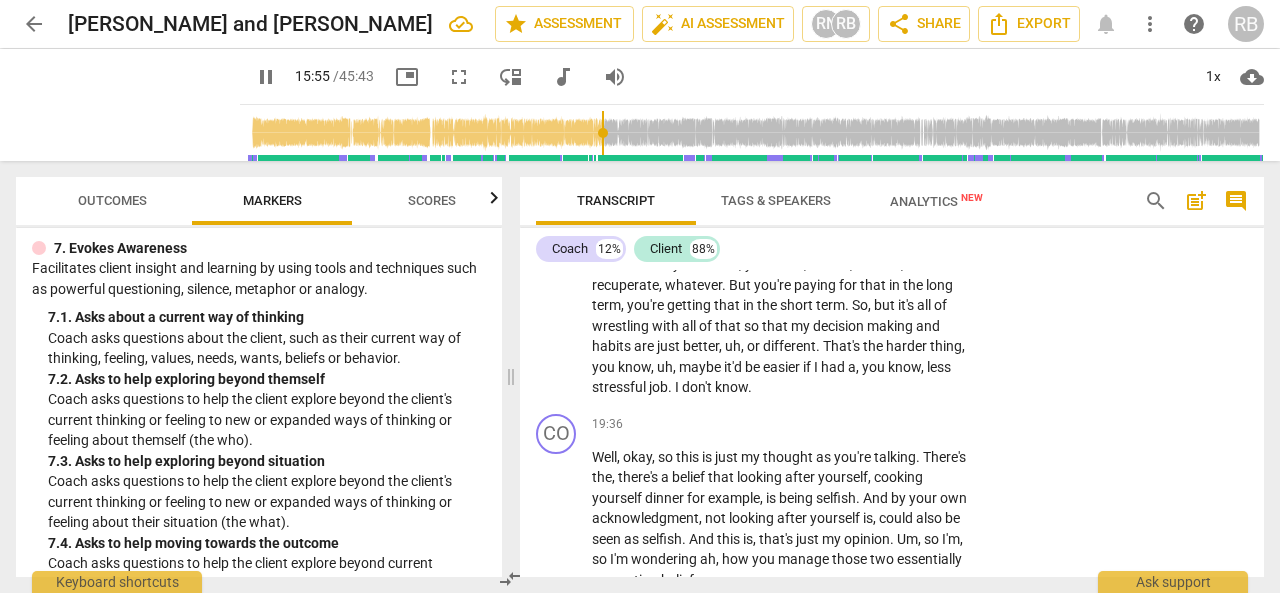 scroll, scrollTop: 7423, scrollLeft: 0, axis: vertical 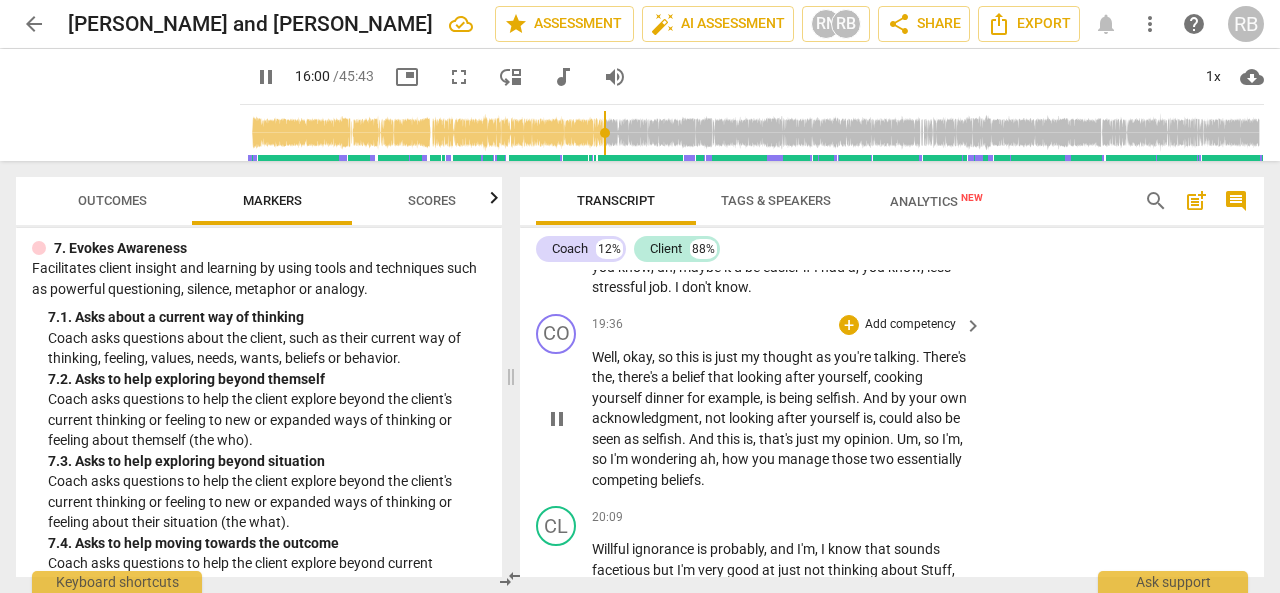 click on "Well" at bounding box center (604, 357) 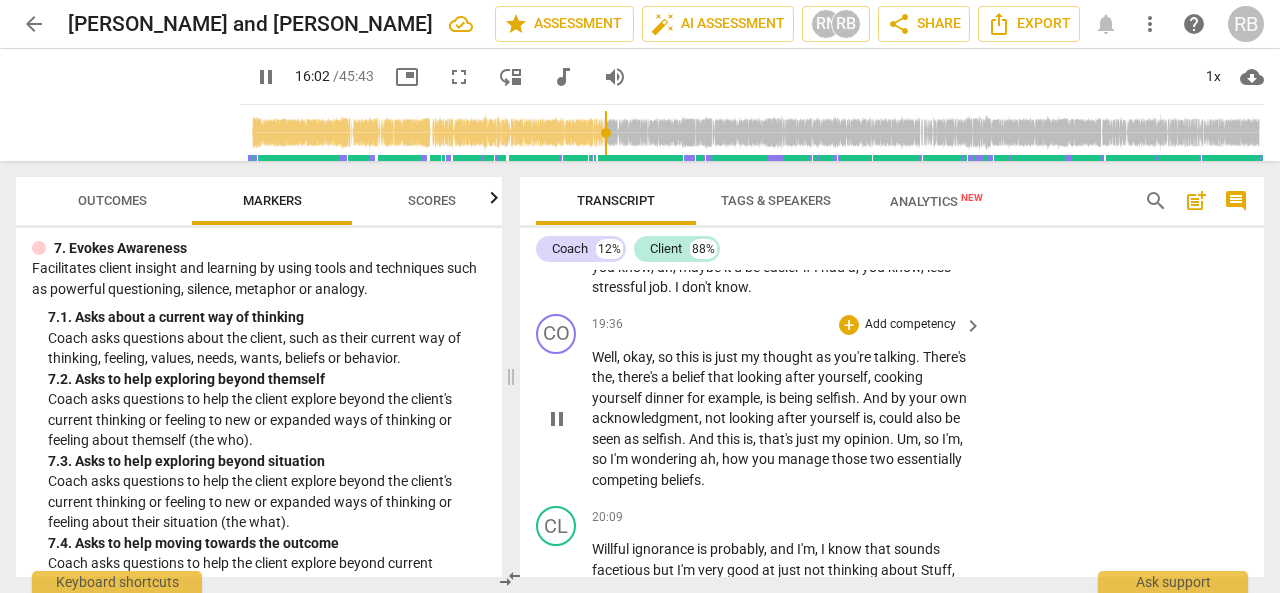 click on "Well" at bounding box center [604, 357] 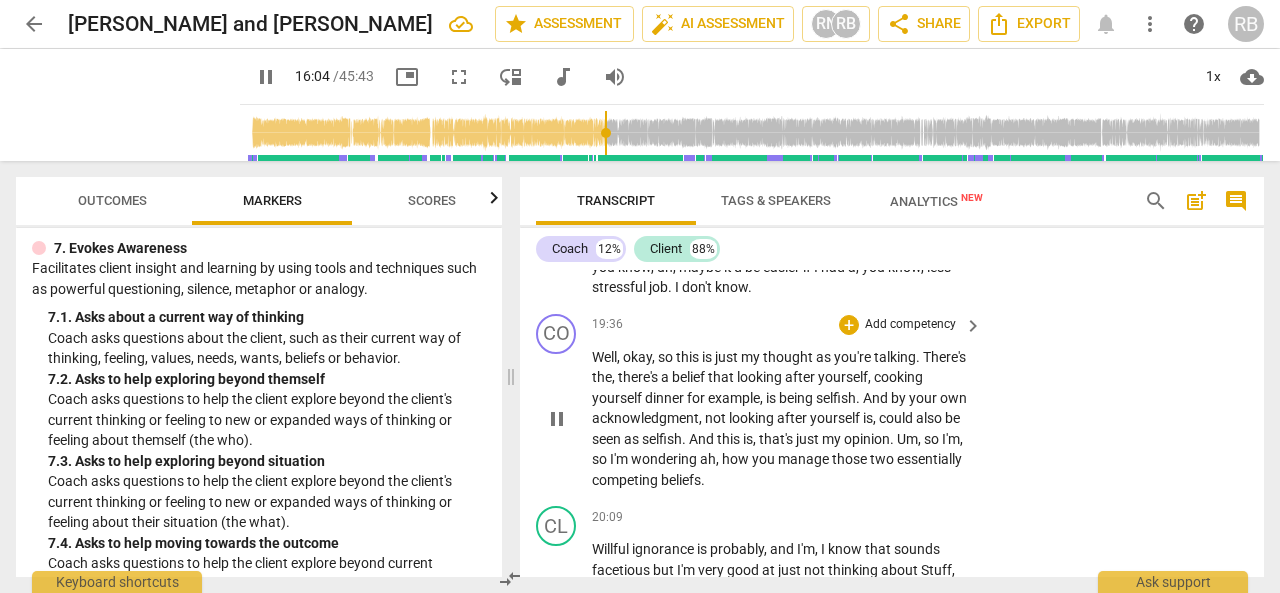click on "pause" at bounding box center (557, 419) 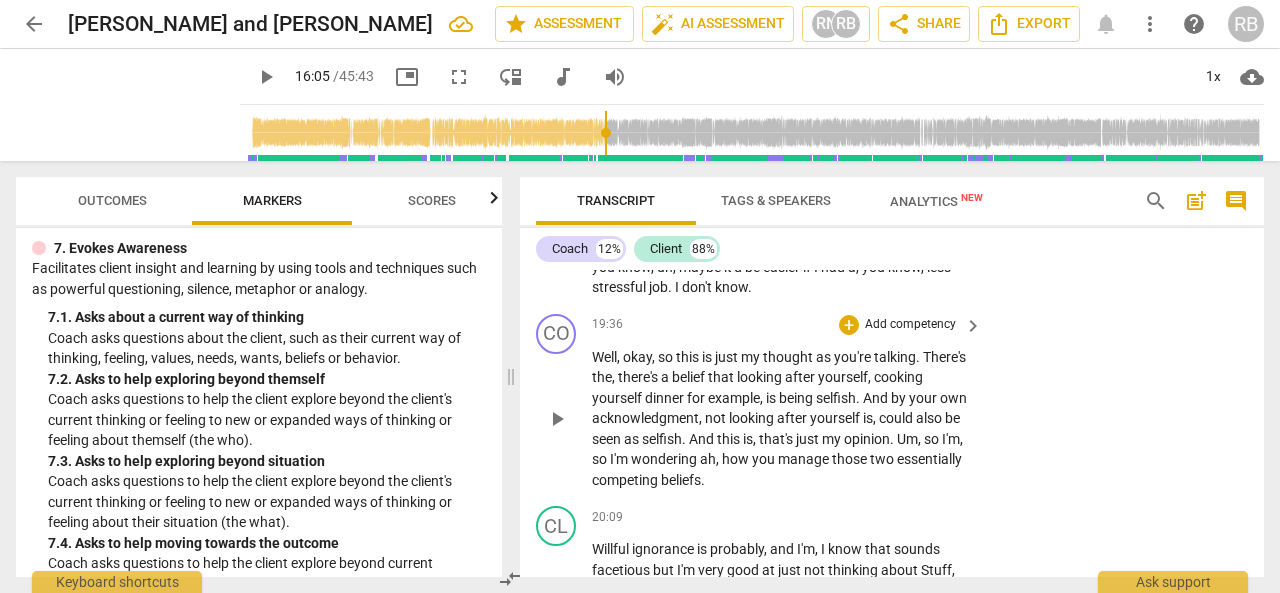 click on "Well" at bounding box center (604, 357) 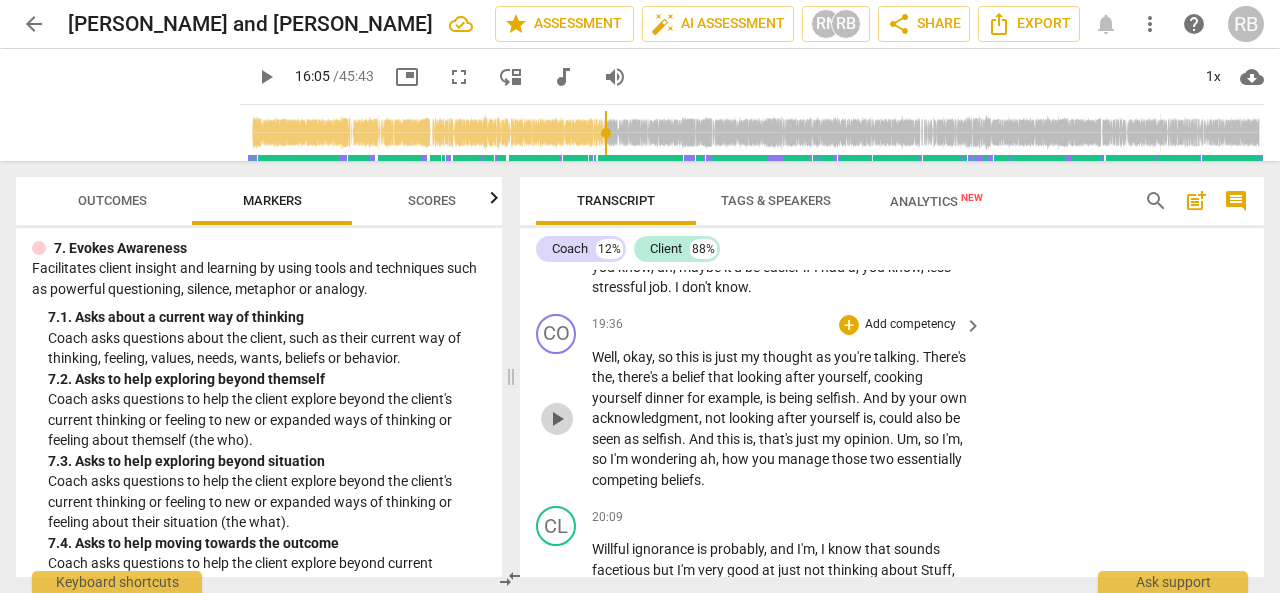 click on "play_arrow" at bounding box center [557, 419] 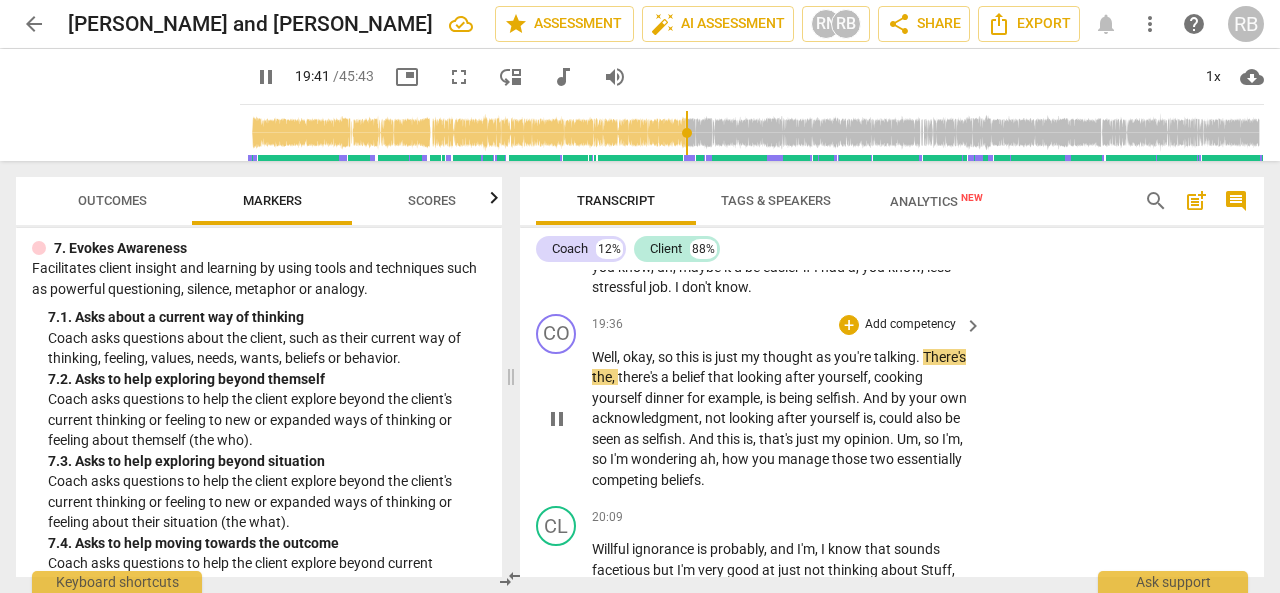 click on "pause" at bounding box center [557, 419] 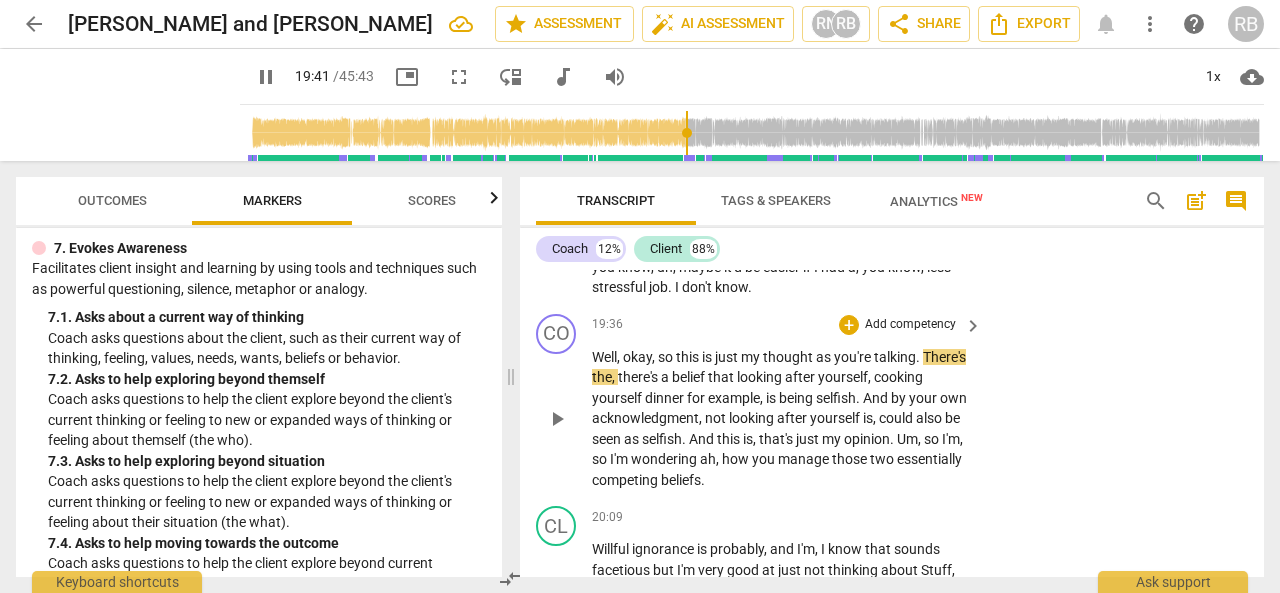 type on "1182" 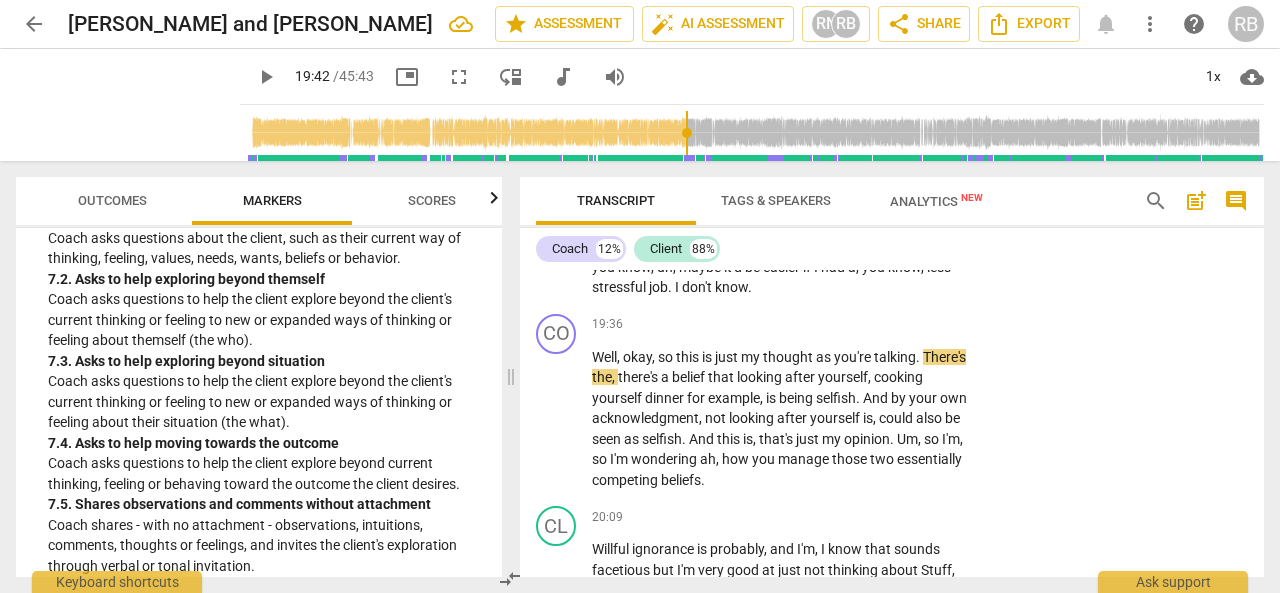 scroll, scrollTop: 2100, scrollLeft: 0, axis: vertical 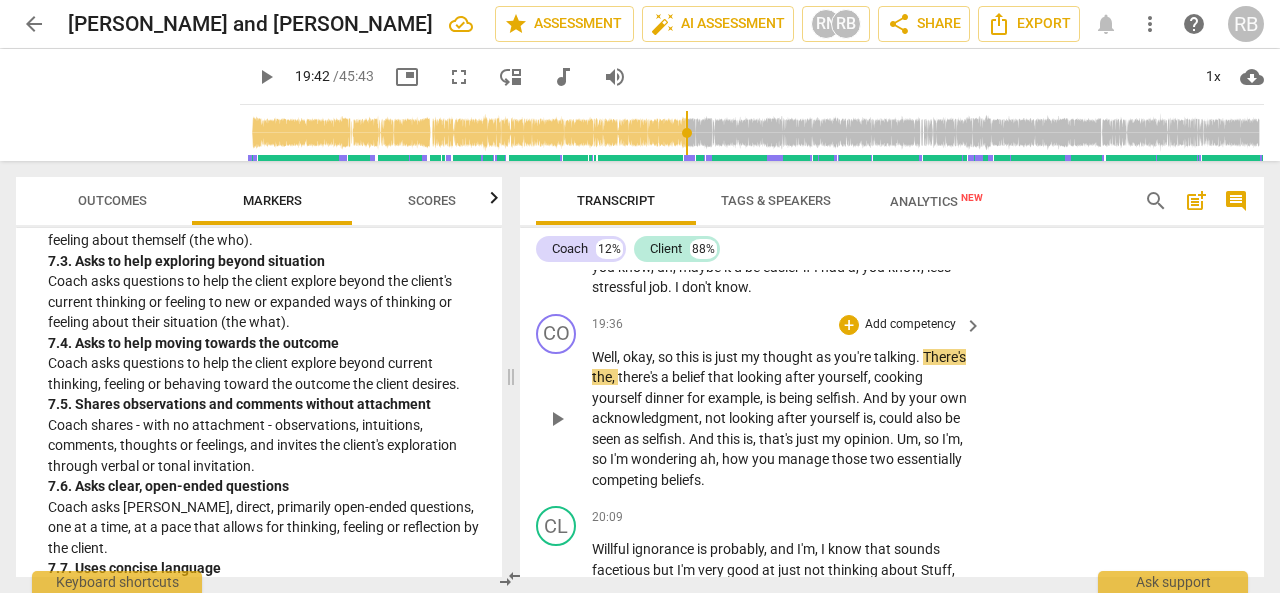 click on "Add competency" at bounding box center [910, 325] 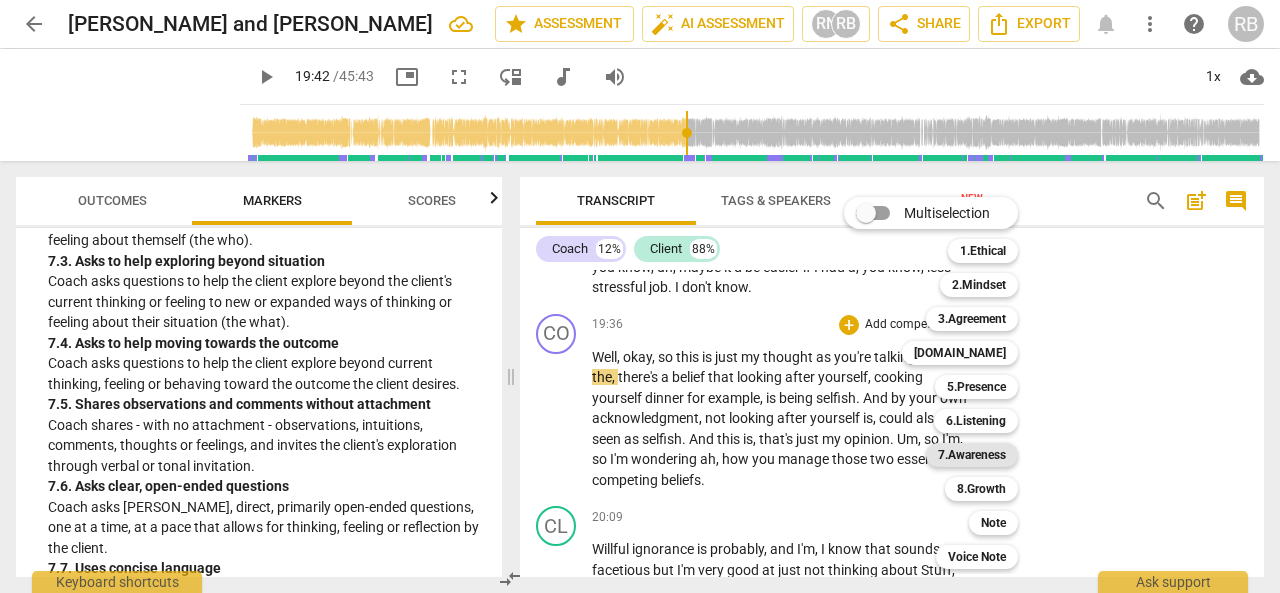 click on "7.Awareness" at bounding box center (972, 455) 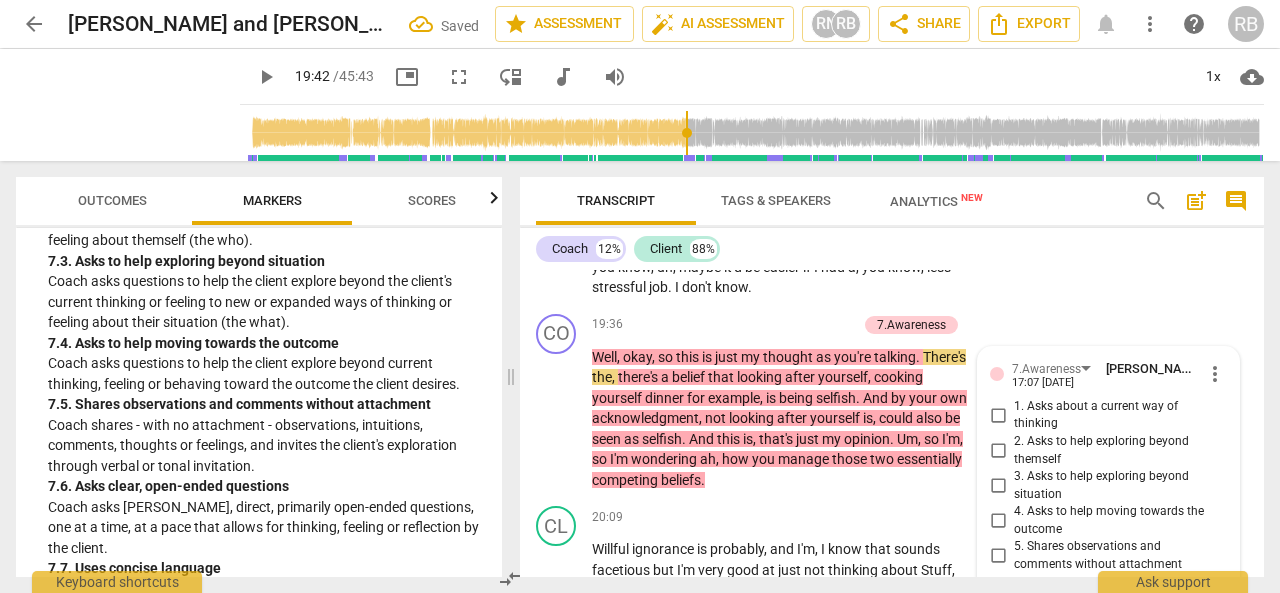 scroll, scrollTop: 7736, scrollLeft: 0, axis: vertical 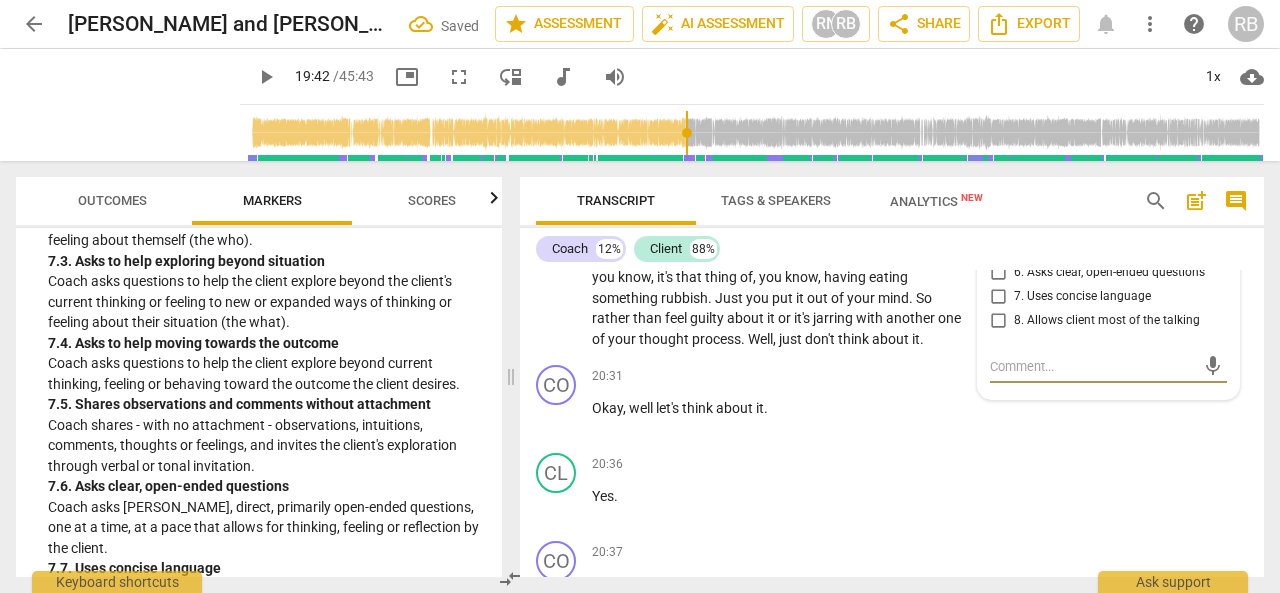 click on "5. Shares observations and comments without attachment" at bounding box center [998, 243] 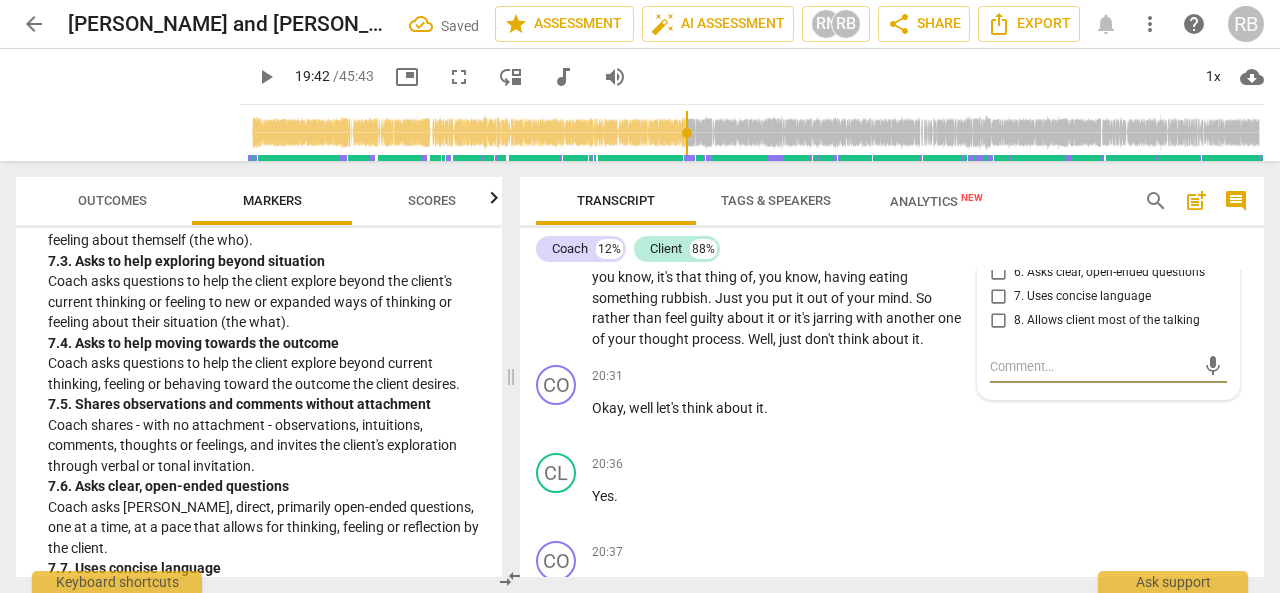 checkbox on "true" 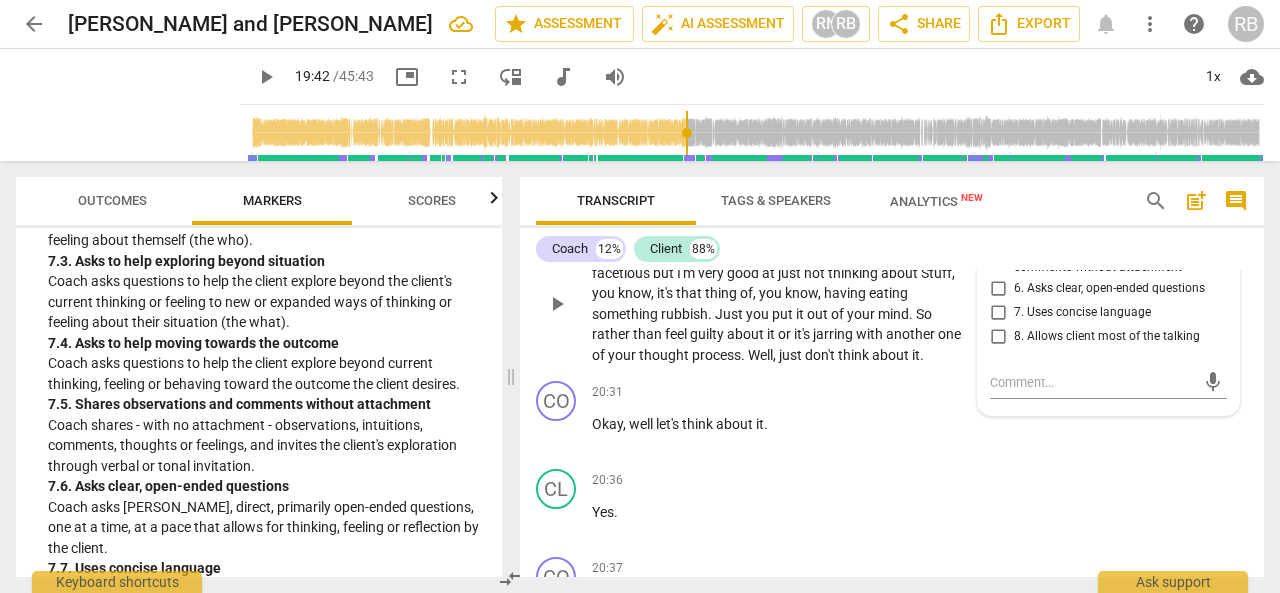 scroll, scrollTop: 7736, scrollLeft: 0, axis: vertical 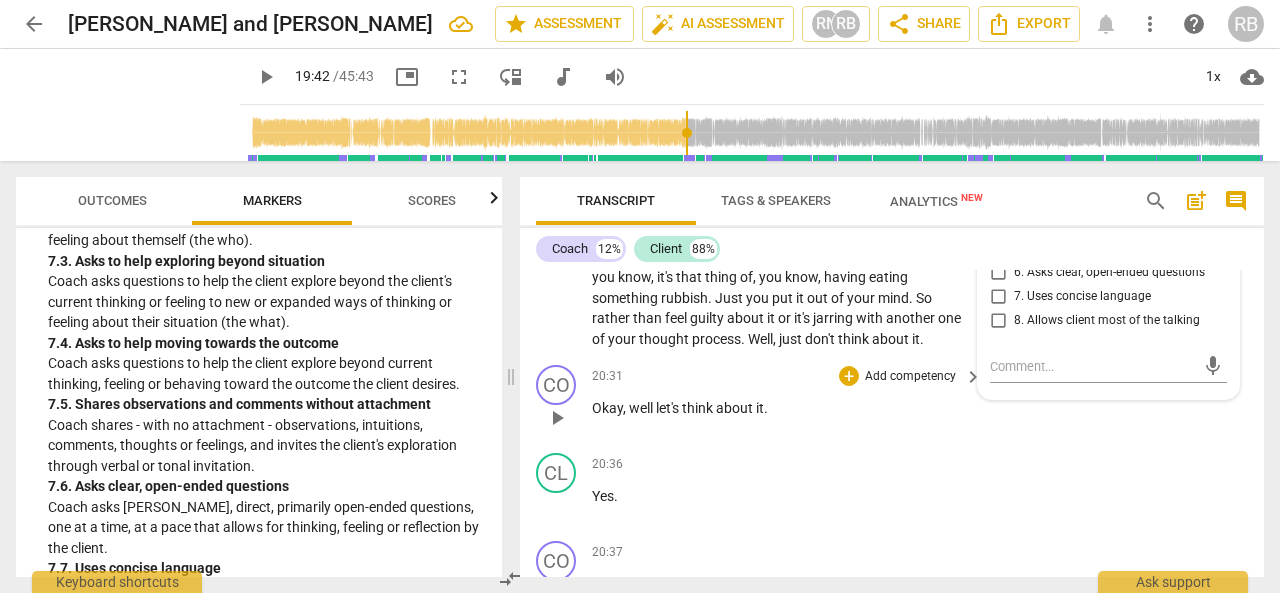 click on "play_arrow" at bounding box center (557, 418) 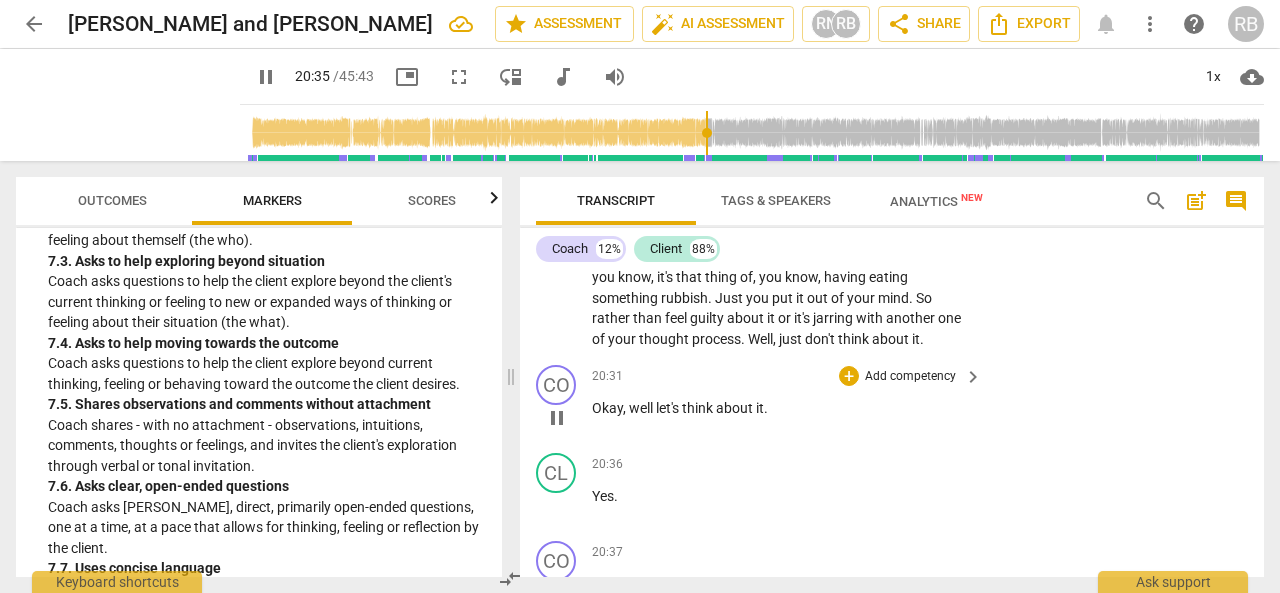 click on "pause" at bounding box center (557, 418) 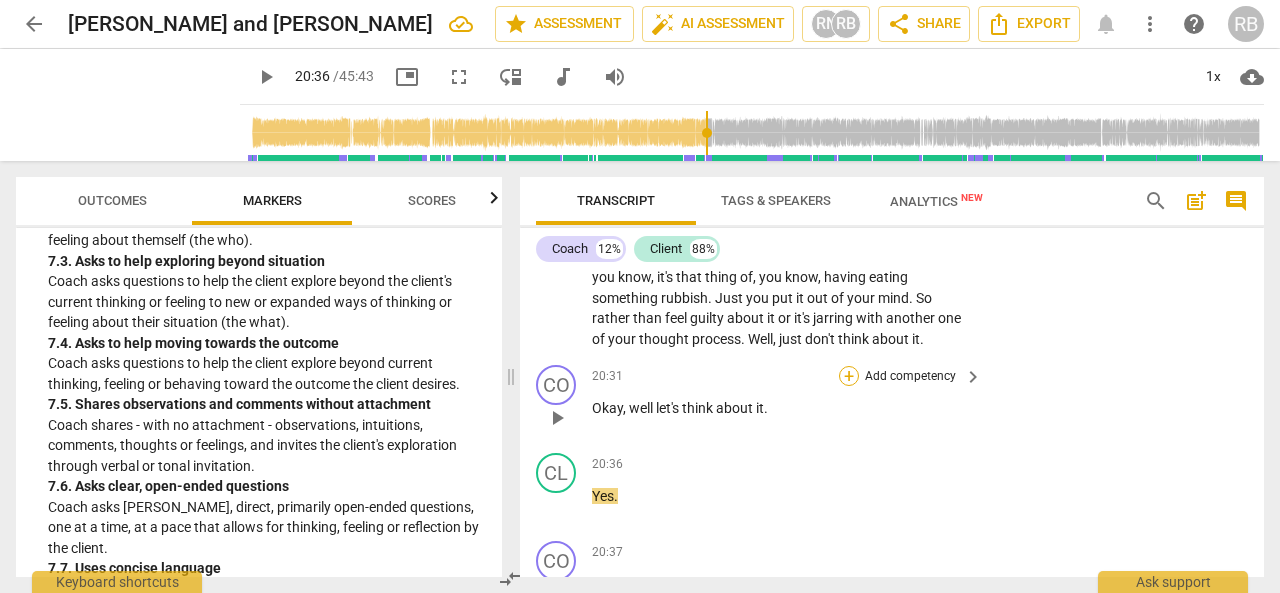 click on "+" at bounding box center (849, 376) 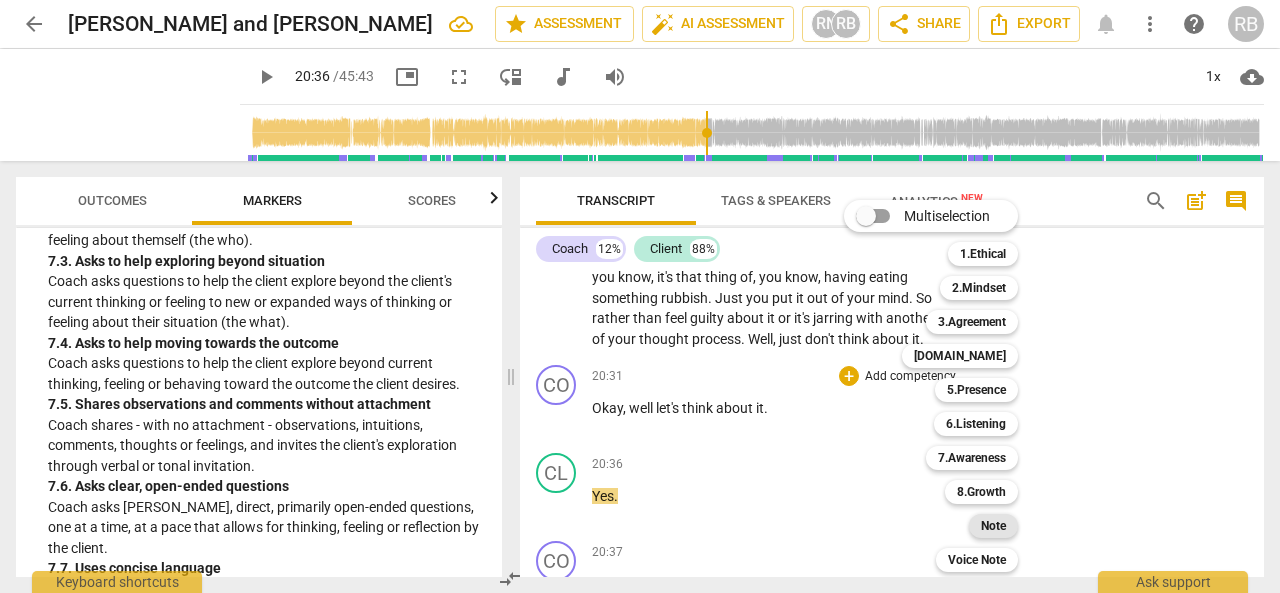 click on "Note" at bounding box center (993, 526) 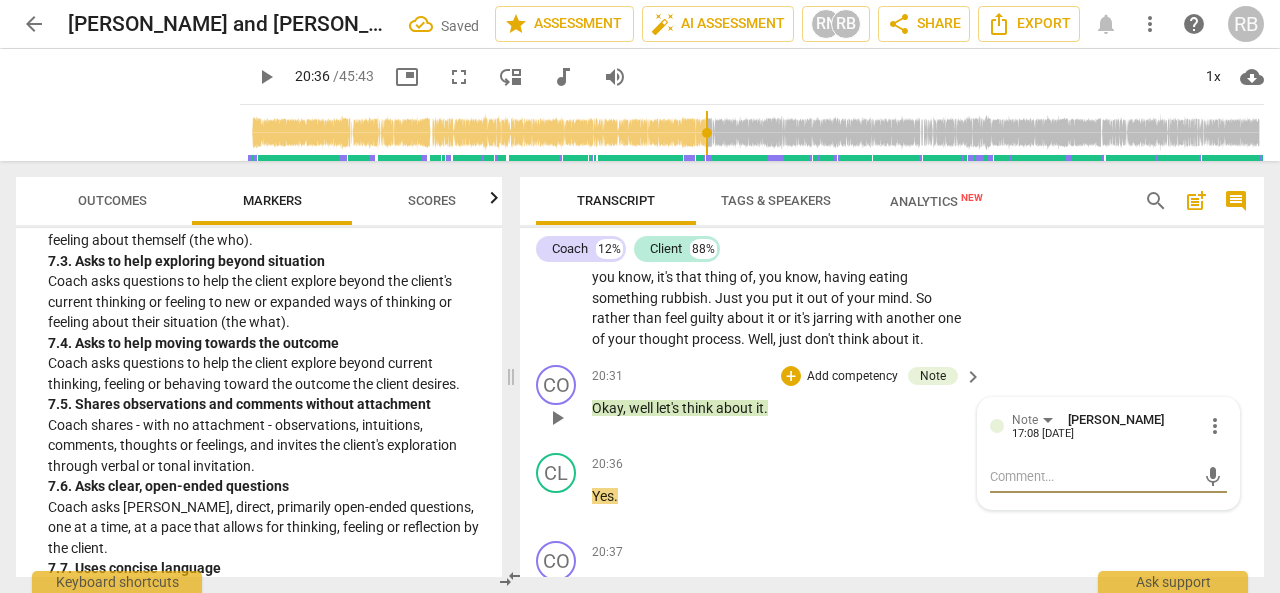 type on "T" 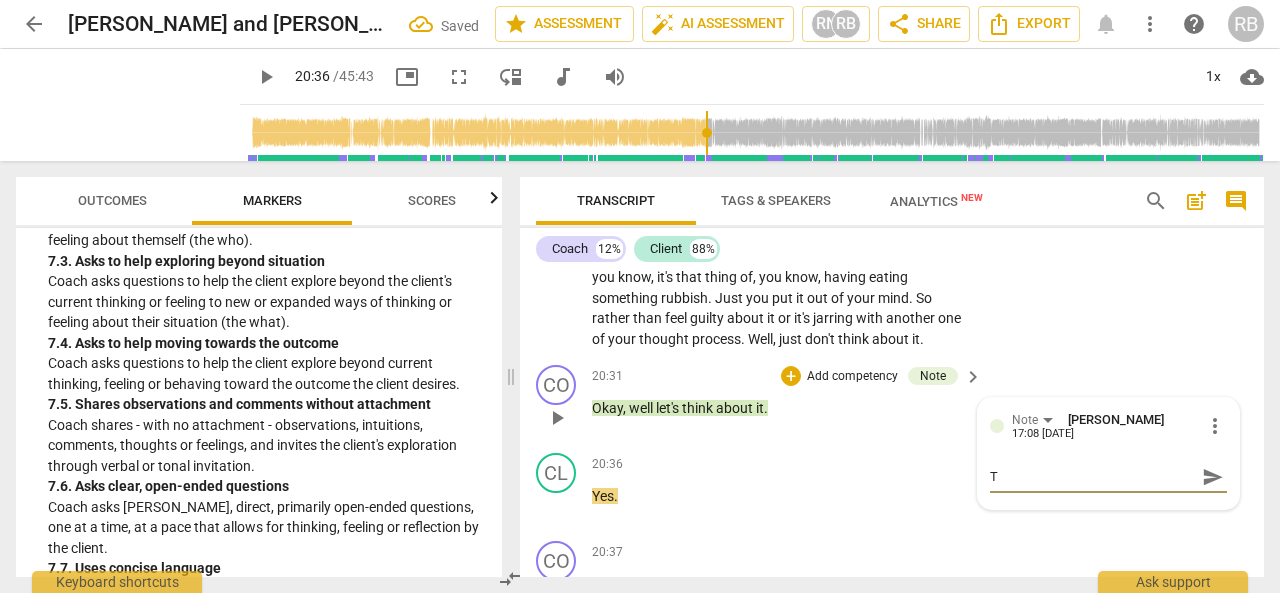 type on "To" 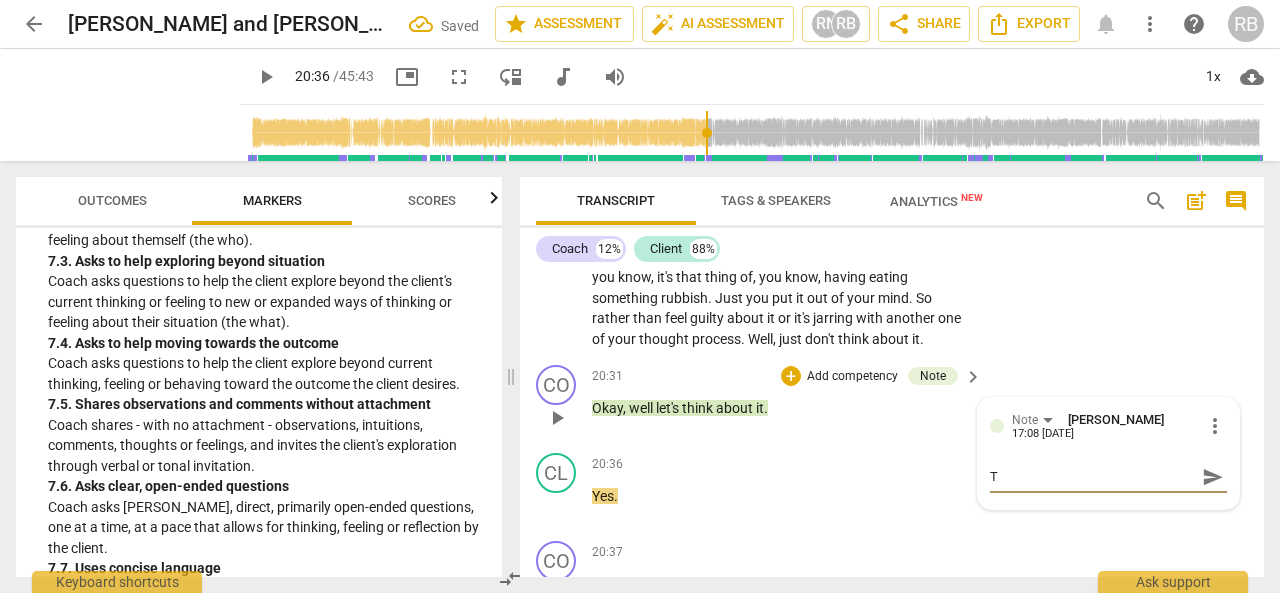 type on "To" 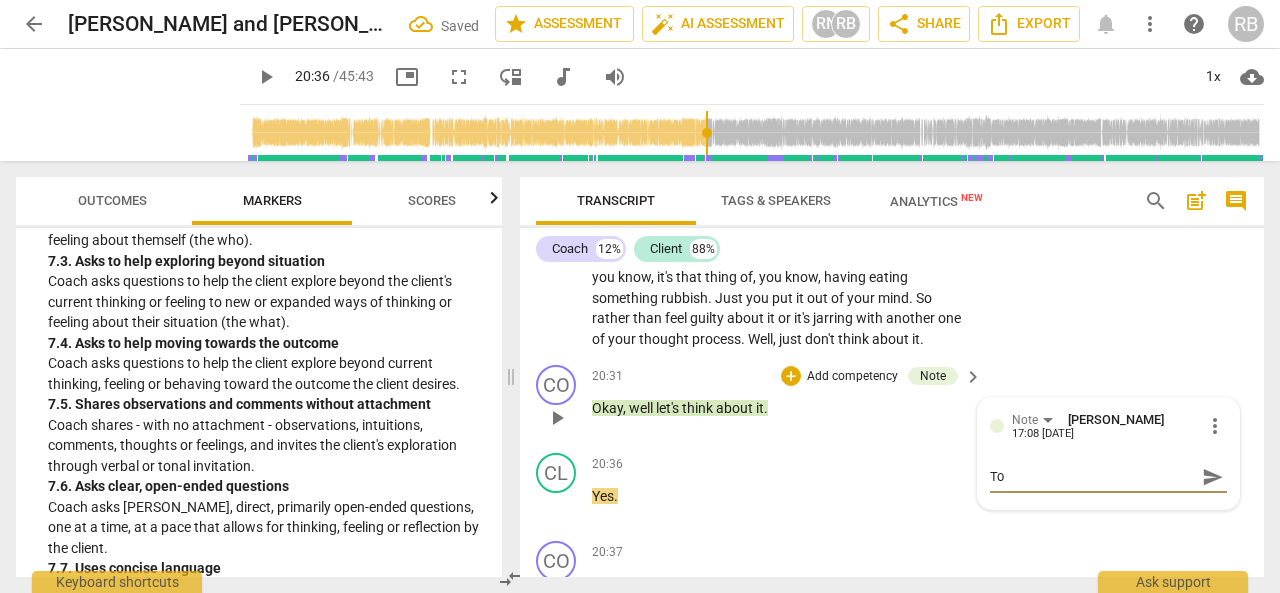 type on "Too" 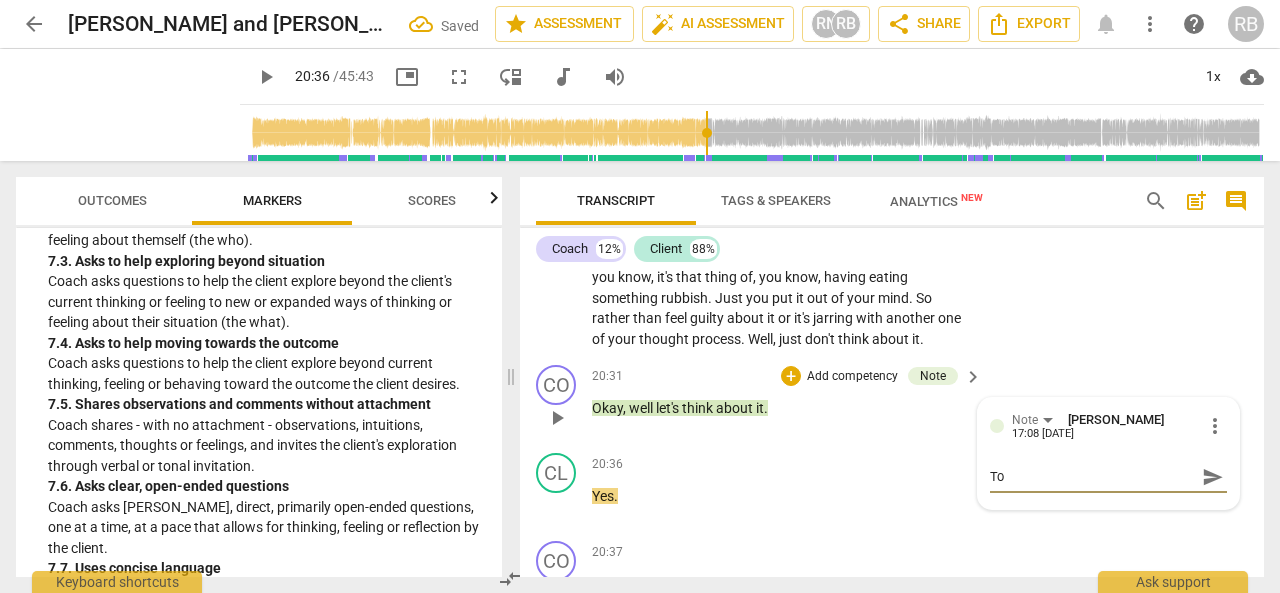 type on "Too" 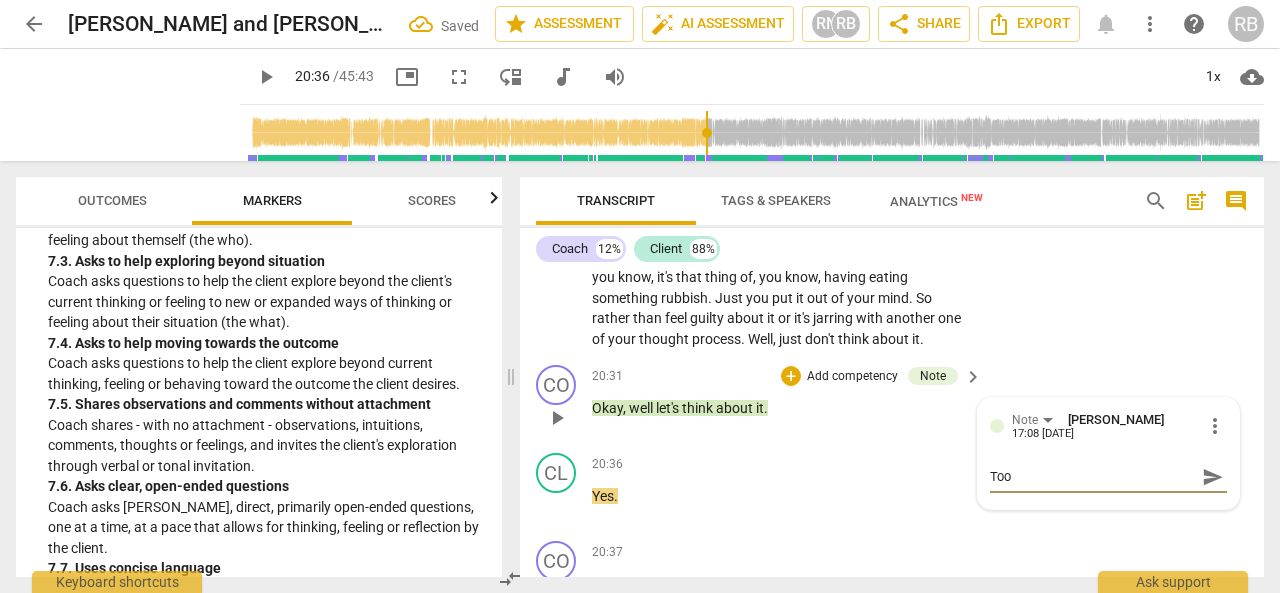 type on "Too" 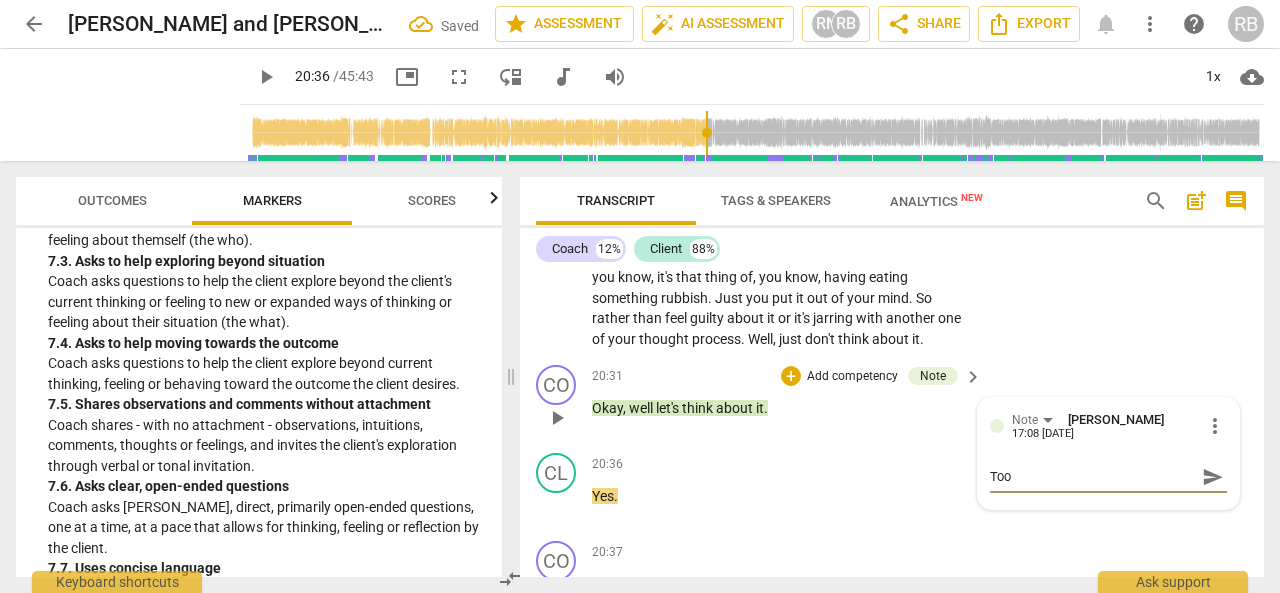 type on "Too d" 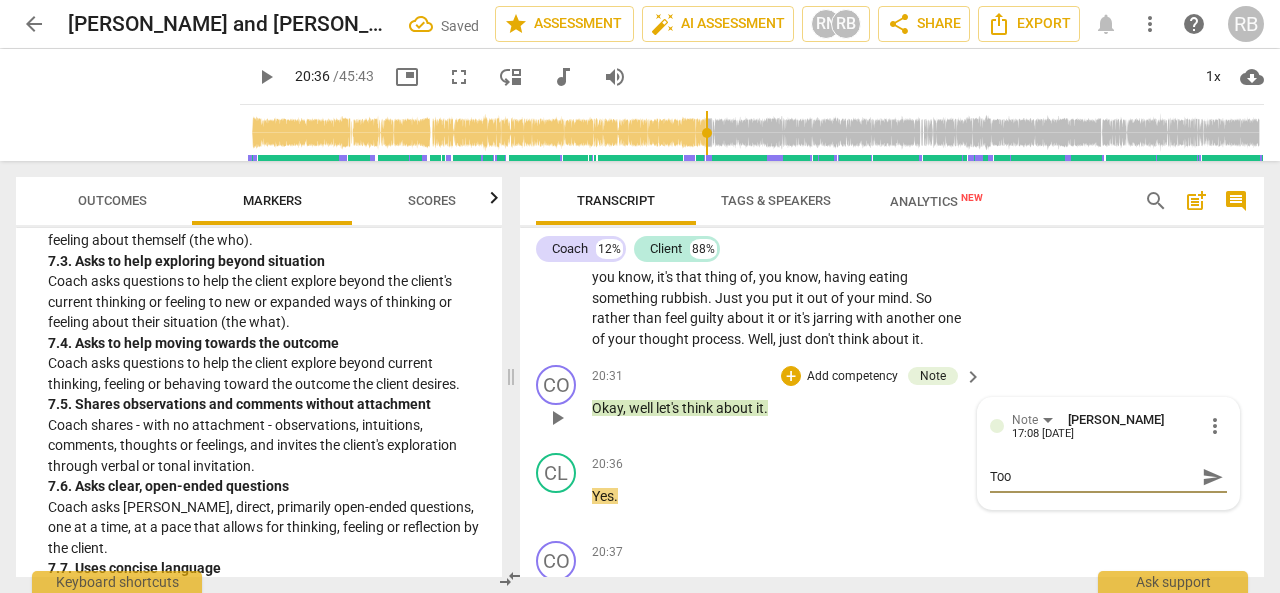 type on "Too d" 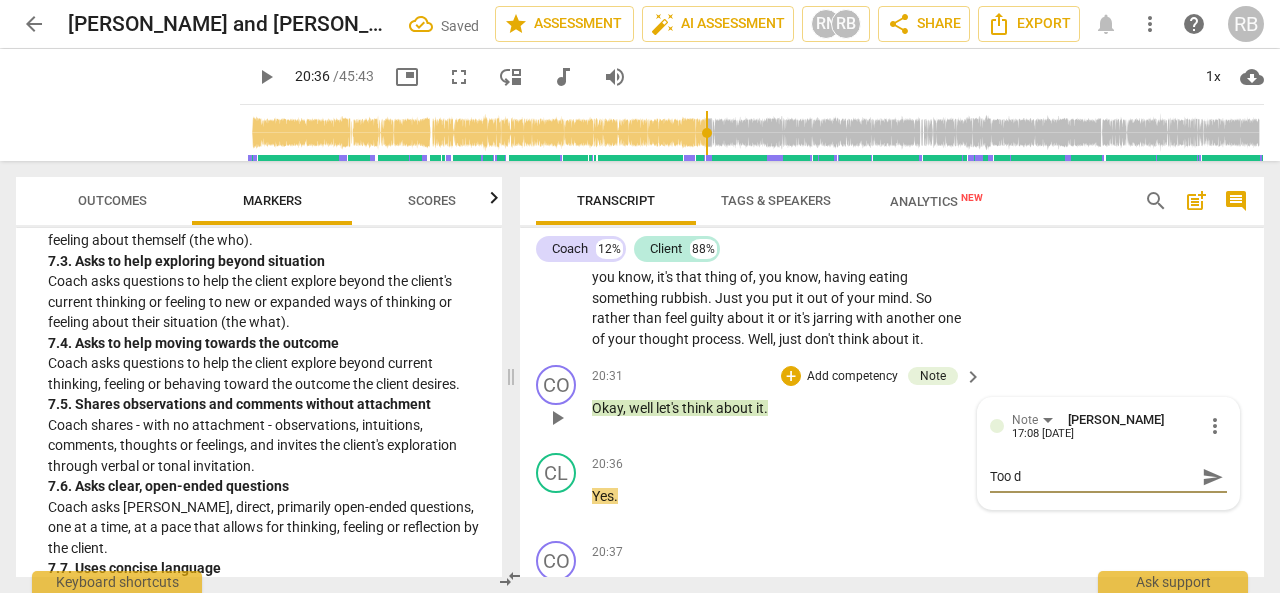 type on "Too di" 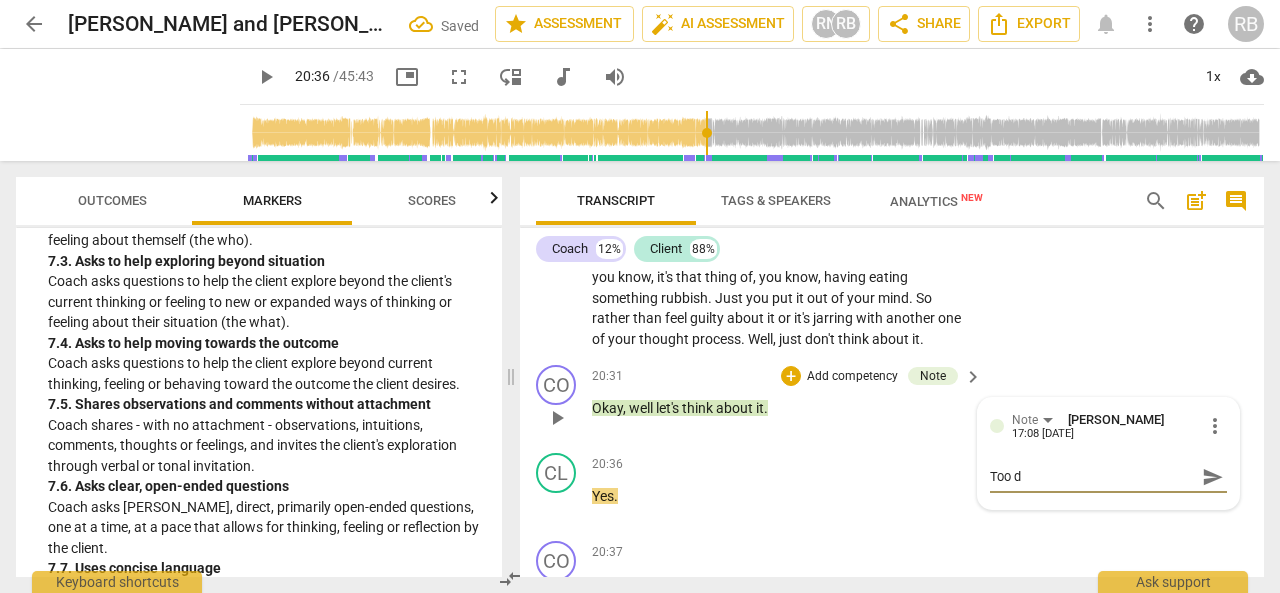 type on "Too di" 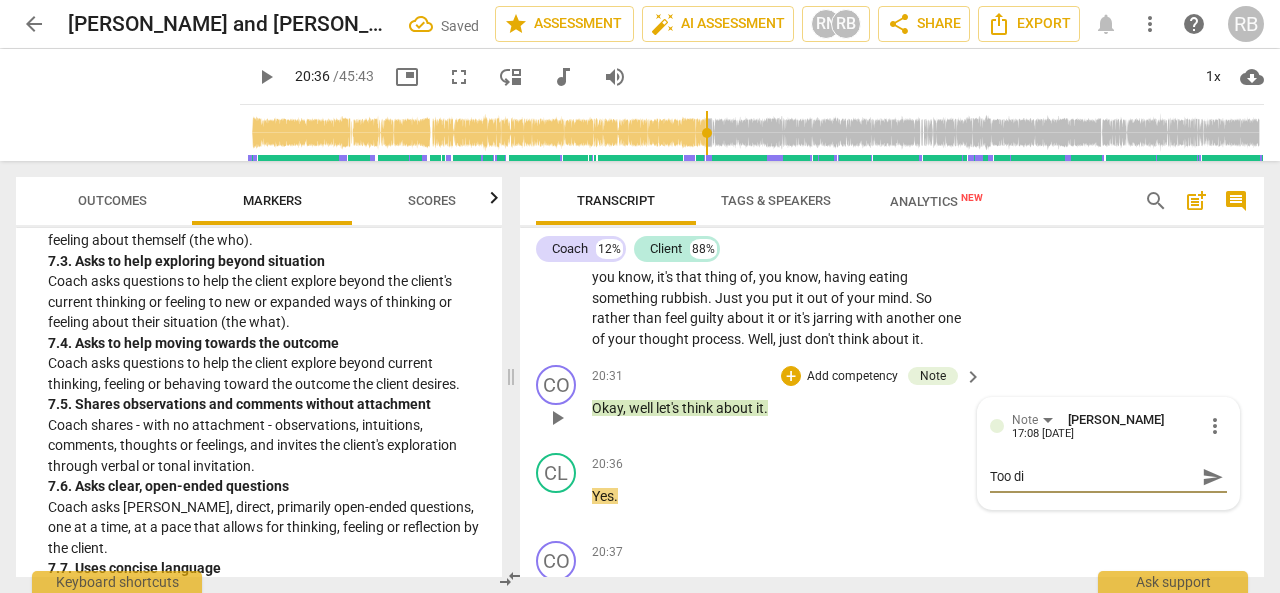 type on "Too dir" 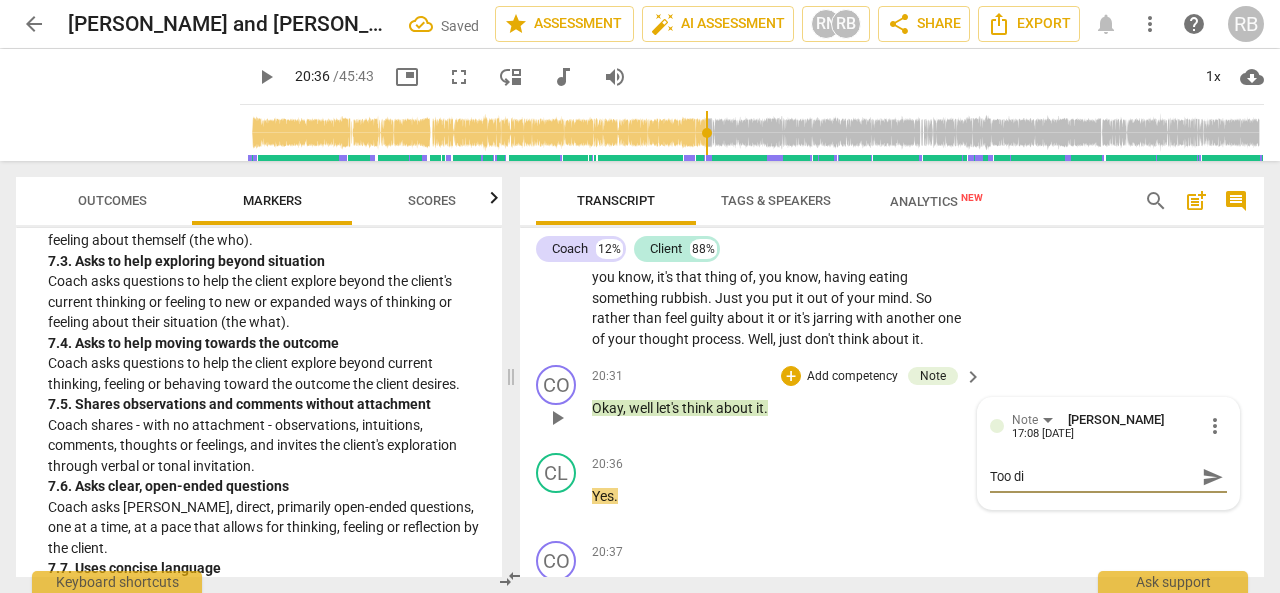 type on "Too dir" 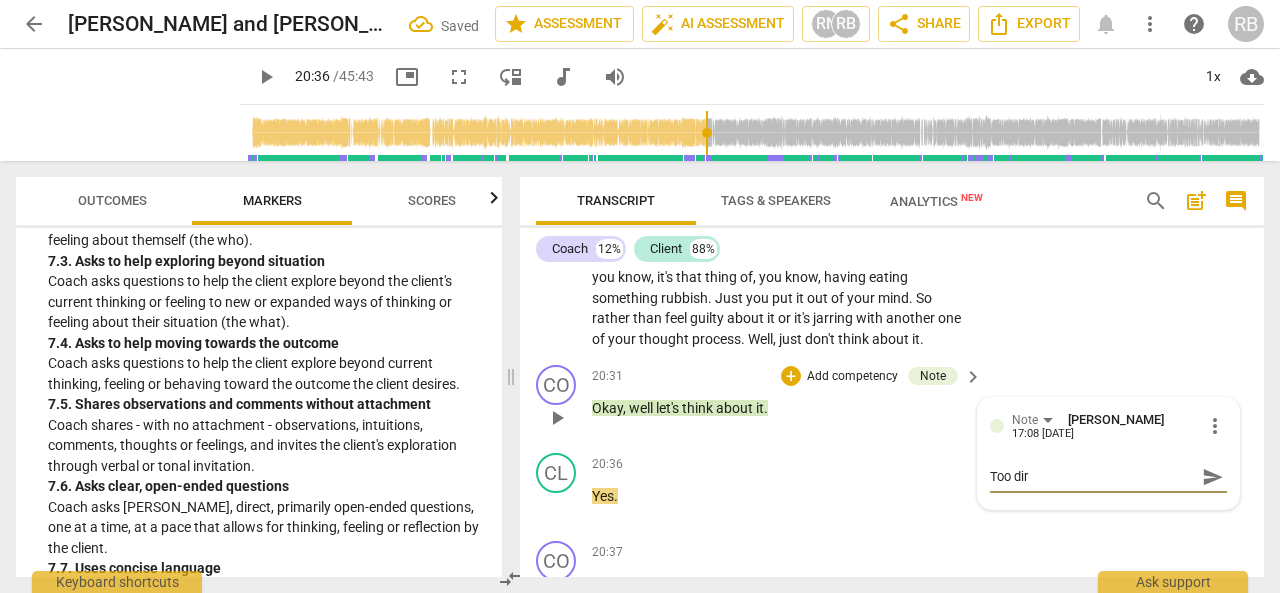type on "Too dire" 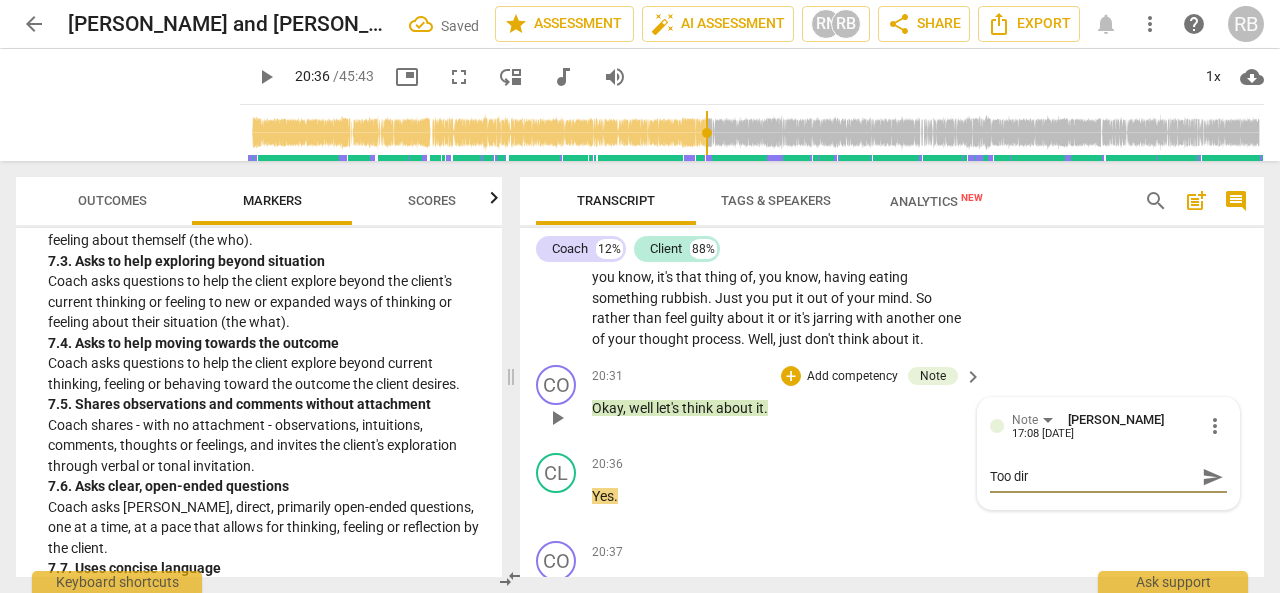type on "Too dire" 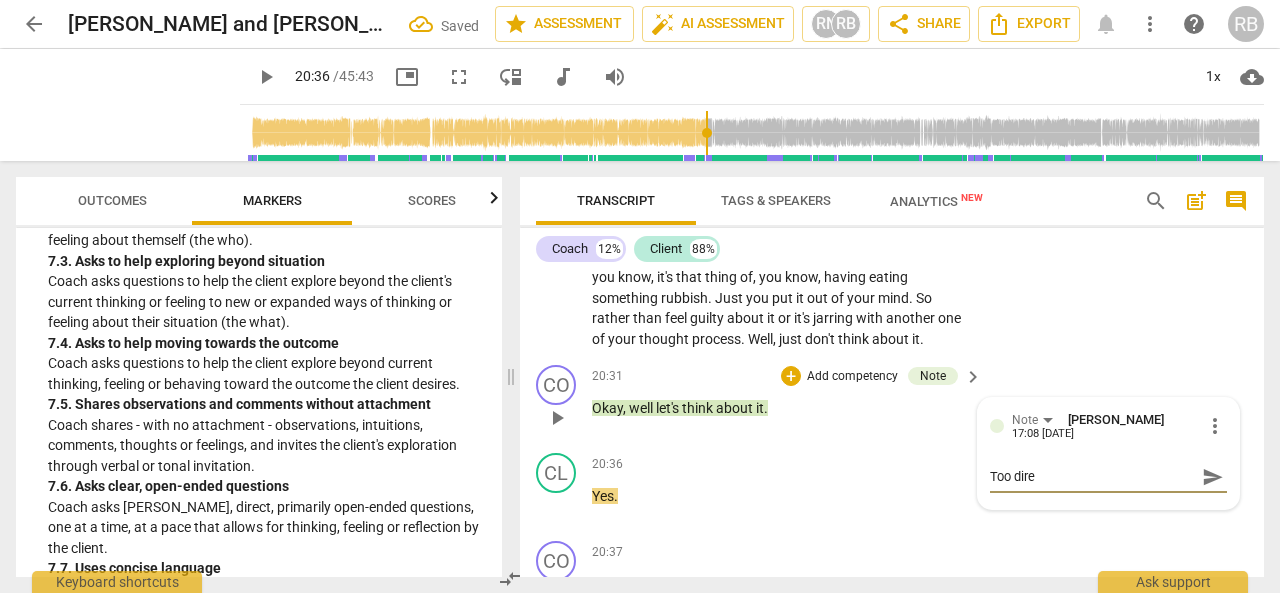 type on "Too direc" 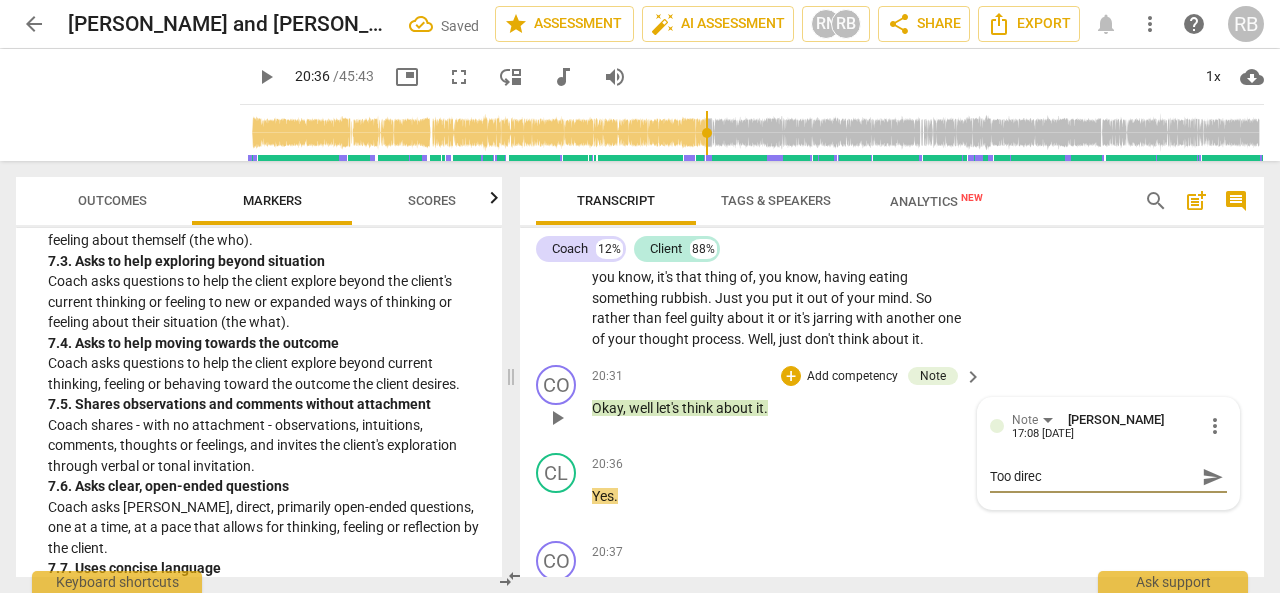 type on "Too direct" 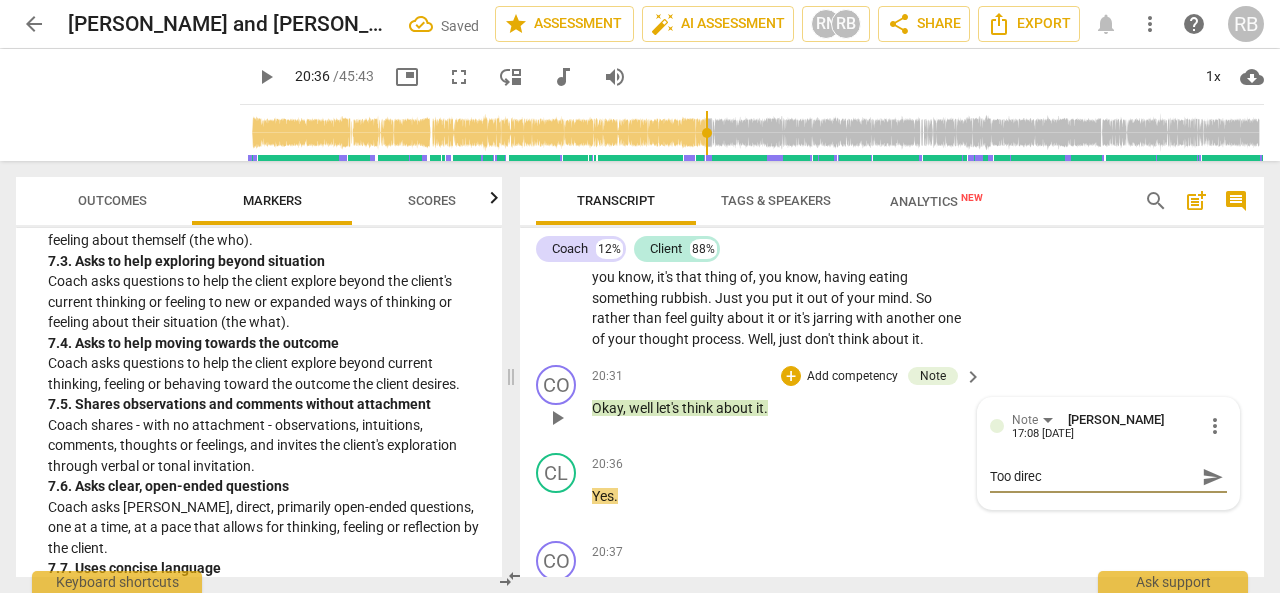 type on "Too direct" 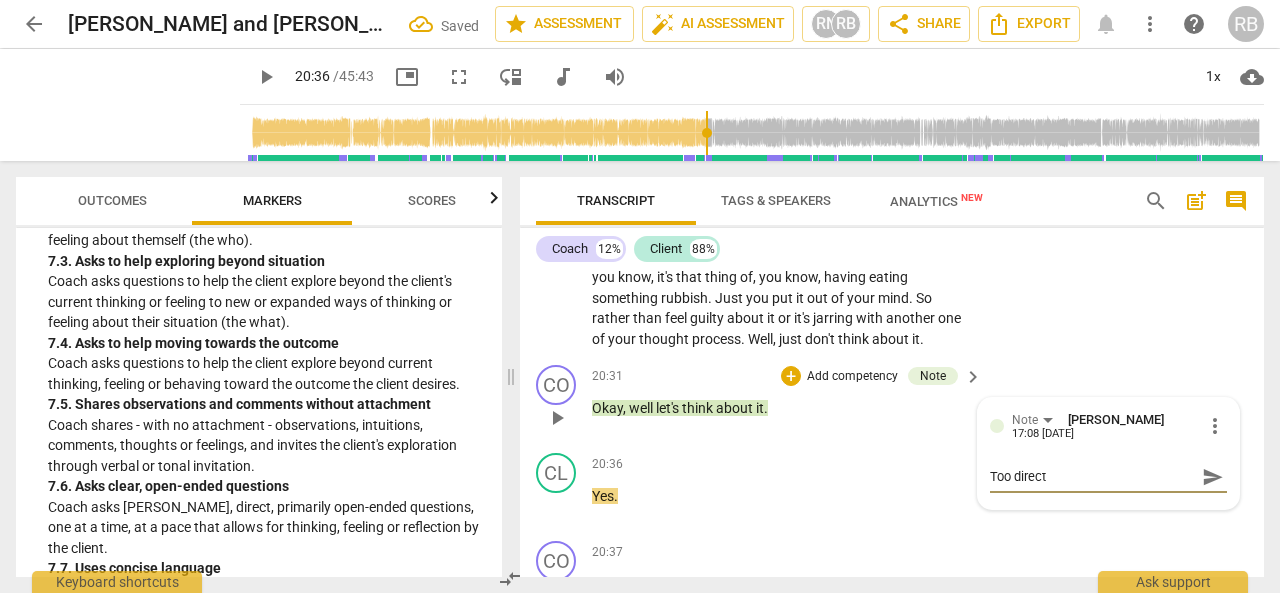 type on "Too directi" 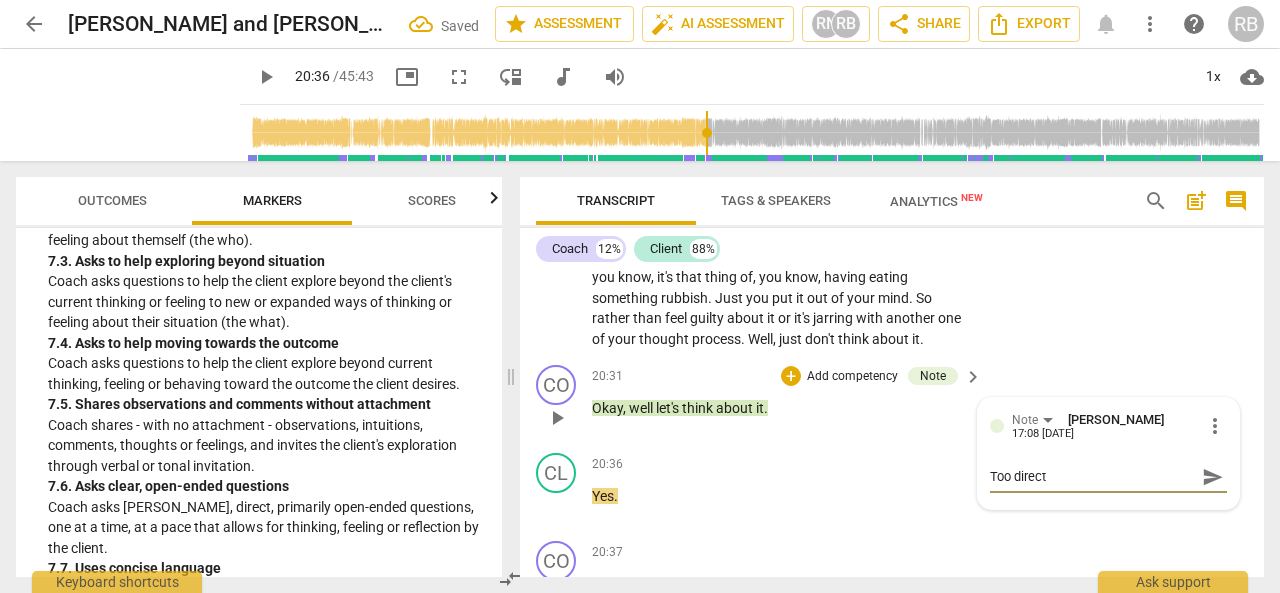 type on "Too directi" 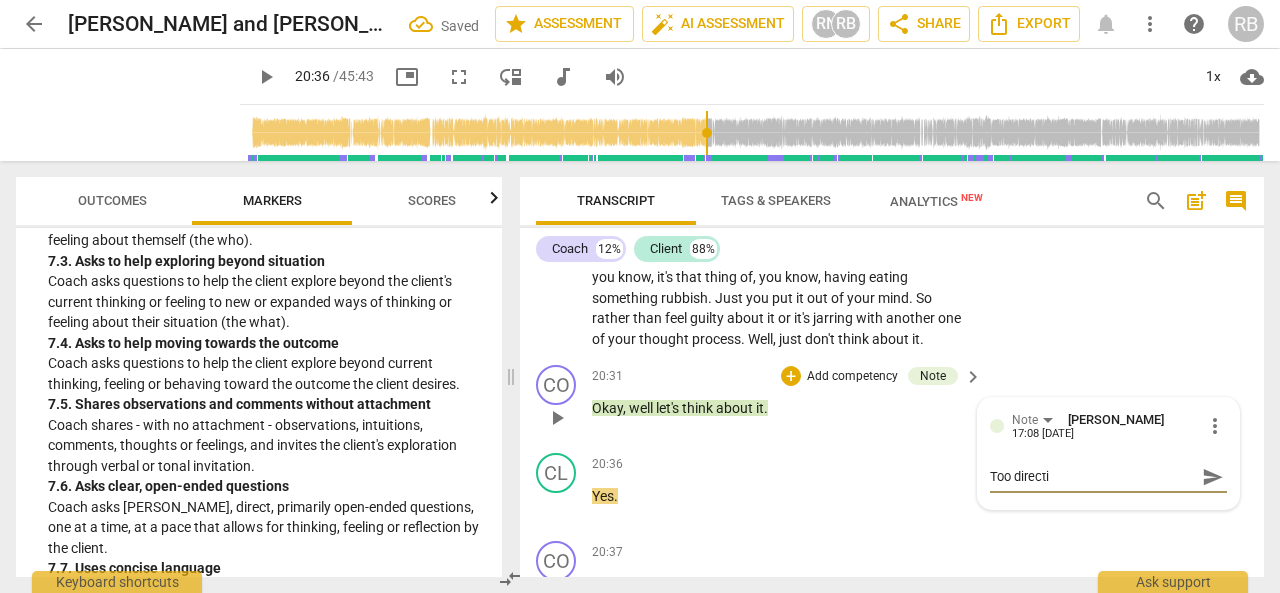 type on "Too directiv" 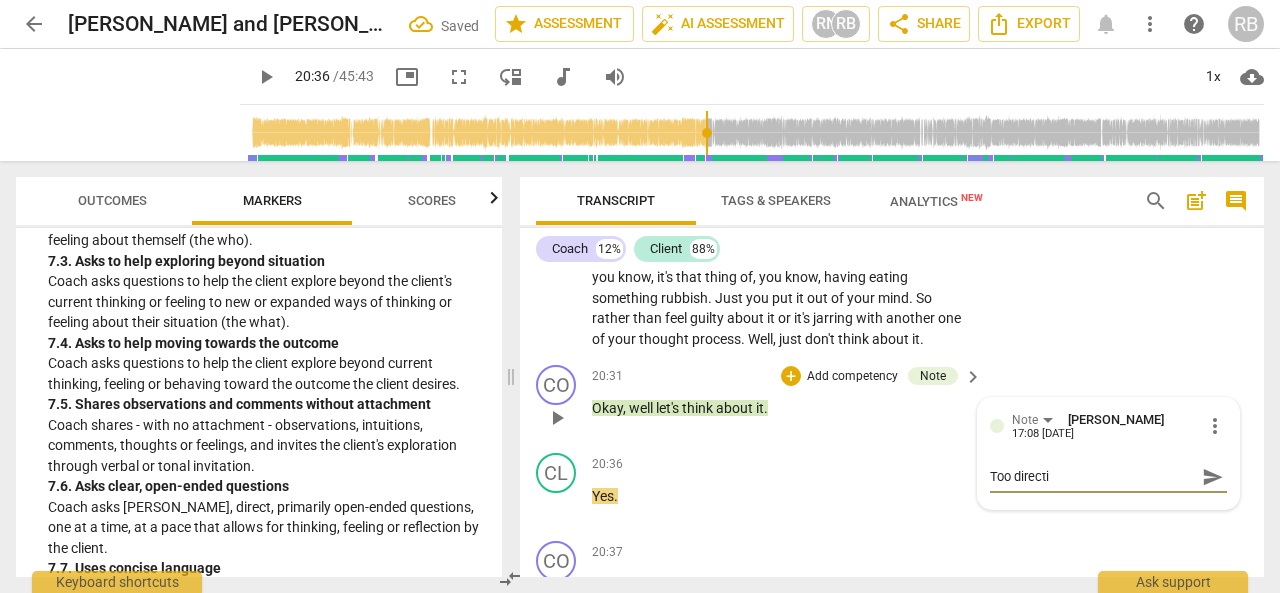 type on "Too directiv" 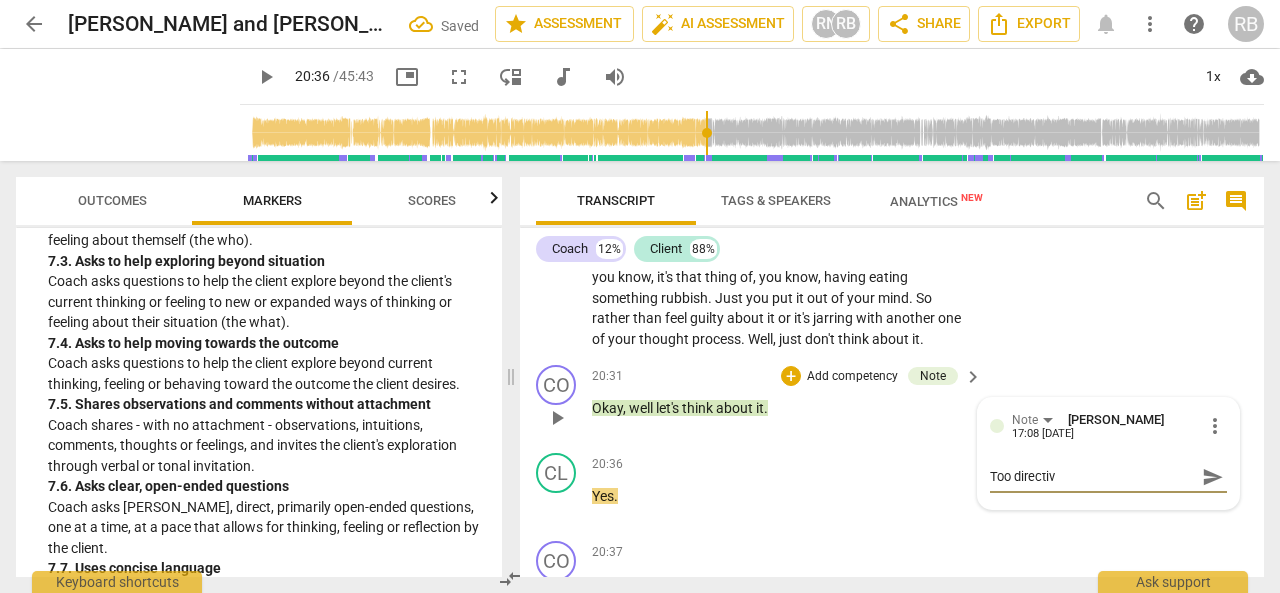 type on "Too directive" 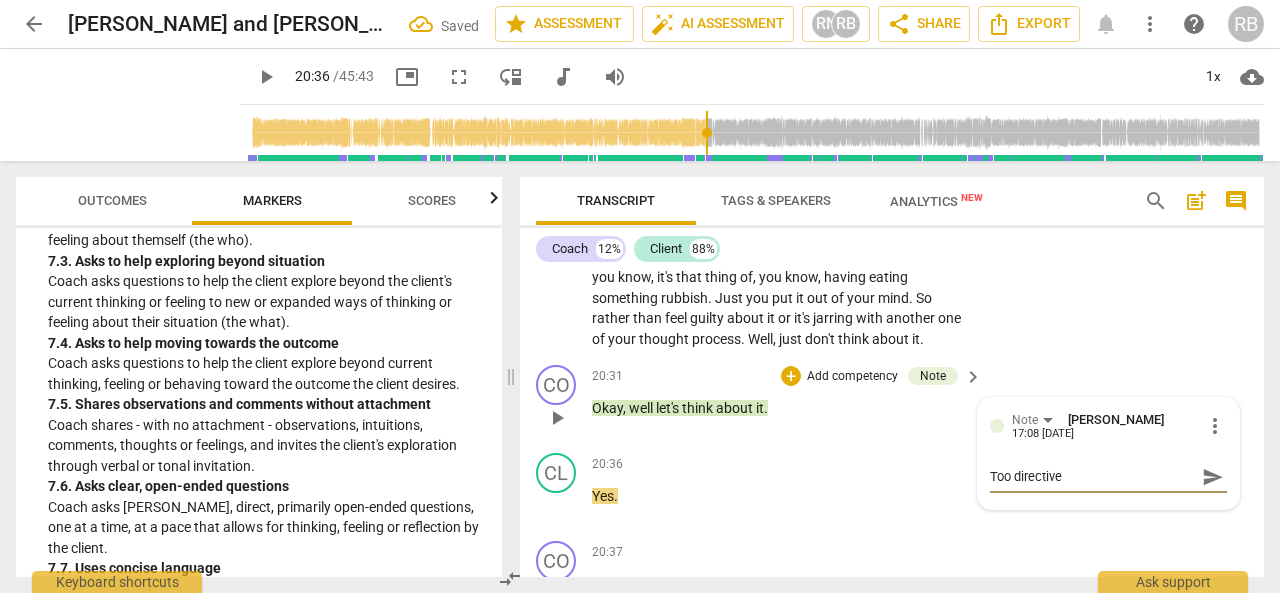 type on "Too directive" 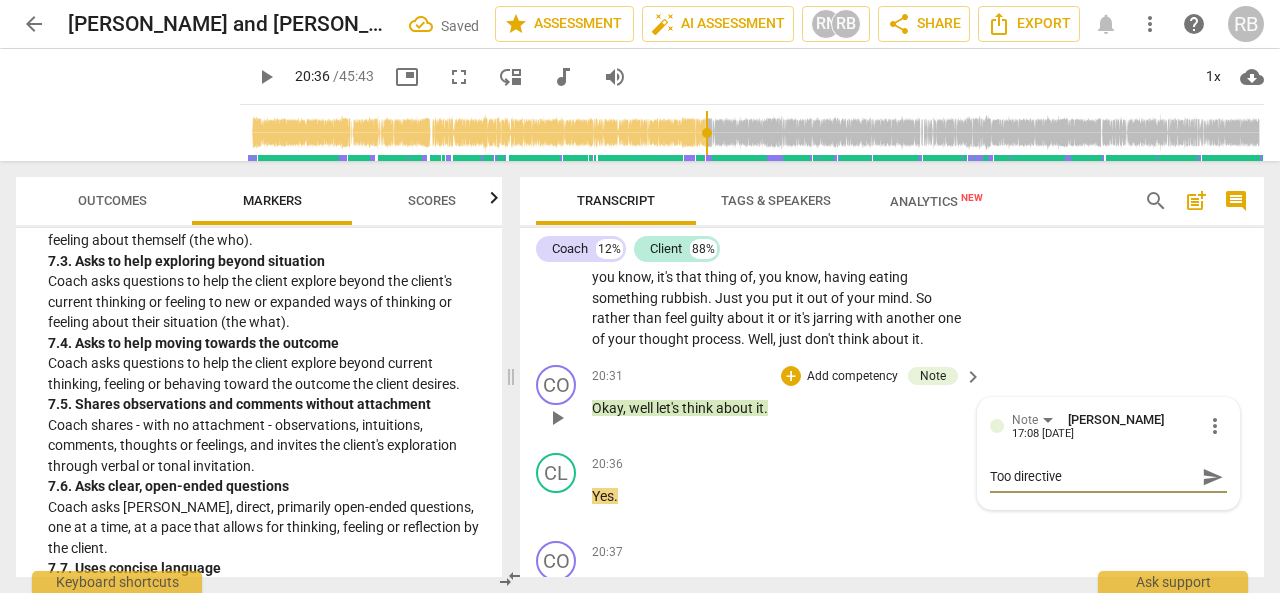 type on "Too directive" 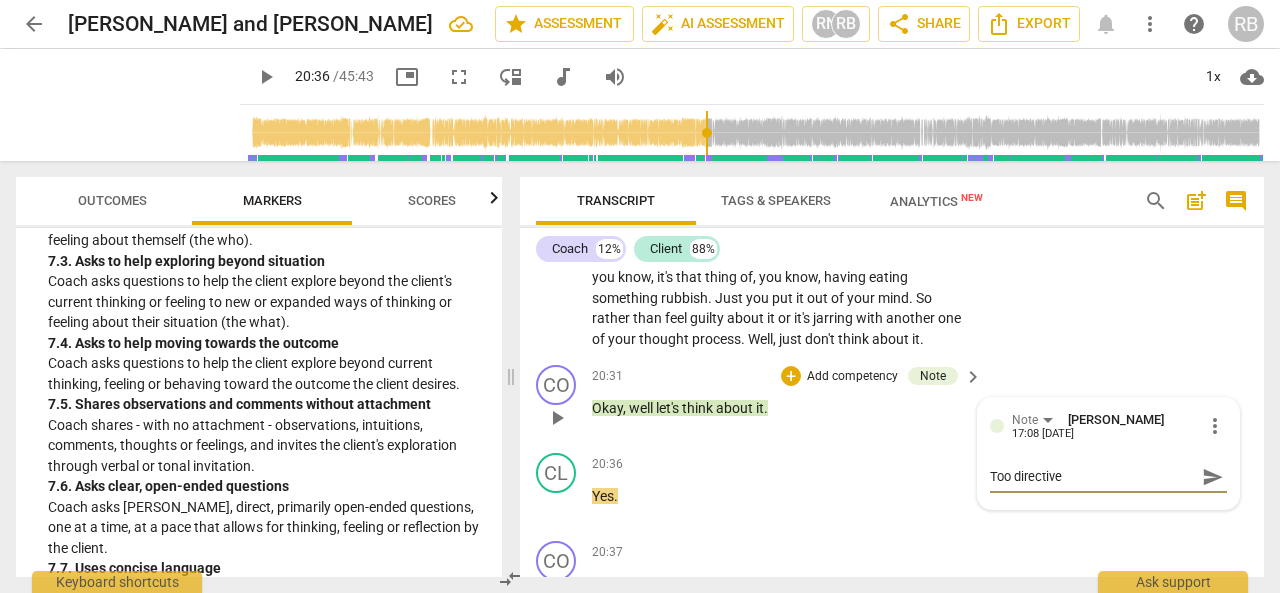 type on "Too directive o" 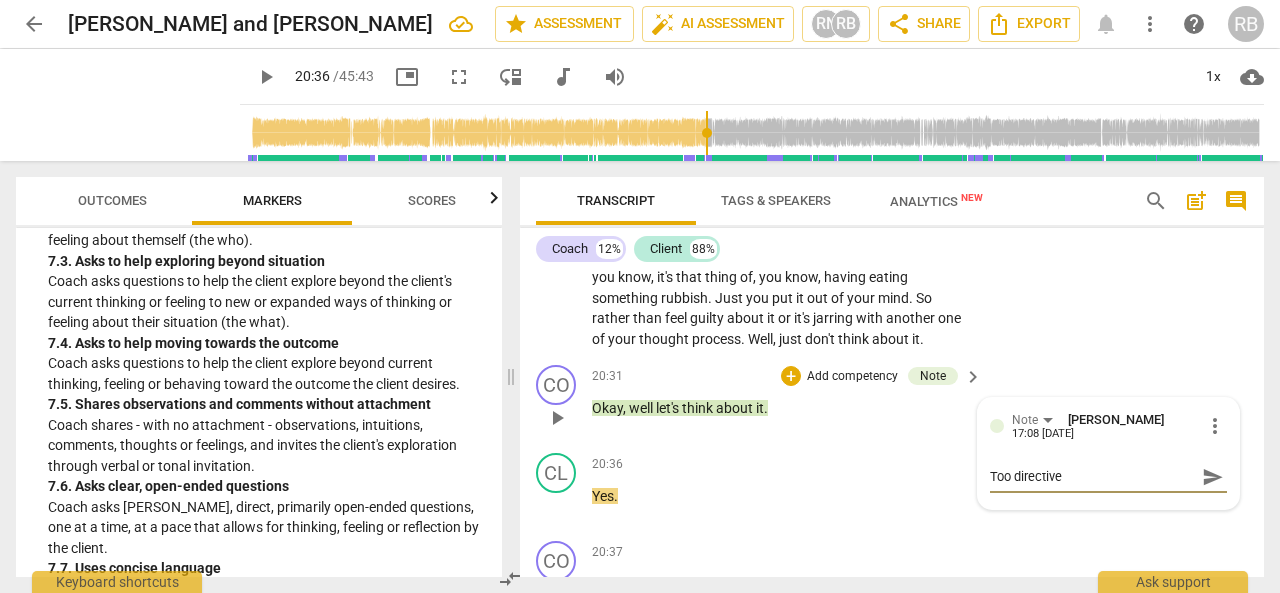 type on "Too directive o" 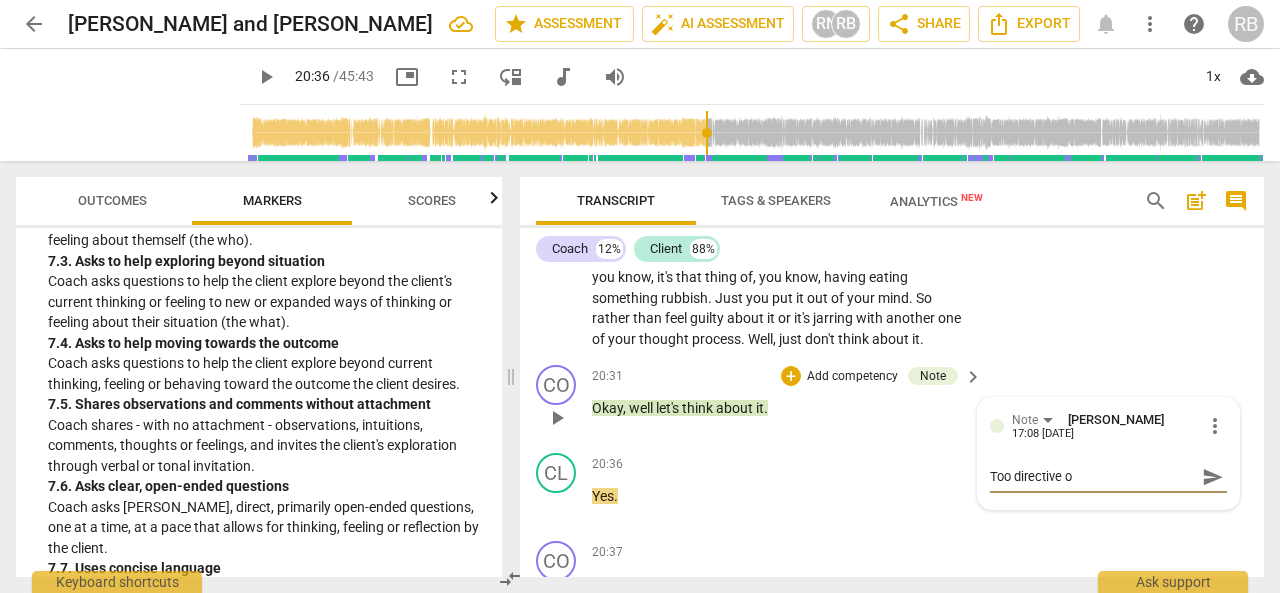 type on "Too directive or" 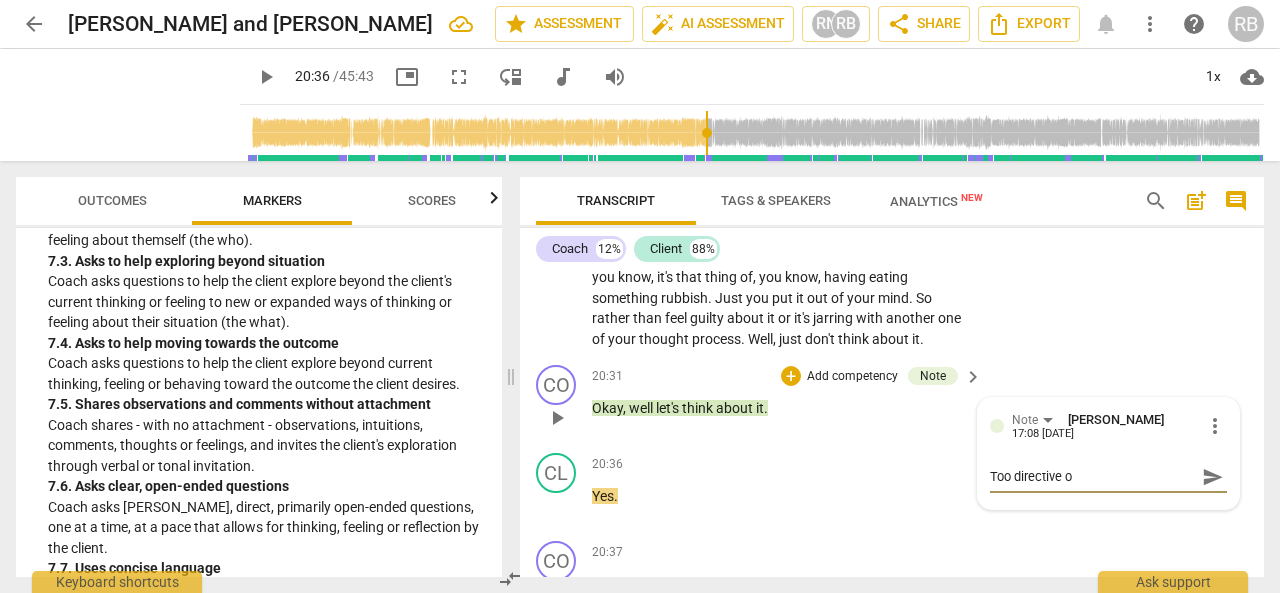 type on "Too directive or" 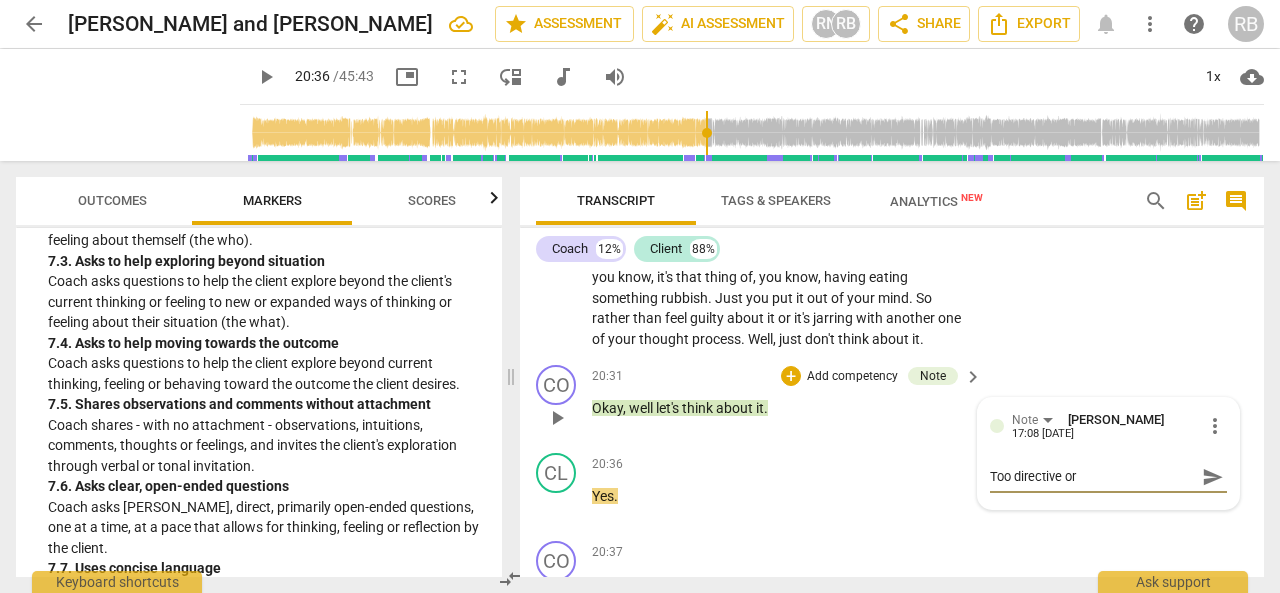 type on "Too directive or" 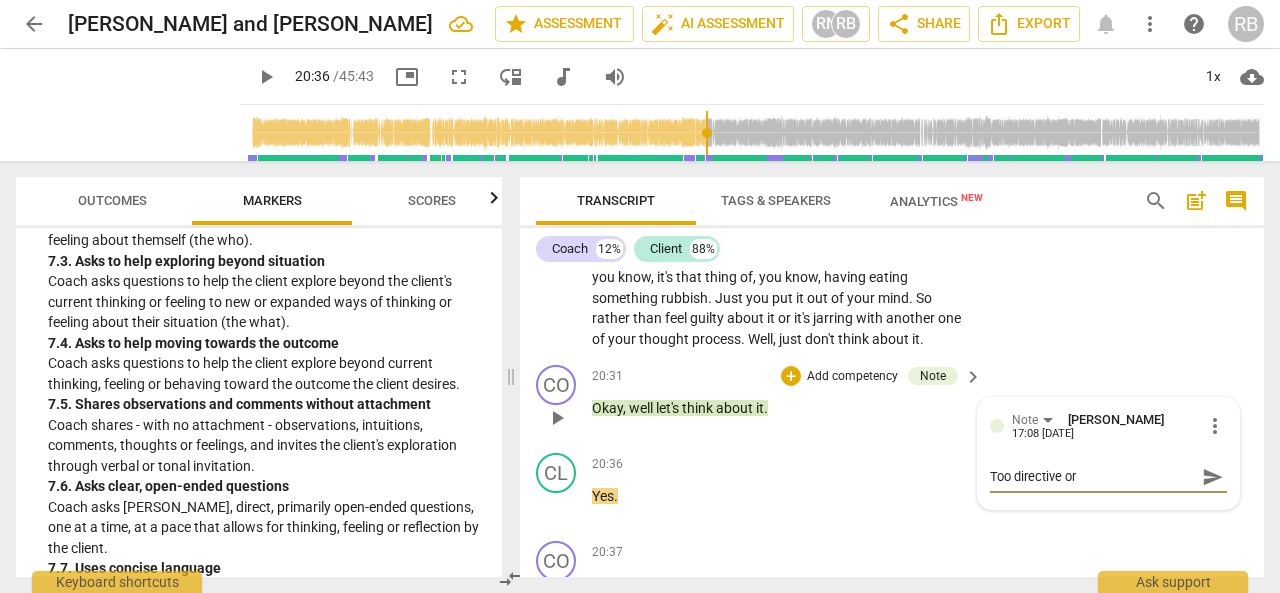 type on "Too directive or" 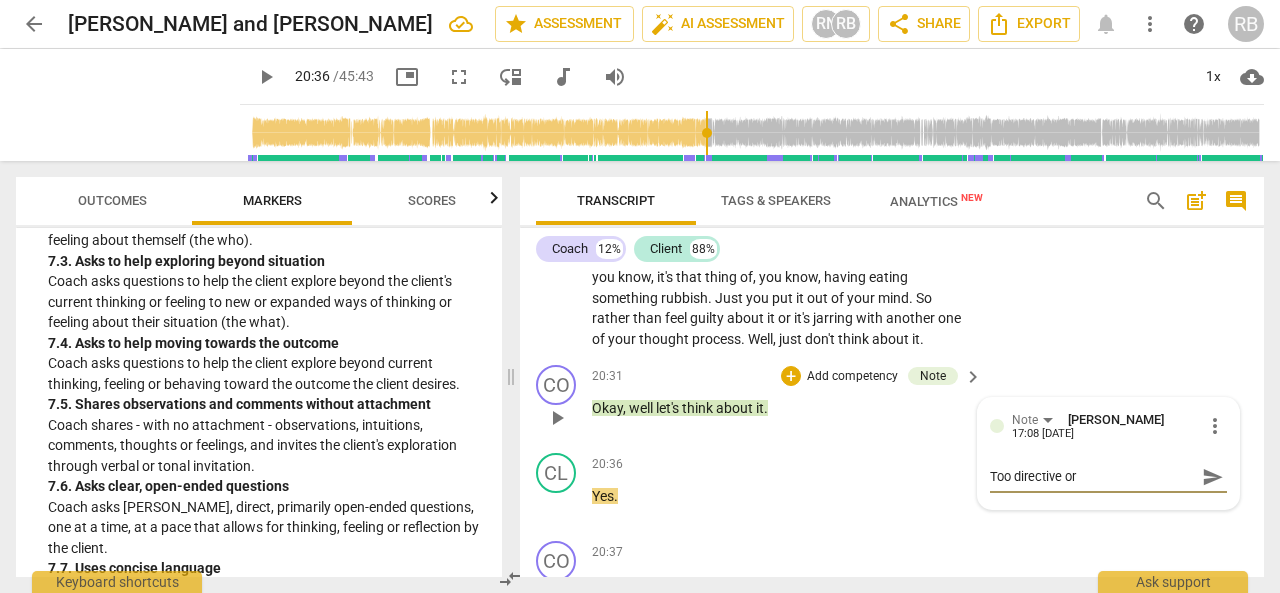 type on "Too directive or a" 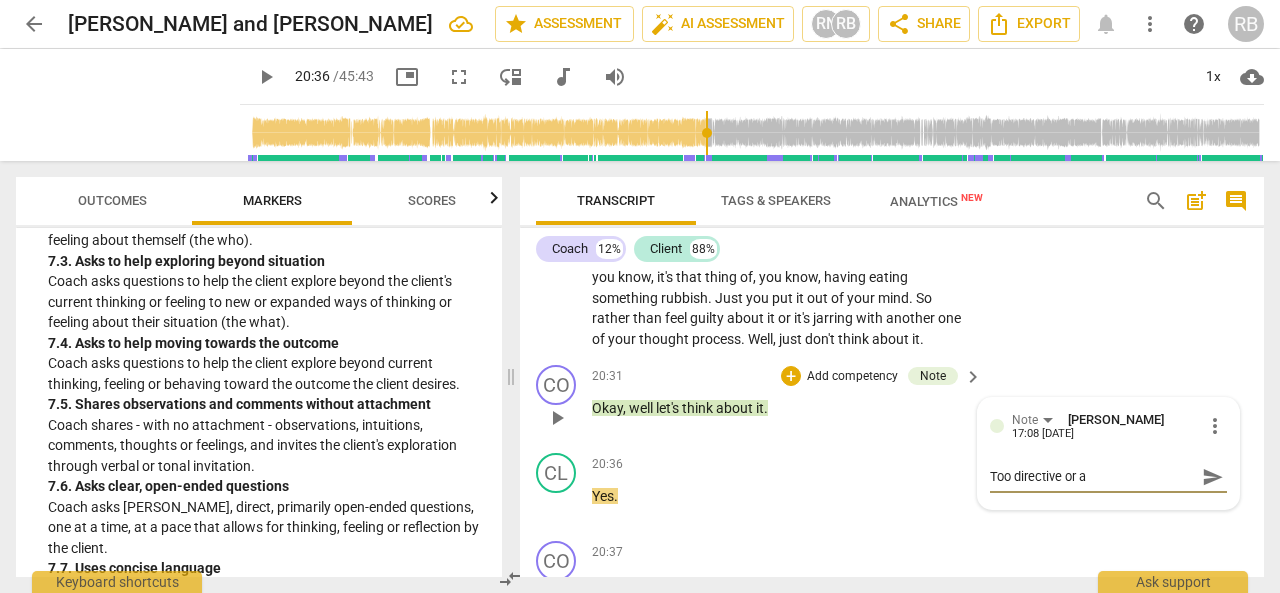 type on "Too directive or an" 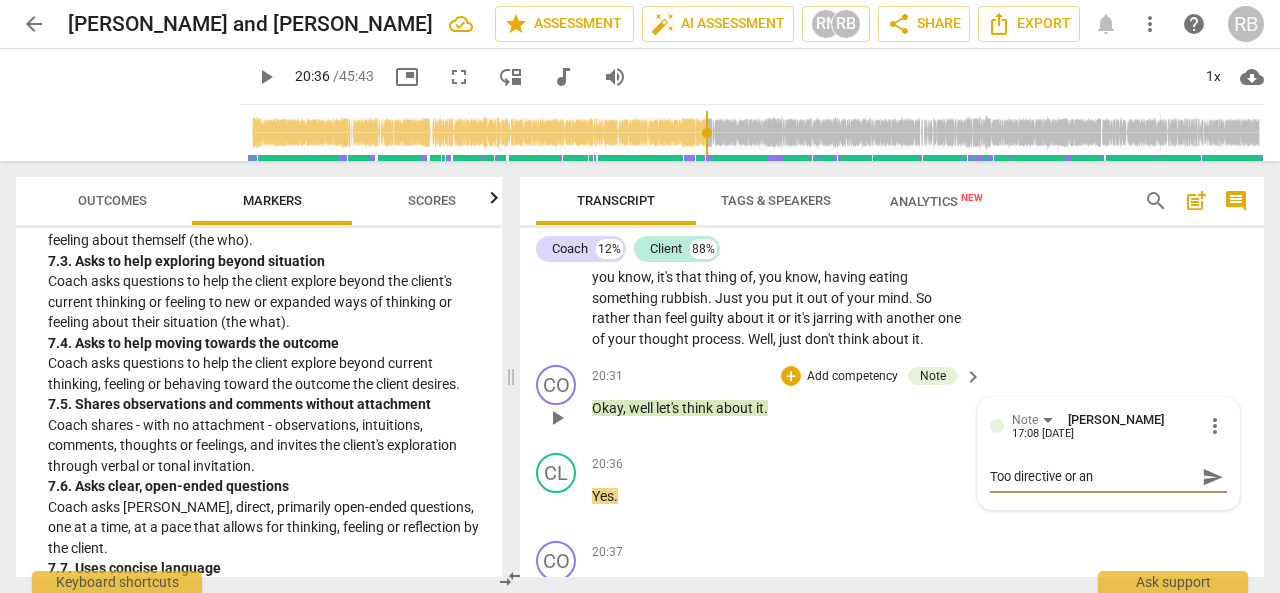 type on "Too directive or an" 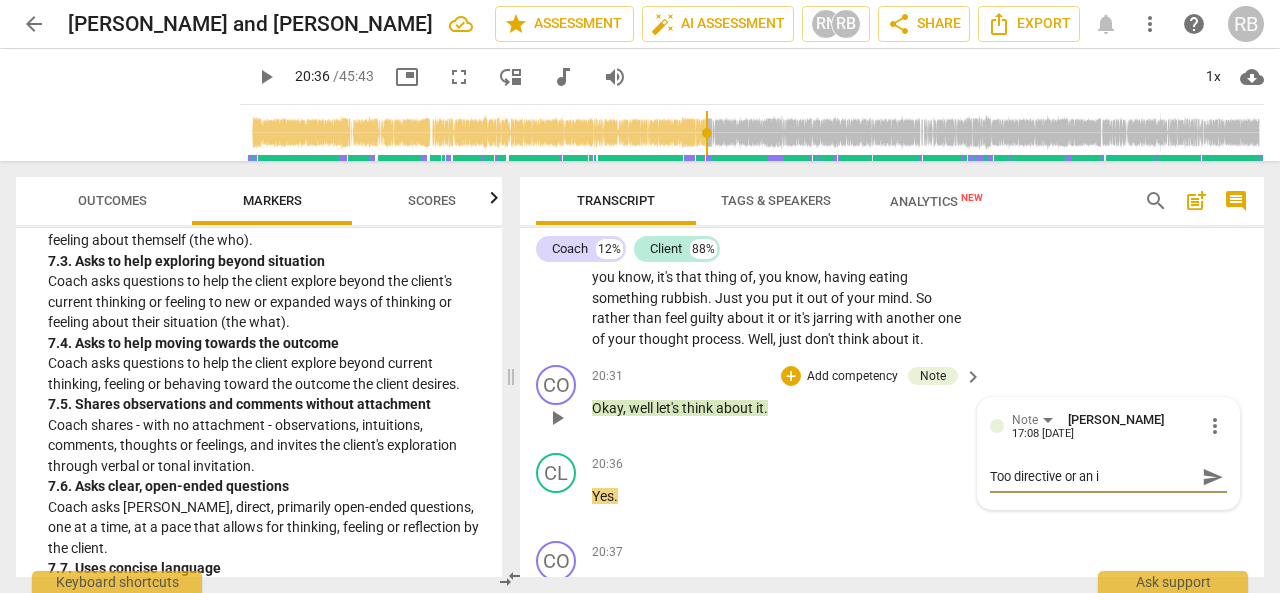 type on "Too directive or an in" 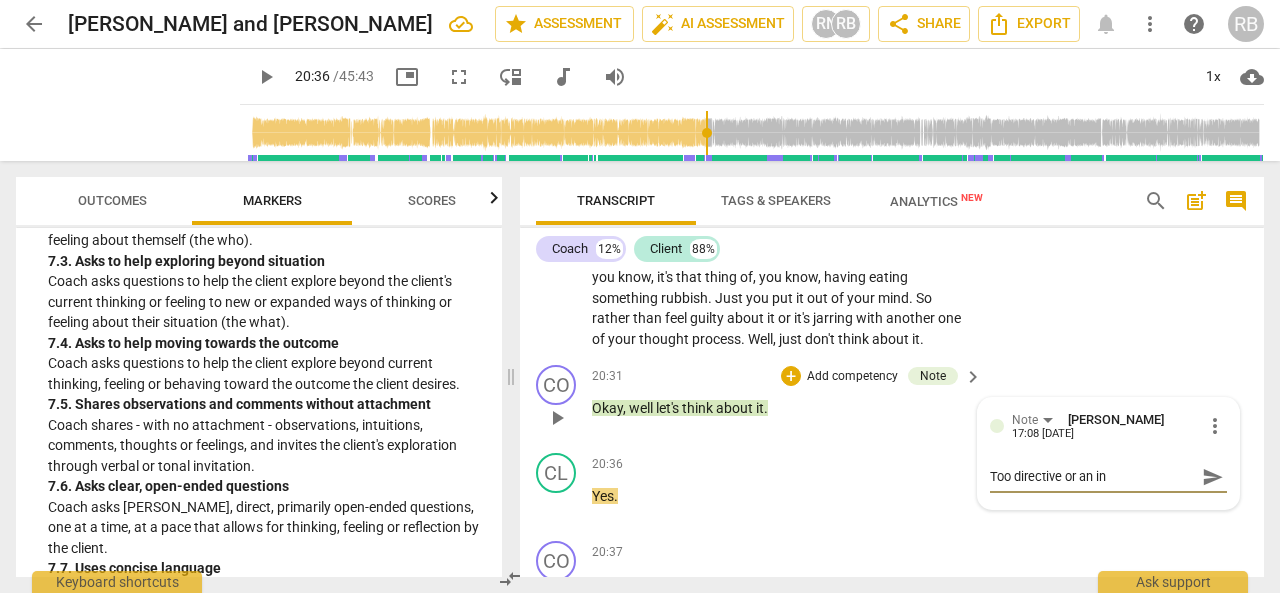 type on "Too directive or an inv" 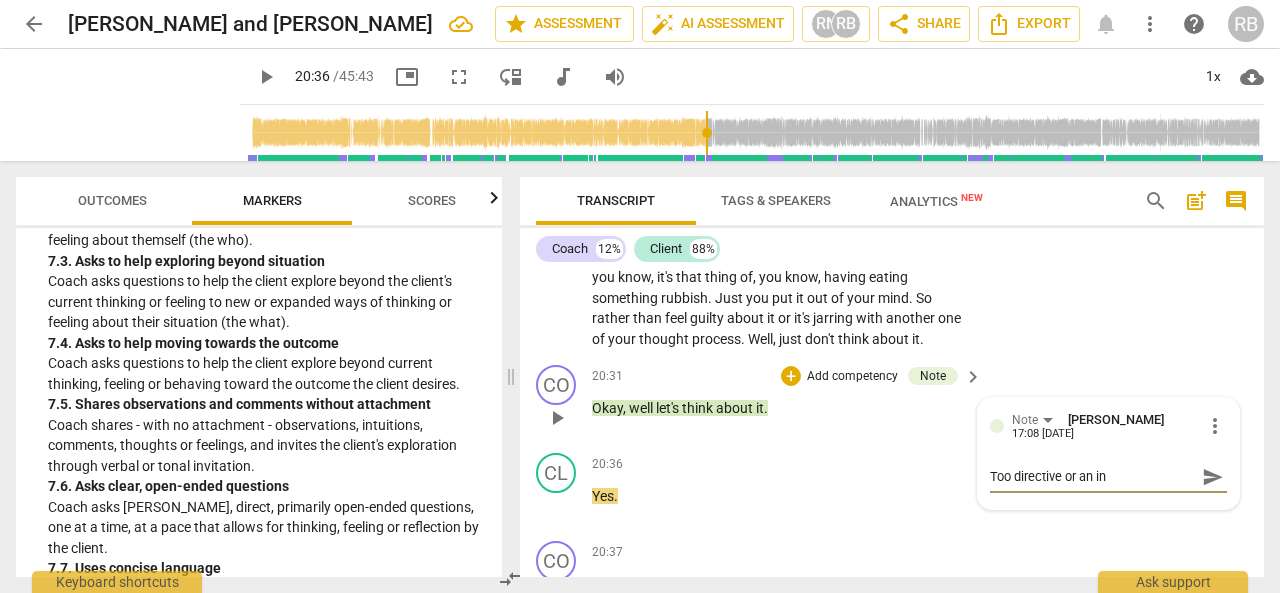 type on "Too directive or an inv" 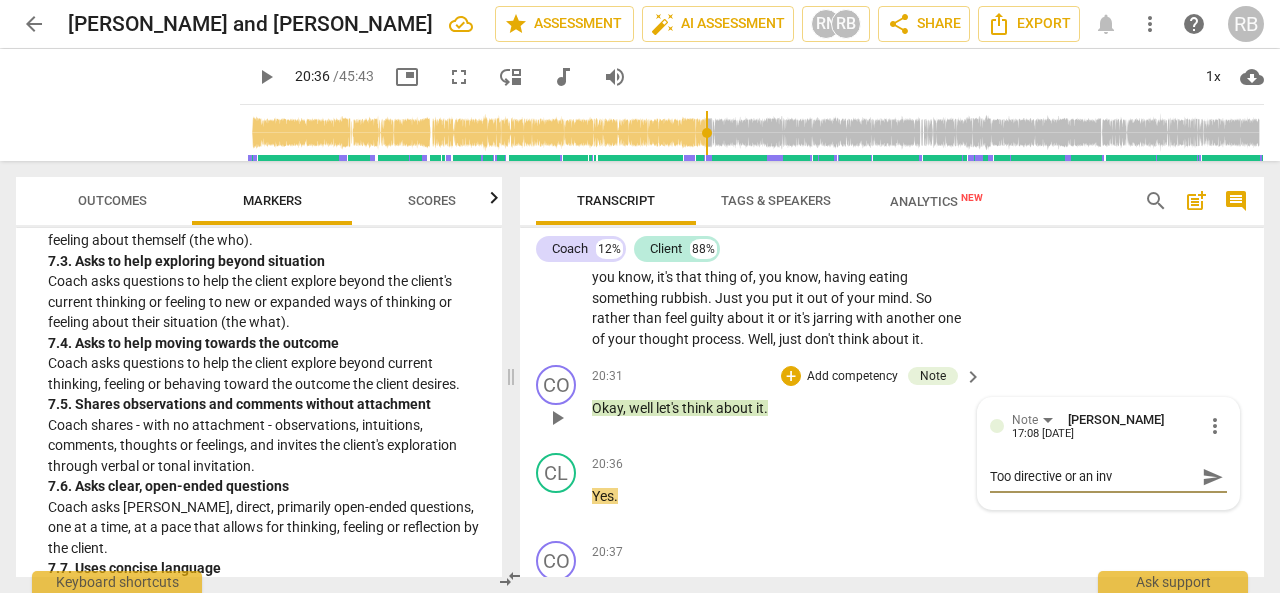 type on "Too directive or an invi" 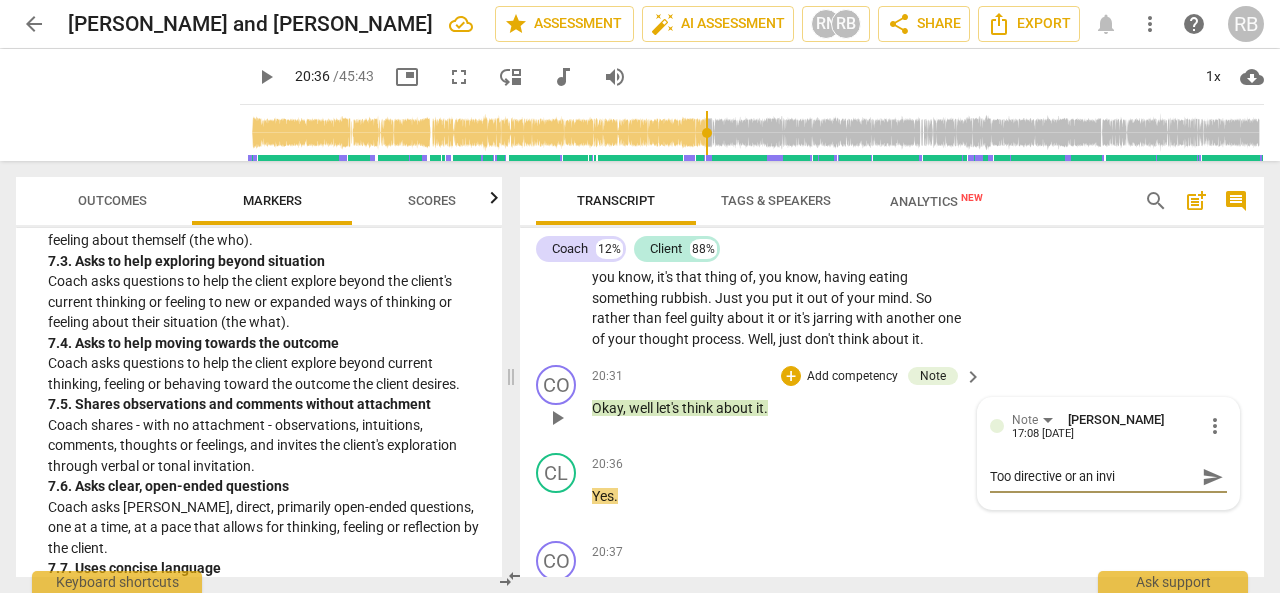 type on "Too directive or an invit" 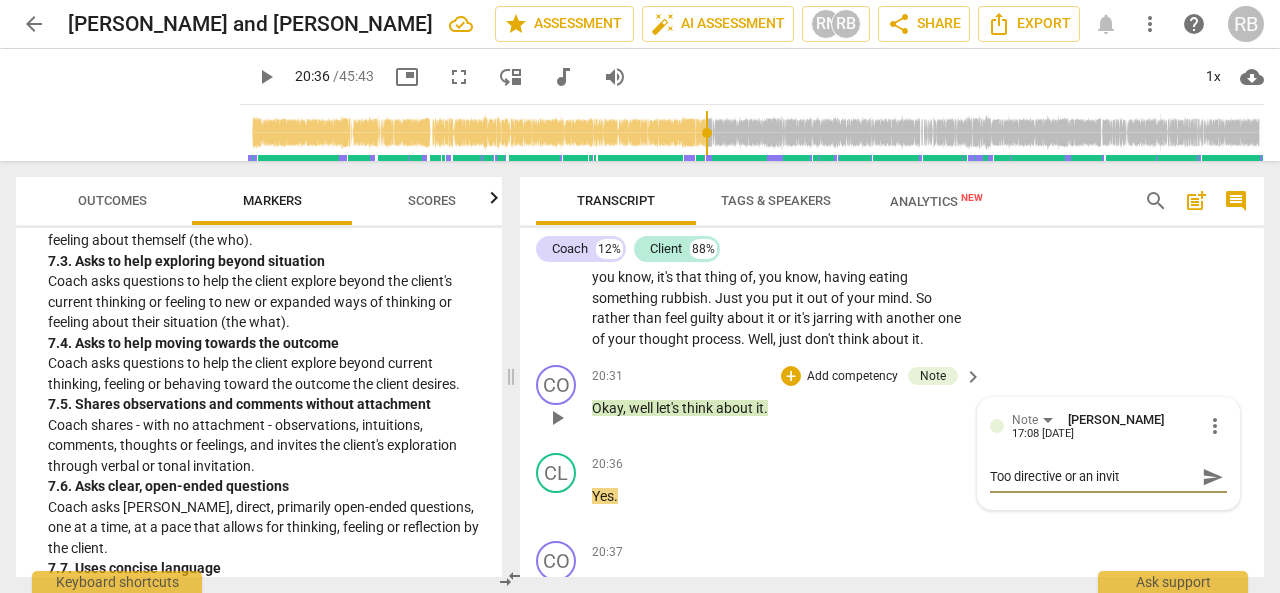 type on "Too directive or an invita" 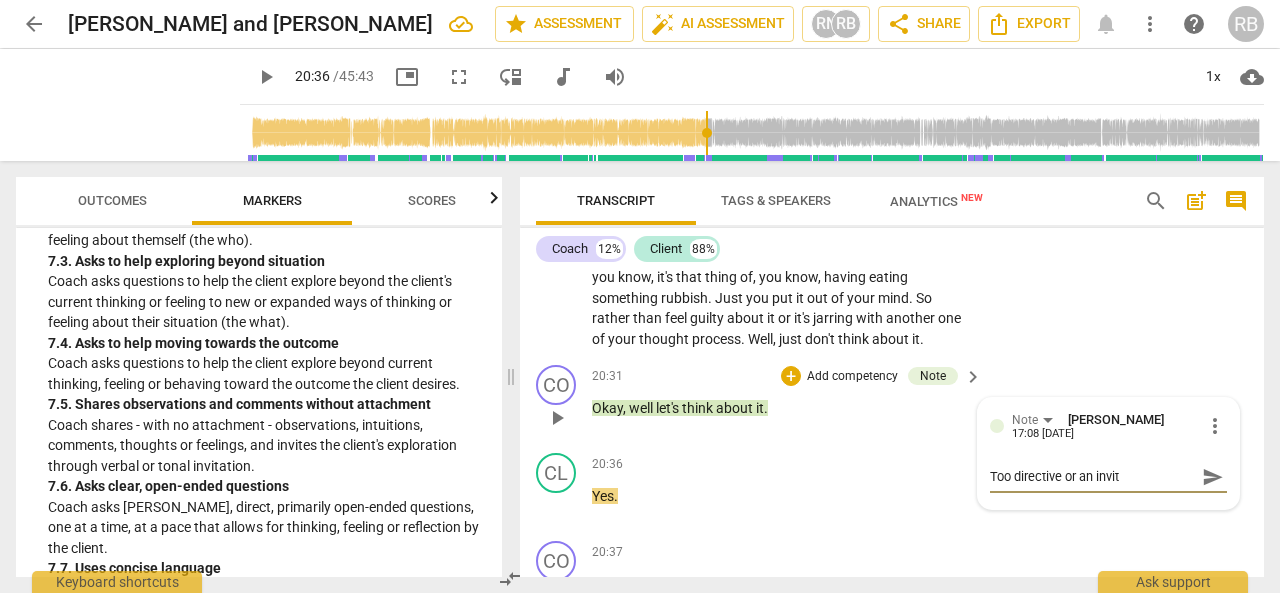 type on "Too directive or an invita" 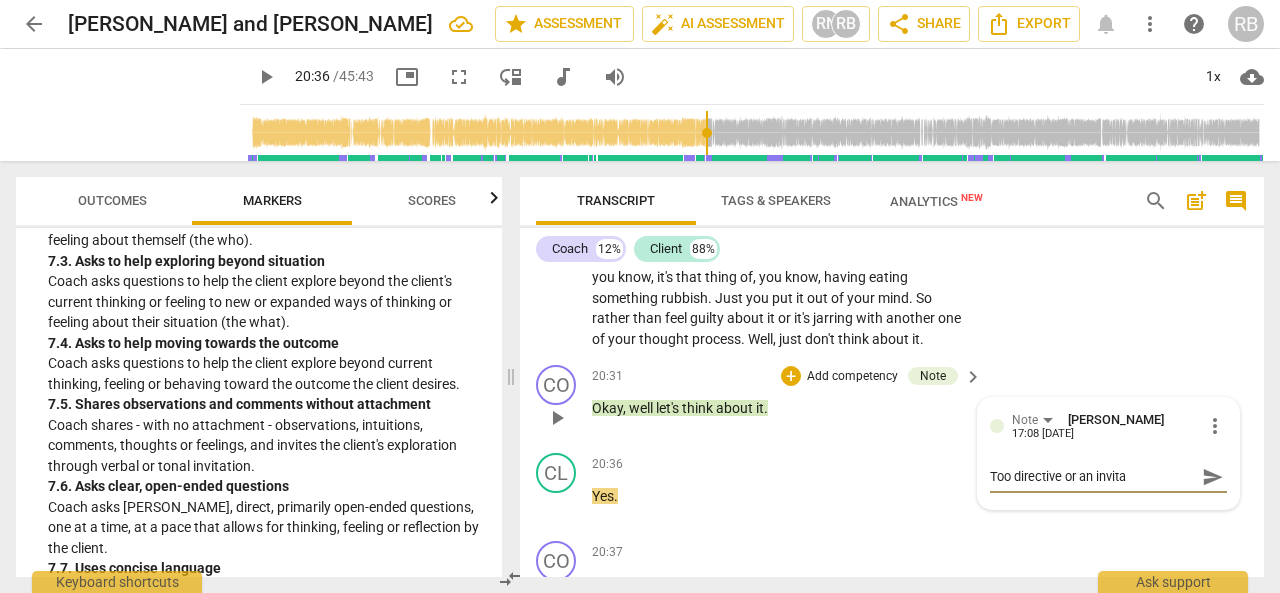 type on "Too directive or an invitat" 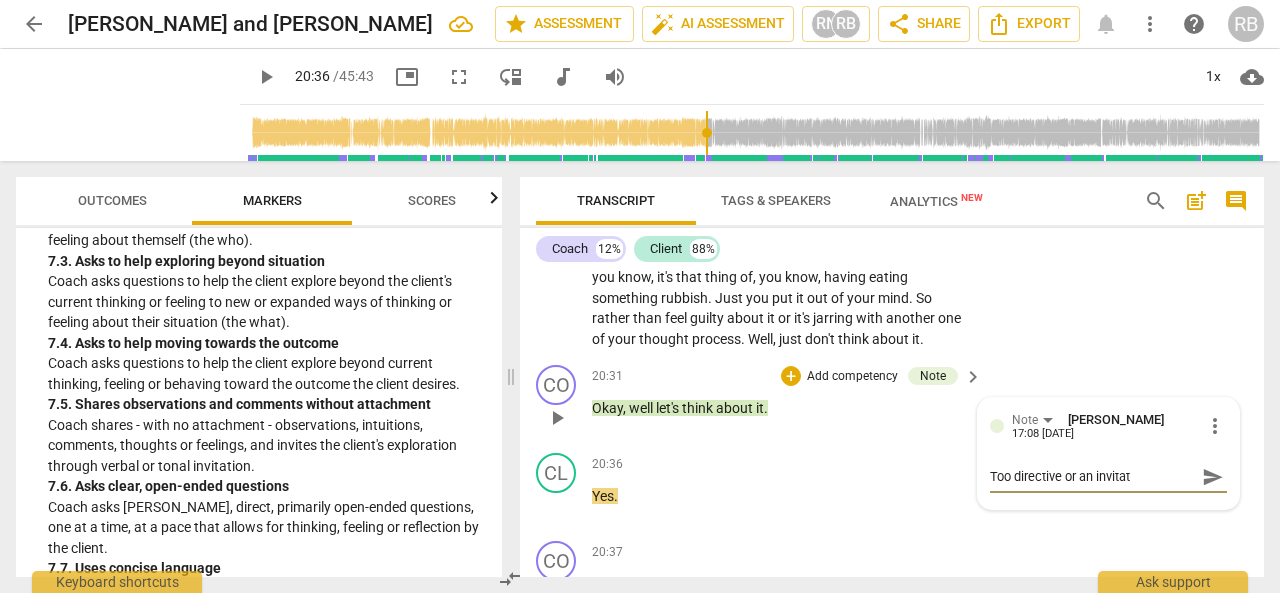 type on "Too directive or an invitati" 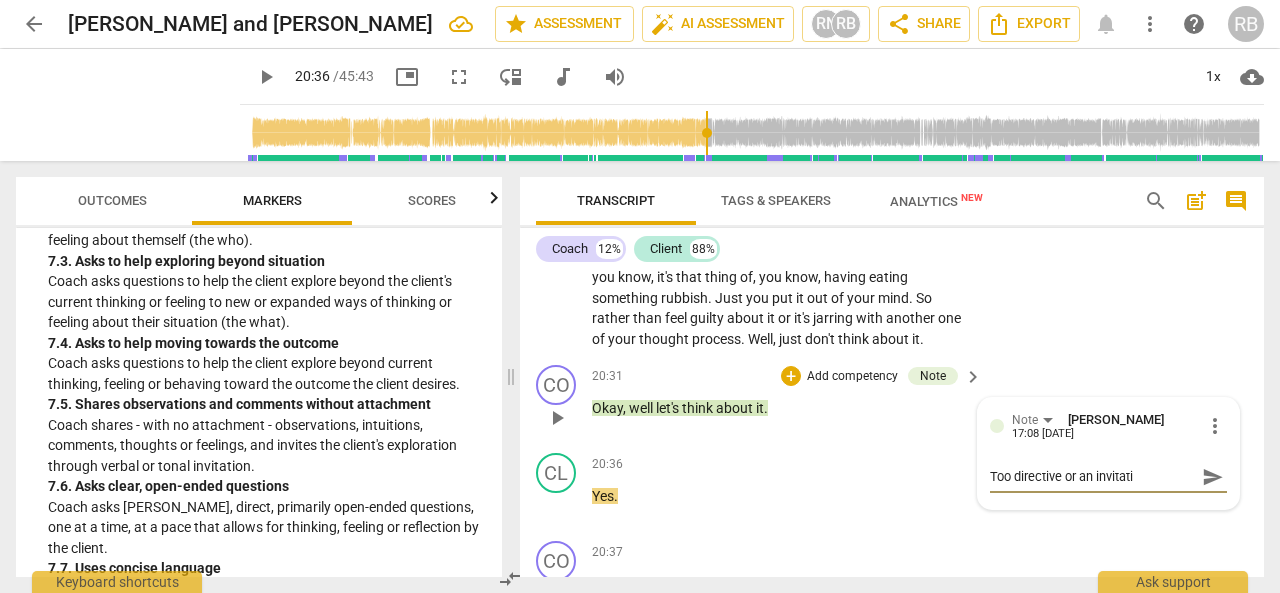 type on "Too directive or an invitatio" 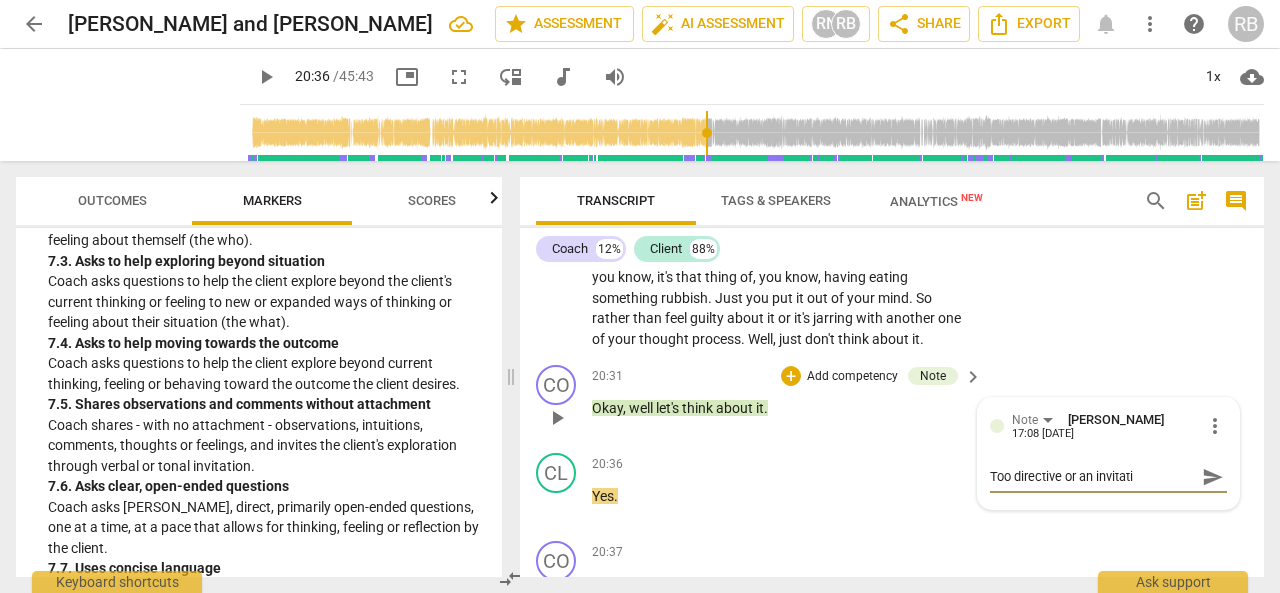 type on "Too directive or an invitatio" 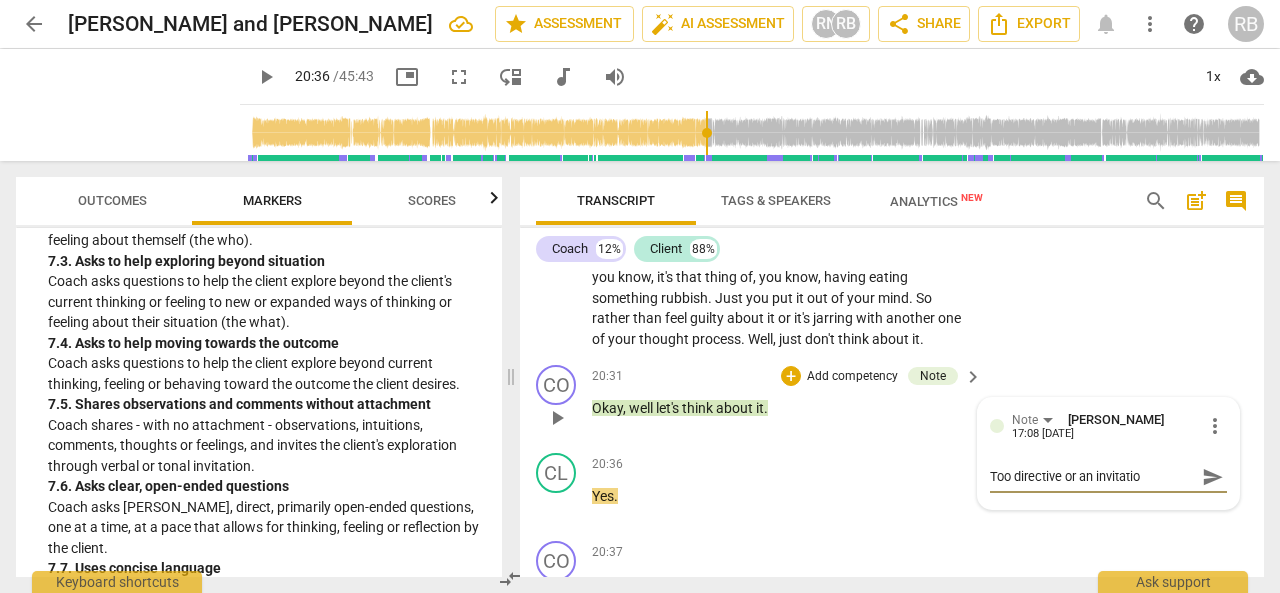 type on "Too directive or an invitation" 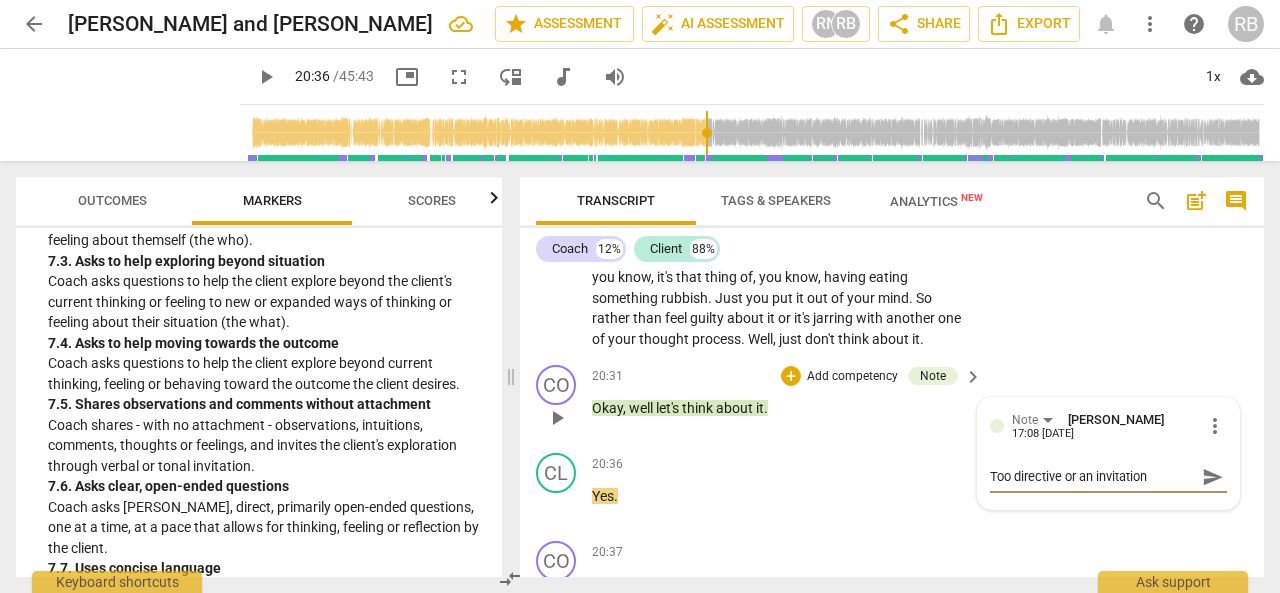 type on "Too directive or an invitation?" 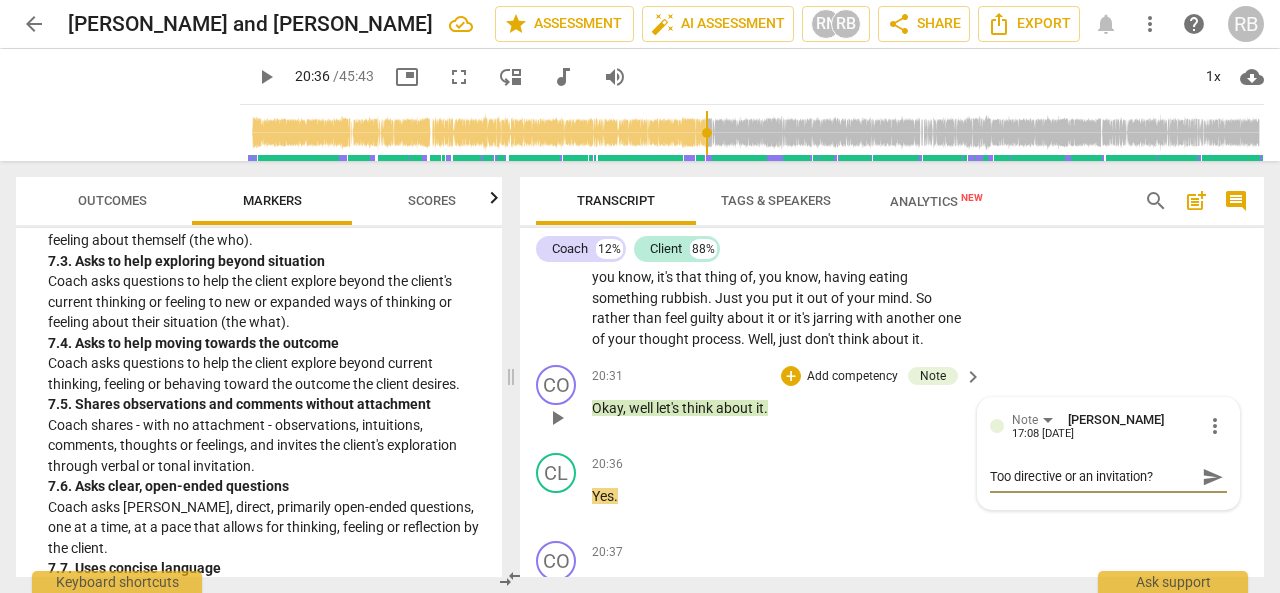 type on "Too directive or an invitation?" 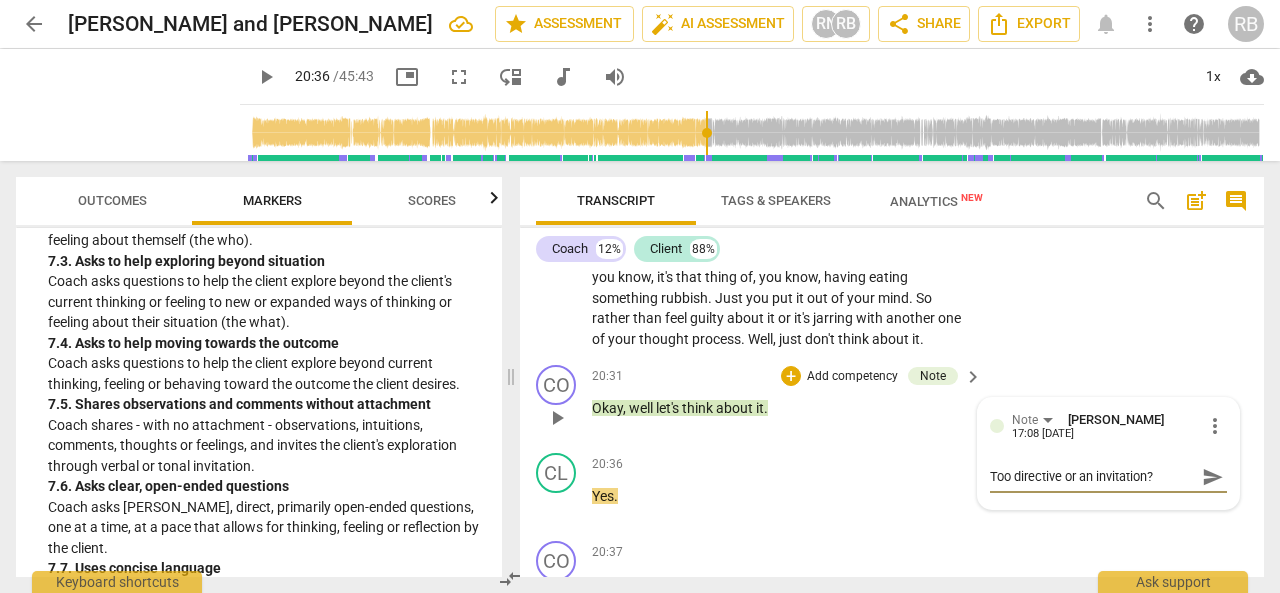 click on "send" at bounding box center (1212, 477) 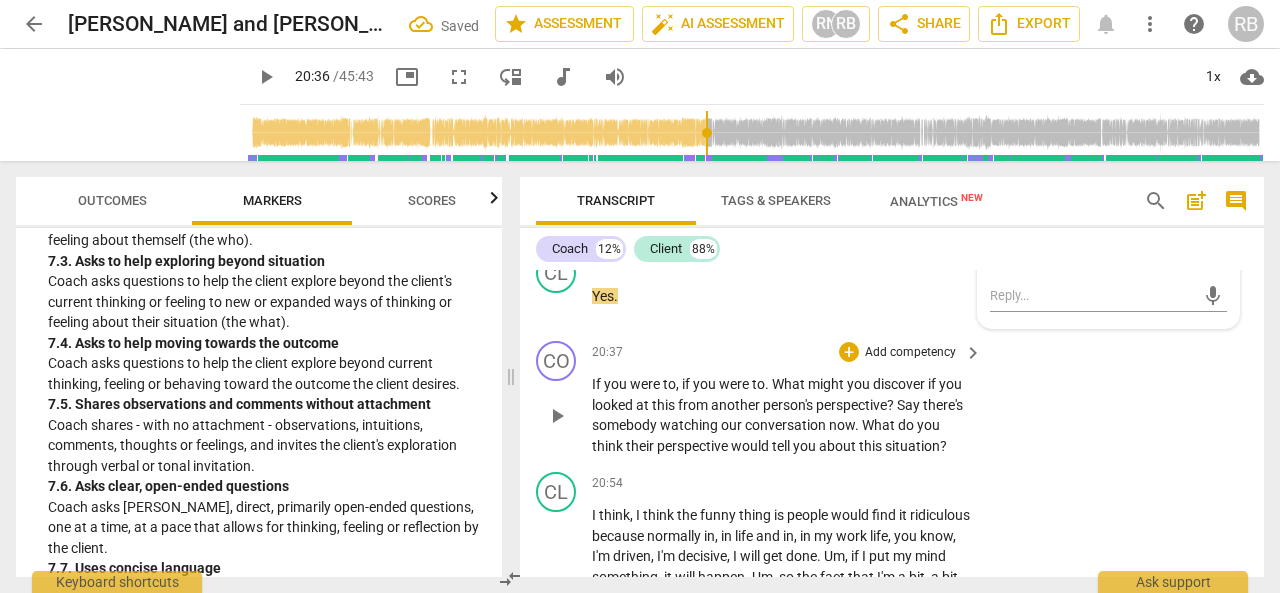 scroll, scrollTop: 8036, scrollLeft: 0, axis: vertical 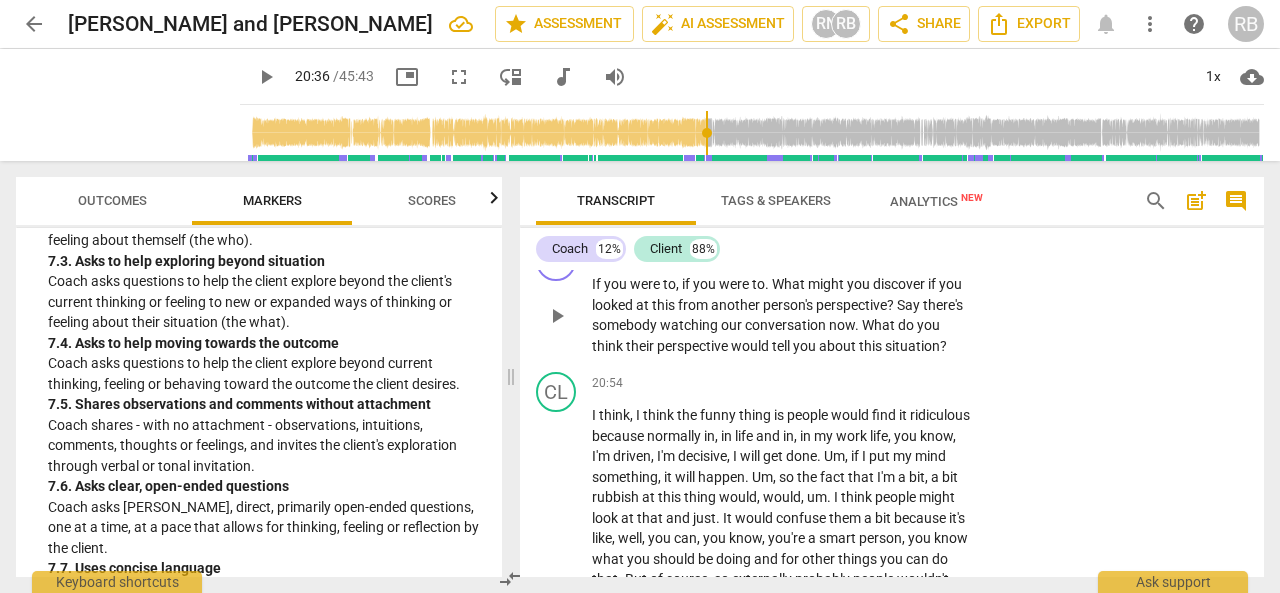 click on "Add competency" at bounding box center [910, 253] 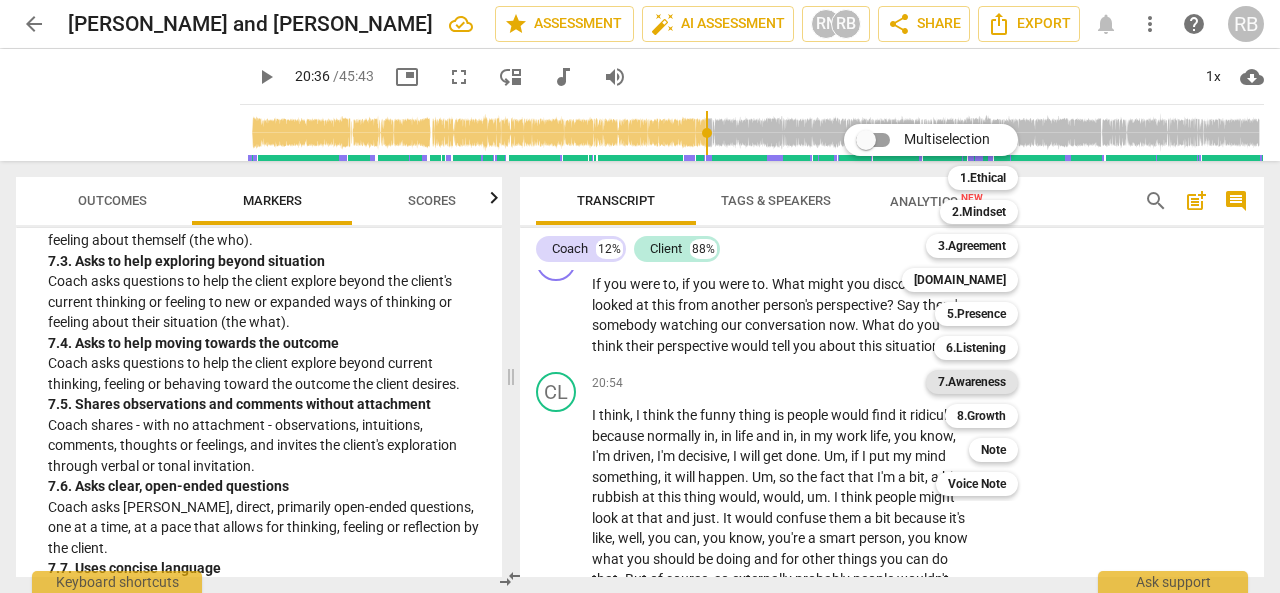 click on "7.Awareness" at bounding box center (972, 382) 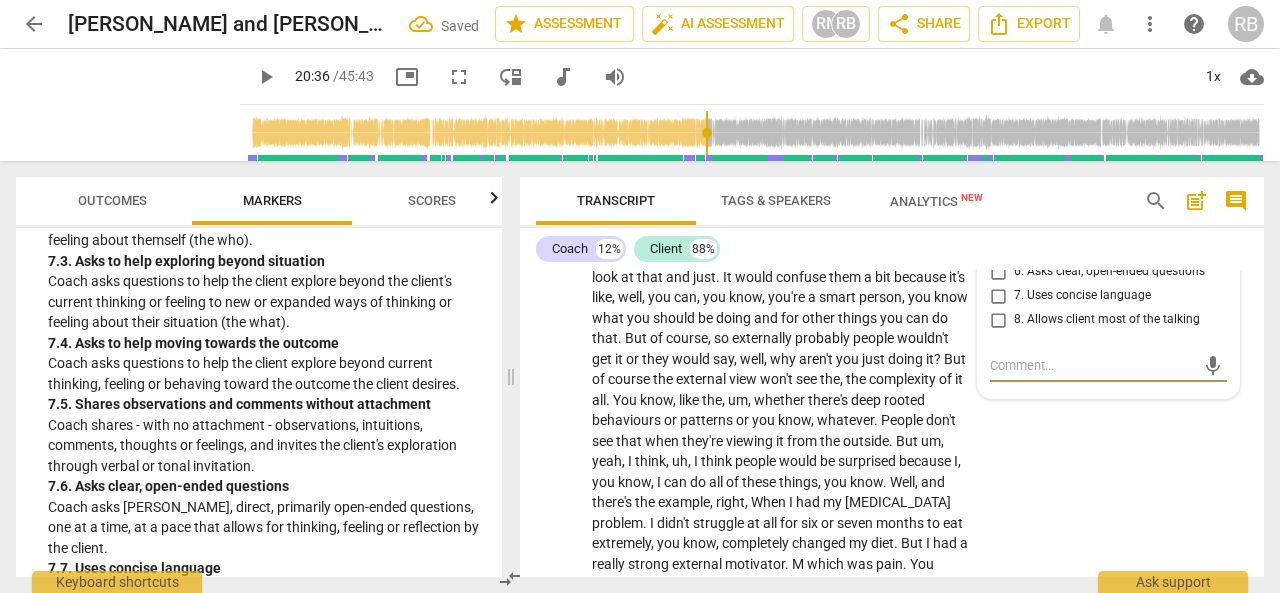 scroll, scrollTop: 8177, scrollLeft: 0, axis: vertical 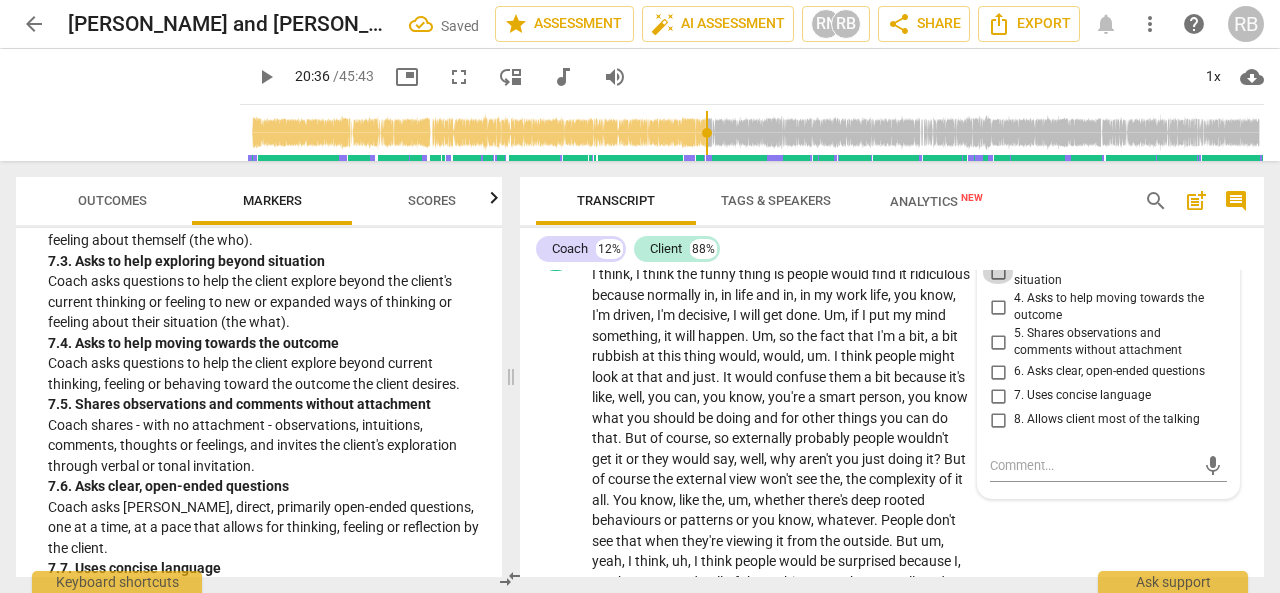 click on "3. Asks to help exploring beyond situation" at bounding box center (998, 272) 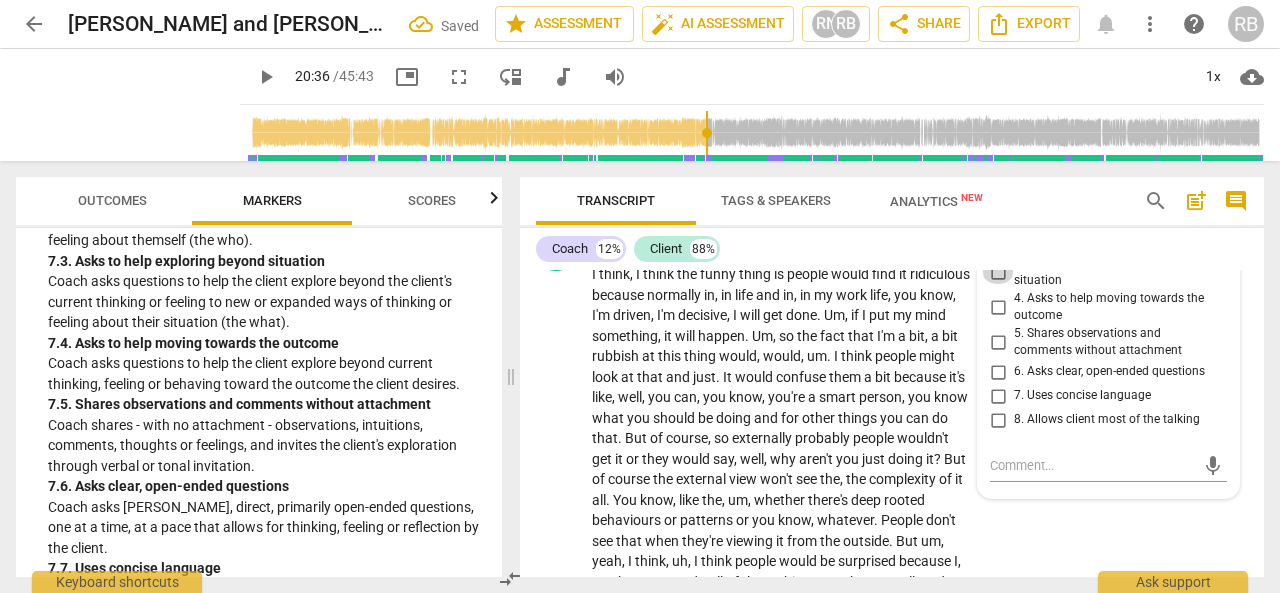 checkbox on "true" 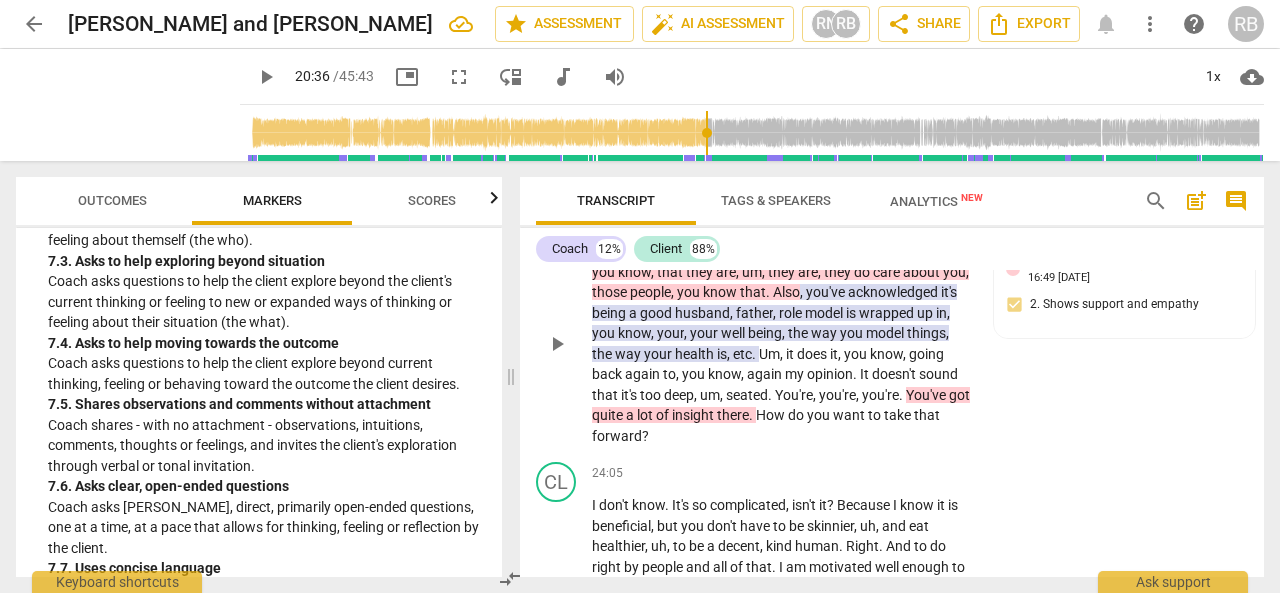 scroll, scrollTop: 8977, scrollLeft: 0, axis: vertical 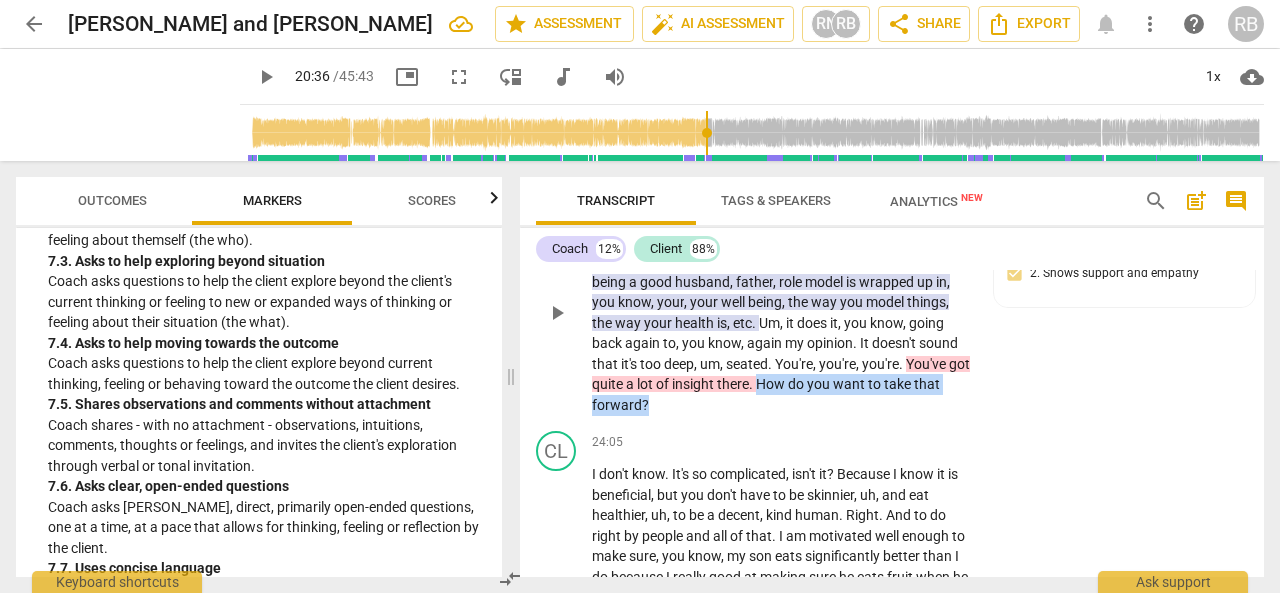 drag, startPoint x: 785, startPoint y: 465, endPoint x: 838, endPoint y: 483, distance: 55.97321 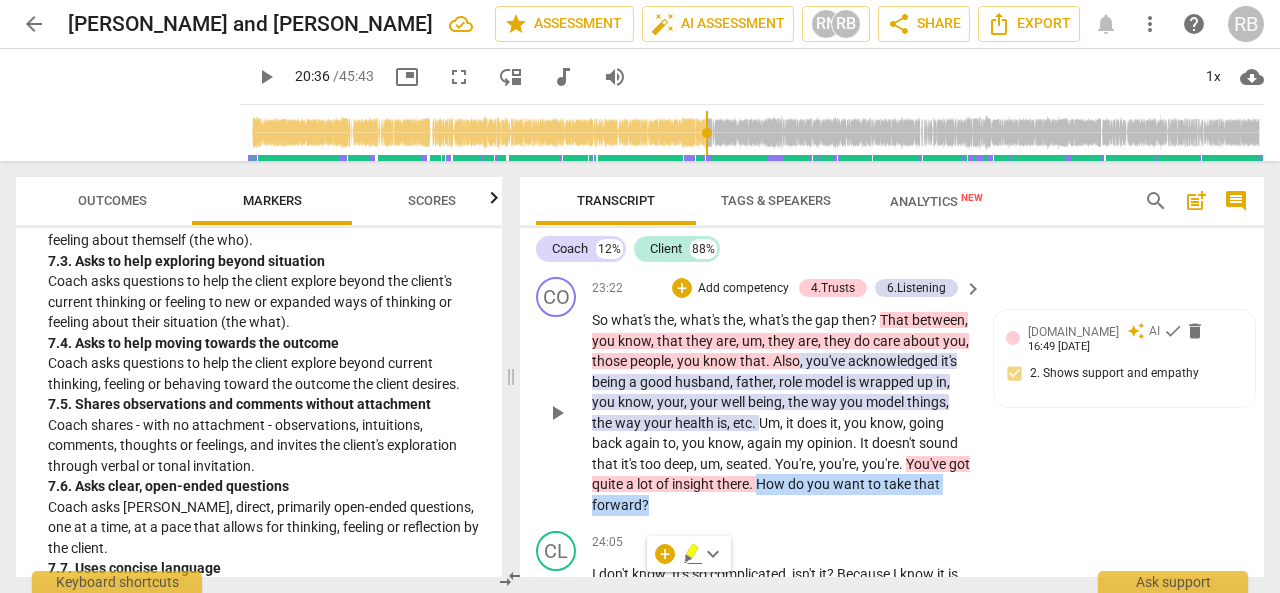 scroll, scrollTop: 8977, scrollLeft: 0, axis: vertical 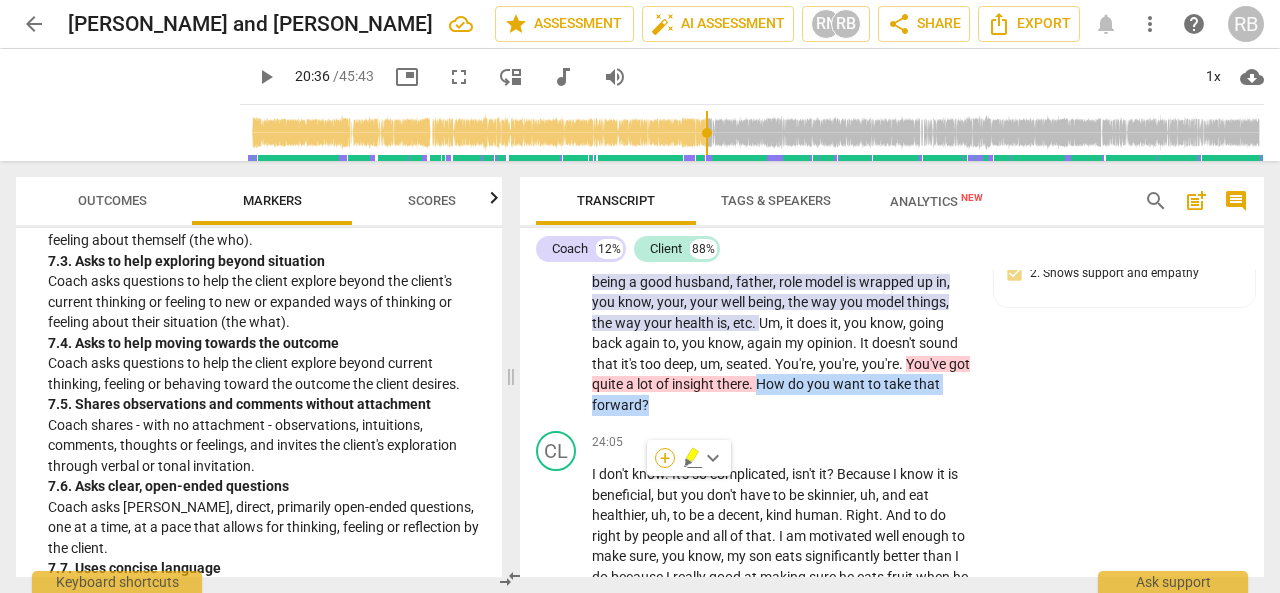 click on "+" at bounding box center (665, 458) 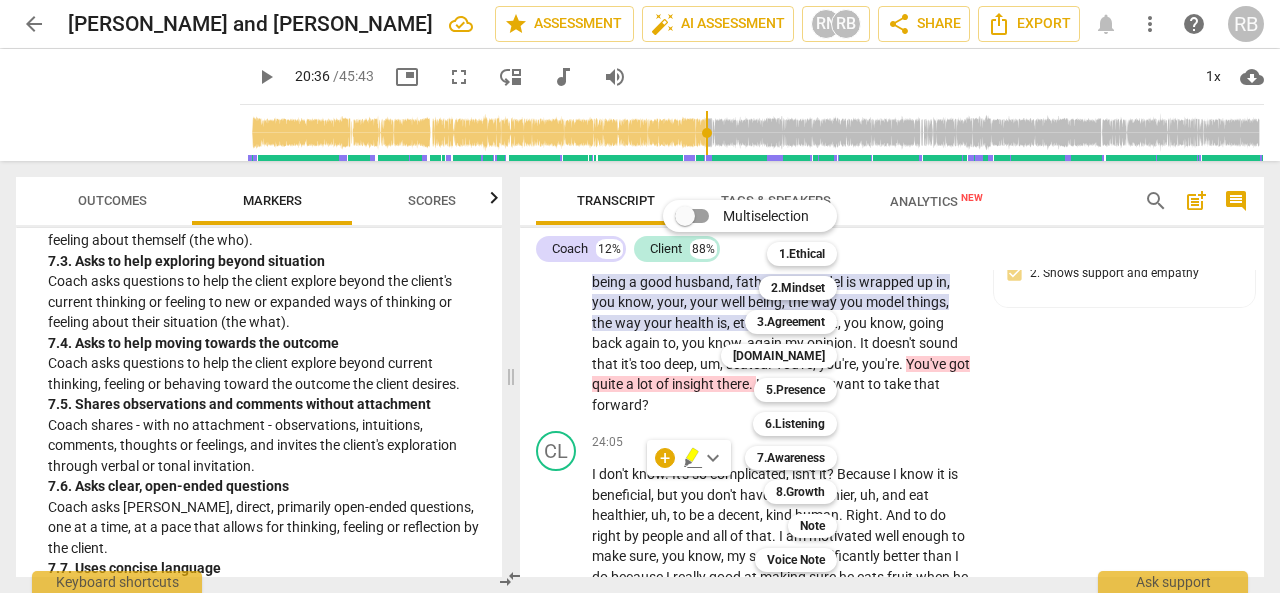 drag, startPoint x: 494, startPoint y: 470, endPoint x: 499, endPoint y: 447, distance: 23.537205 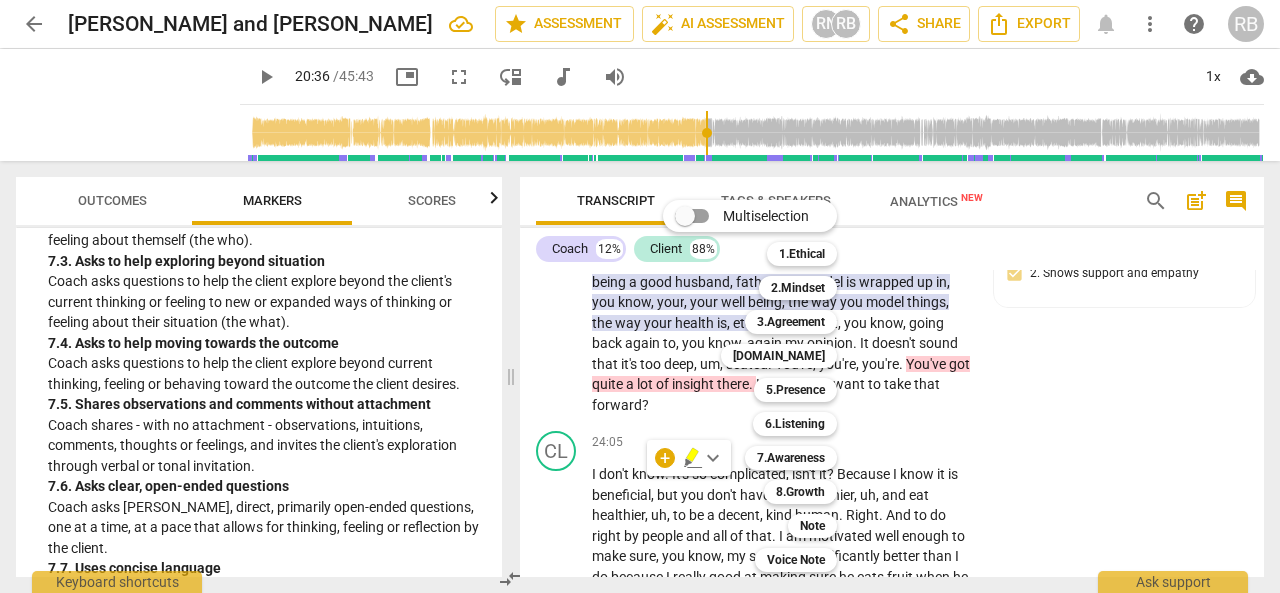click at bounding box center (640, 296) 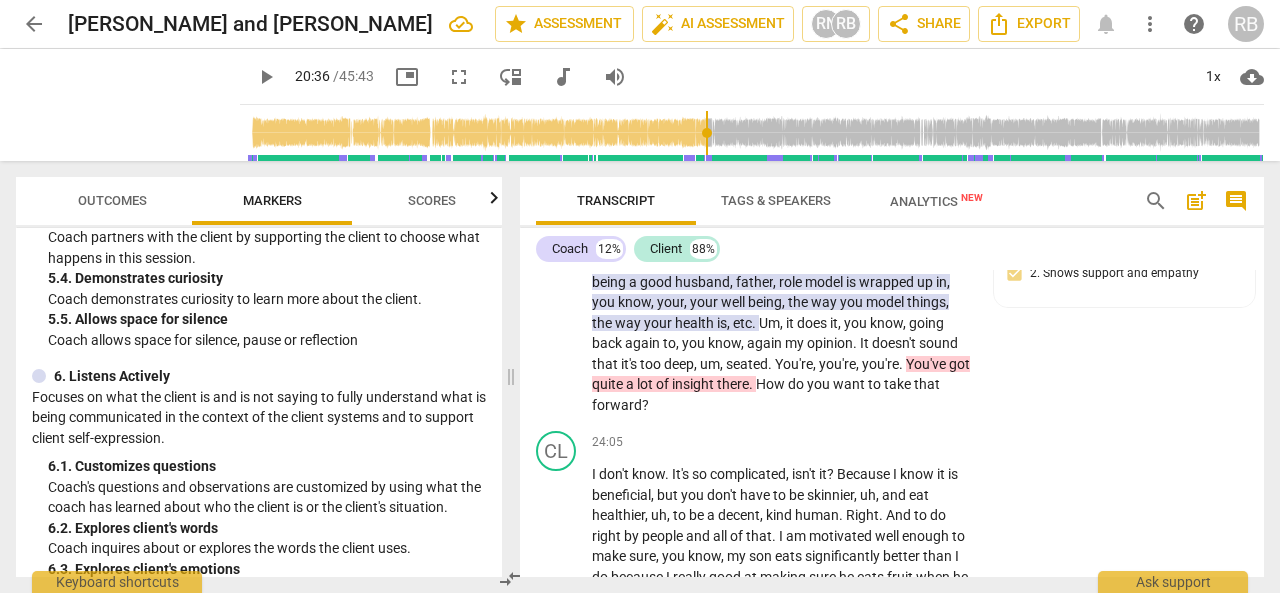 scroll, scrollTop: 1200, scrollLeft: 0, axis: vertical 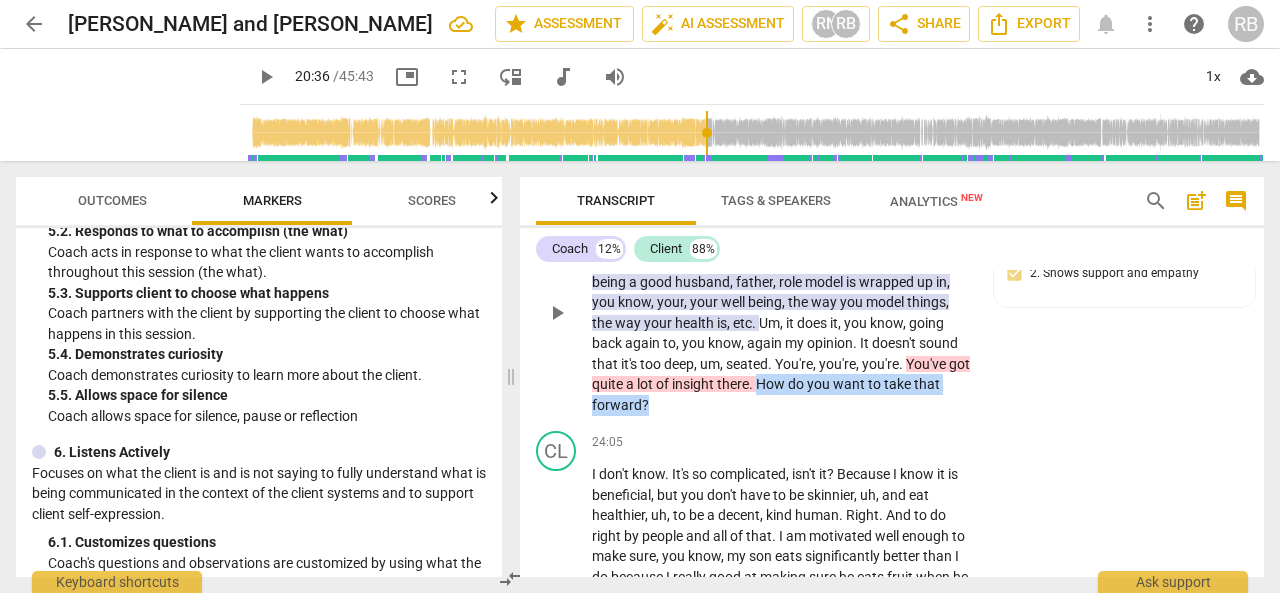 drag, startPoint x: 784, startPoint y: 463, endPoint x: 818, endPoint y: 484, distance: 39.962482 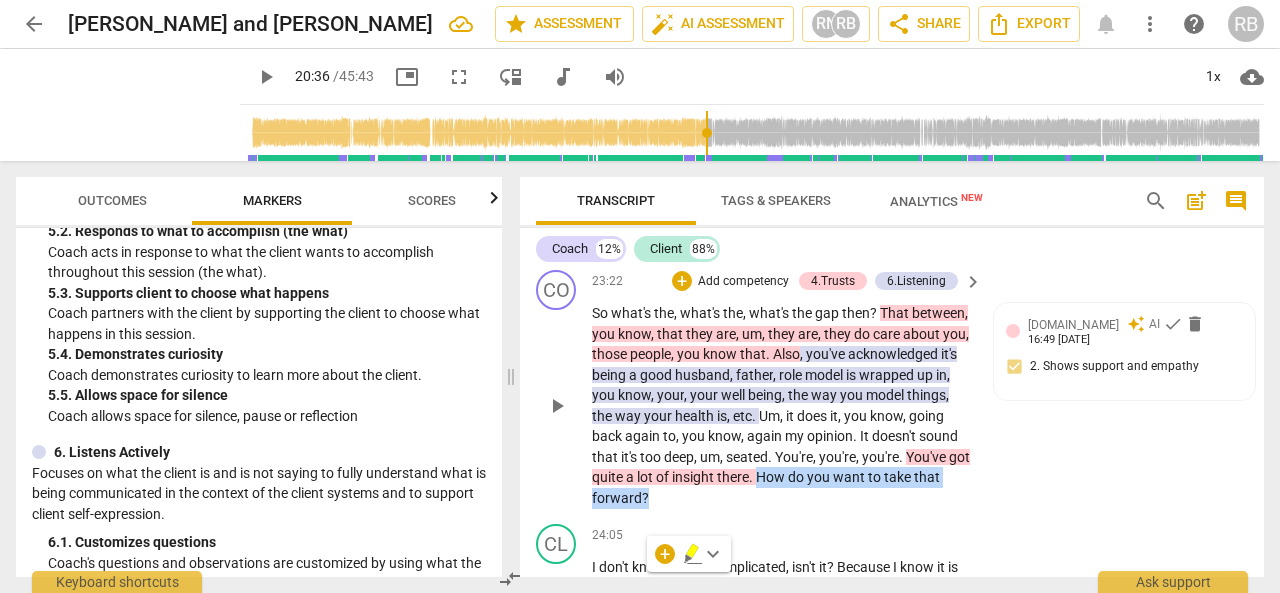 scroll, scrollTop: 8877, scrollLeft: 0, axis: vertical 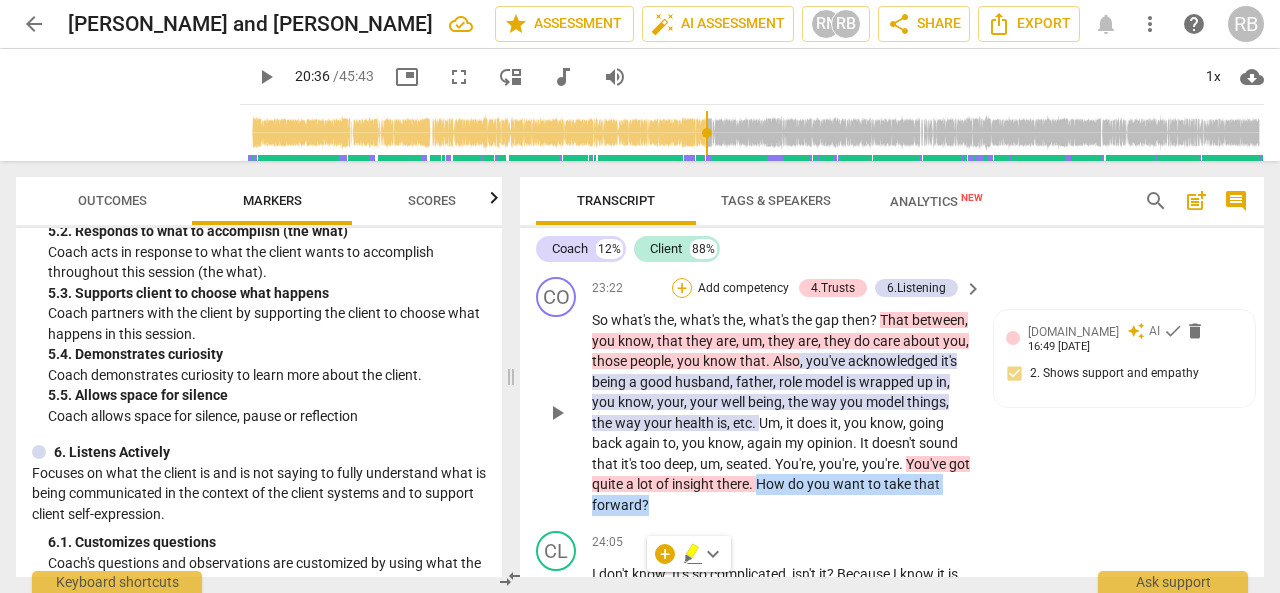 click on "+" at bounding box center (682, 288) 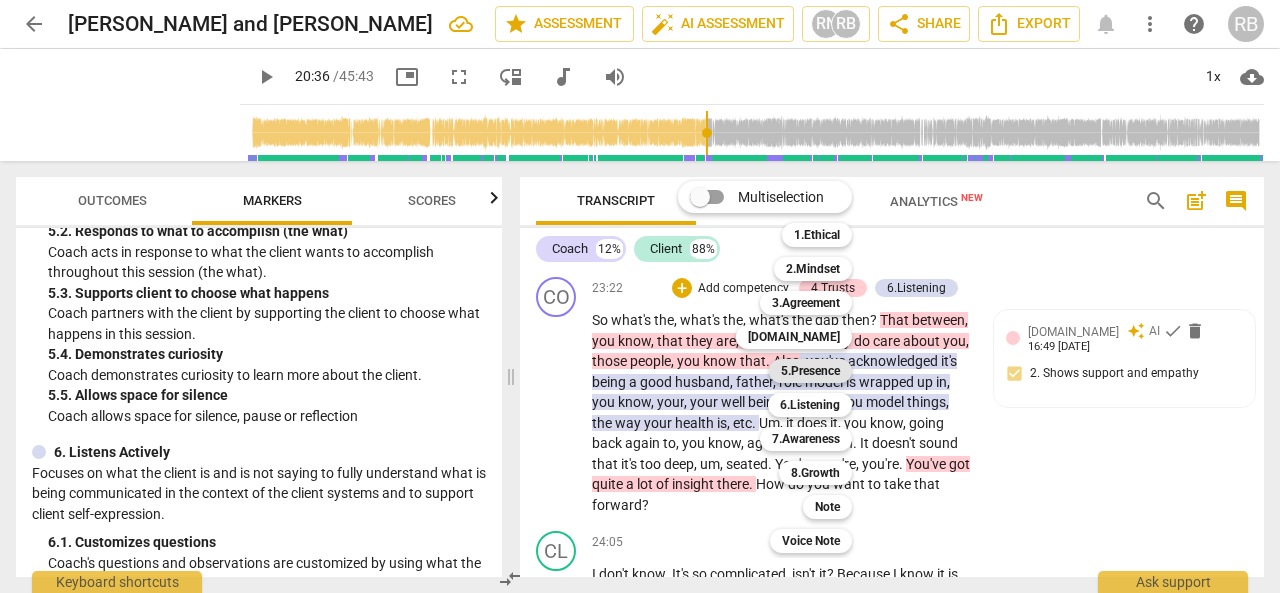 click on "5.Presence" at bounding box center [810, 371] 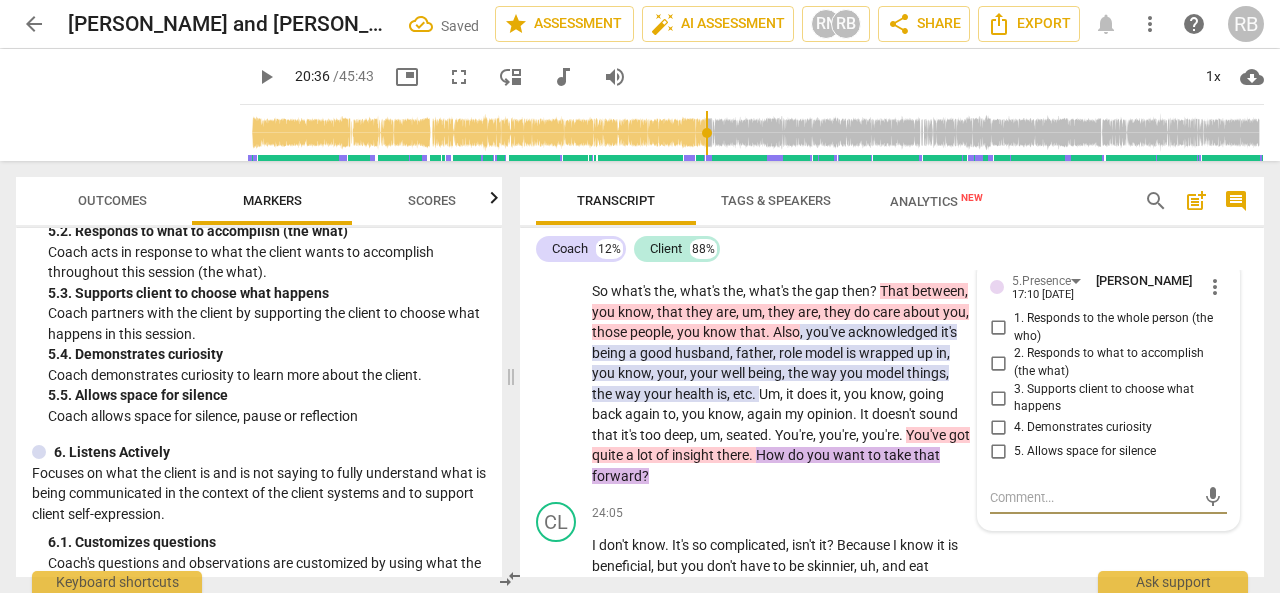 scroll, scrollTop: 8934, scrollLeft: 0, axis: vertical 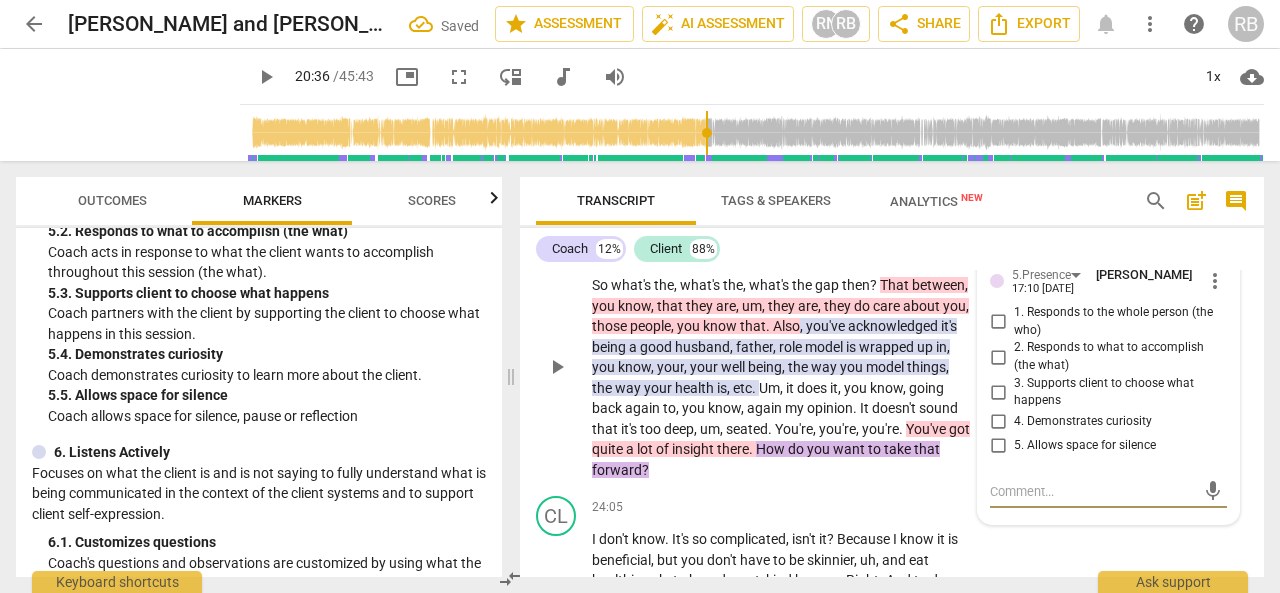 click on "3. Supports client to choose what happens" at bounding box center [998, 392] 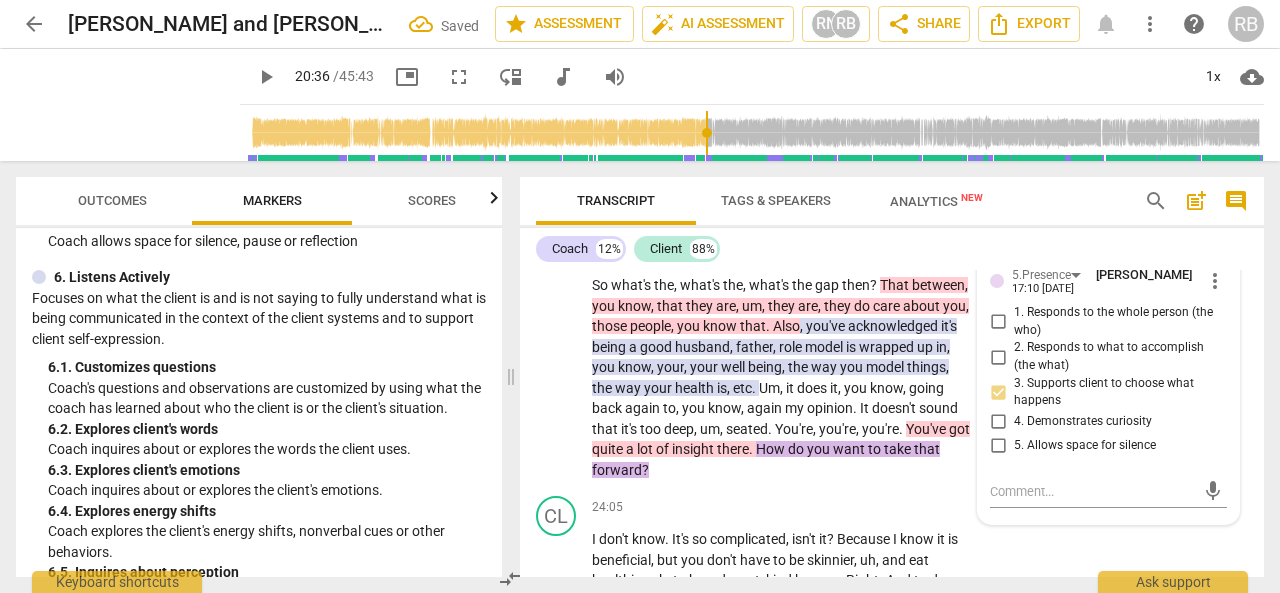 scroll, scrollTop: 1400, scrollLeft: 0, axis: vertical 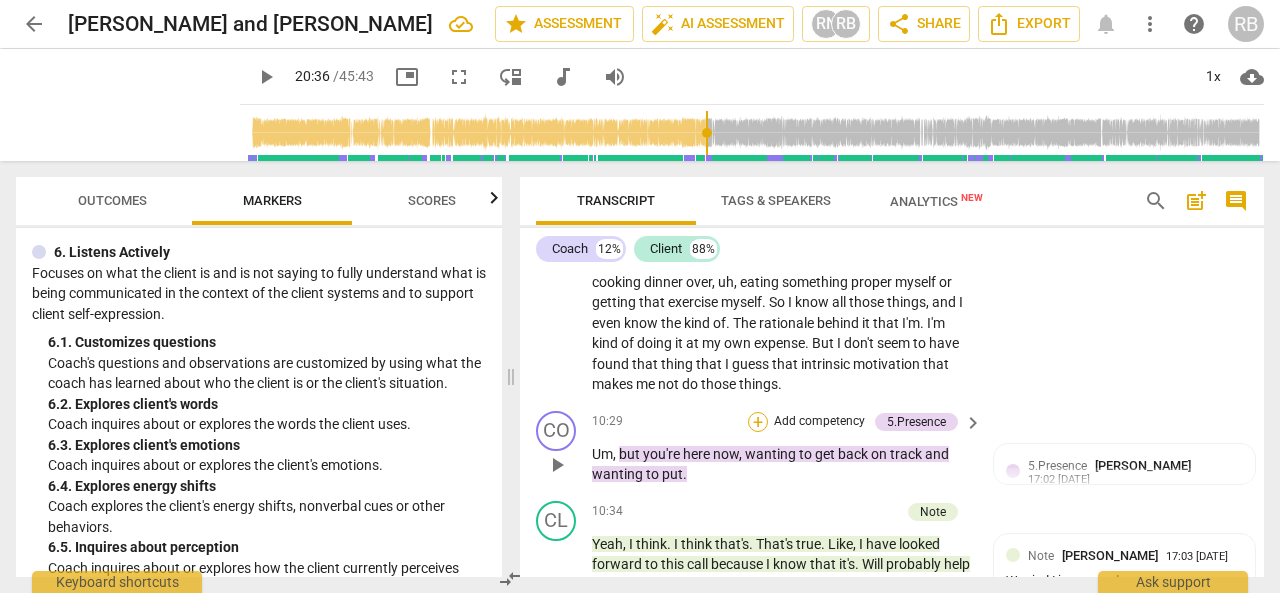 click on "+" at bounding box center [758, 422] 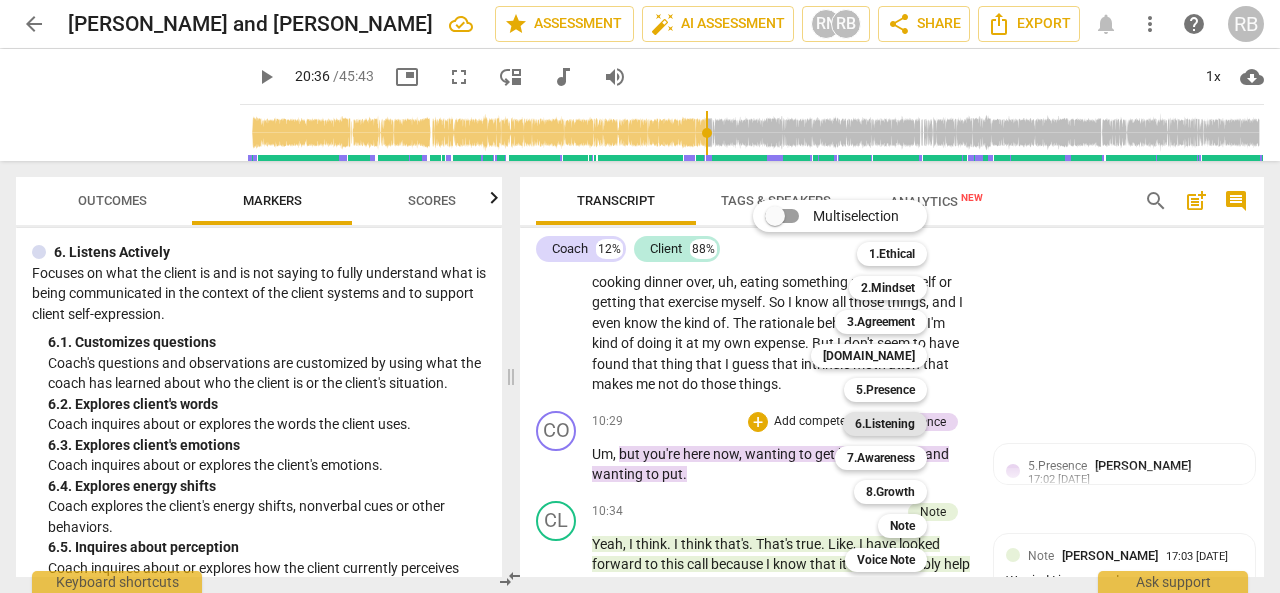 click on "6.Listening" at bounding box center (885, 424) 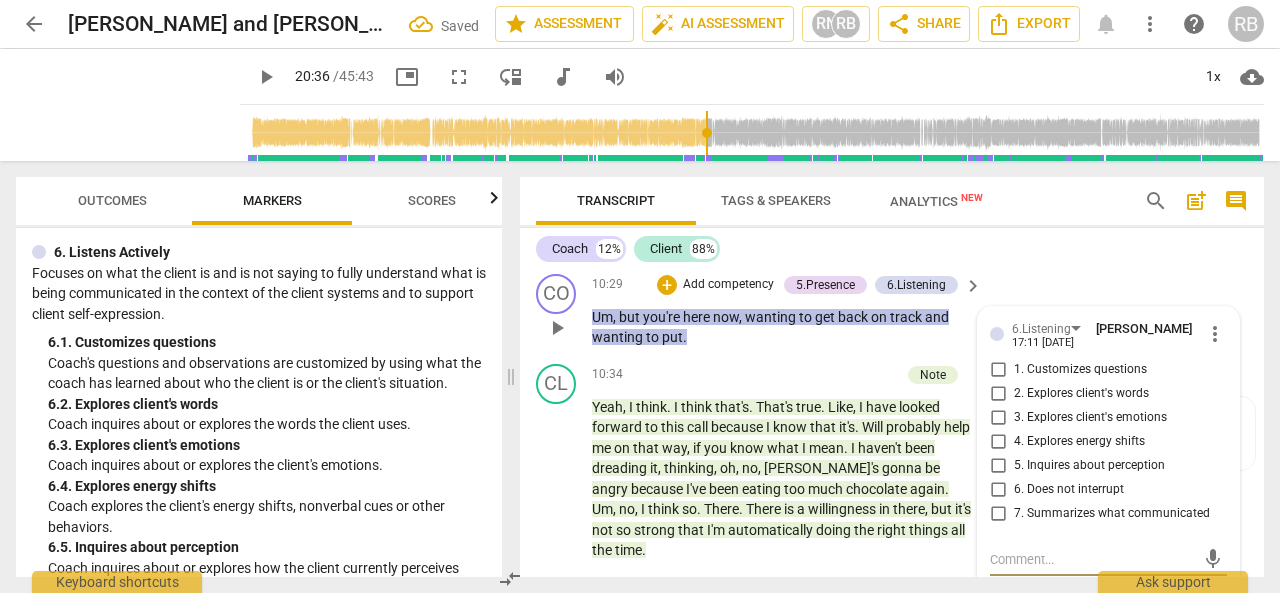 scroll, scrollTop: 4024, scrollLeft: 0, axis: vertical 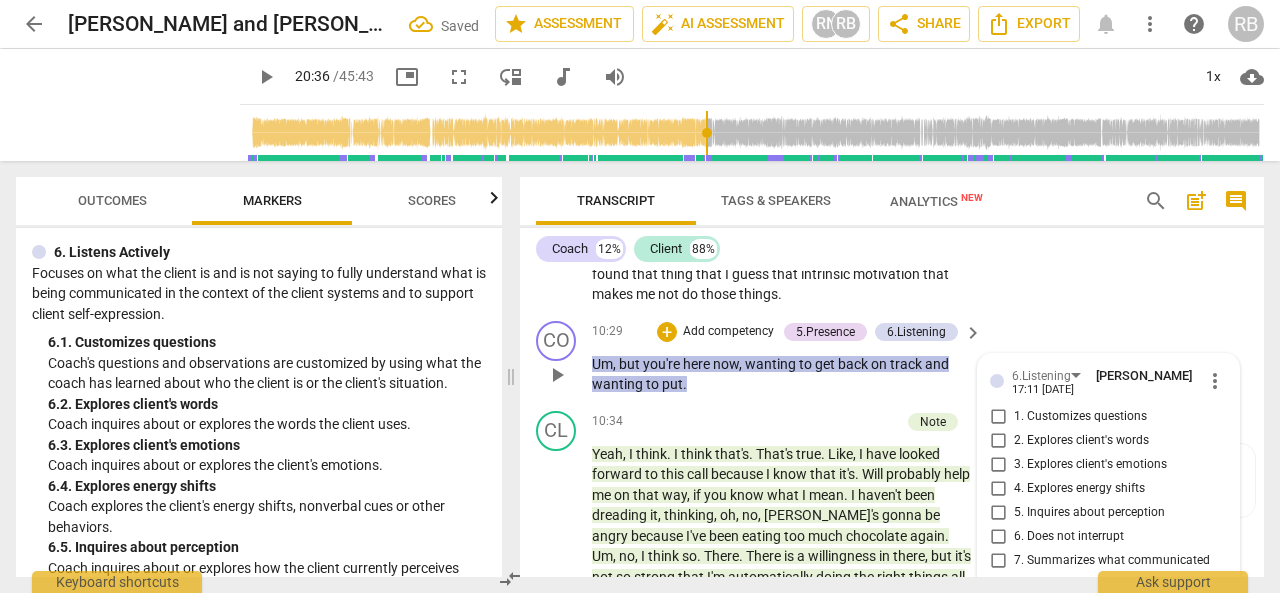 click on "1. Customizes questions" at bounding box center [998, 417] 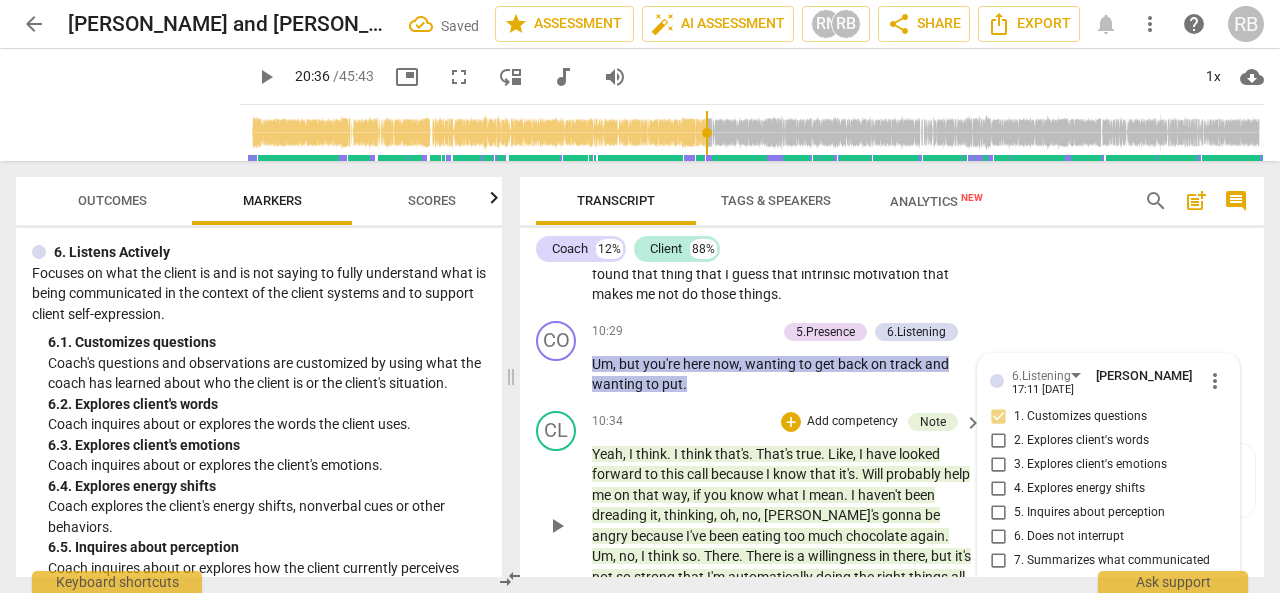 scroll, scrollTop: 4124, scrollLeft: 0, axis: vertical 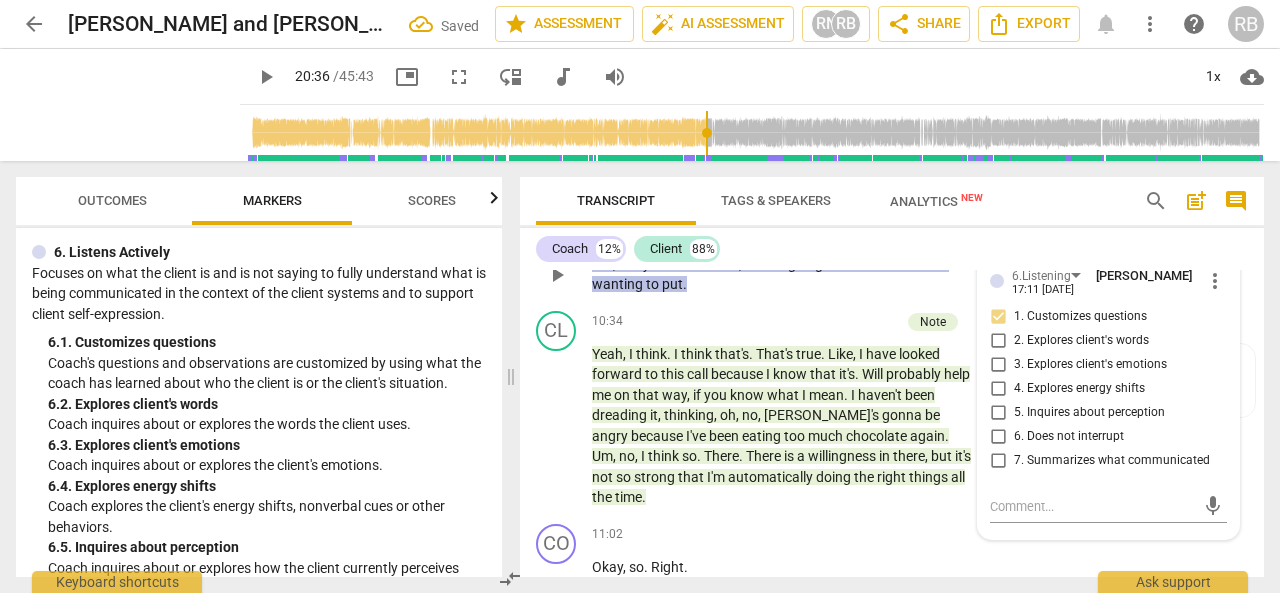click on "1. Customizes questions" at bounding box center (998, 317) 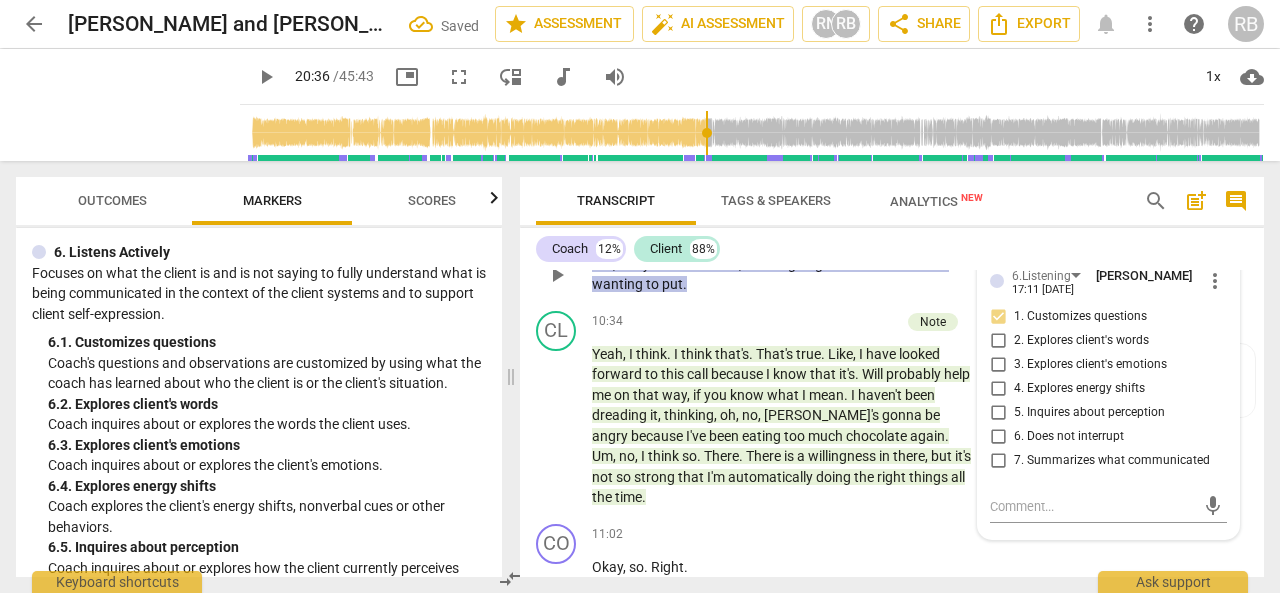 checkbox on "true" 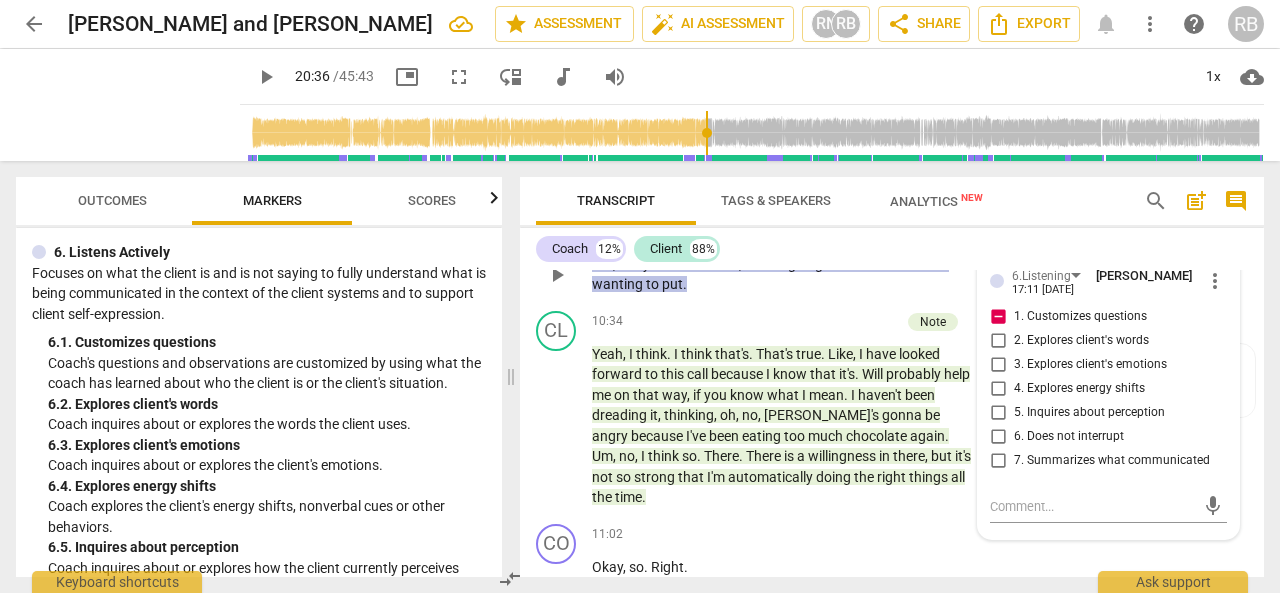 click on "more_vert" at bounding box center (1215, 281) 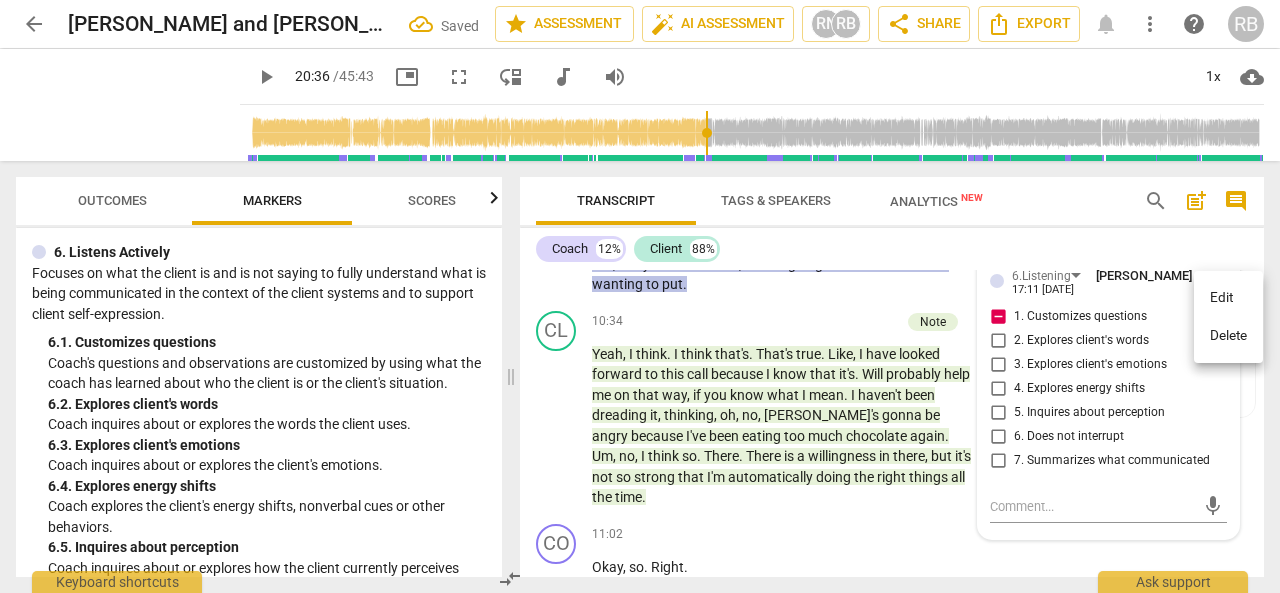 click on "Delete" at bounding box center (1228, 336) 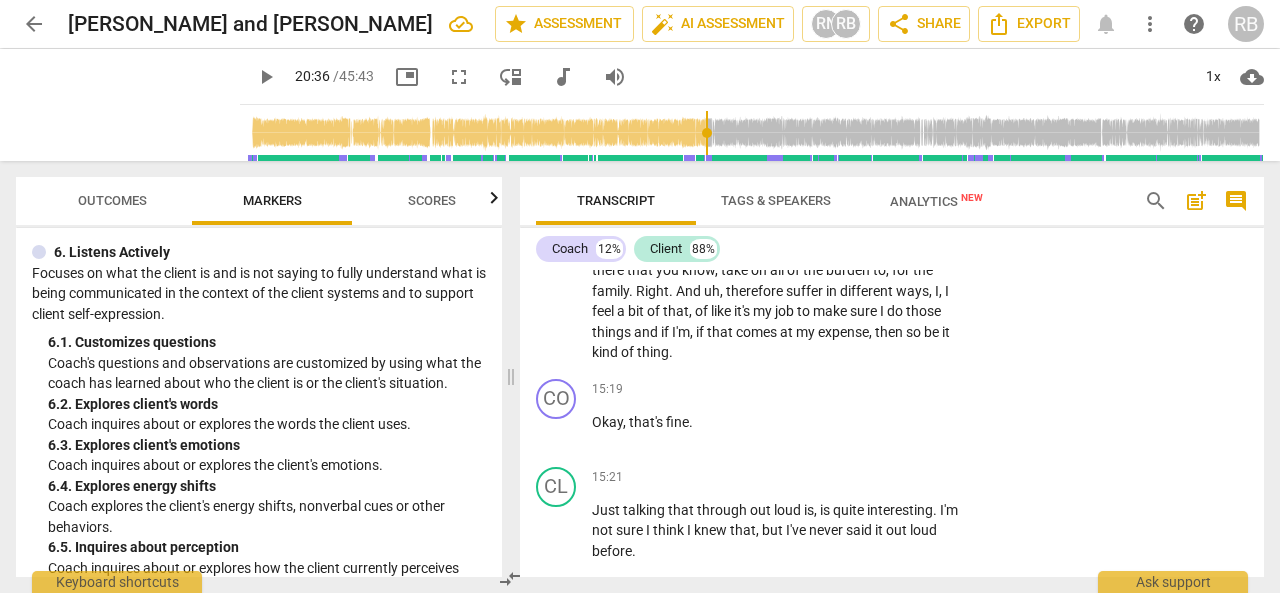 scroll, scrollTop: 5824, scrollLeft: 0, axis: vertical 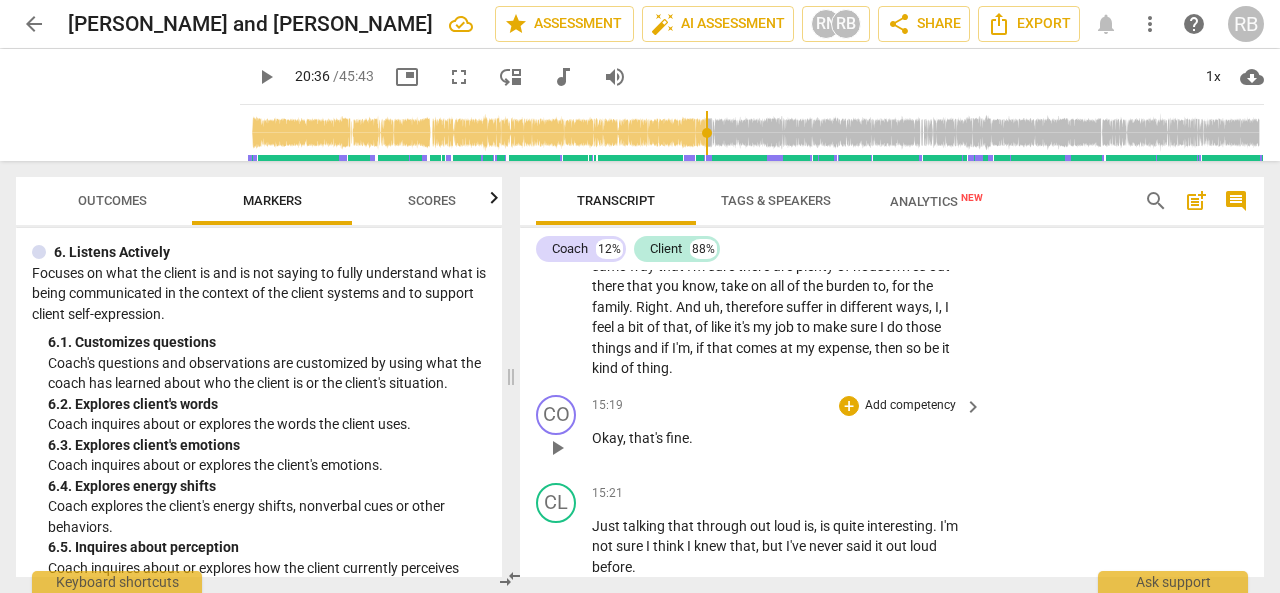 click on "play_arrow" at bounding box center (557, 448) 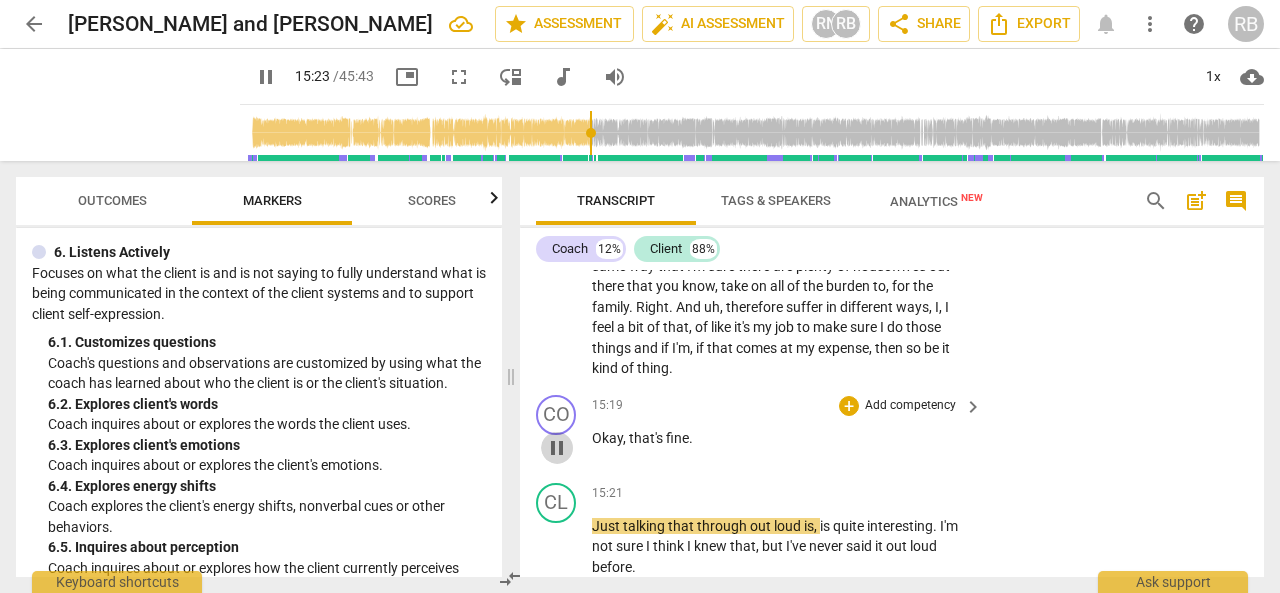 click on "pause" at bounding box center [557, 448] 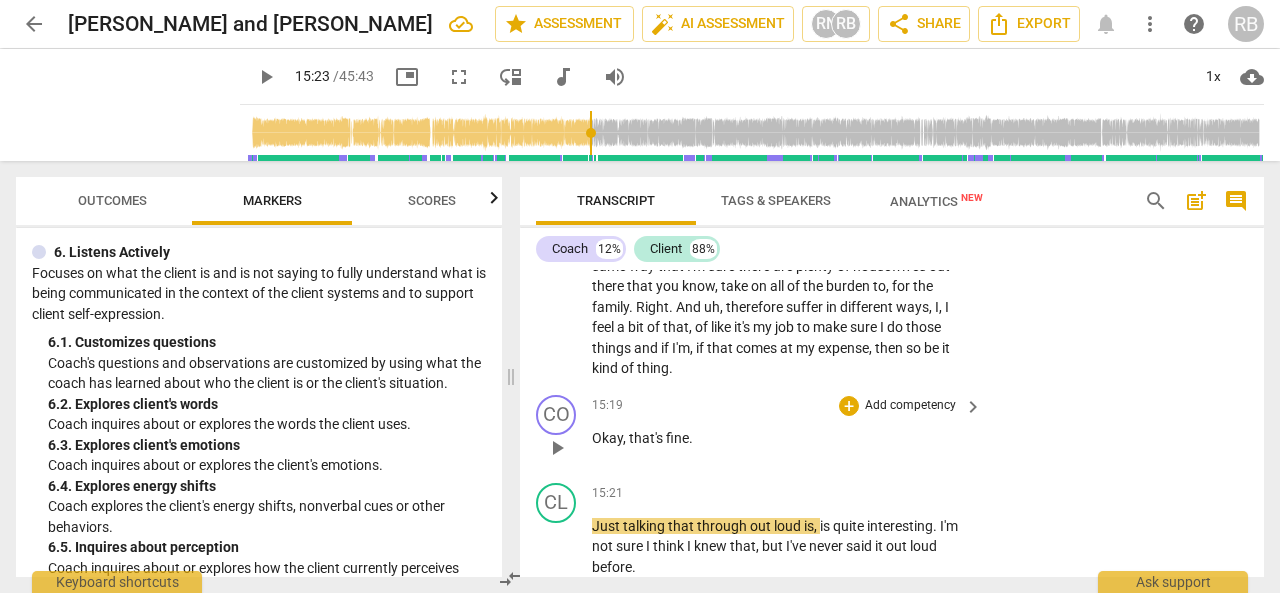click on "," at bounding box center [626, 438] 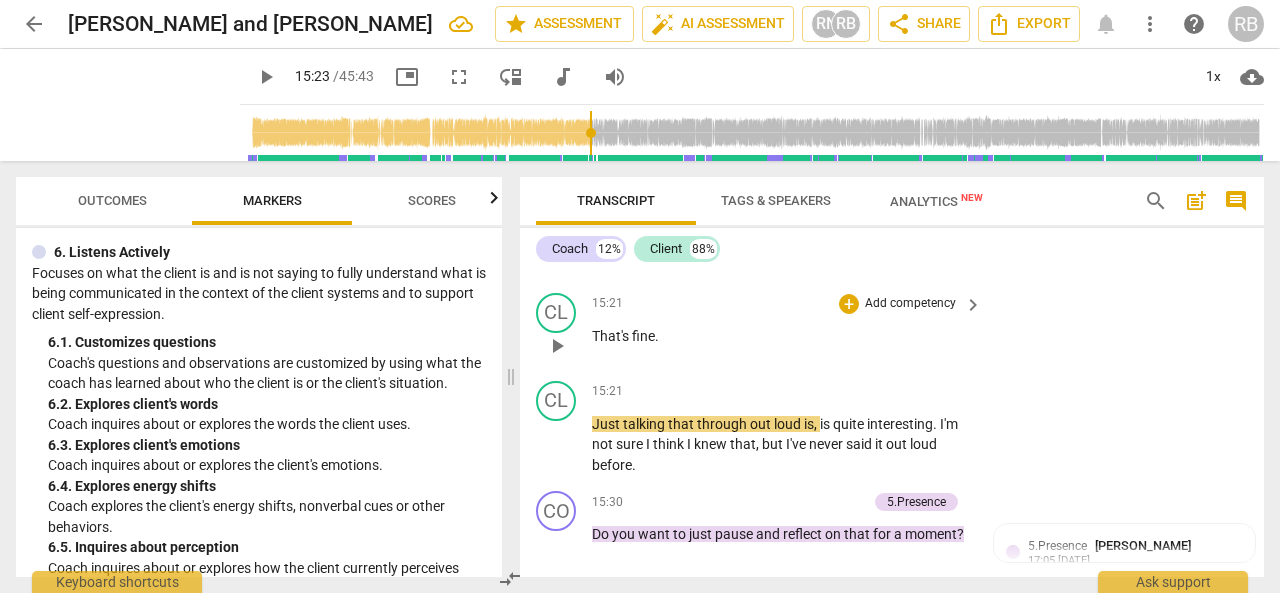 scroll, scrollTop: 6024, scrollLeft: 0, axis: vertical 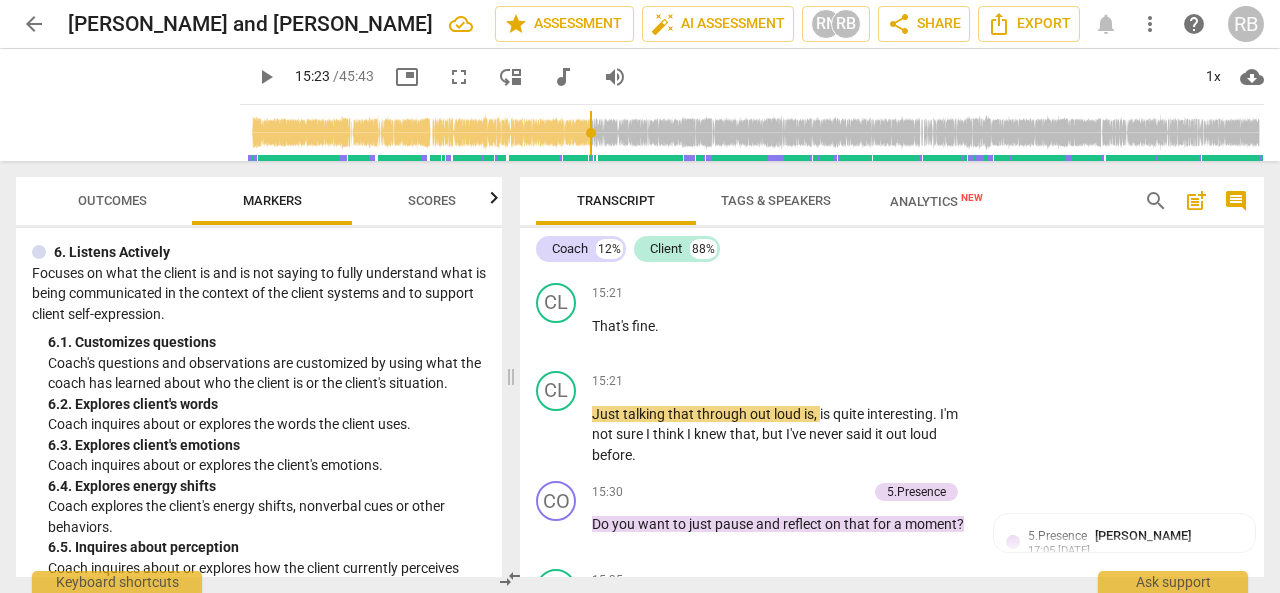 click on "play_arrow" at bounding box center (557, 248) 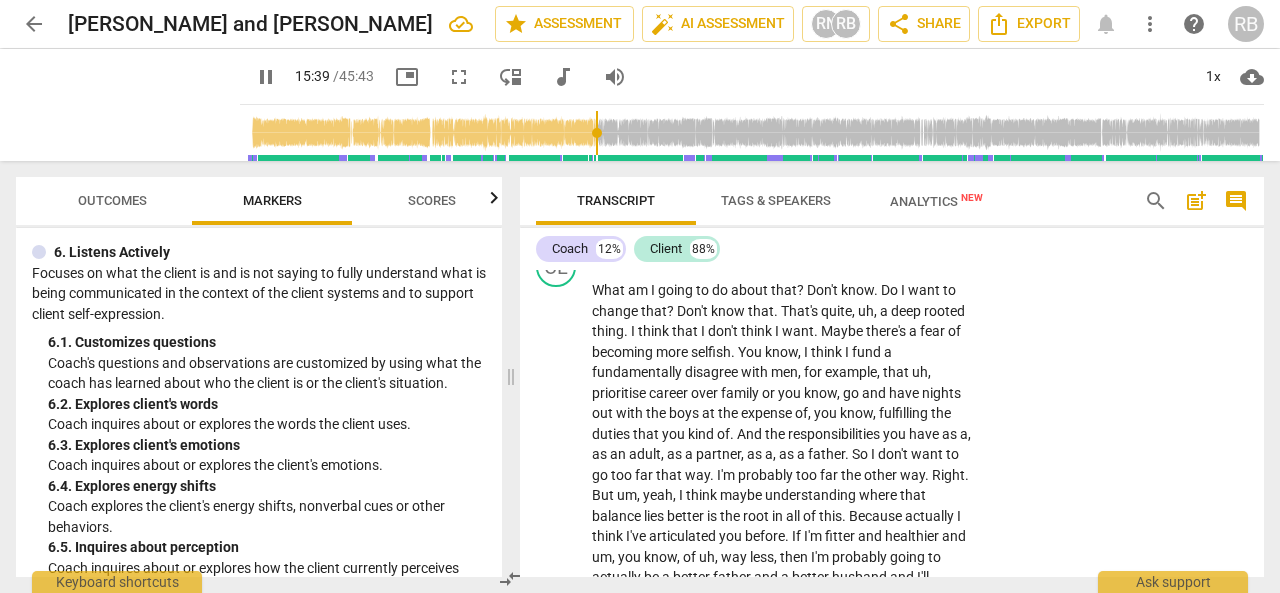scroll, scrollTop: 6424, scrollLeft: 0, axis: vertical 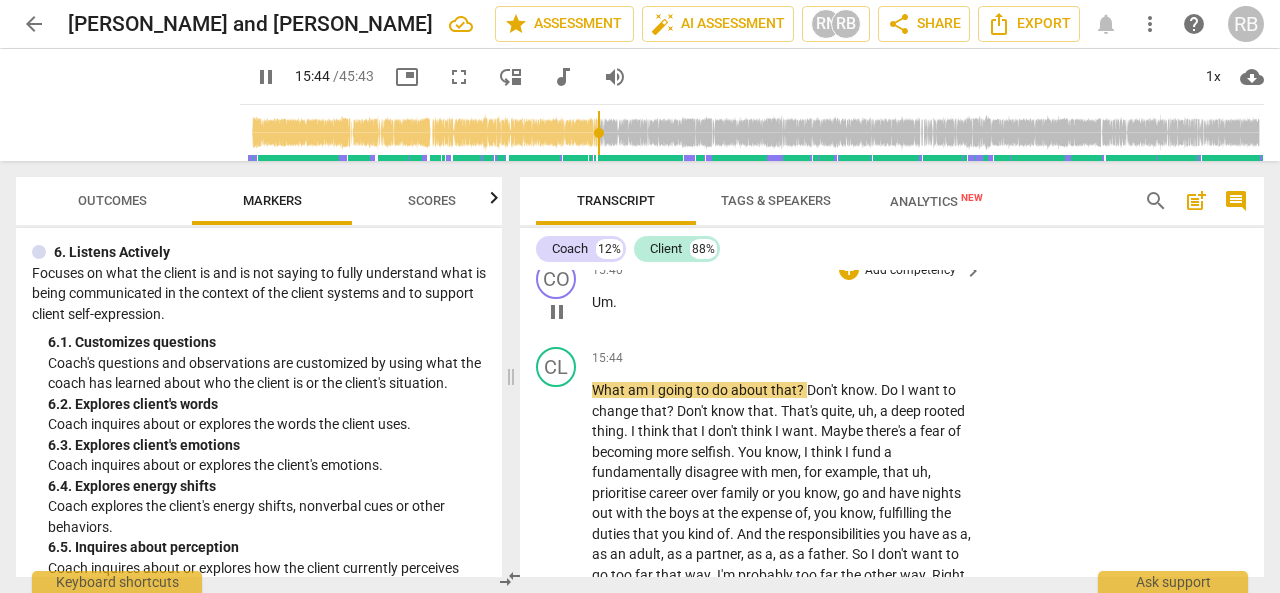 click on "Um" at bounding box center [602, 302] 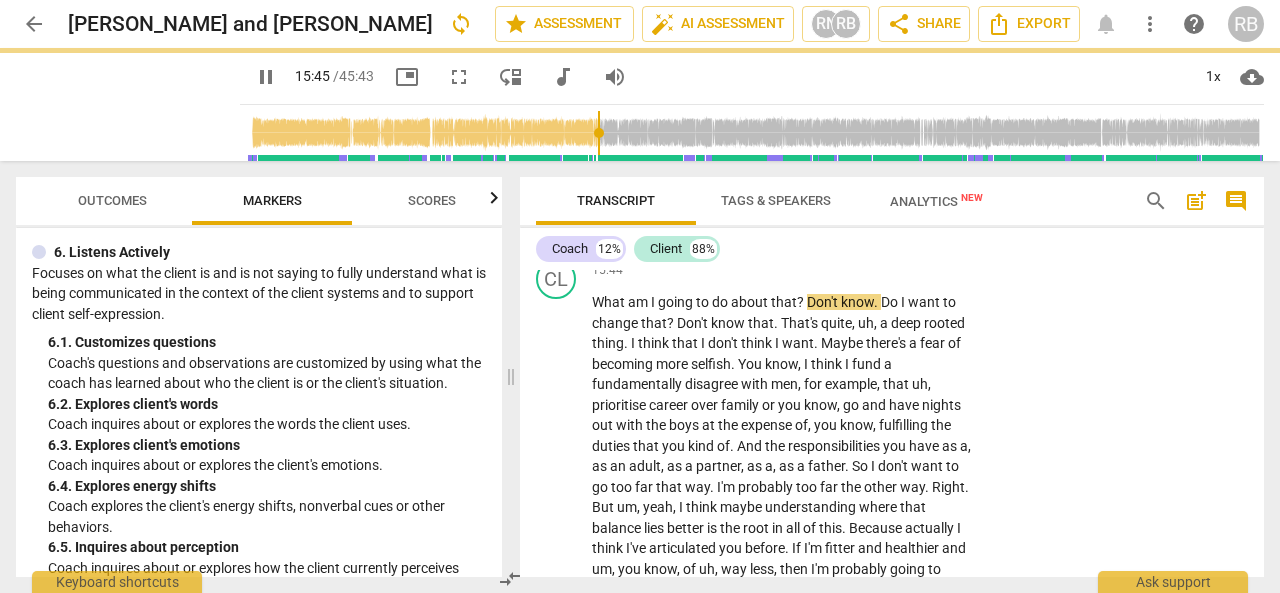 scroll, scrollTop: 6336, scrollLeft: 0, axis: vertical 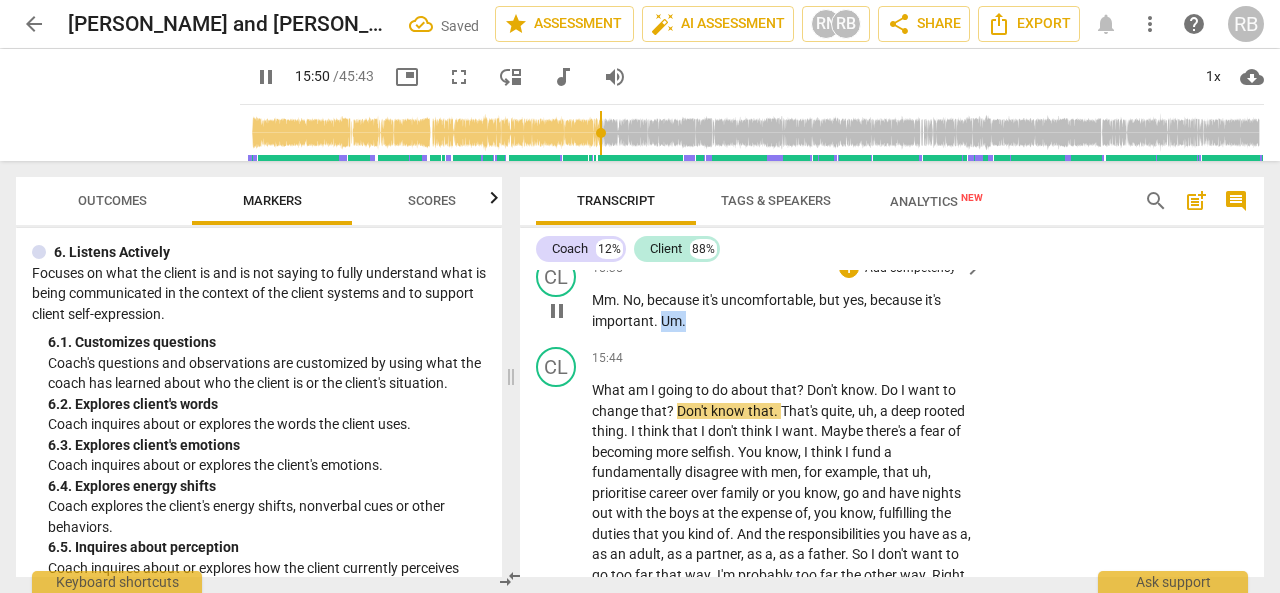 drag, startPoint x: 662, startPoint y: 381, endPoint x: 685, endPoint y: 379, distance: 23.086792 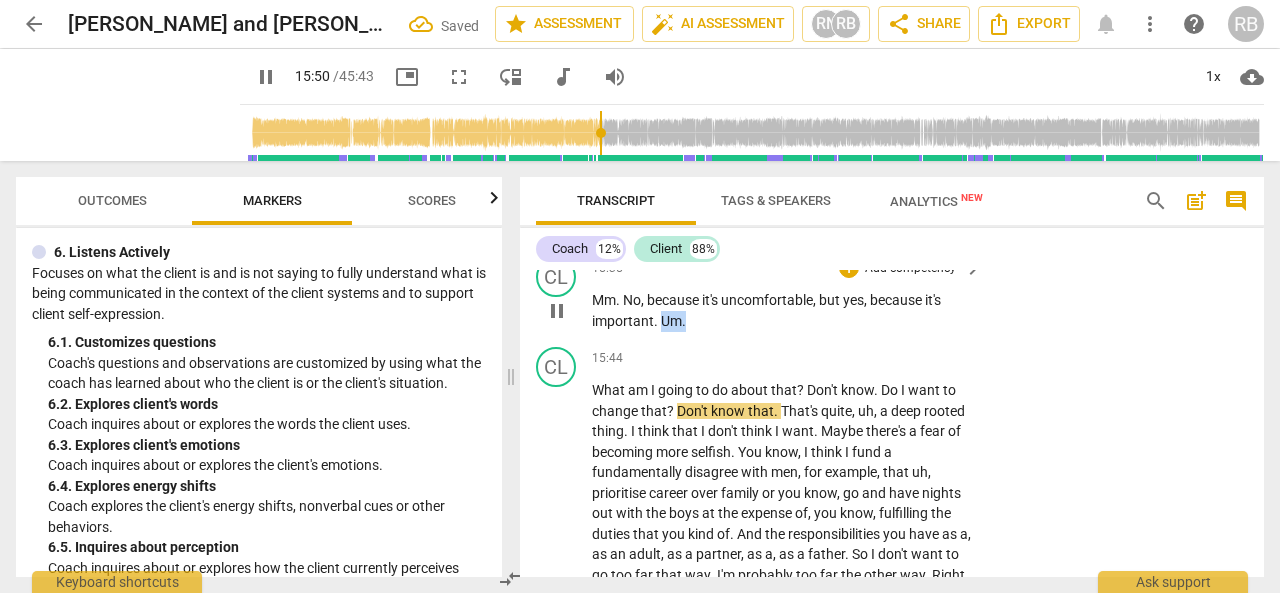 click on "Mm .   No ,   because   it's   uncomfortable ,   but   yes ,   because   it's   important .   Um ." at bounding box center [782, 310] 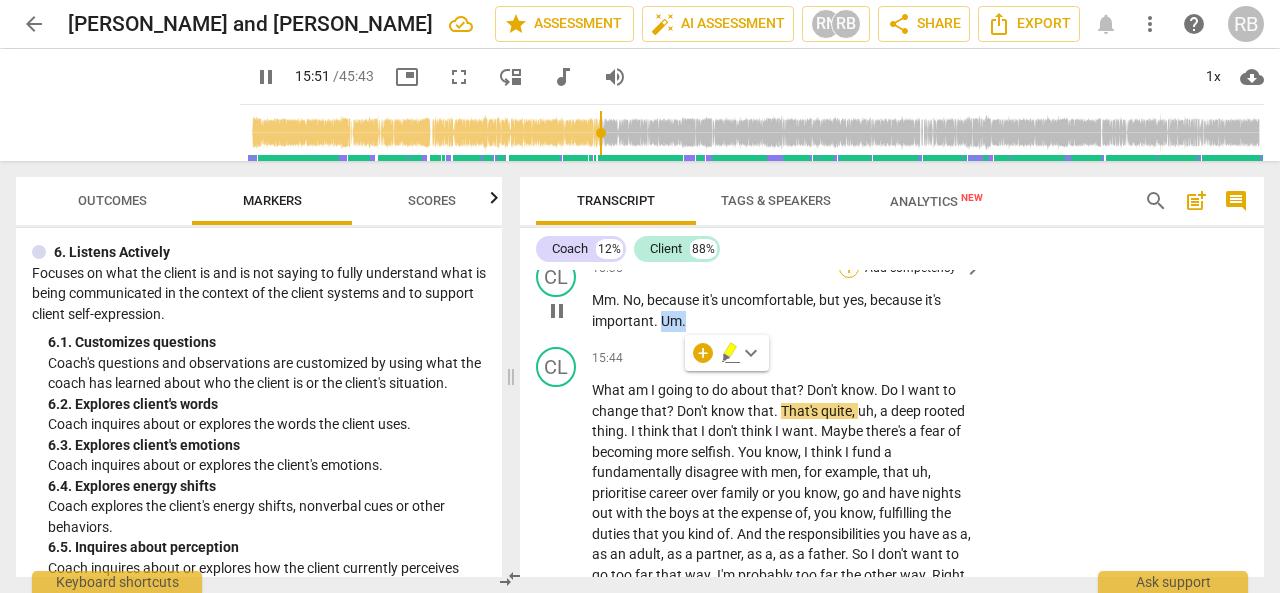 click on "+" at bounding box center [849, 268] 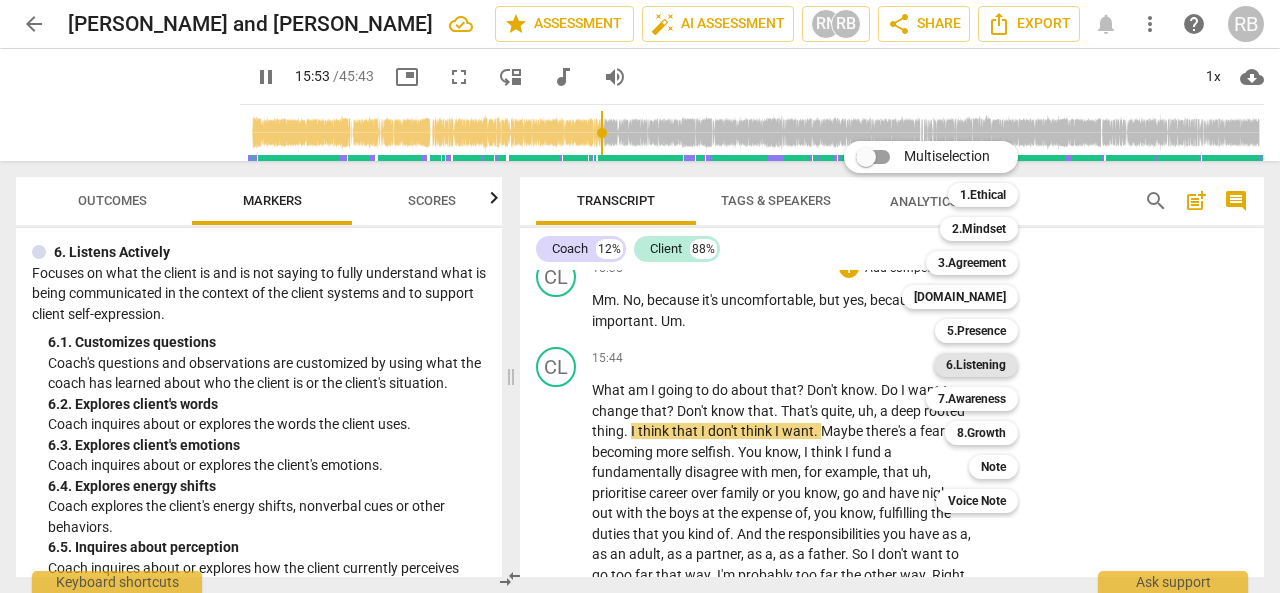 click on "6.Listening" at bounding box center (976, 365) 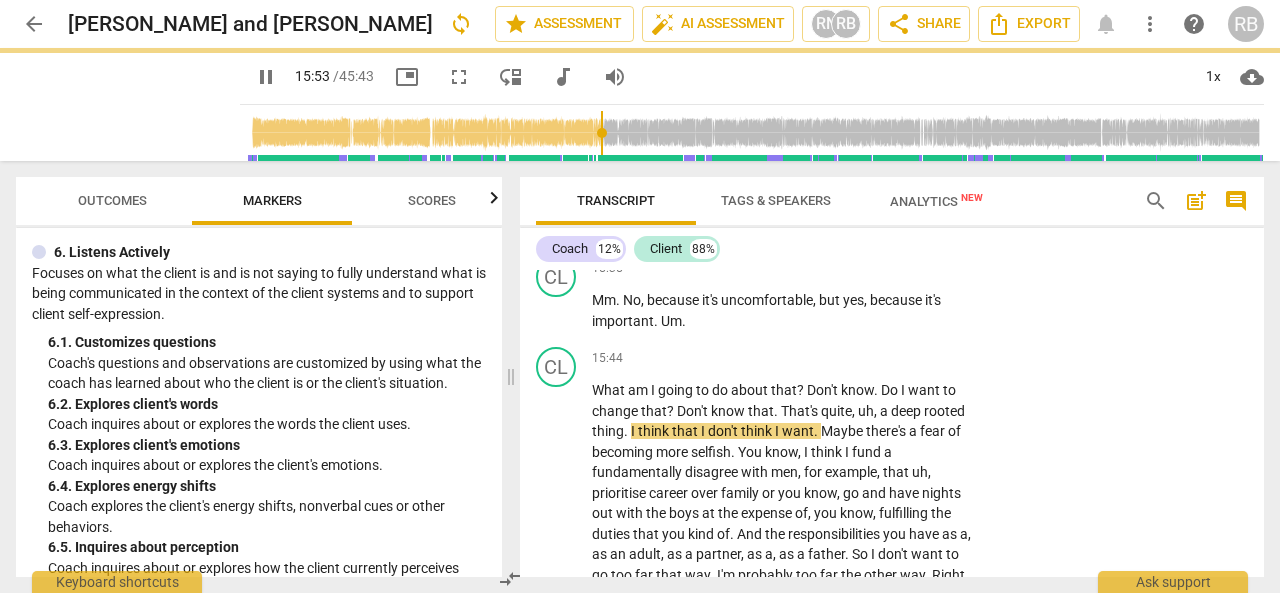 type on "954" 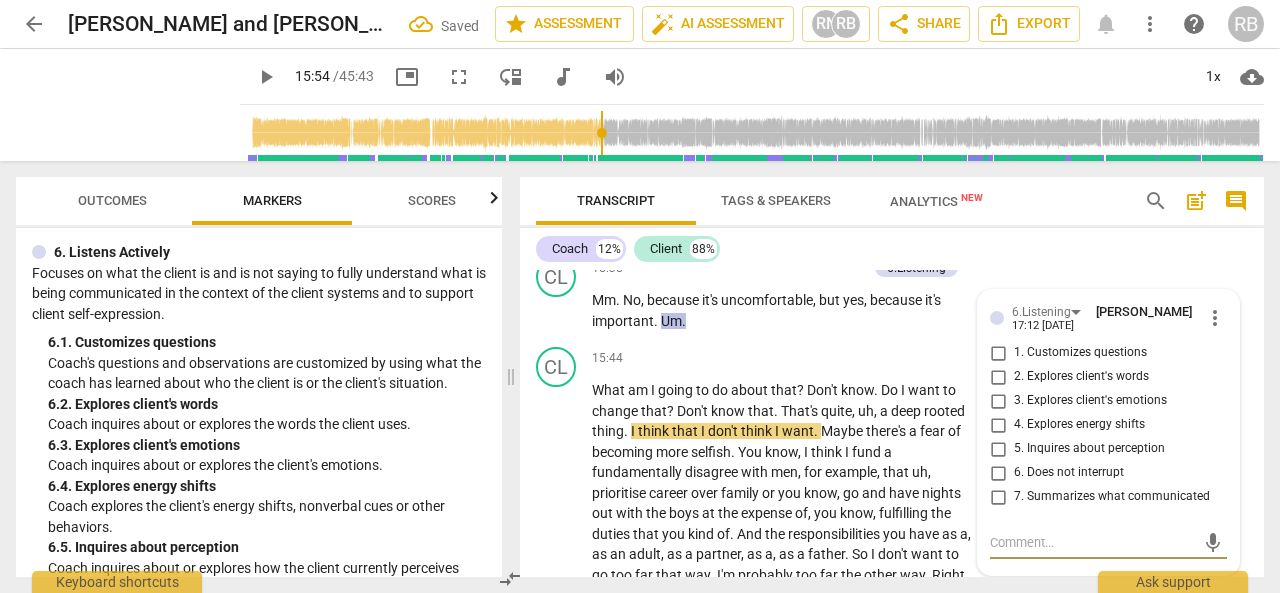 scroll, scrollTop: 6513, scrollLeft: 0, axis: vertical 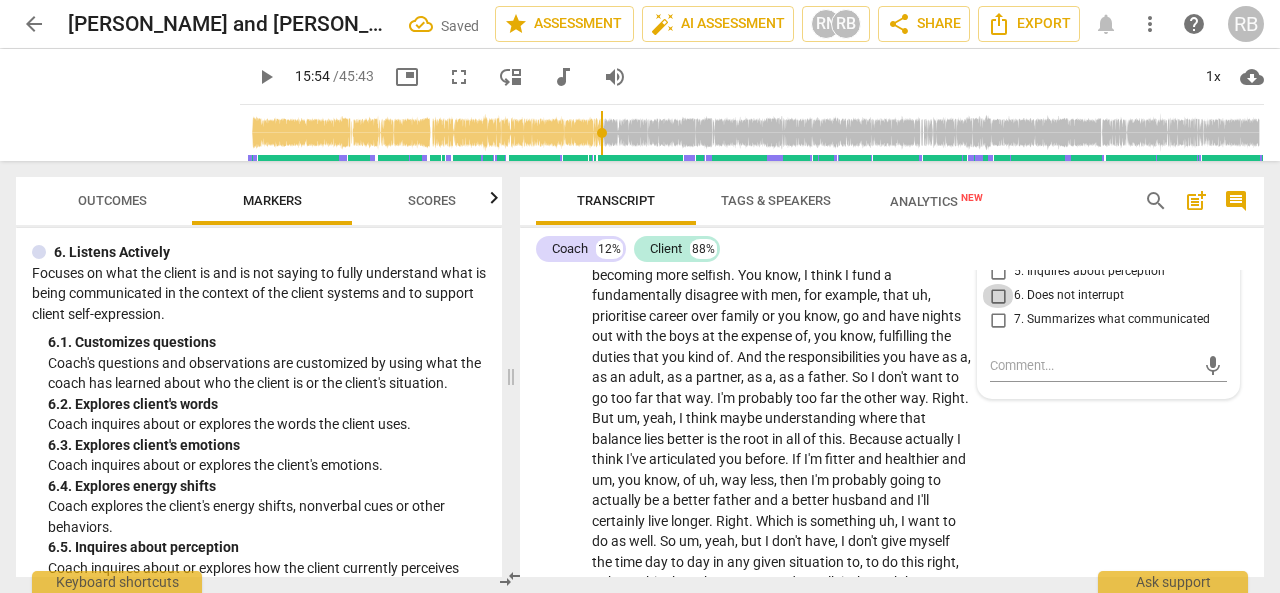 click on "6. Does not interrupt" at bounding box center [998, 296] 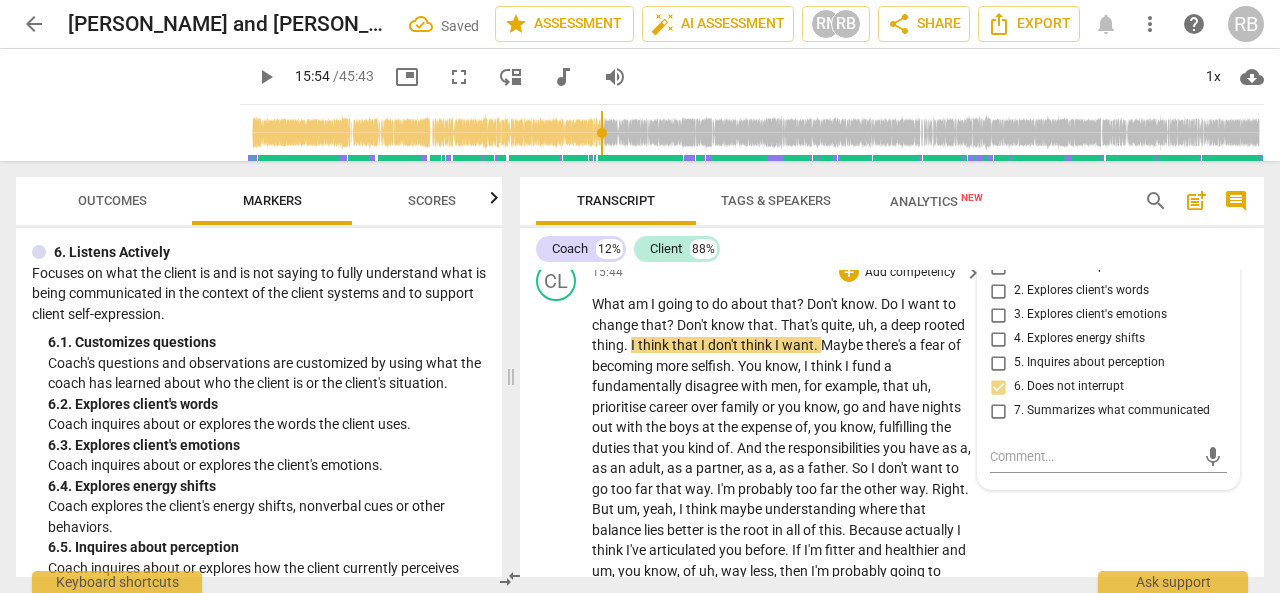 scroll, scrollTop: 6413, scrollLeft: 0, axis: vertical 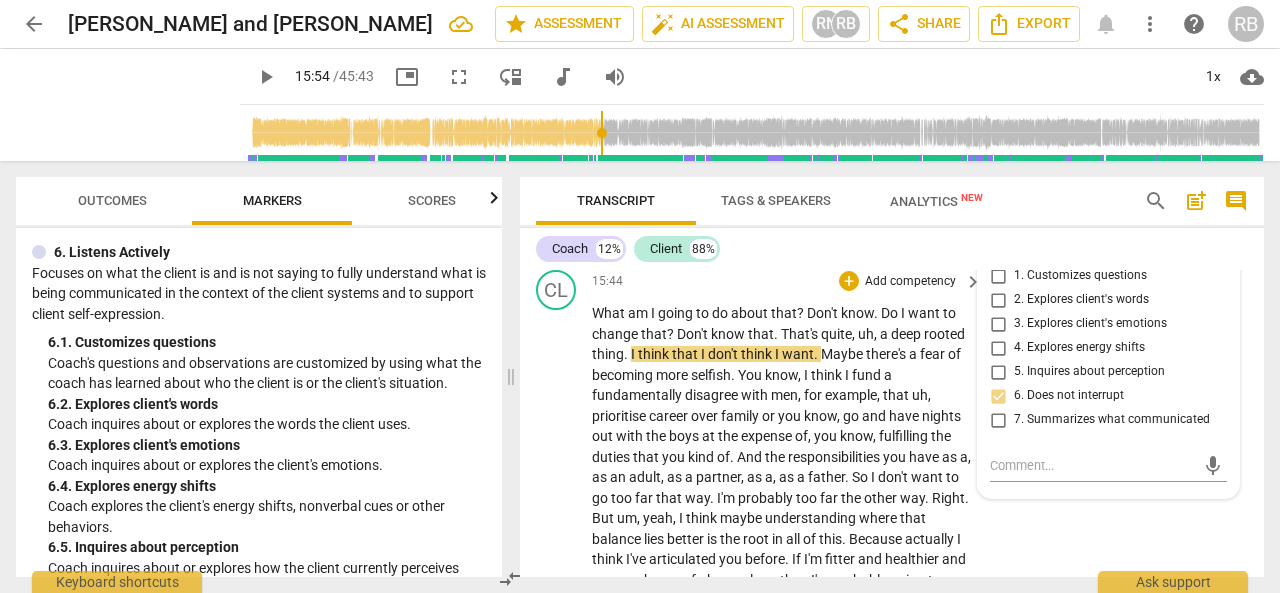 click on "." at bounding box center (627, 354) 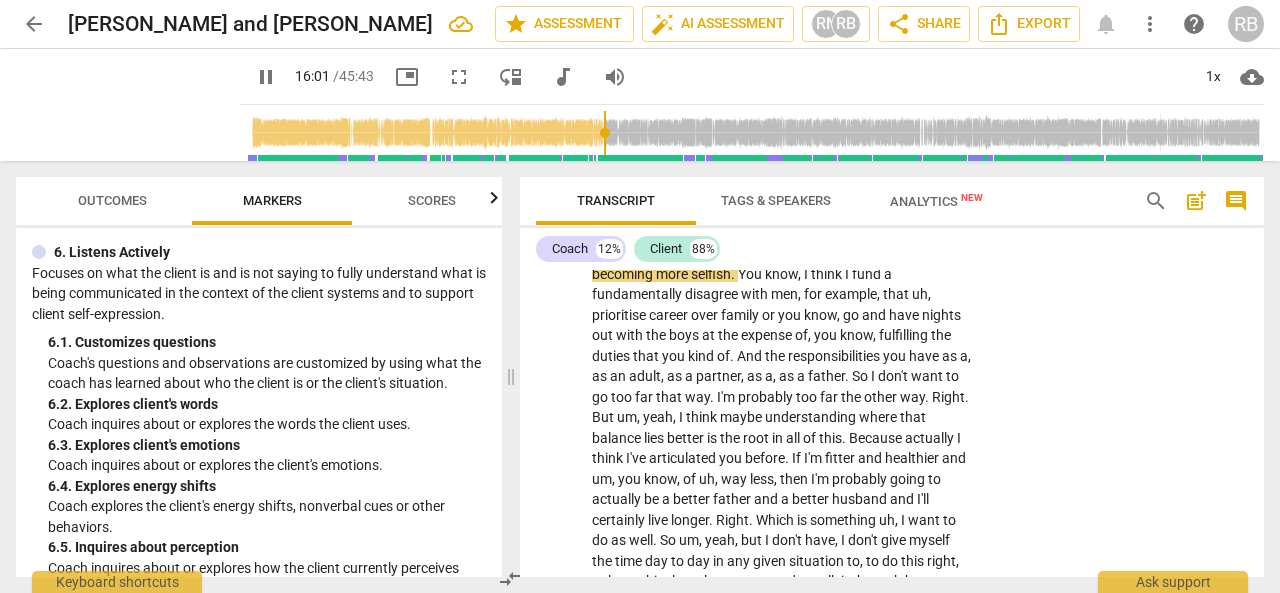 scroll, scrollTop: 6413, scrollLeft: 0, axis: vertical 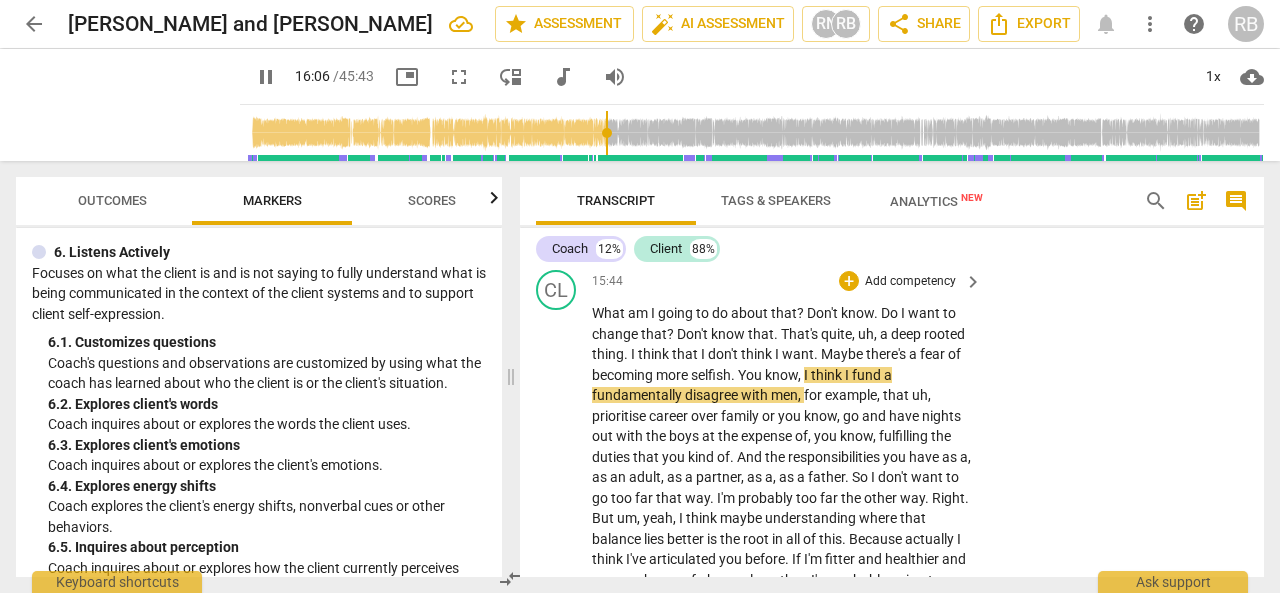click on "." at bounding box center [777, 334] 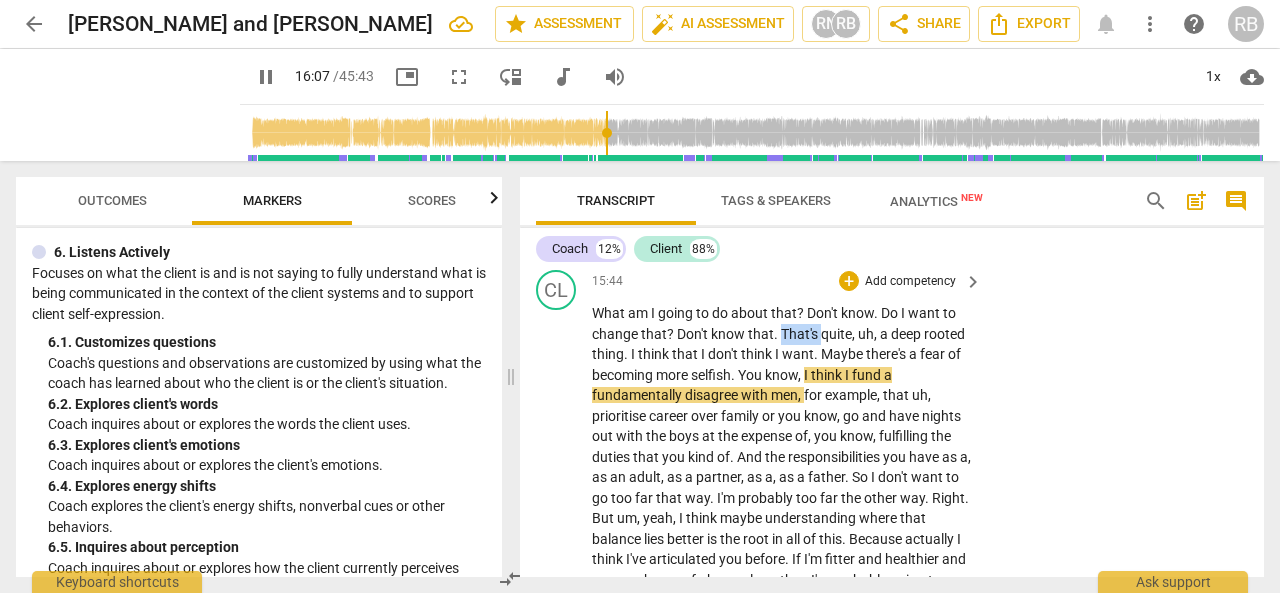 click on "." at bounding box center (777, 334) 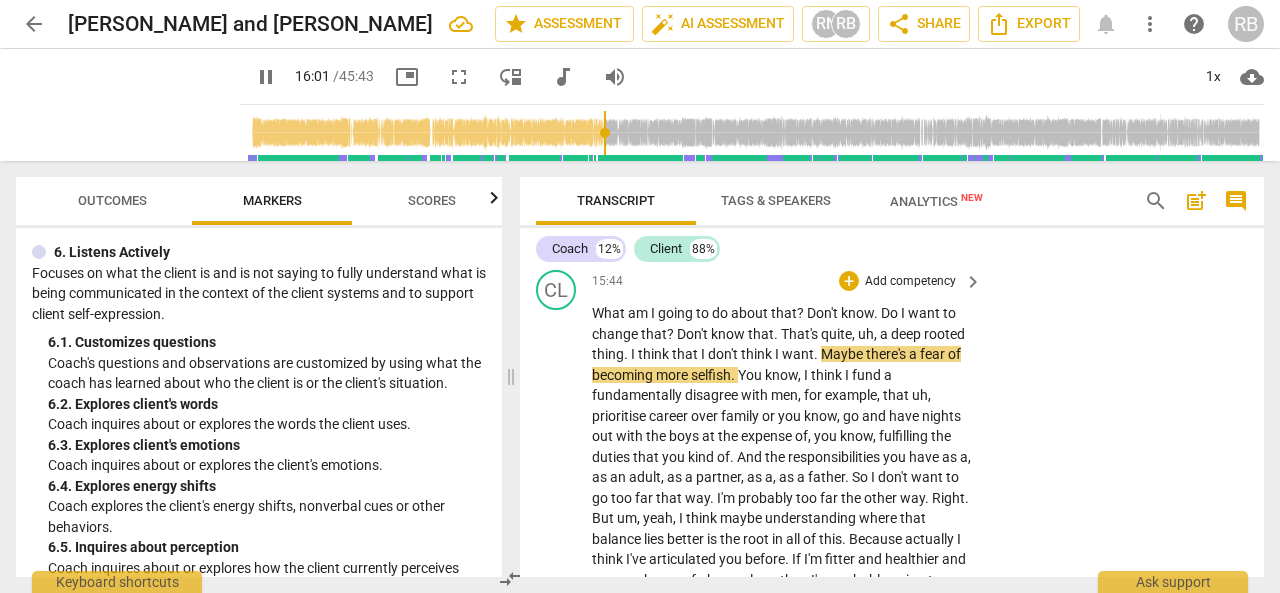 click on "that" at bounding box center (686, 354) 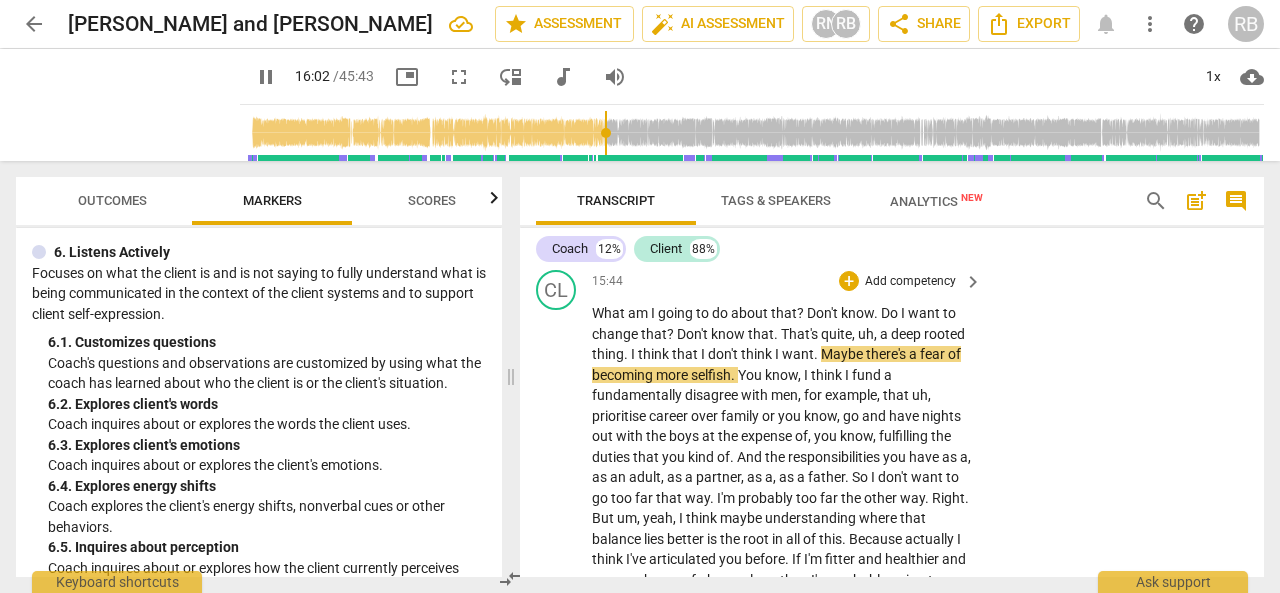 type on "963" 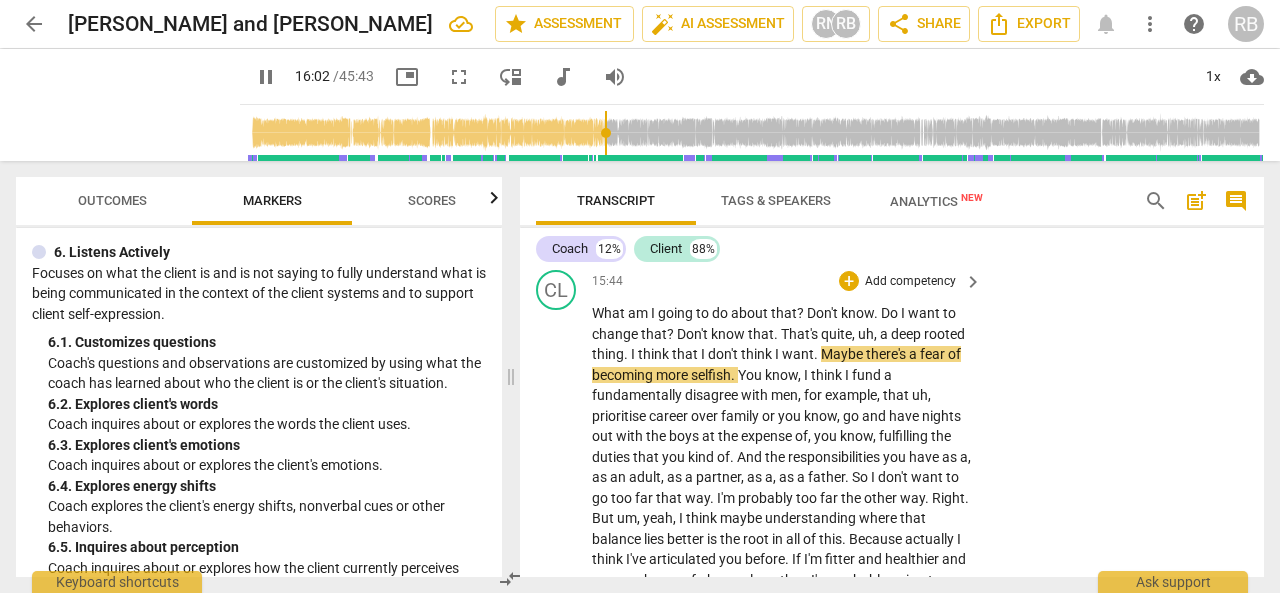 type 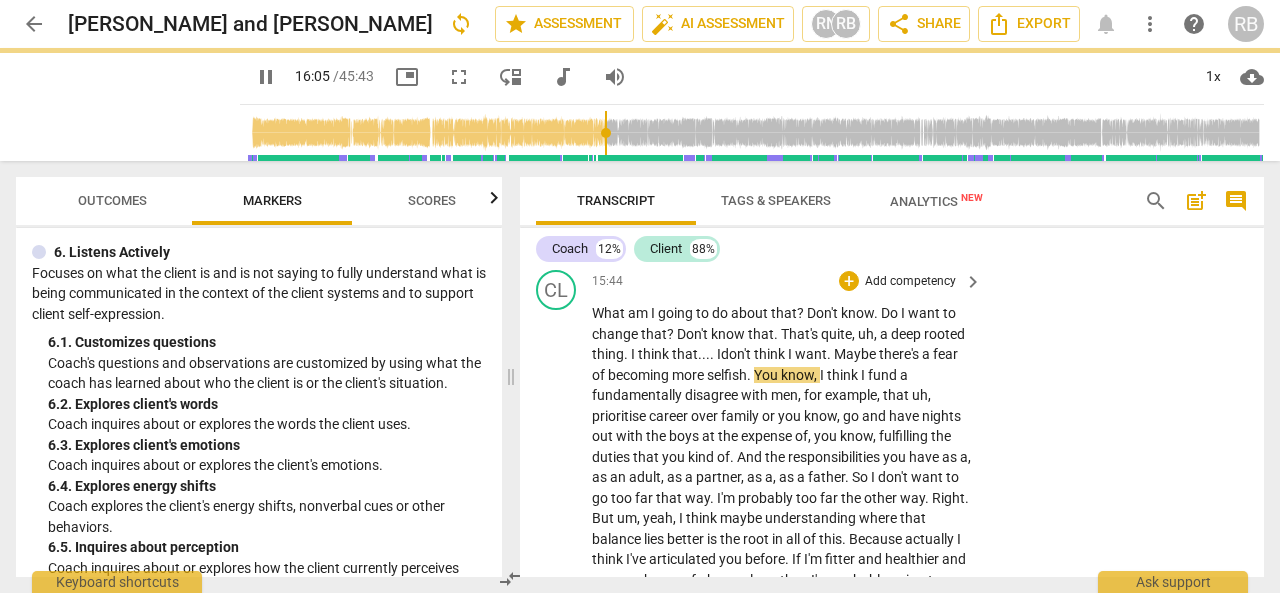 click on "." at bounding box center (830, 354) 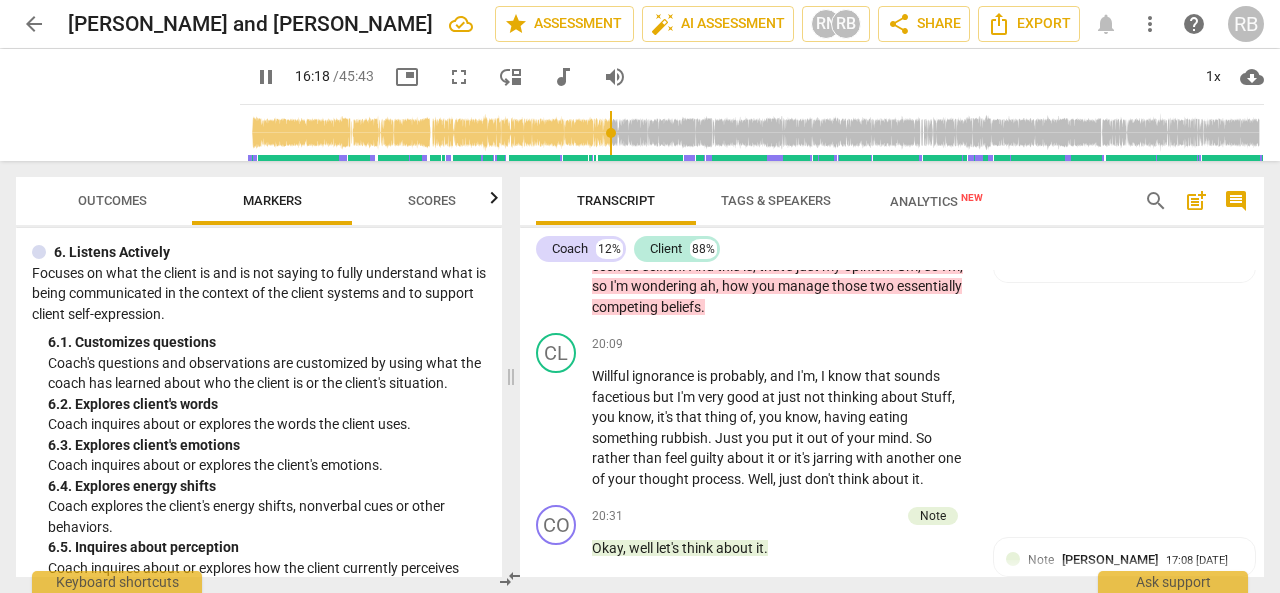 scroll, scrollTop: 7713, scrollLeft: 0, axis: vertical 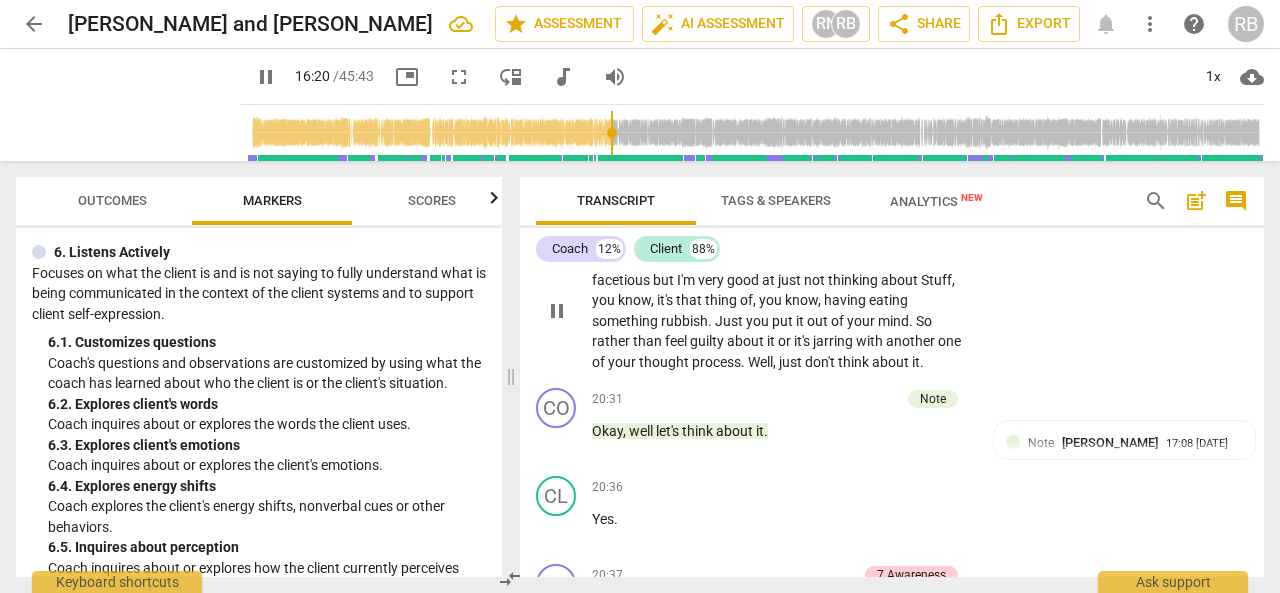 click on "pause" at bounding box center (557, 311) 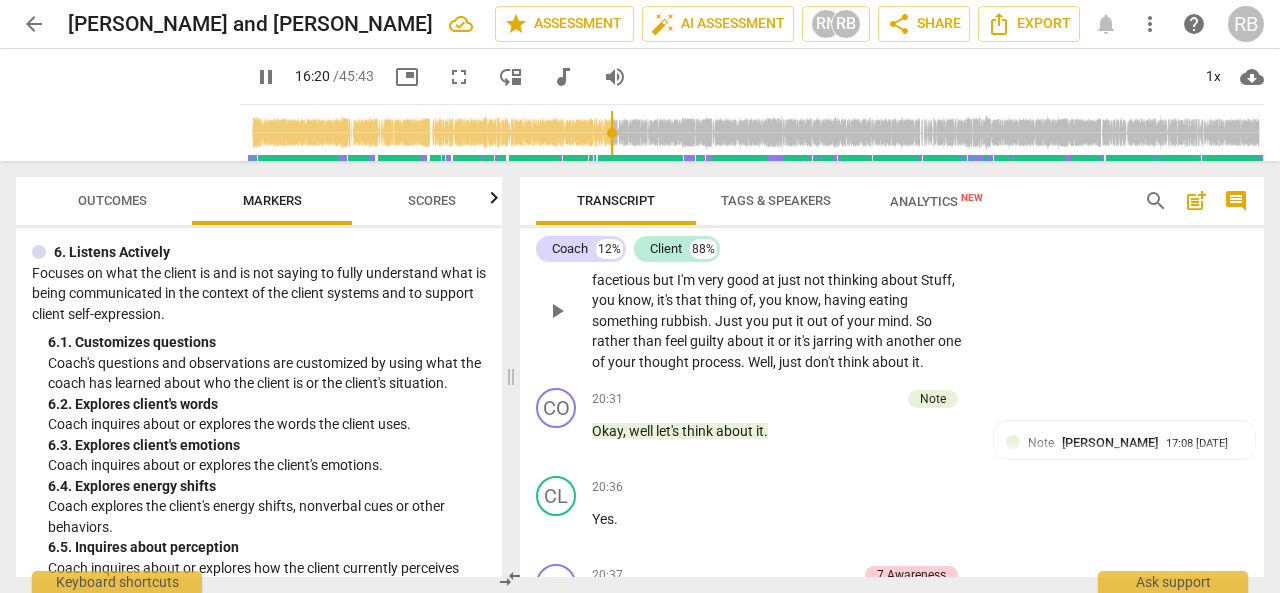type on "981" 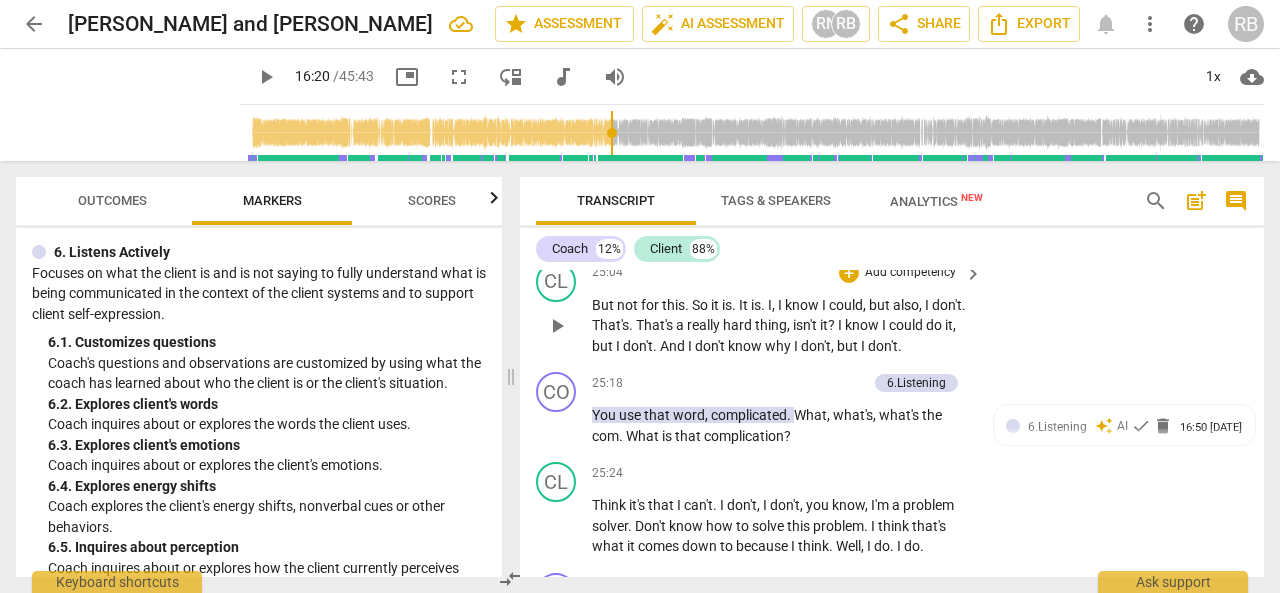 scroll, scrollTop: 9713, scrollLeft: 0, axis: vertical 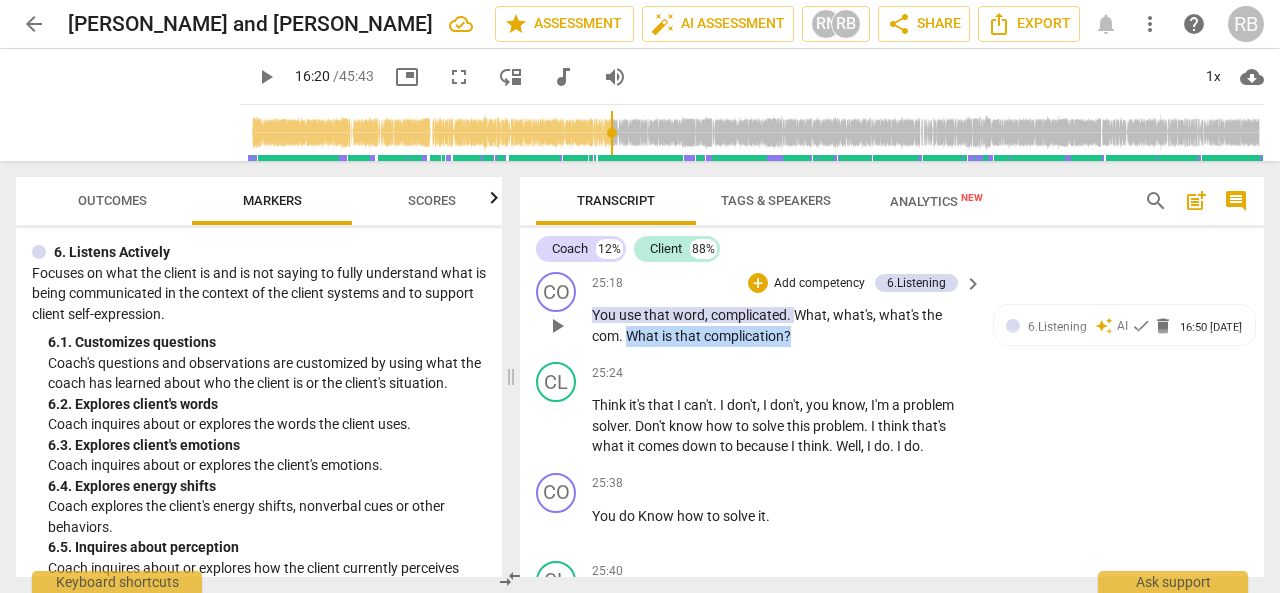 drag, startPoint x: 629, startPoint y: 415, endPoint x: 815, endPoint y: 407, distance: 186.17197 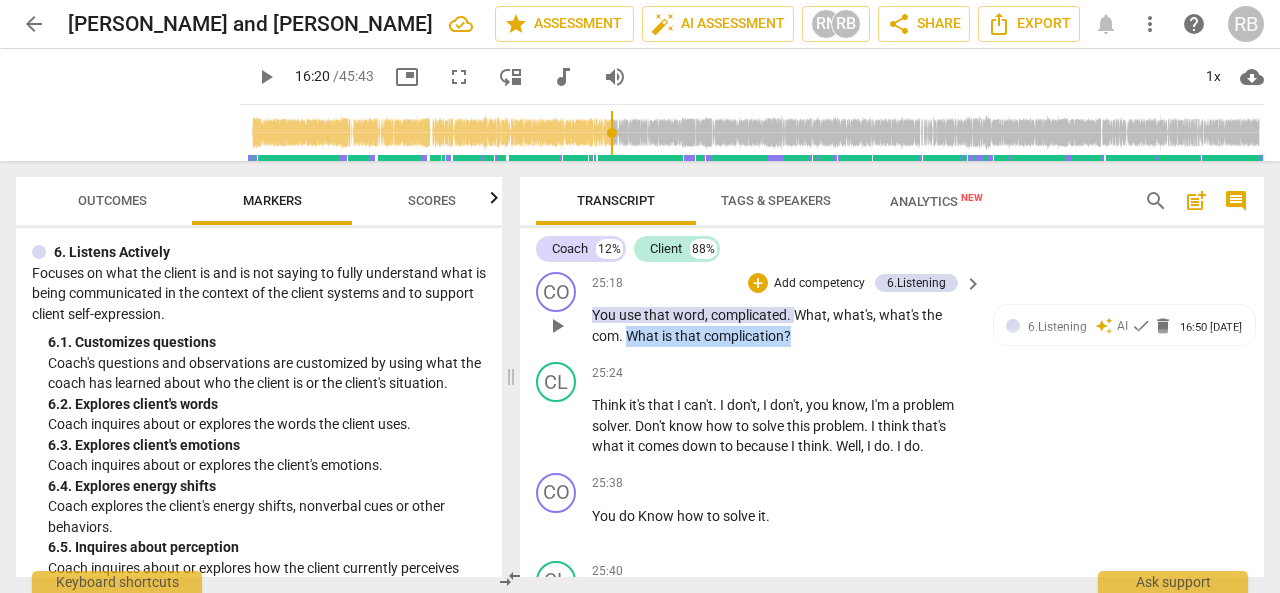 click on "You   use   that   word ,   complicated .   What ,   what's ,   what's   the   com .   What   is   that   complication ?" at bounding box center (782, 325) 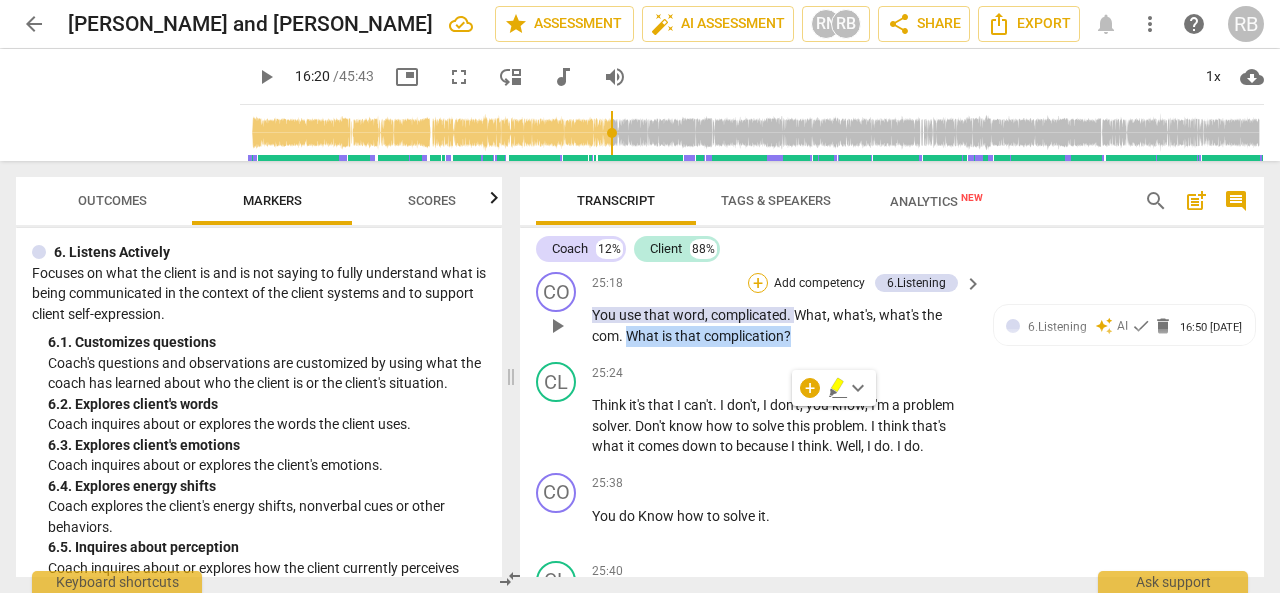 click on "+" at bounding box center (758, 283) 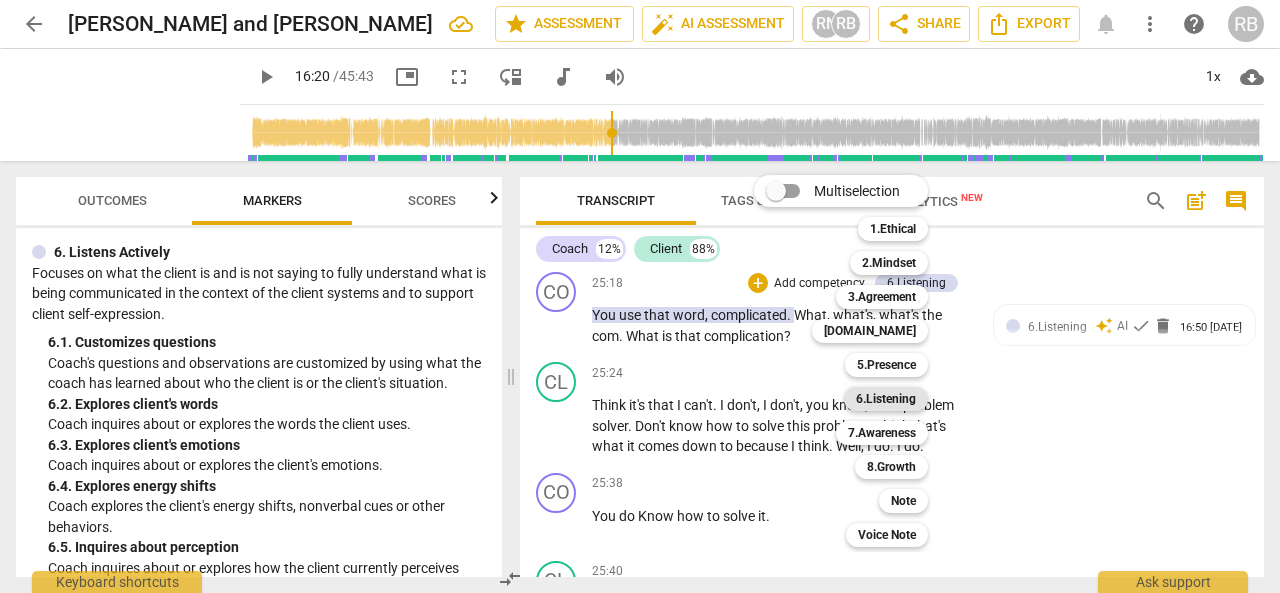 click on "6.Listening" at bounding box center (886, 399) 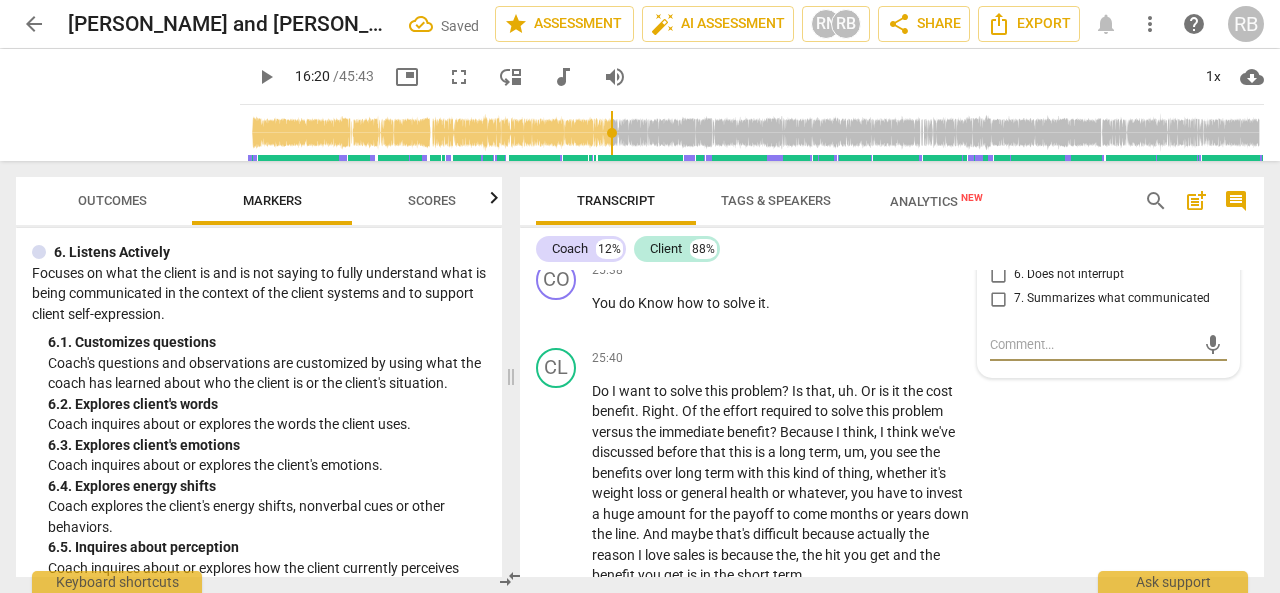 scroll, scrollTop: 9826, scrollLeft: 0, axis: vertical 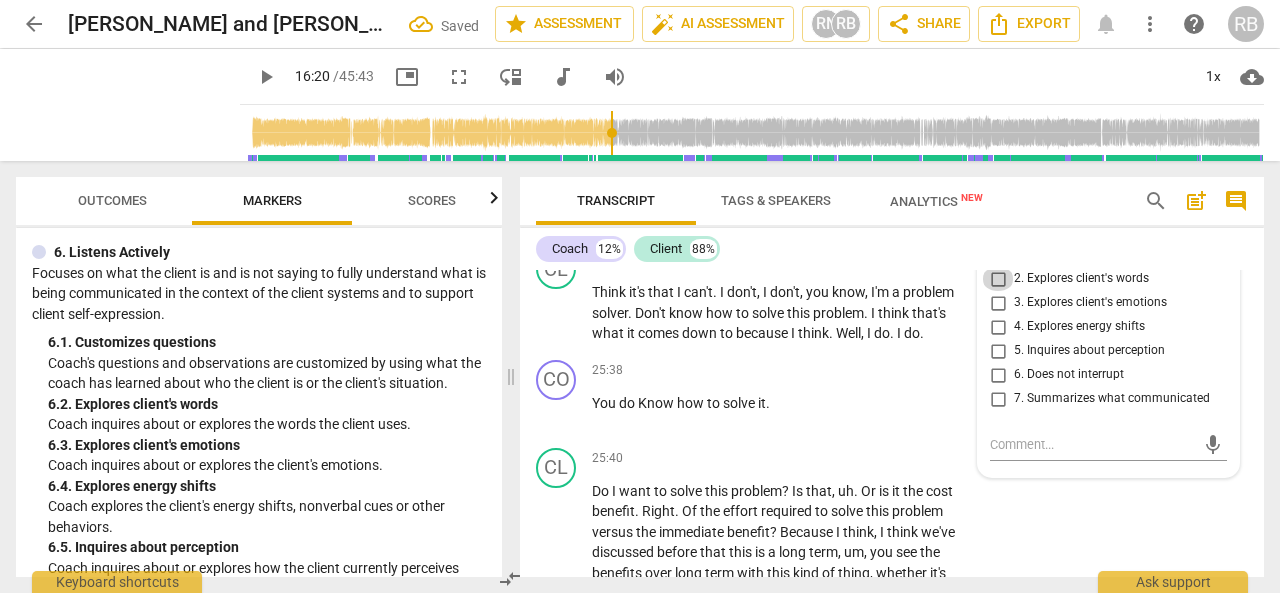click on "2. Explores client's words" at bounding box center [998, 279] 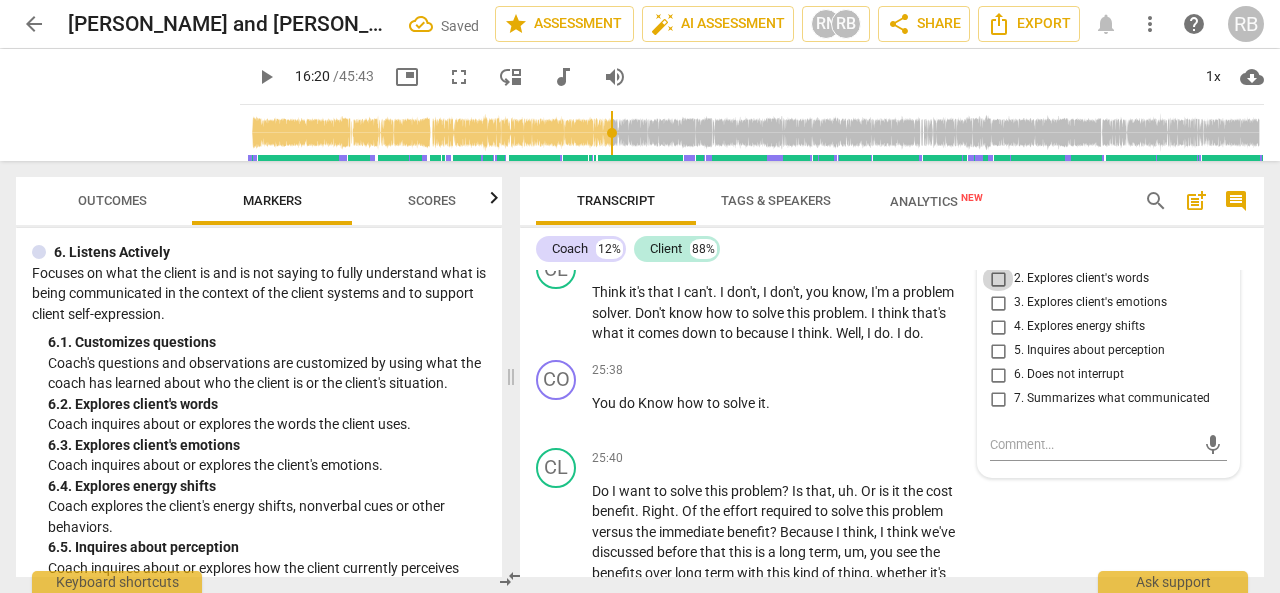 checkbox on "true" 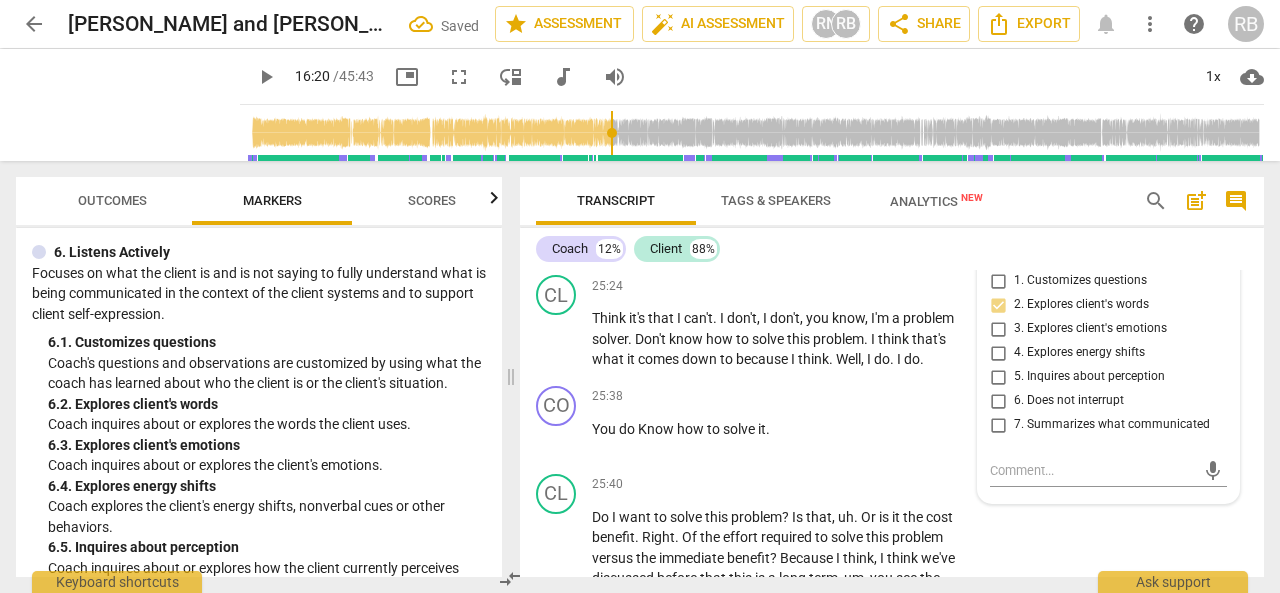 scroll, scrollTop: 9826, scrollLeft: 0, axis: vertical 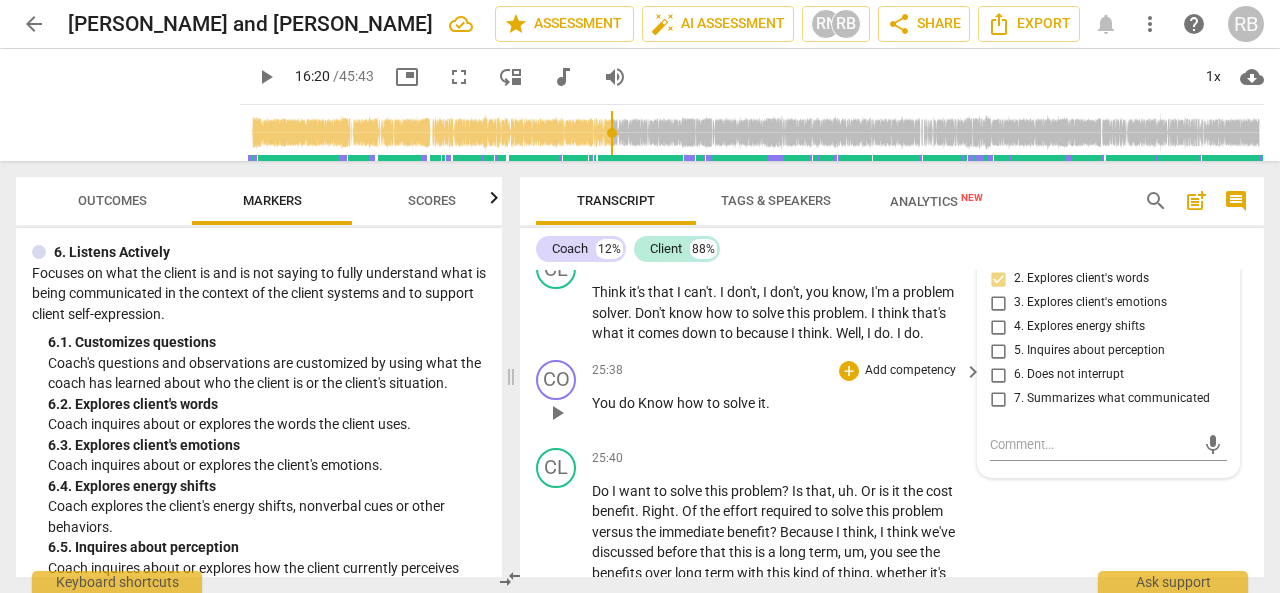 click on "play_arrow" at bounding box center [557, 413] 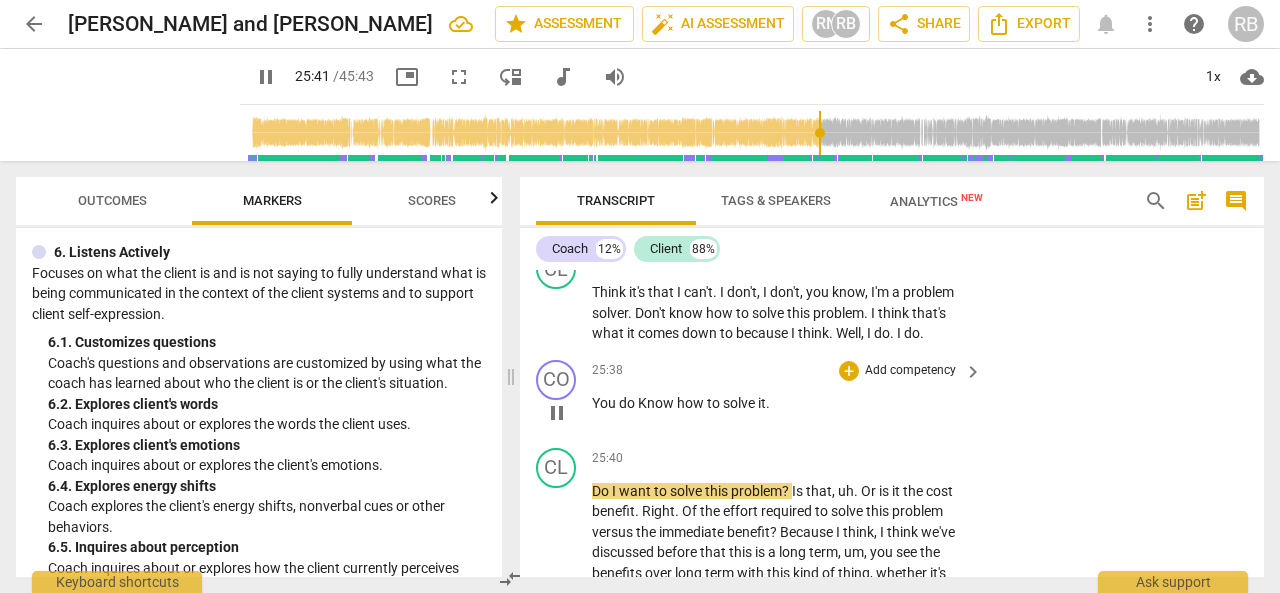click on "pause" at bounding box center (557, 413) 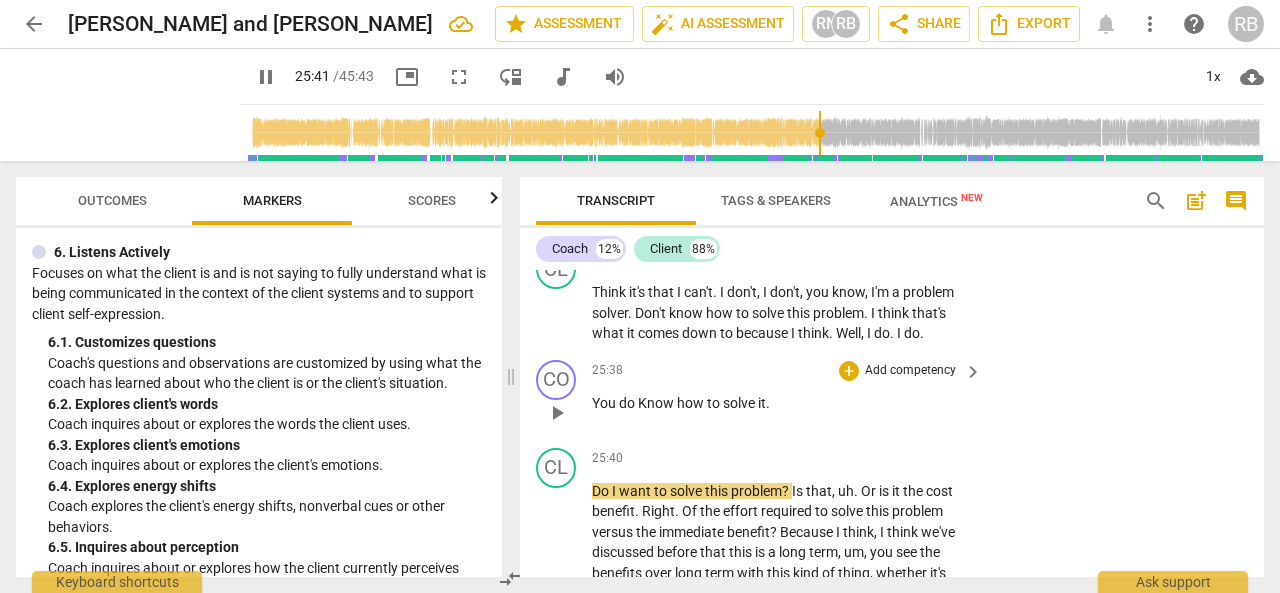type on "1542" 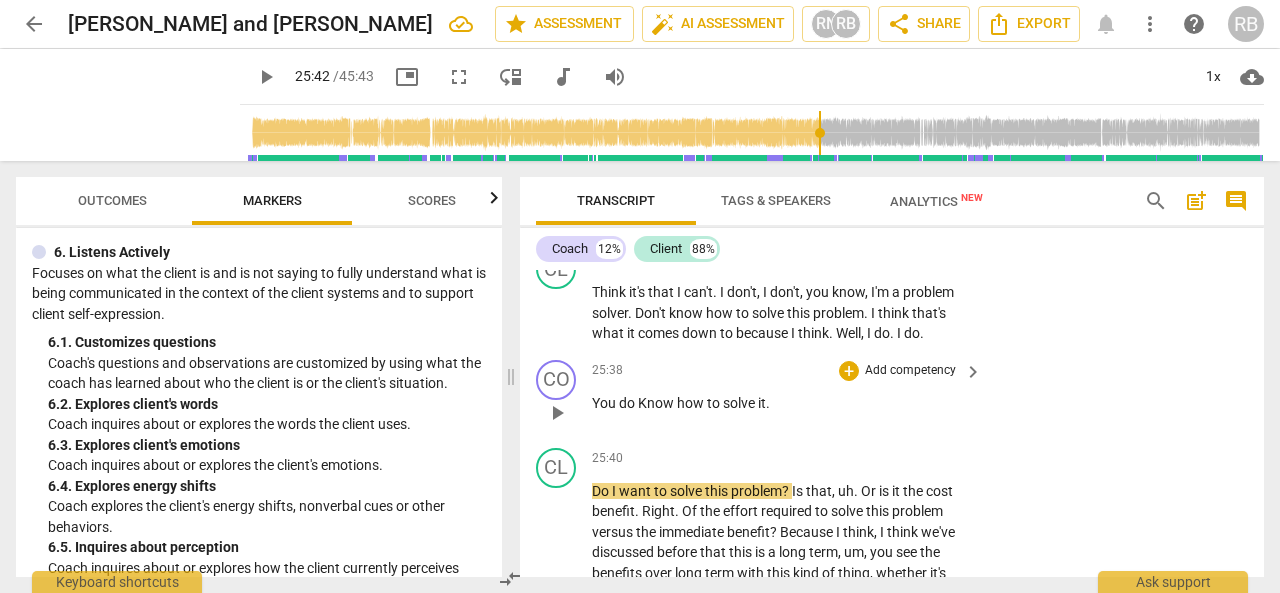click on "Add competency" at bounding box center (910, 371) 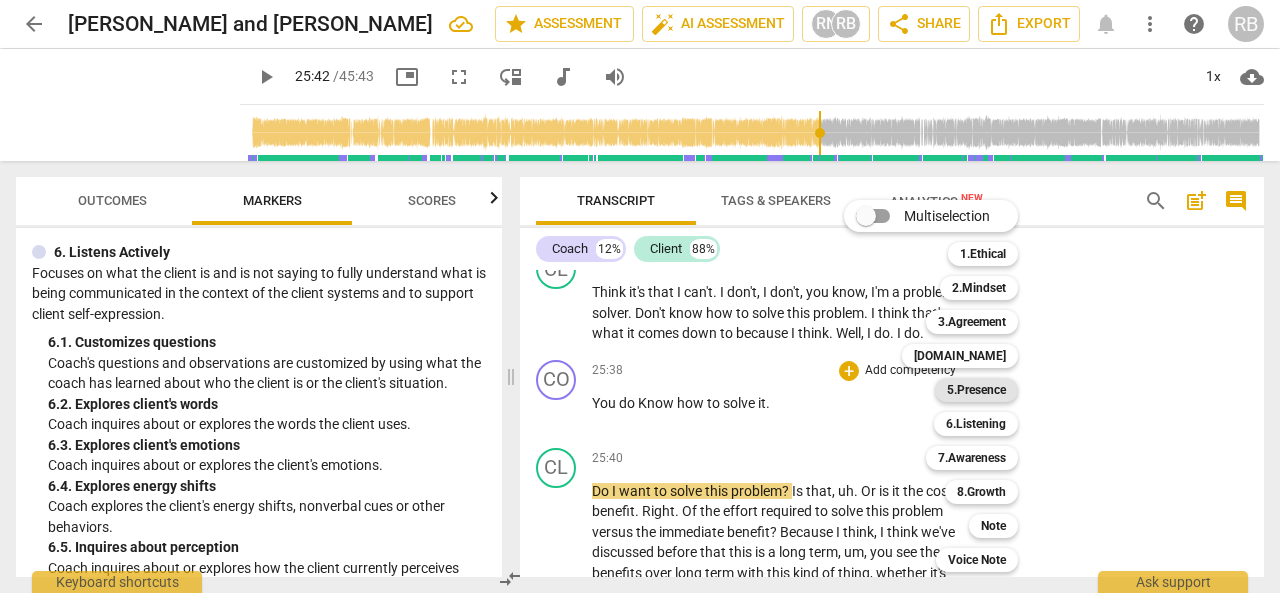 click on "5.Presence" at bounding box center (976, 390) 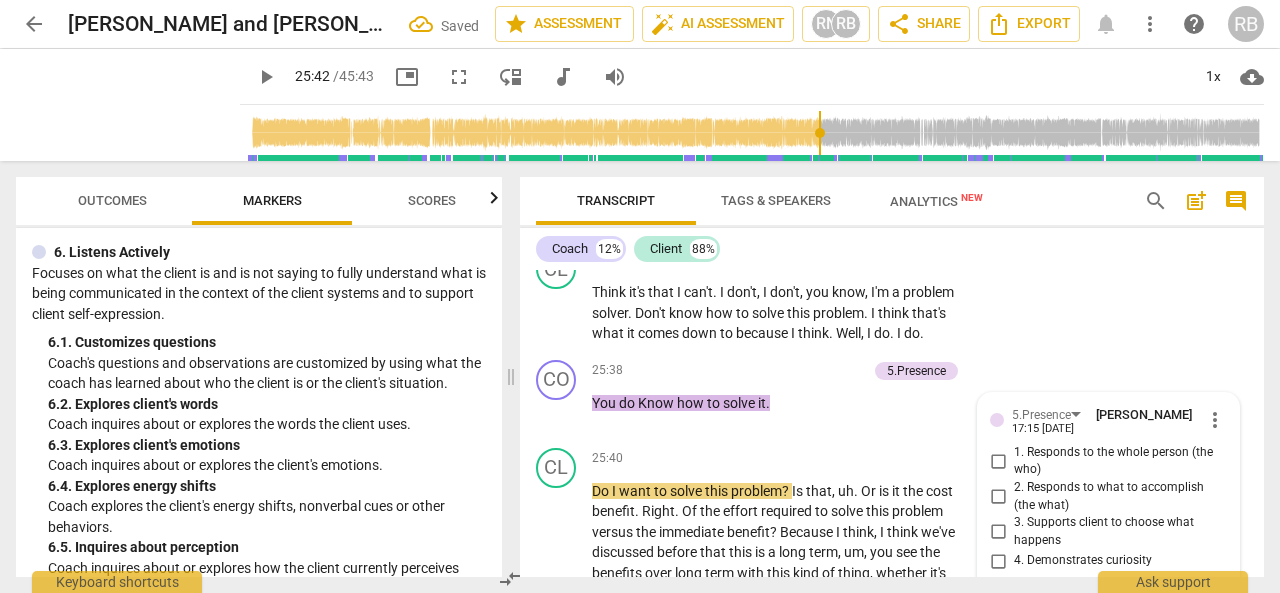 scroll, scrollTop: 10112, scrollLeft: 0, axis: vertical 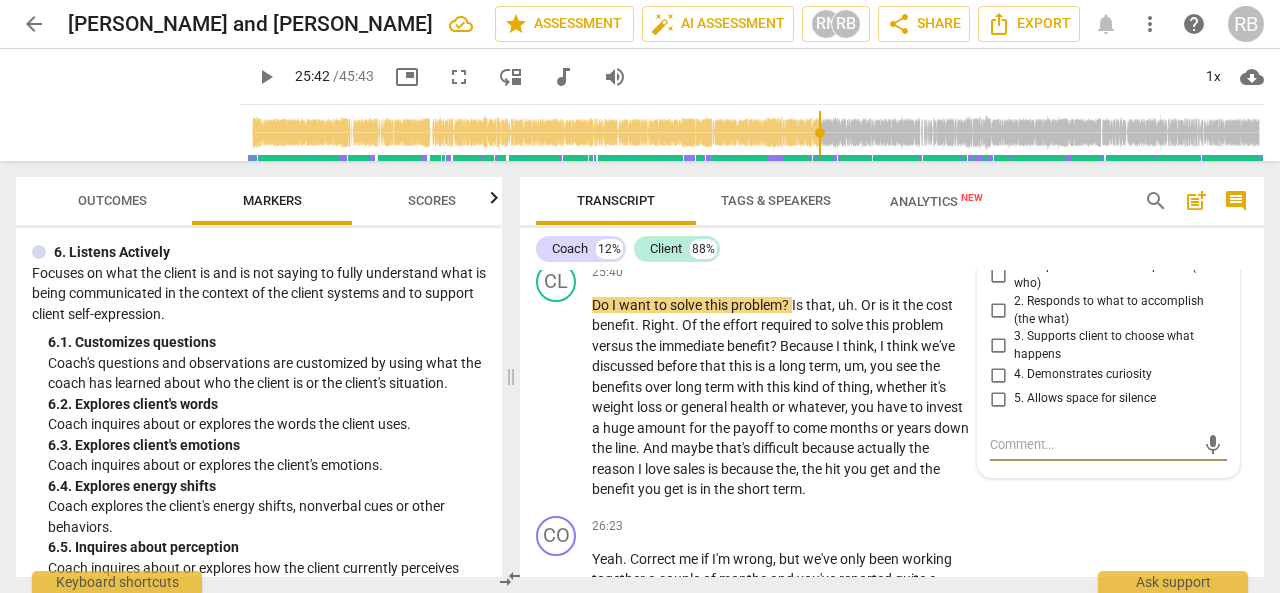 click on "1. Responds to the whole person (the who)" at bounding box center [998, 275] 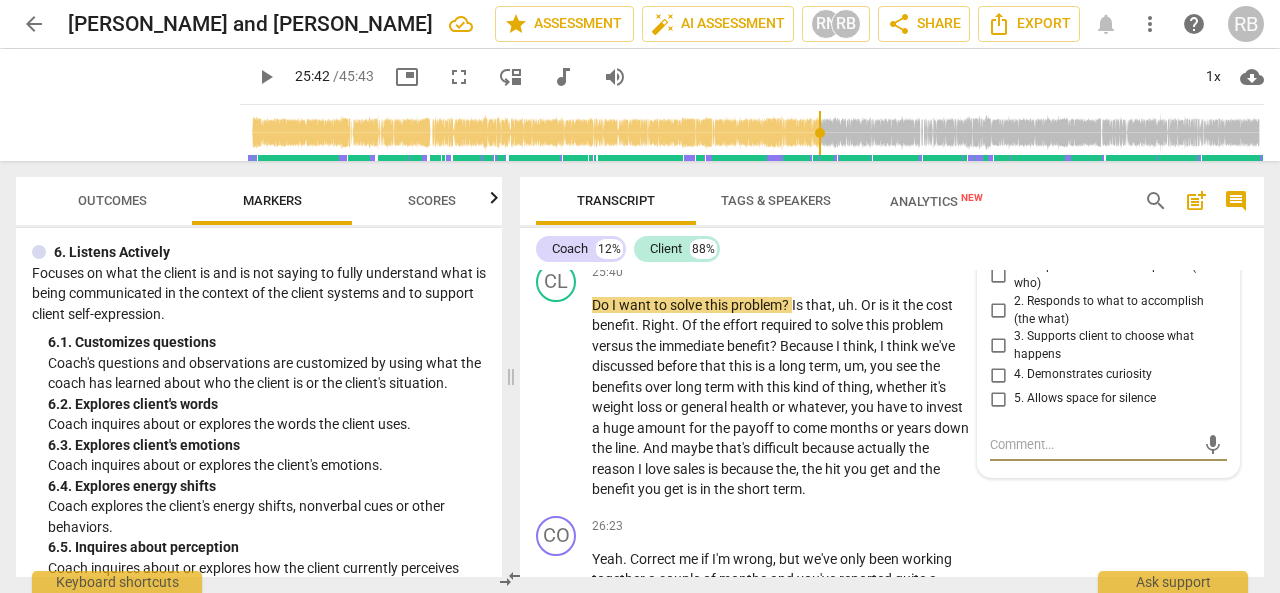 checkbox on "true" 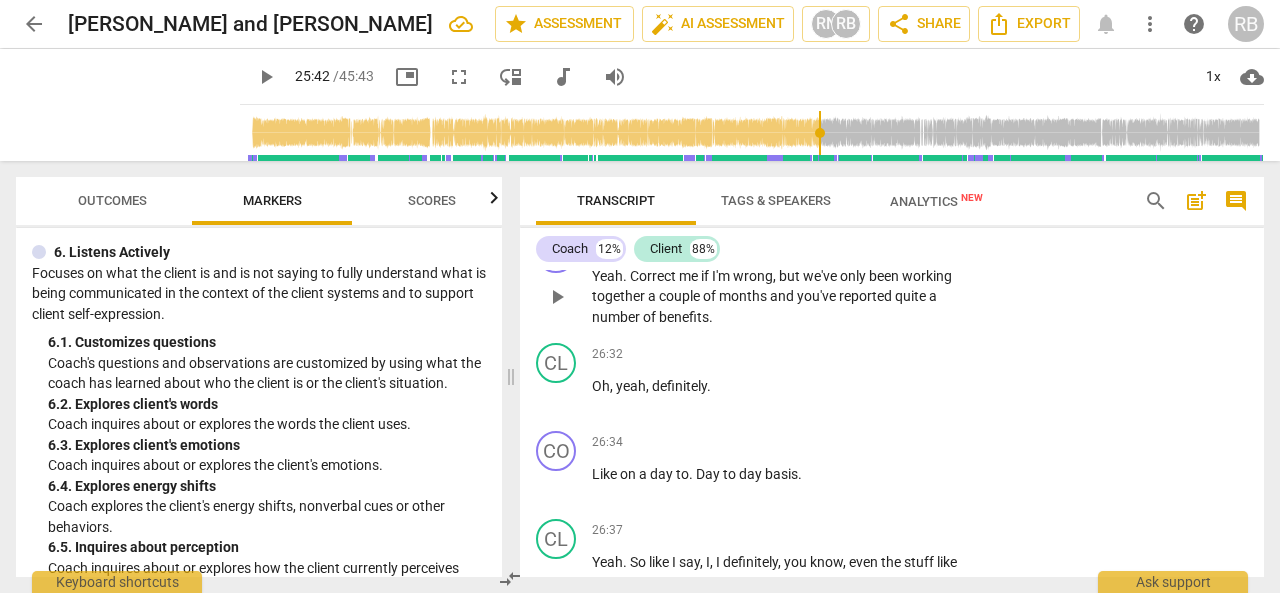 scroll, scrollTop: 10312, scrollLeft: 0, axis: vertical 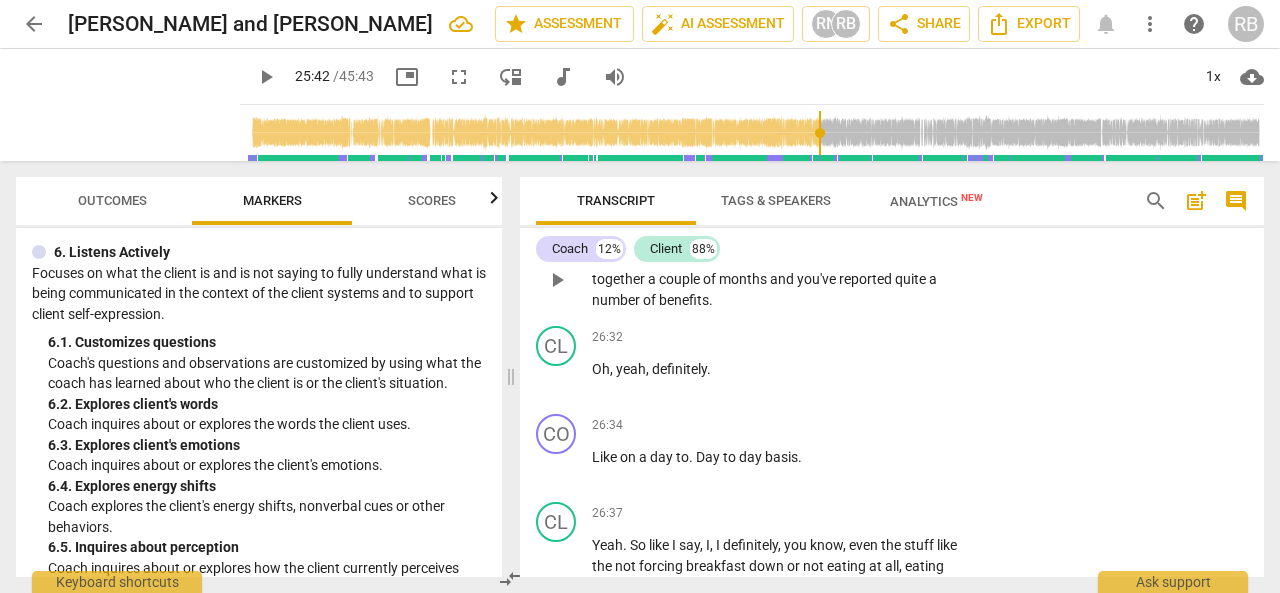 click on "play_arrow" at bounding box center [557, 280] 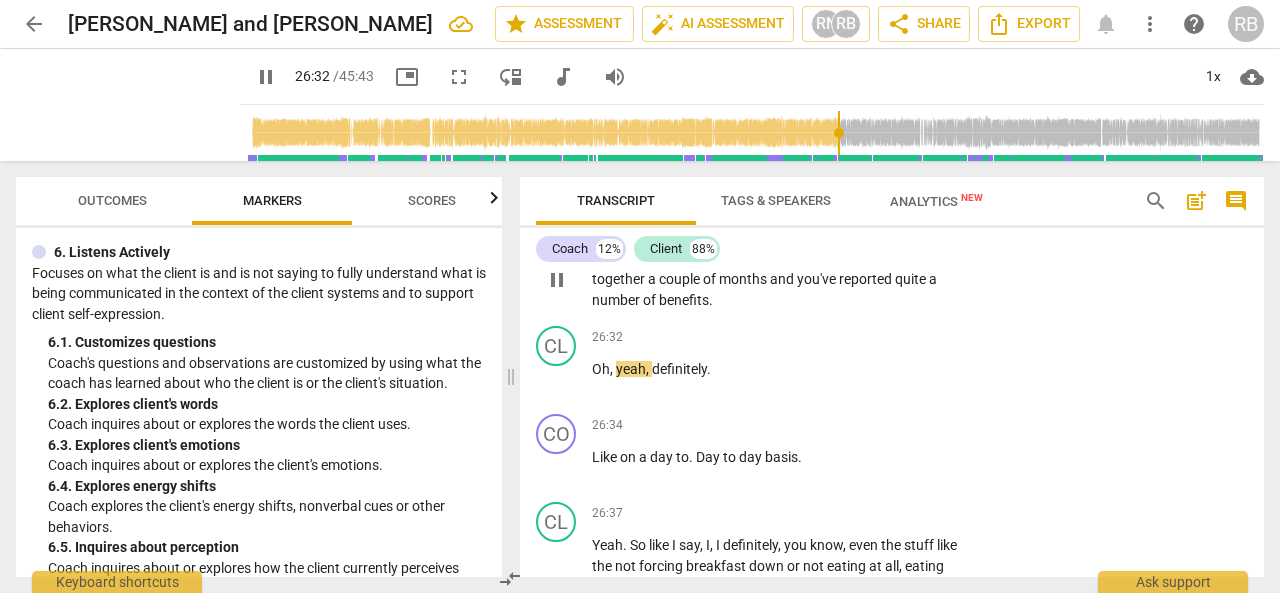 click on "pause" at bounding box center (557, 280) 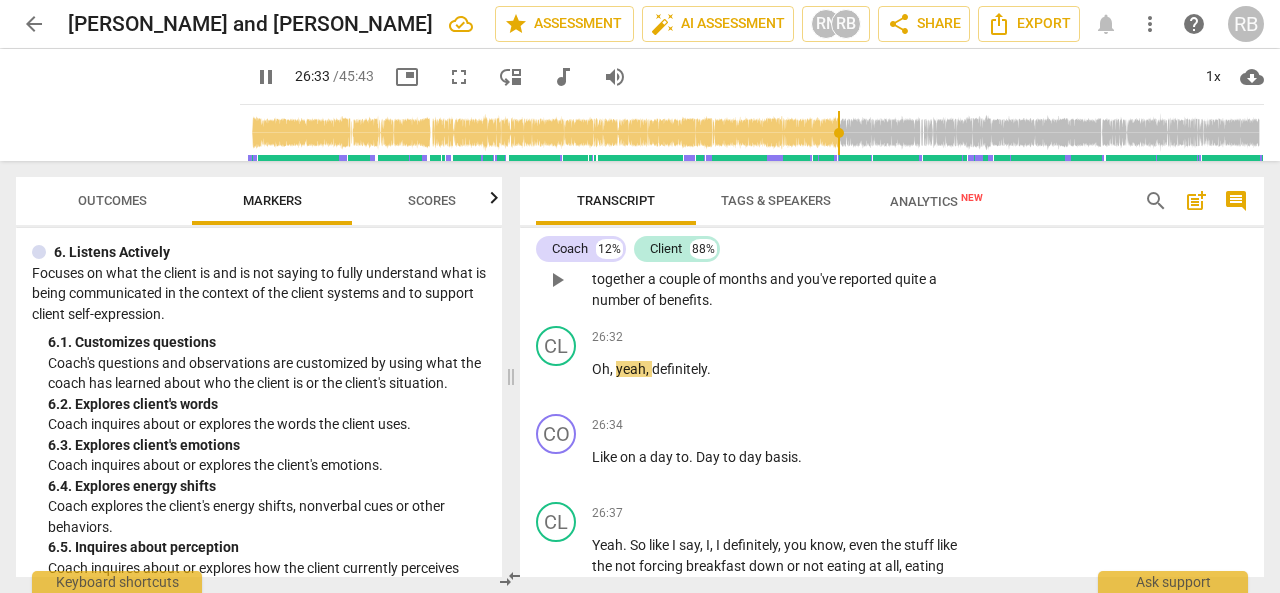 type on "1593" 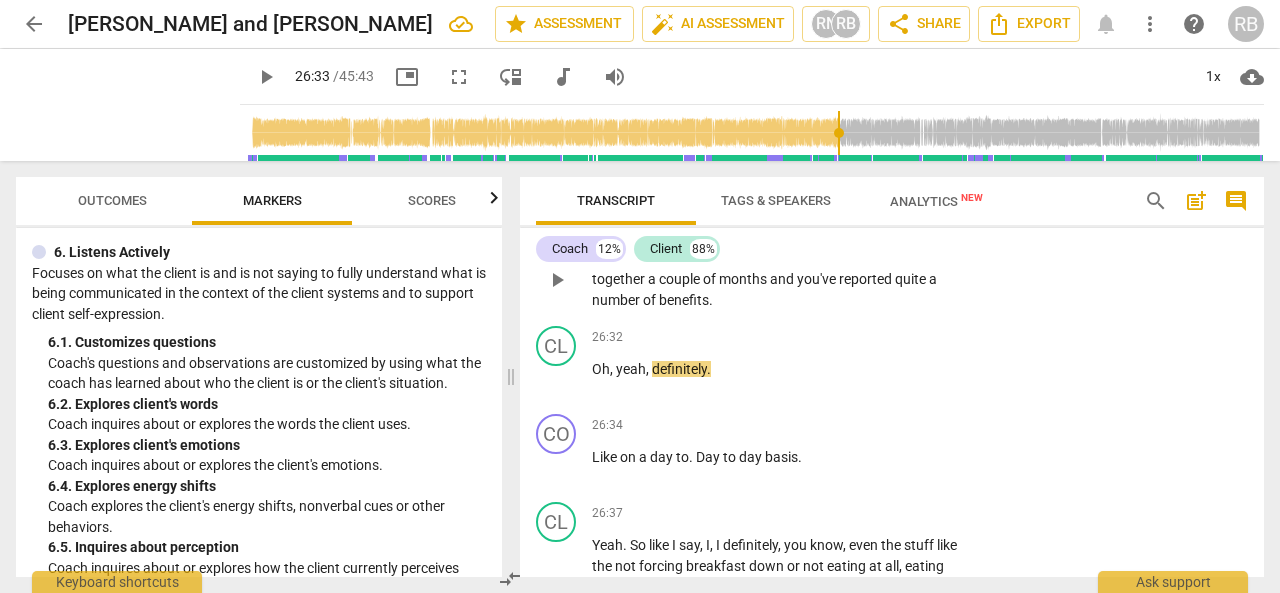 click on "+" at bounding box center [849, 227] 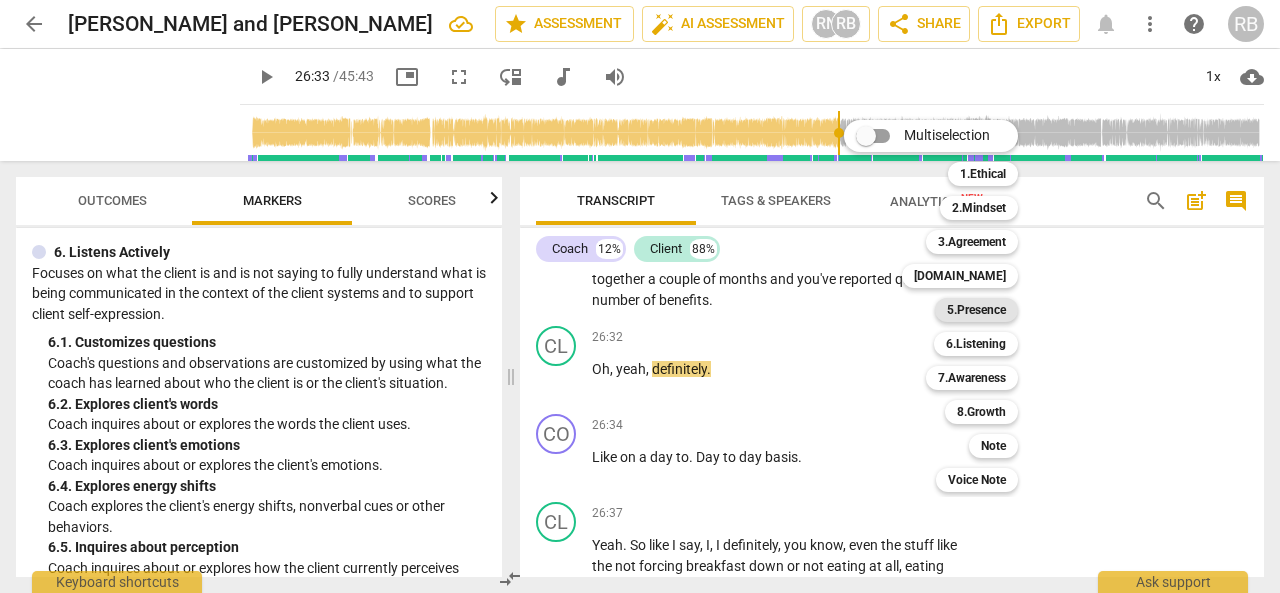 click on "5.Presence" at bounding box center (976, 310) 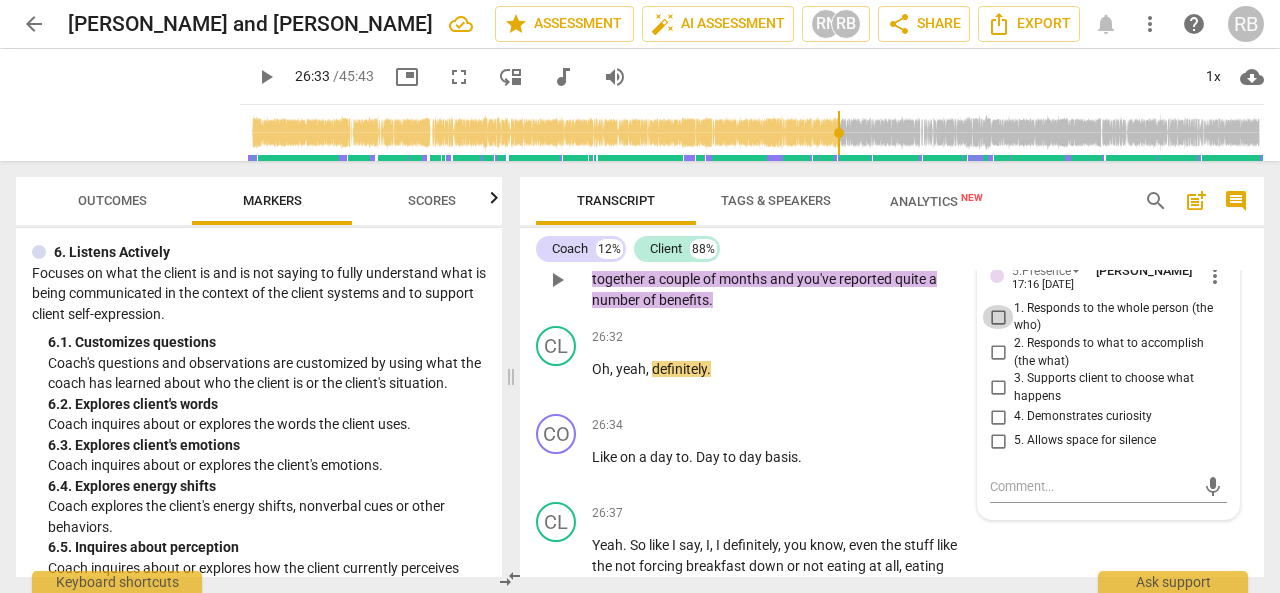 click on "1. Responds to the whole person (the who)" at bounding box center (998, 317) 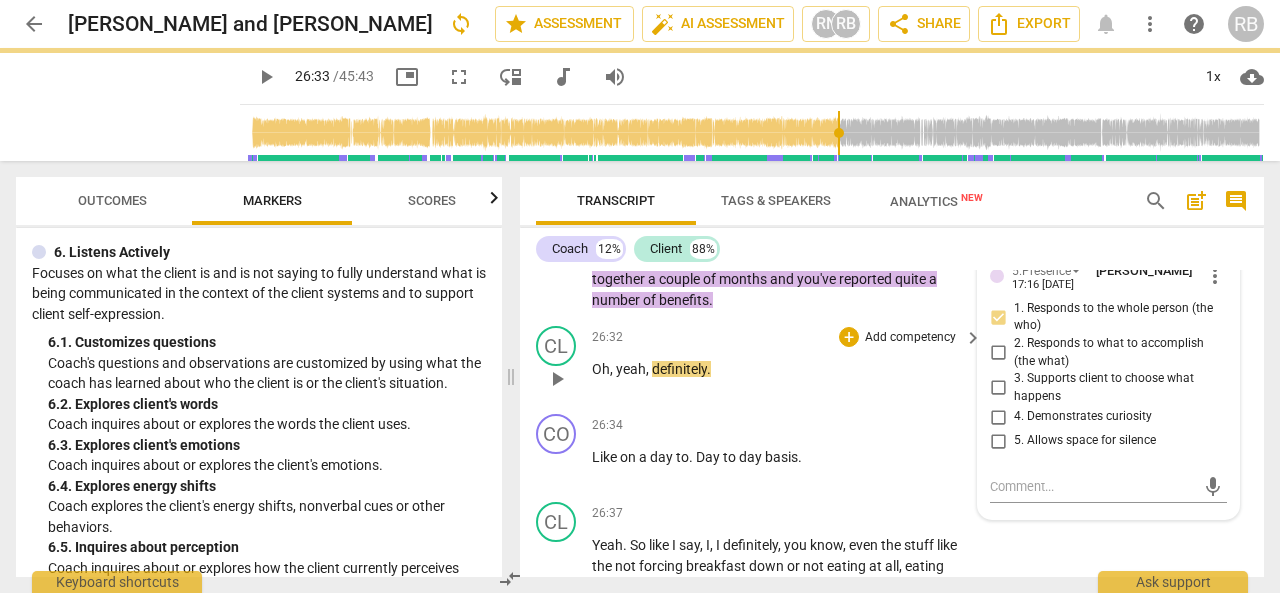 scroll, scrollTop: 10512, scrollLeft: 0, axis: vertical 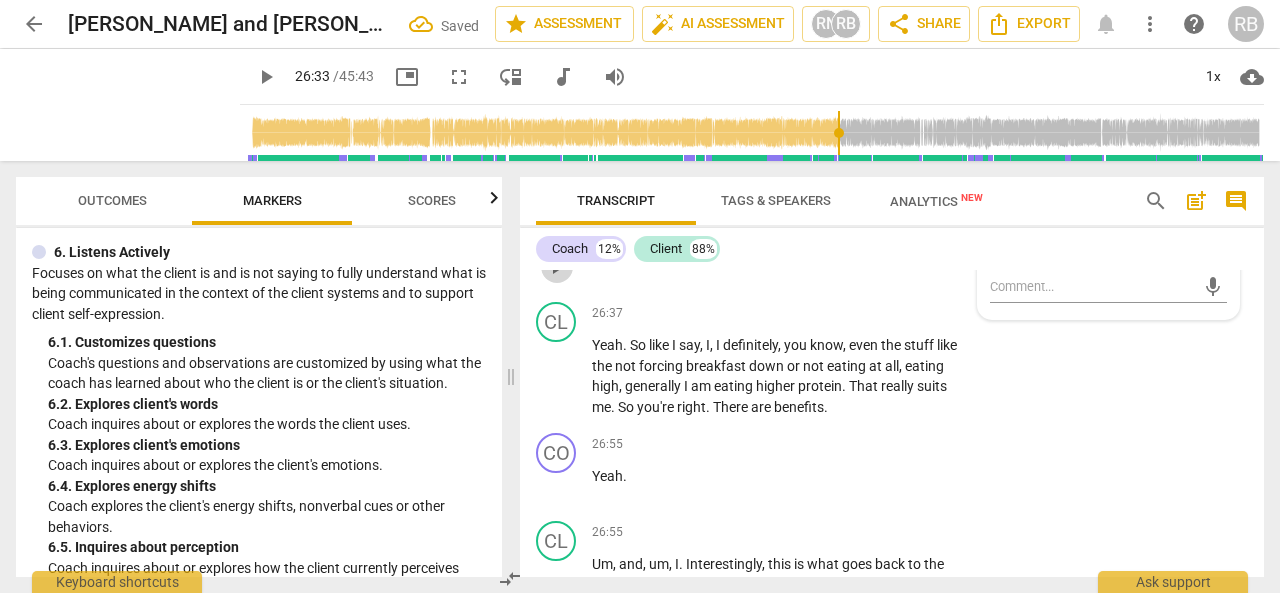 click on "play_arrow" at bounding box center [557, 267] 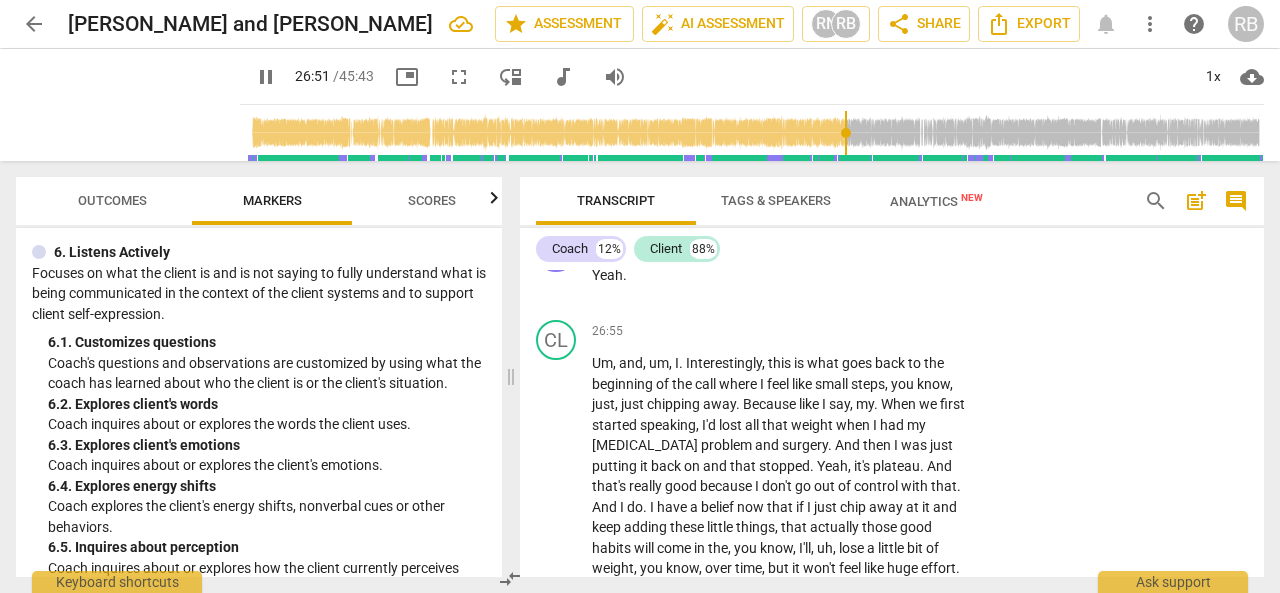 scroll, scrollTop: 10712, scrollLeft: 0, axis: vertical 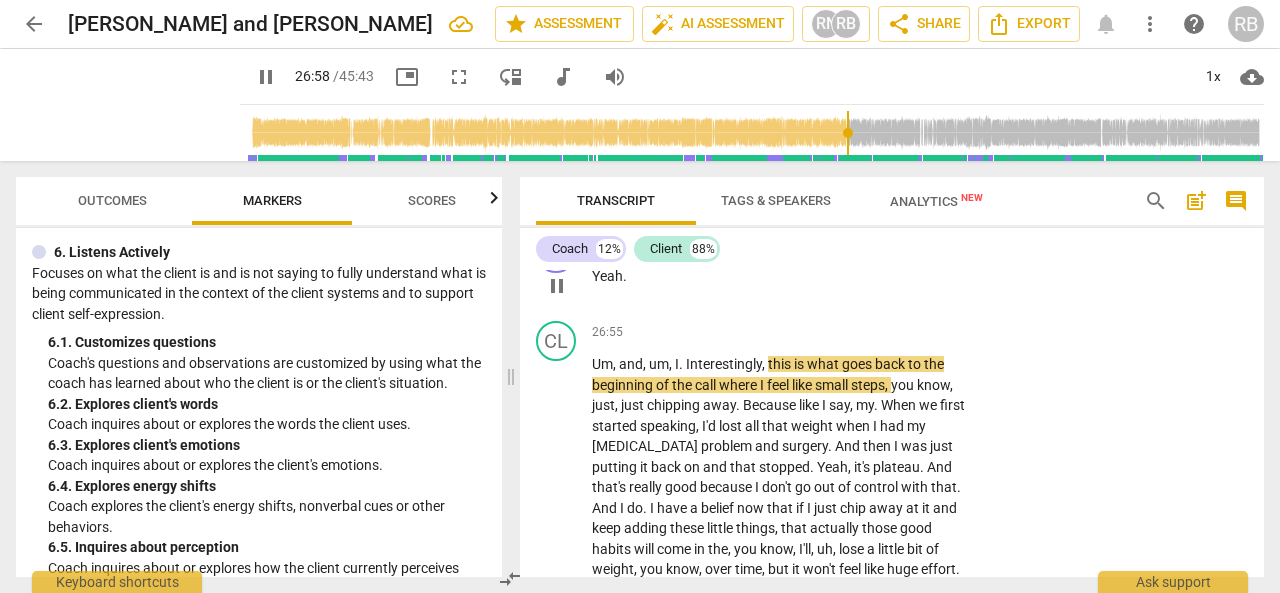 click on "." at bounding box center (625, 276) 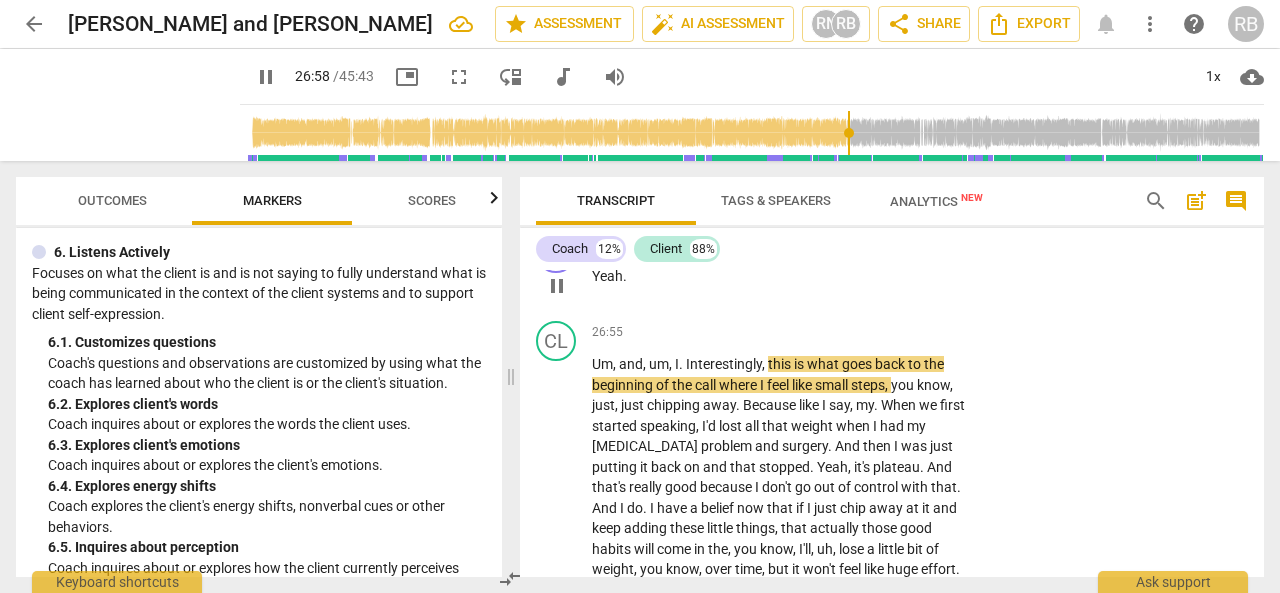 type on "1619" 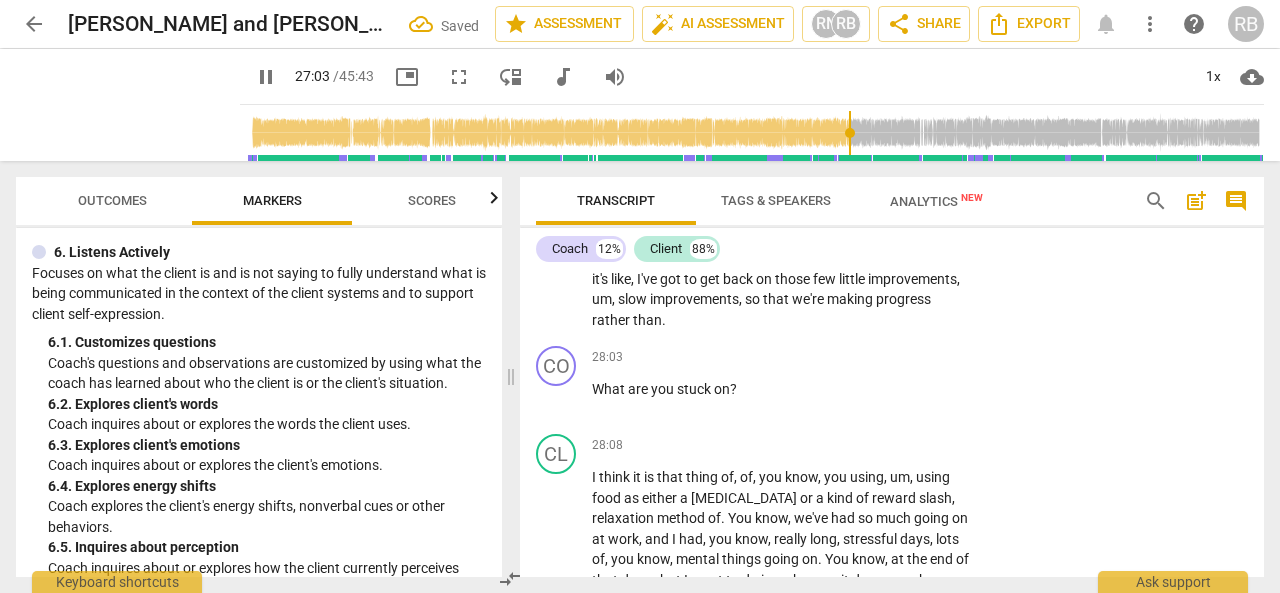 scroll, scrollTop: 11112, scrollLeft: 0, axis: vertical 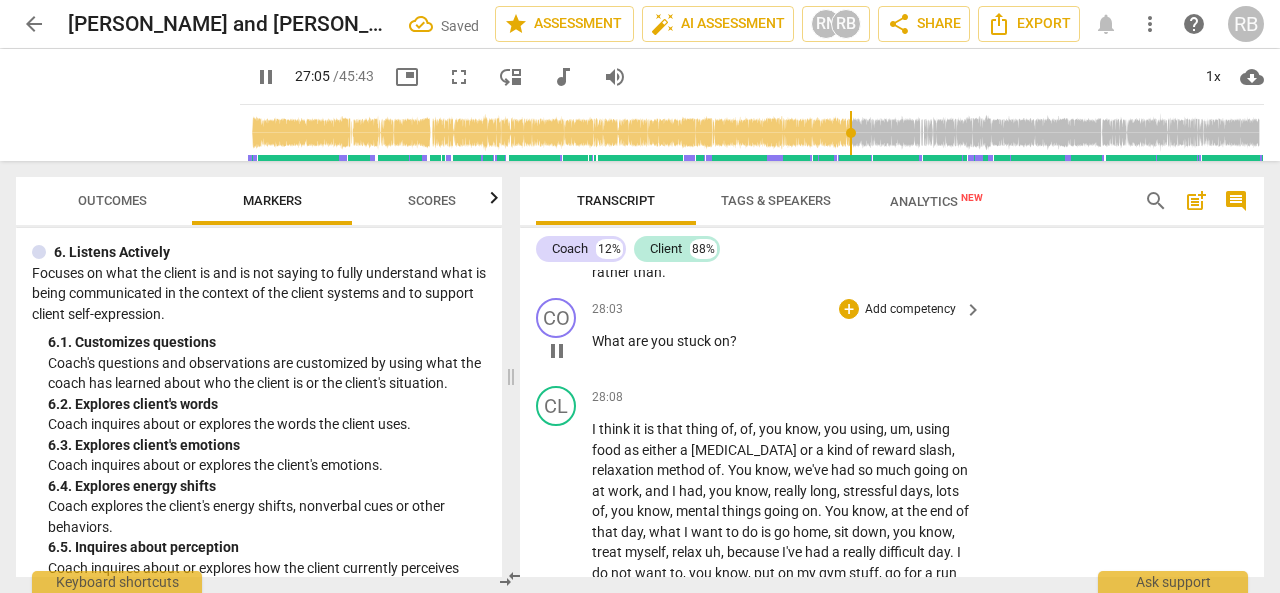 click on "pause" at bounding box center (557, 351) 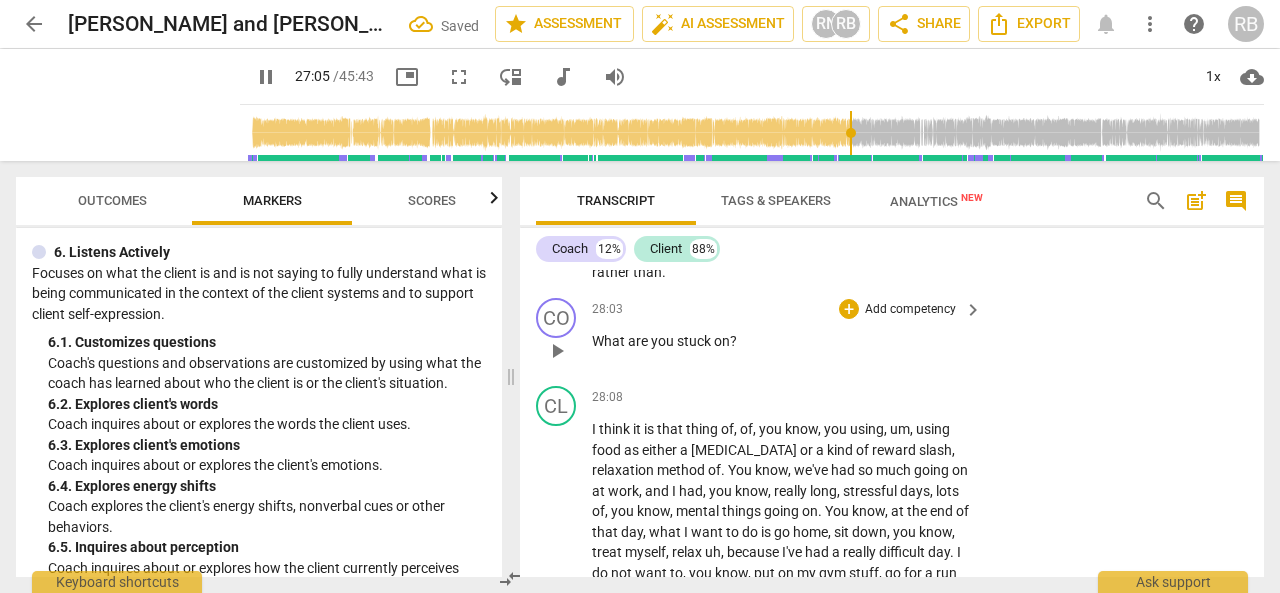 type on "1626" 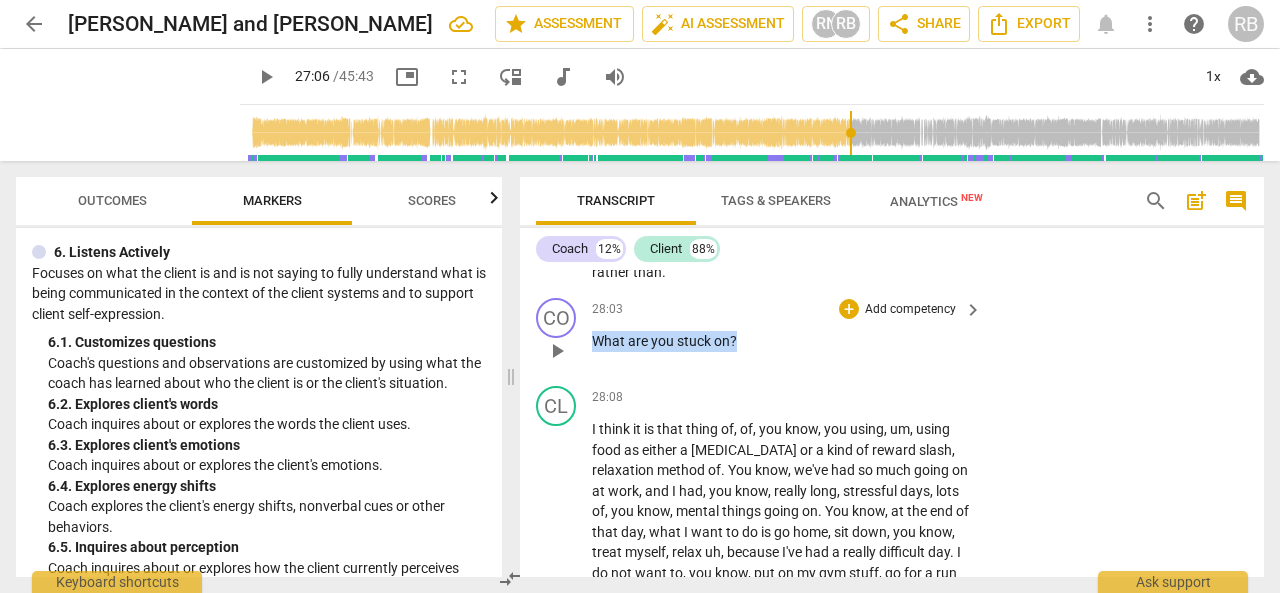 drag, startPoint x: 595, startPoint y: 421, endPoint x: 739, endPoint y: 414, distance: 144.17004 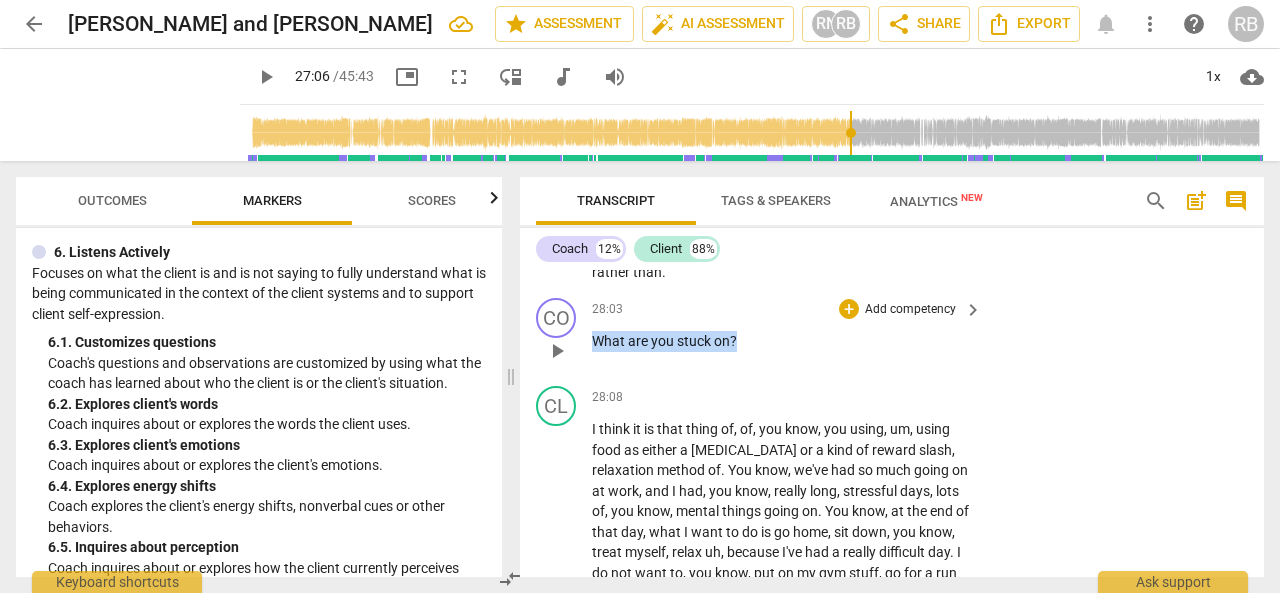 click on "What   are   you   stuck   on ?" at bounding box center [782, 341] 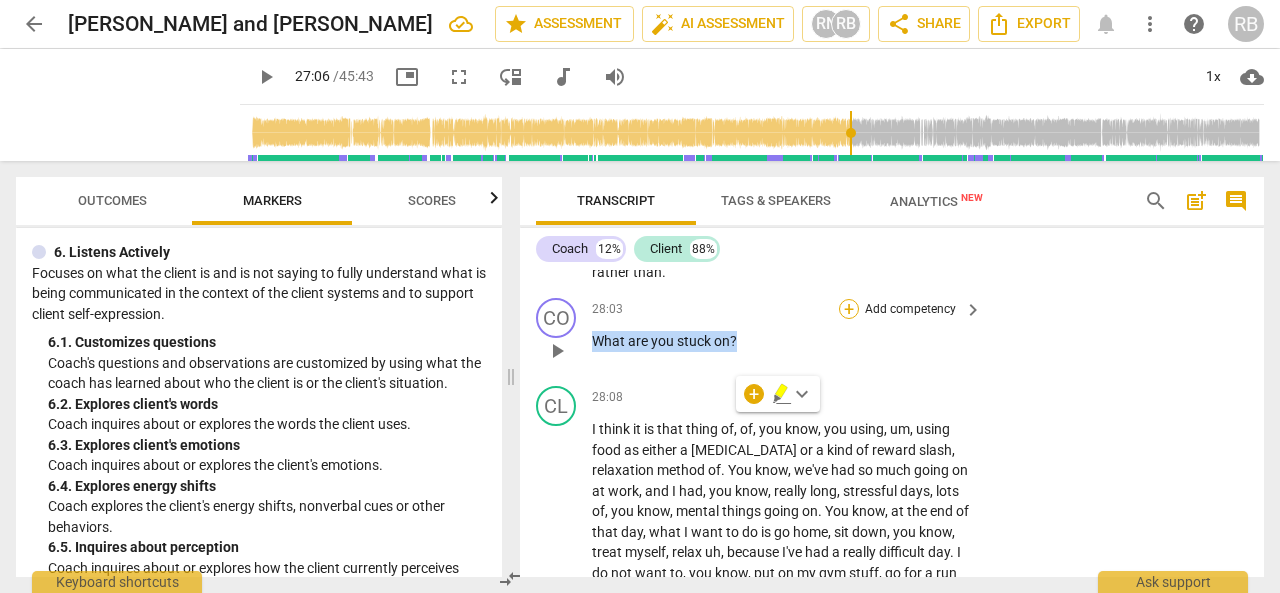 click on "+" at bounding box center [849, 309] 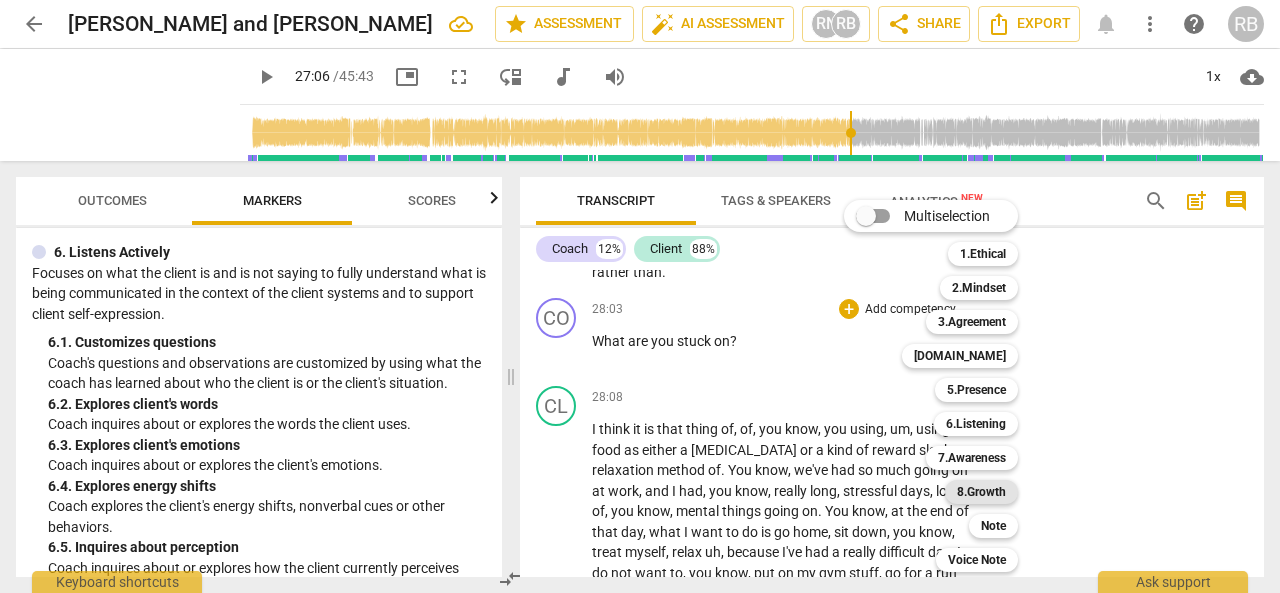 click on "8.Growth" at bounding box center (981, 492) 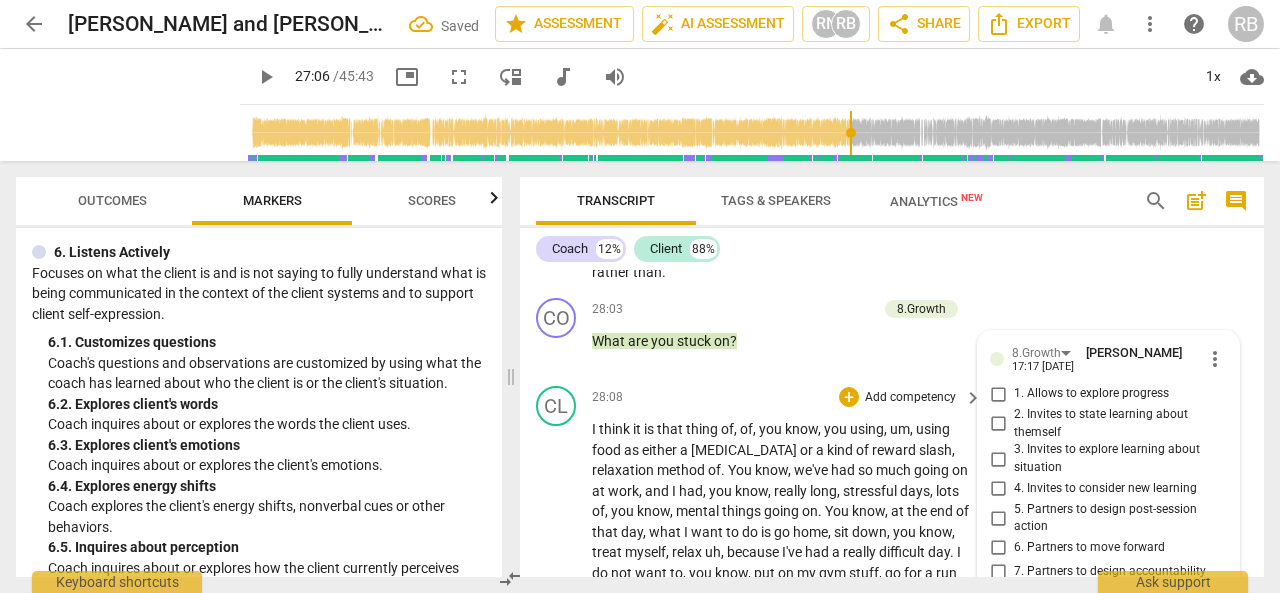 scroll, scrollTop: 11432, scrollLeft: 0, axis: vertical 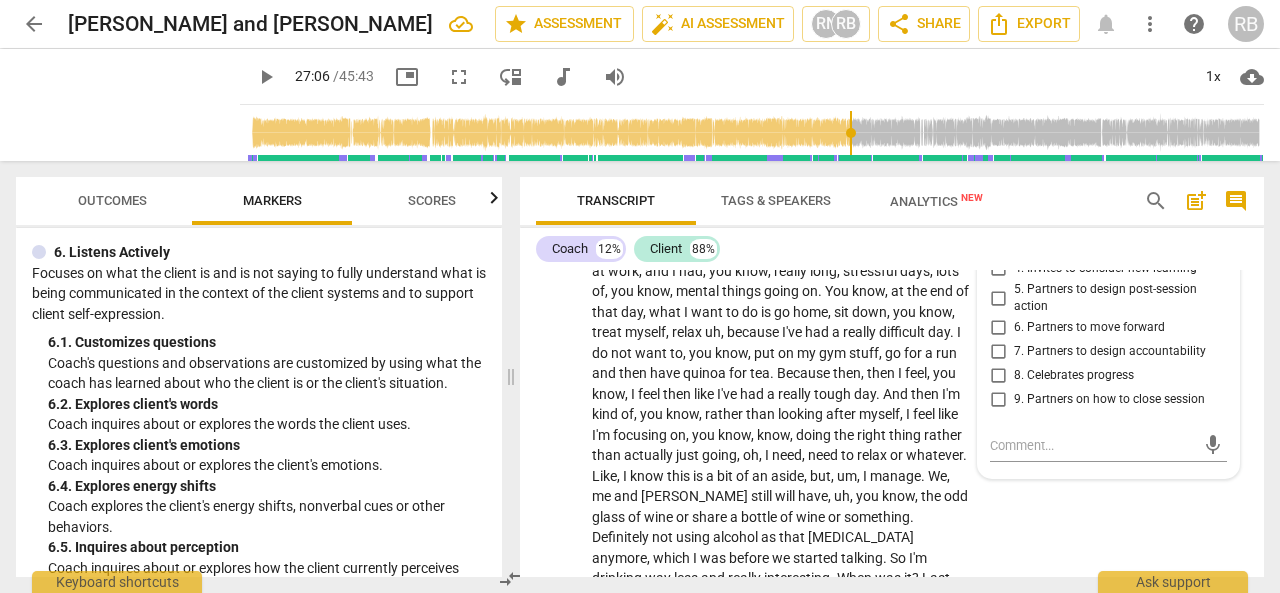click on "3. Invites to explore learning about situation" at bounding box center (998, 239) 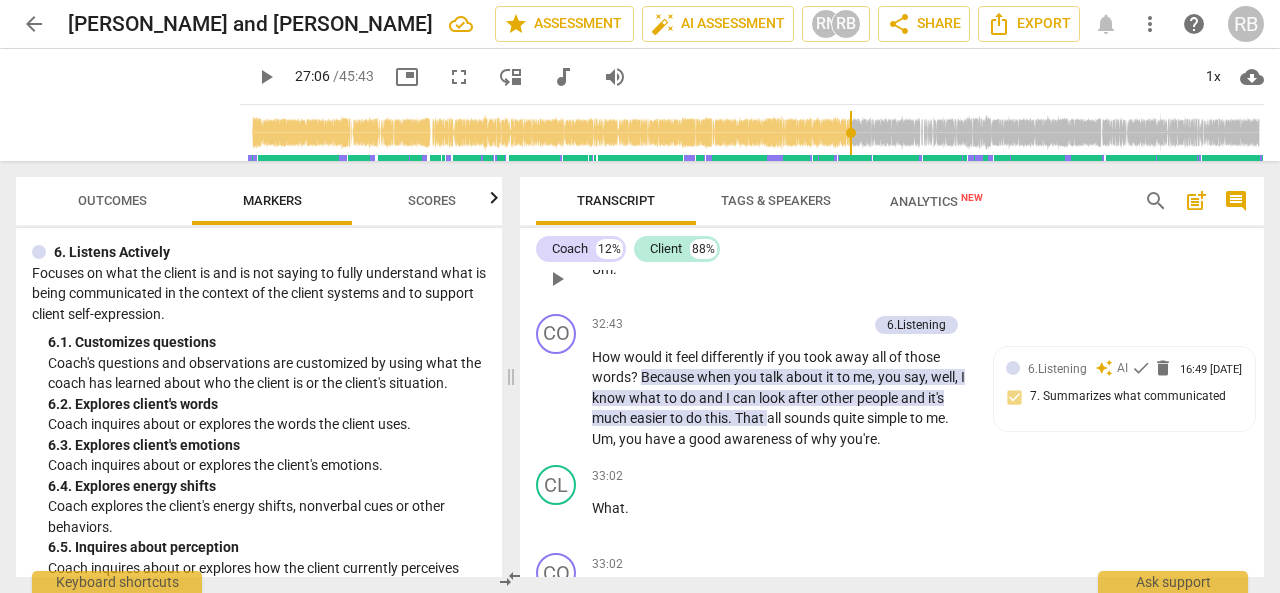 scroll, scrollTop: 12832, scrollLeft: 0, axis: vertical 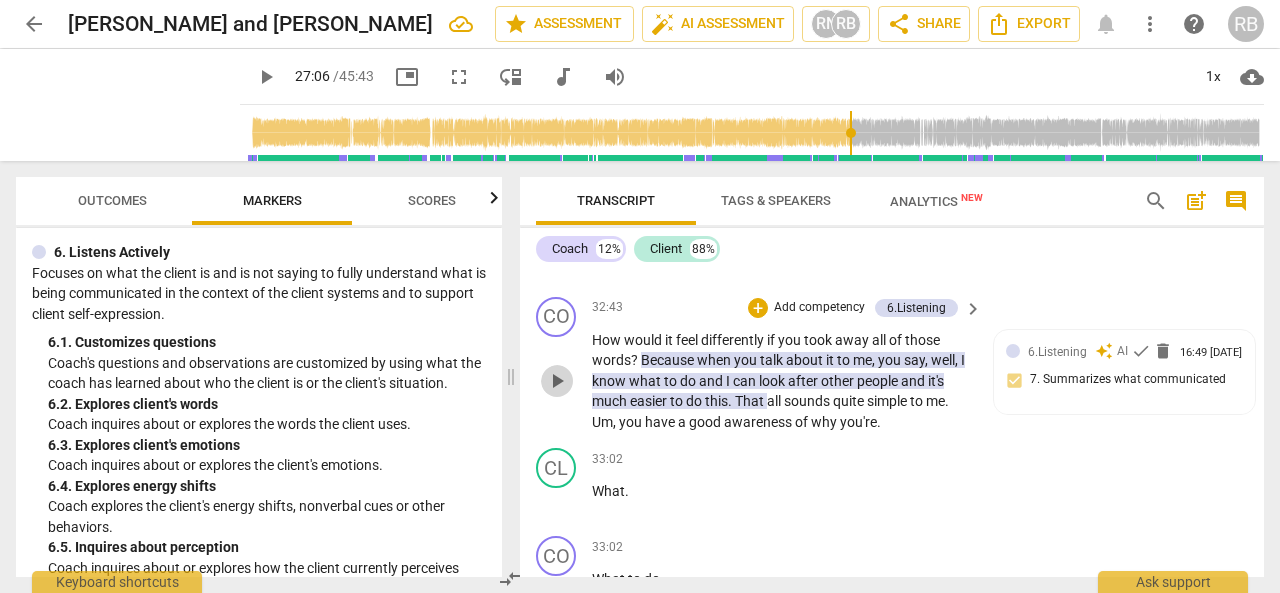 click on "play_arrow" at bounding box center [557, 381] 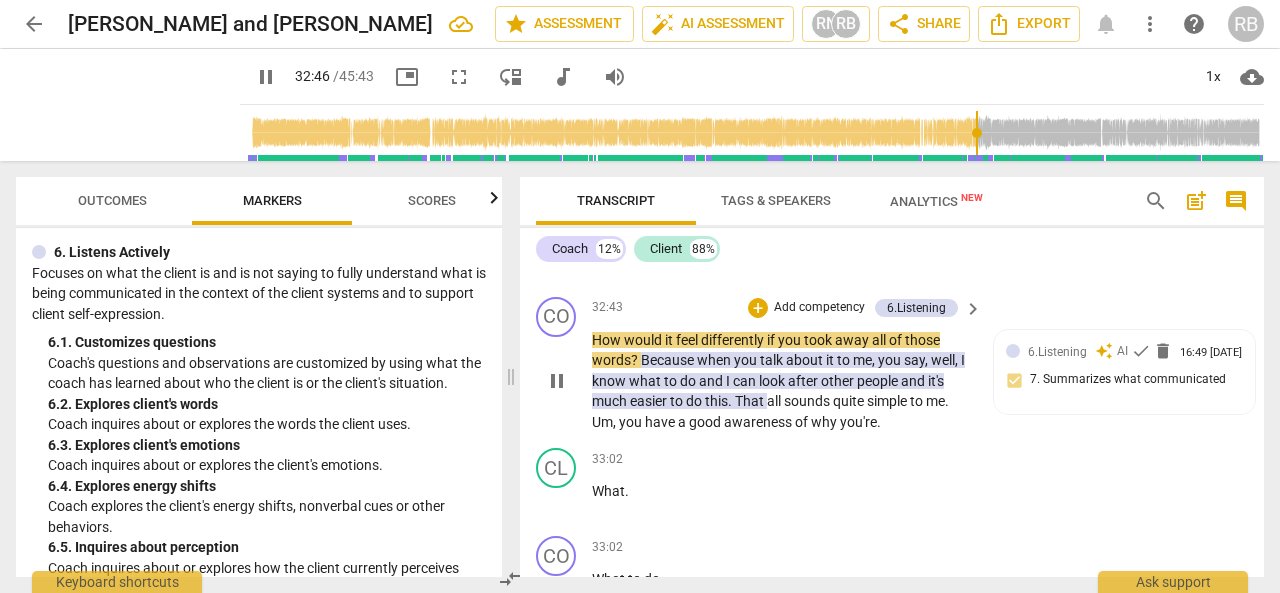 click on "pause" at bounding box center [557, 381] 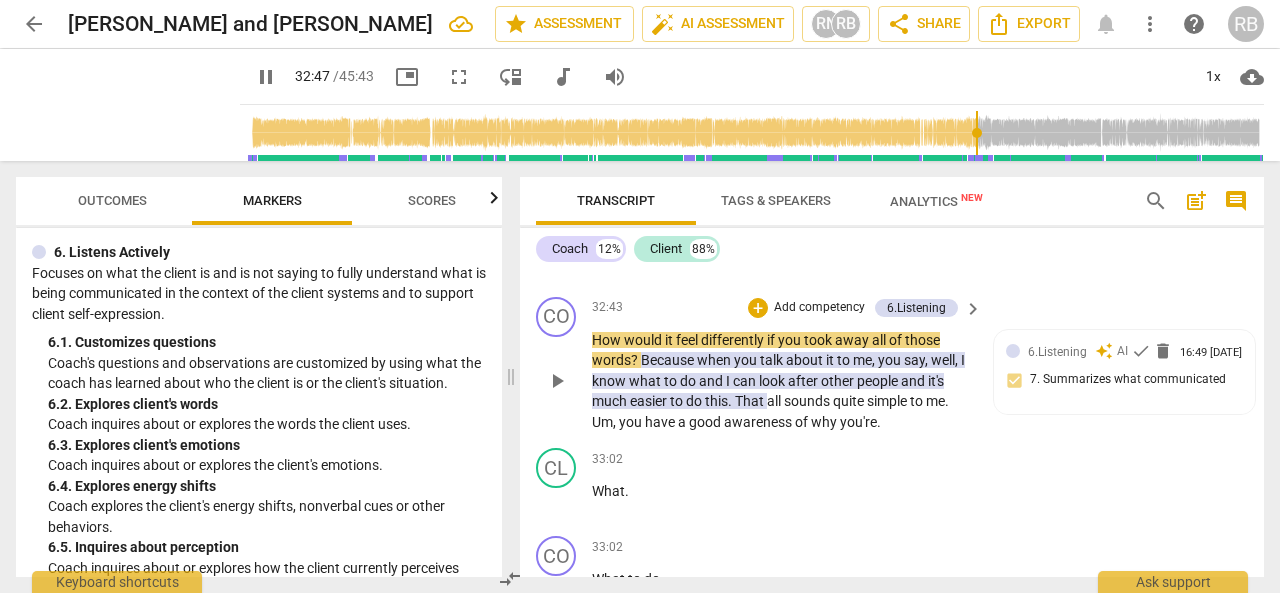 type on "1967" 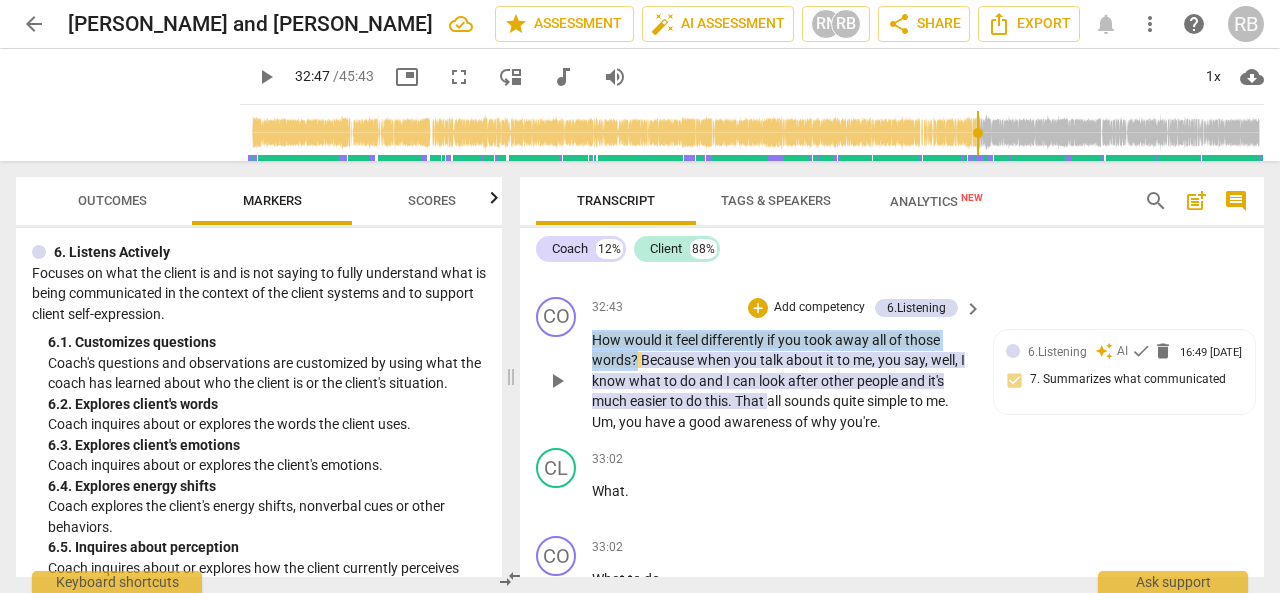 drag, startPoint x: 593, startPoint y: 397, endPoint x: 638, endPoint y: 415, distance: 48.466484 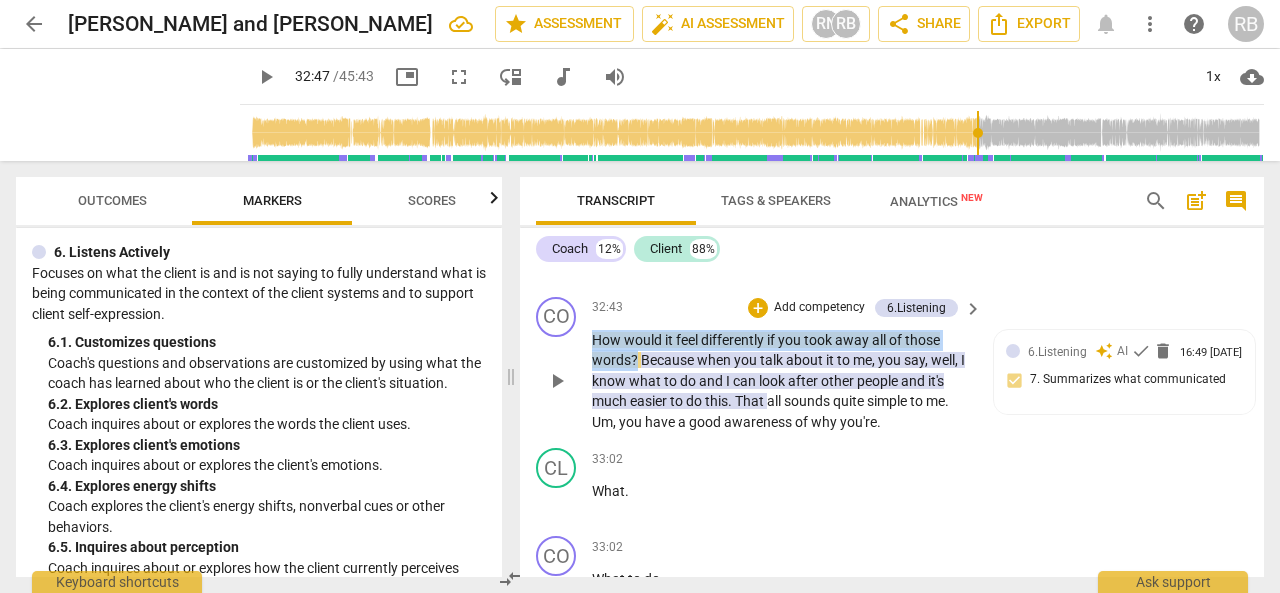 click on "How   would   it   feel   differently   if   you   took   away   all   of   those   words ?   Because   when   you   talk   about   it   to   me ,   you   say ,   well ,   I   know   what   to   do   and   I   can   look   after   other   people   and   it's   much   easier   to   do   this .   That   all   sounds   quite   simple   to   me .   Um ,   you   have   a   good   awareness   of   why   you're ." at bounding box center [782, 381] 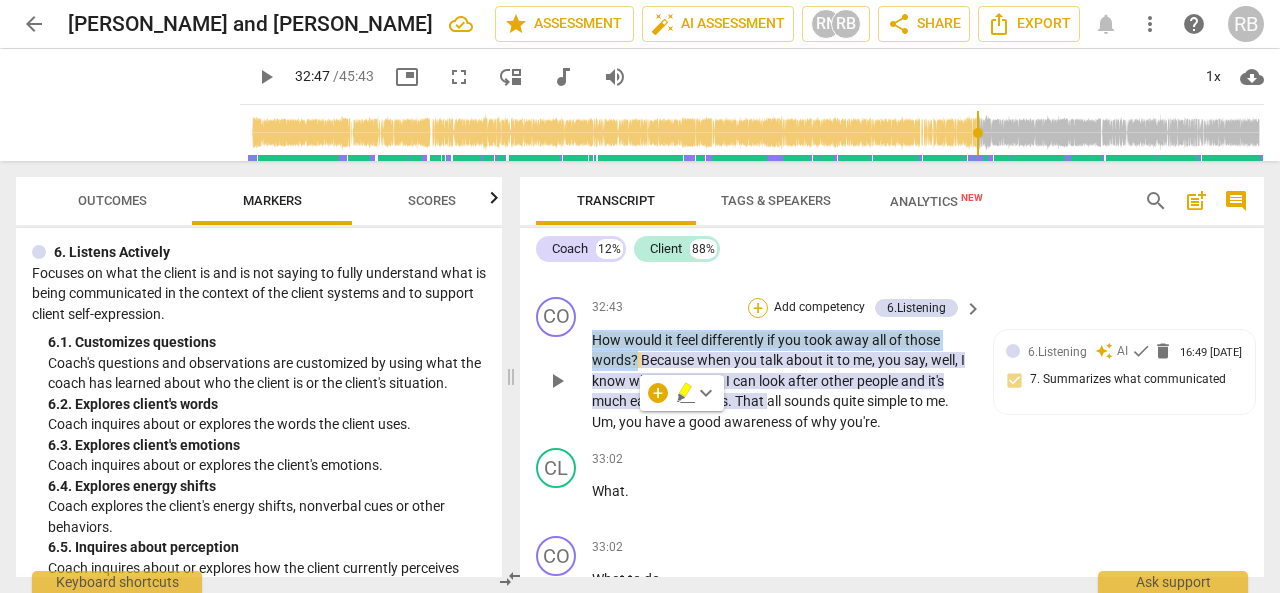 click on "+" at bounding box center (758, 308) 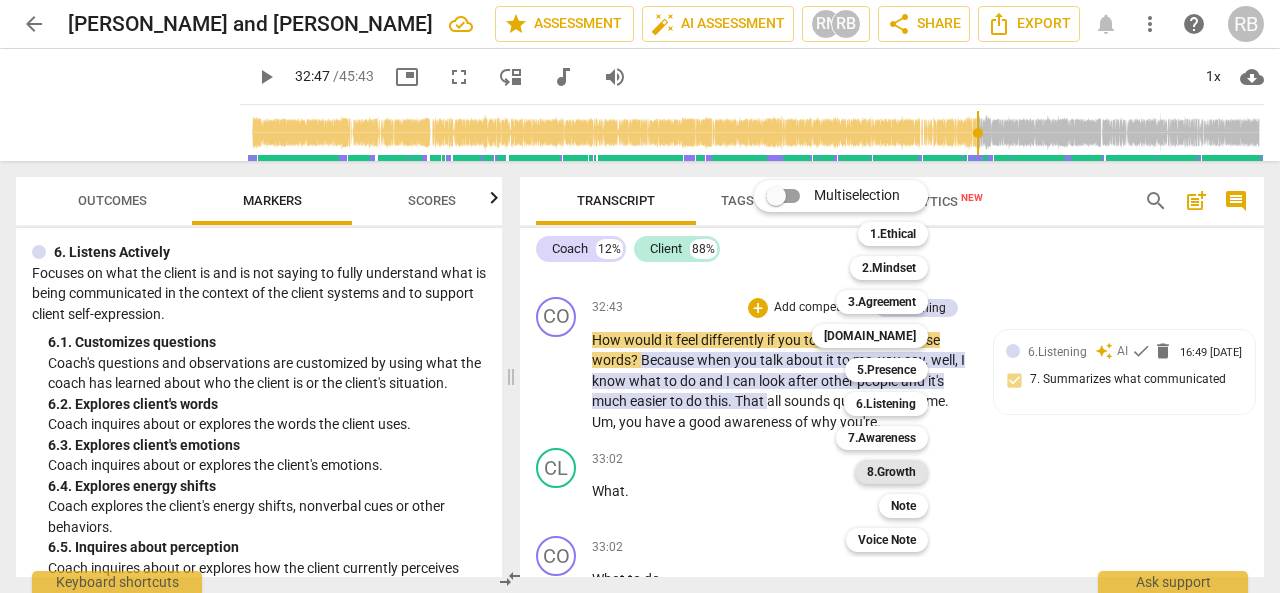 click on "8.Growth" at bounding box center (891, 472) 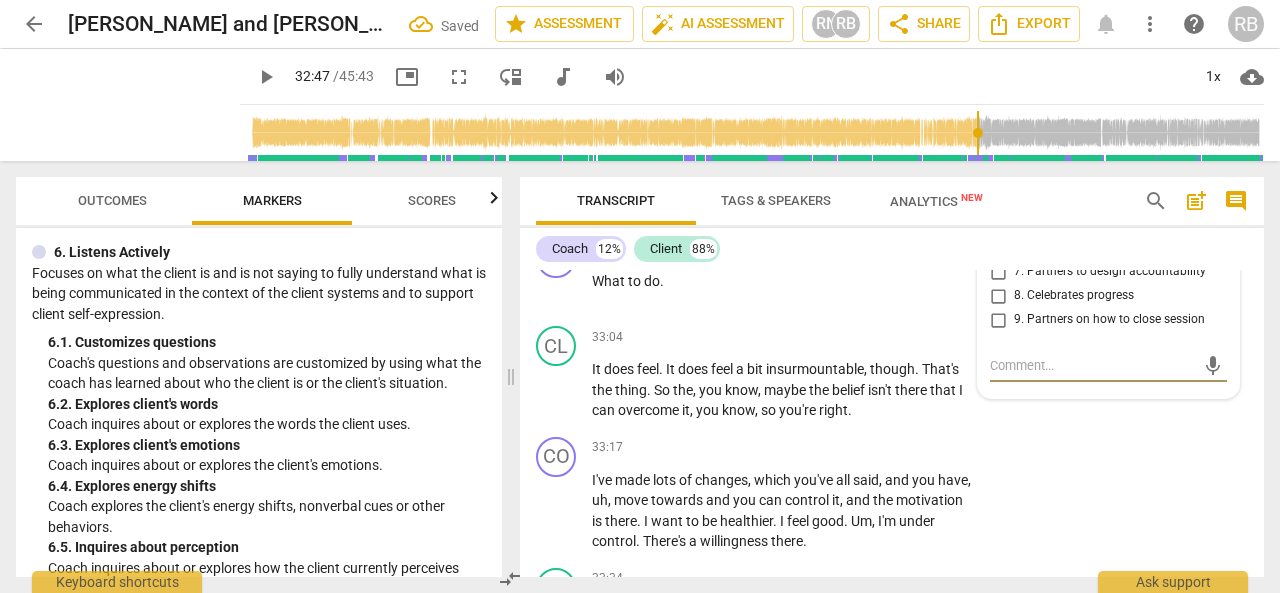 scroll, scrollTop: 13030, scrollLeft: 0, axis: vertical 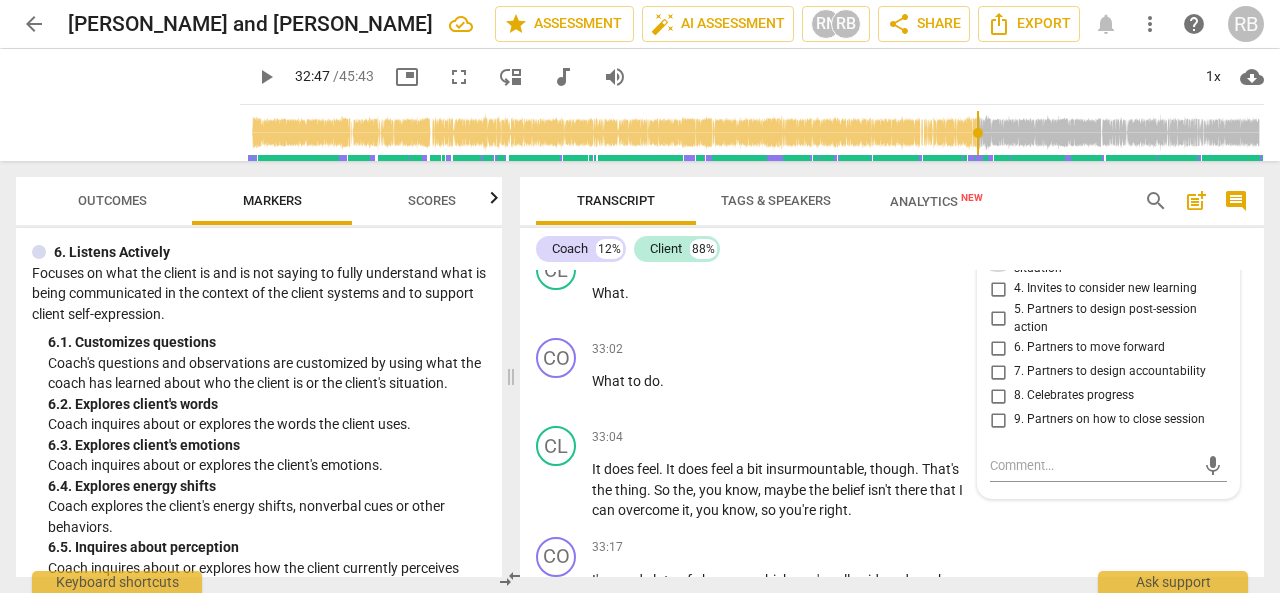click on "3. Invites to explore learning about situation" at bounding box center [998, 260] 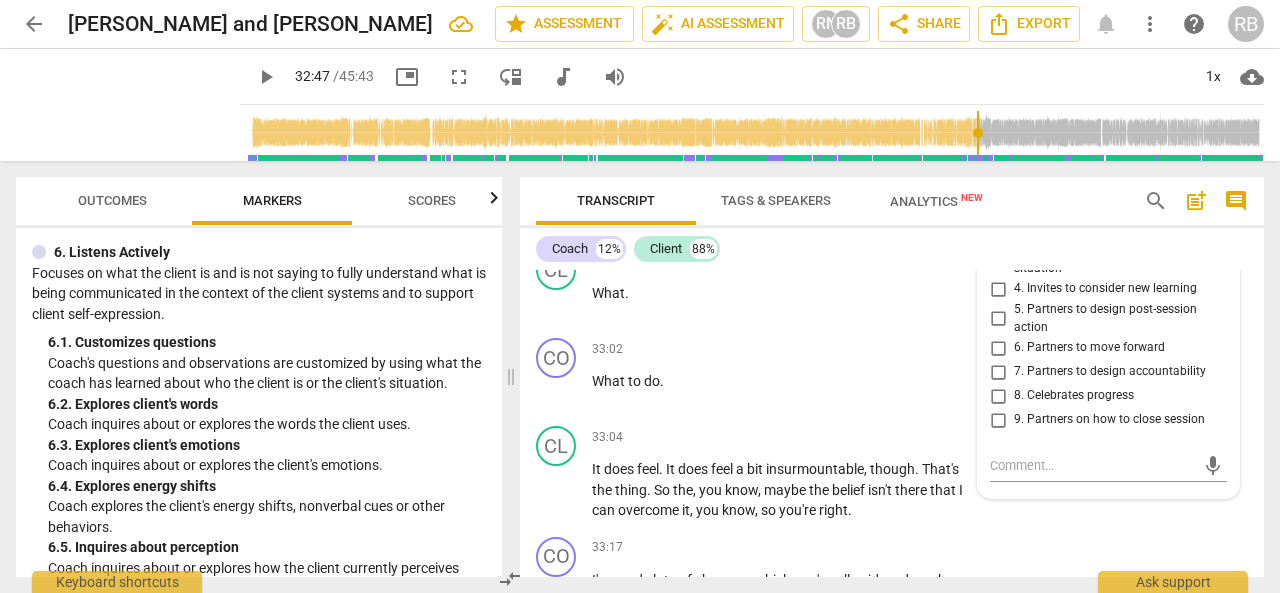 click on "4. Invites to consider new learning" at bounding box center (998, 289) 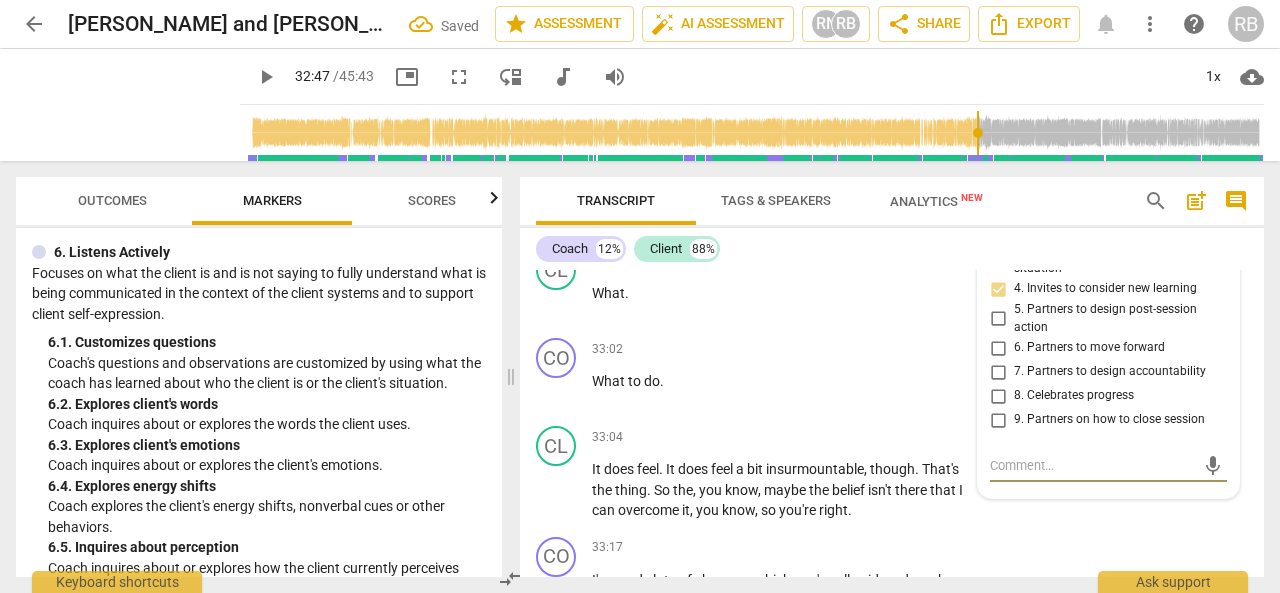 click at bounding box center [1092, 465] 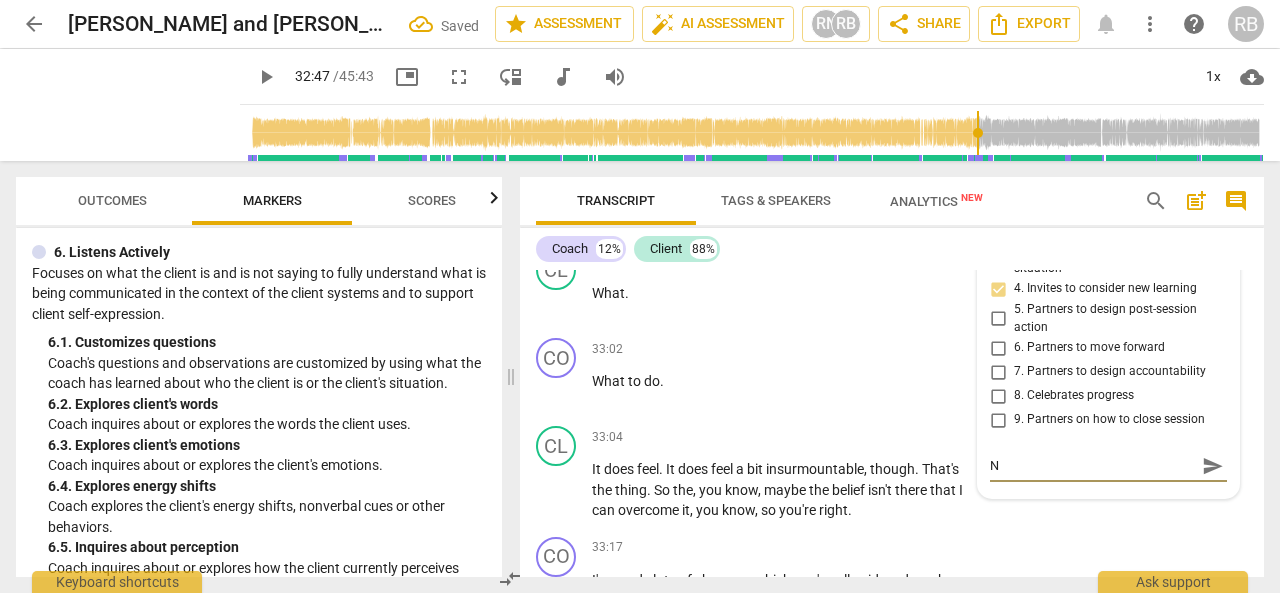 type on "No" 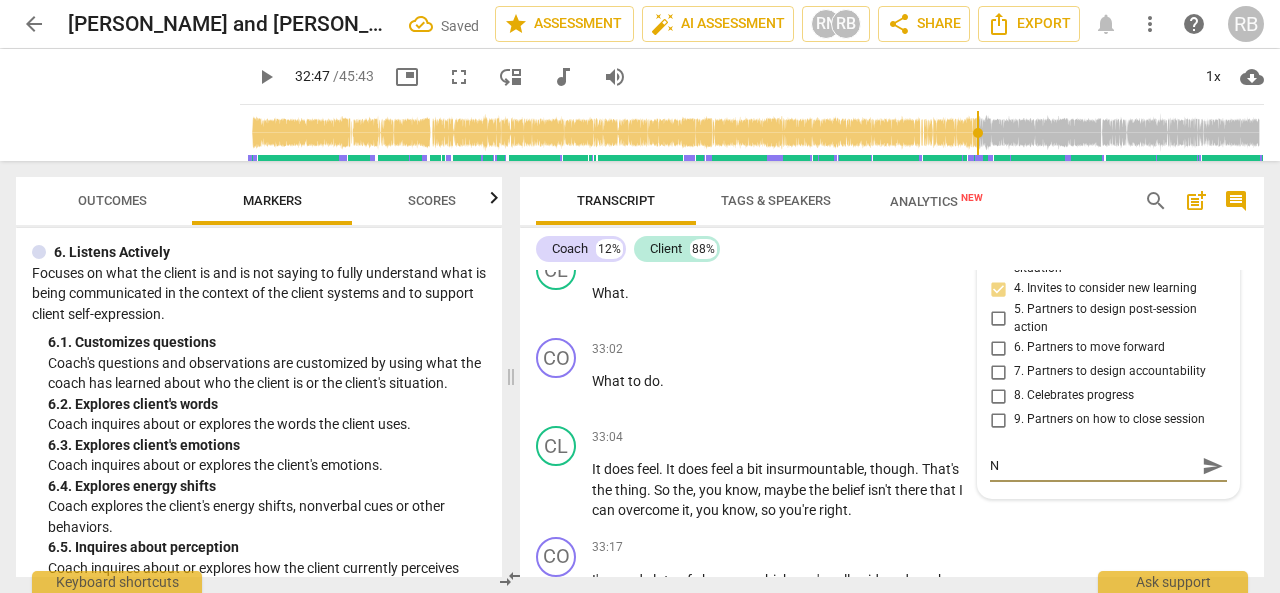type on "No" 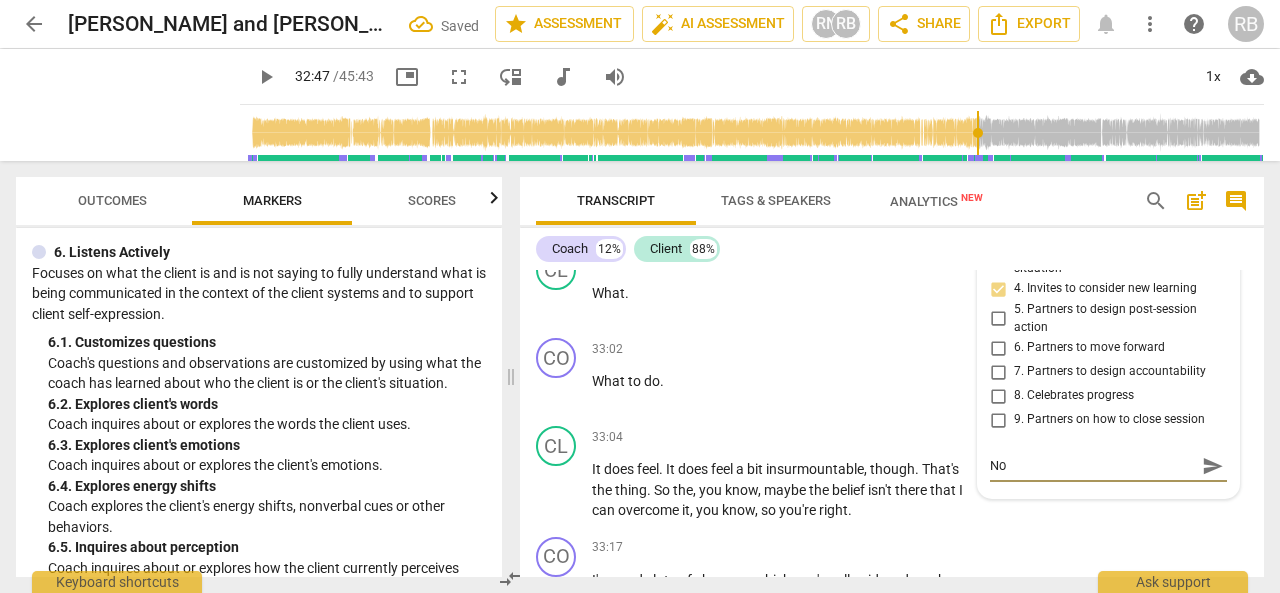 type on "Not" 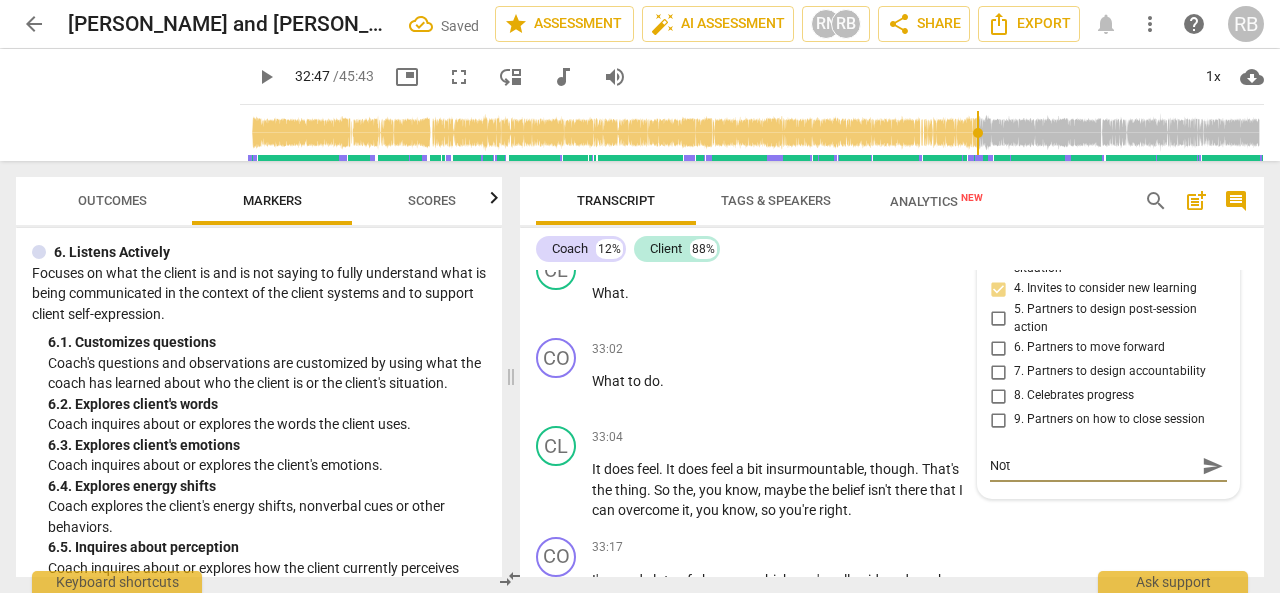 type on "Not" 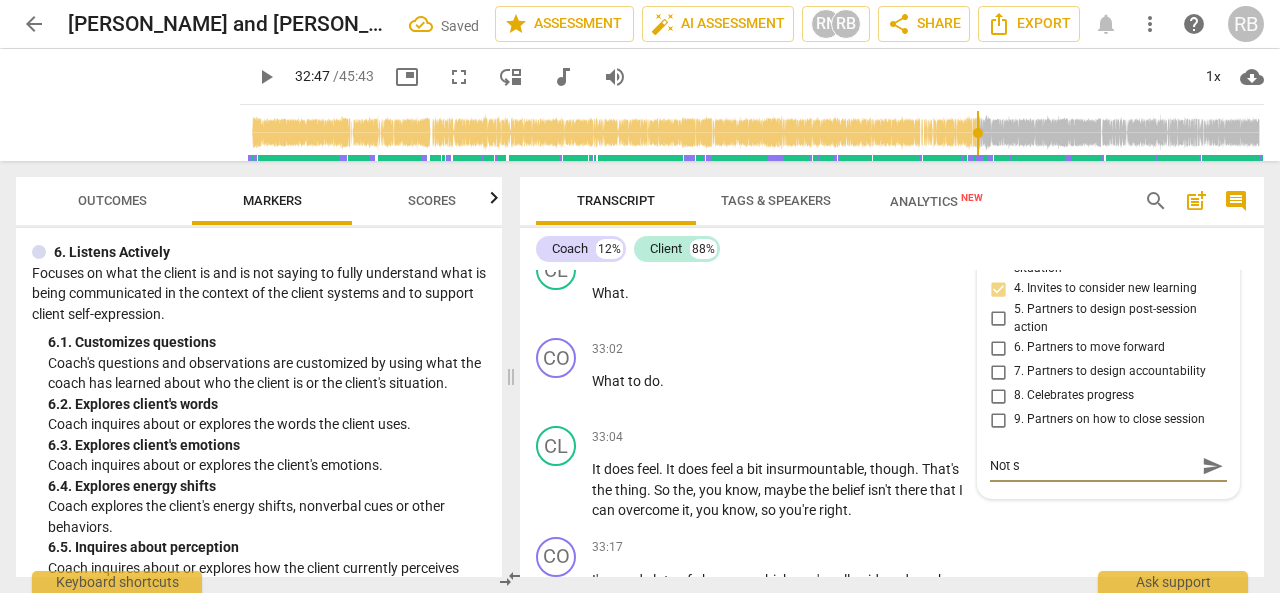 type on "Not su" 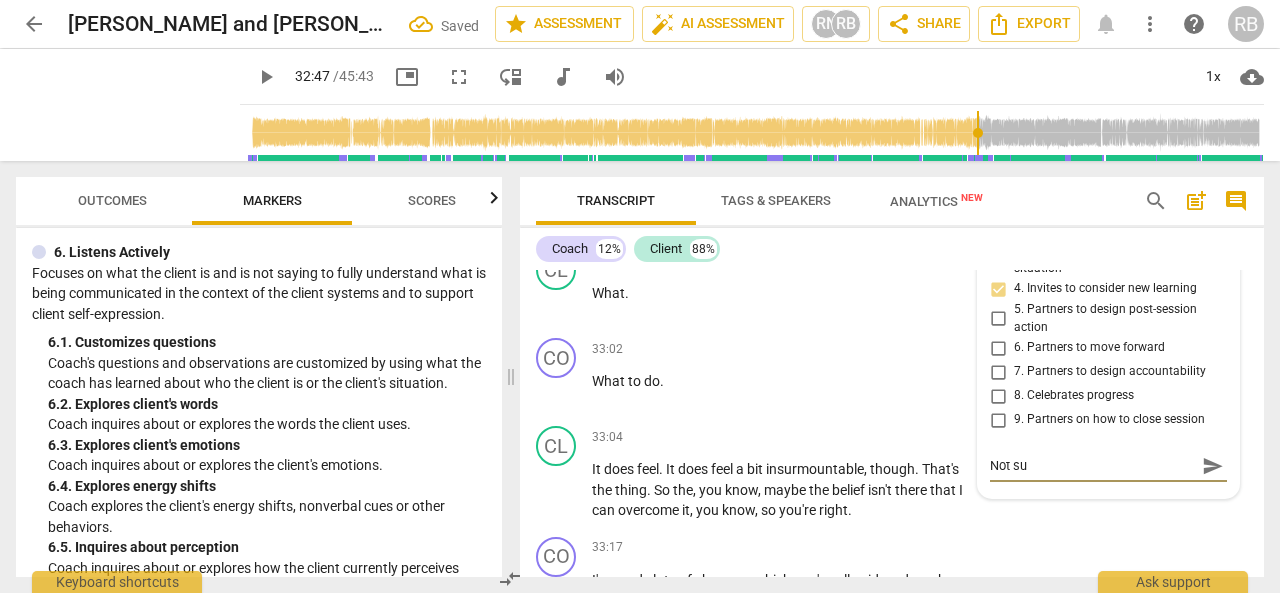 type on "Not sur" 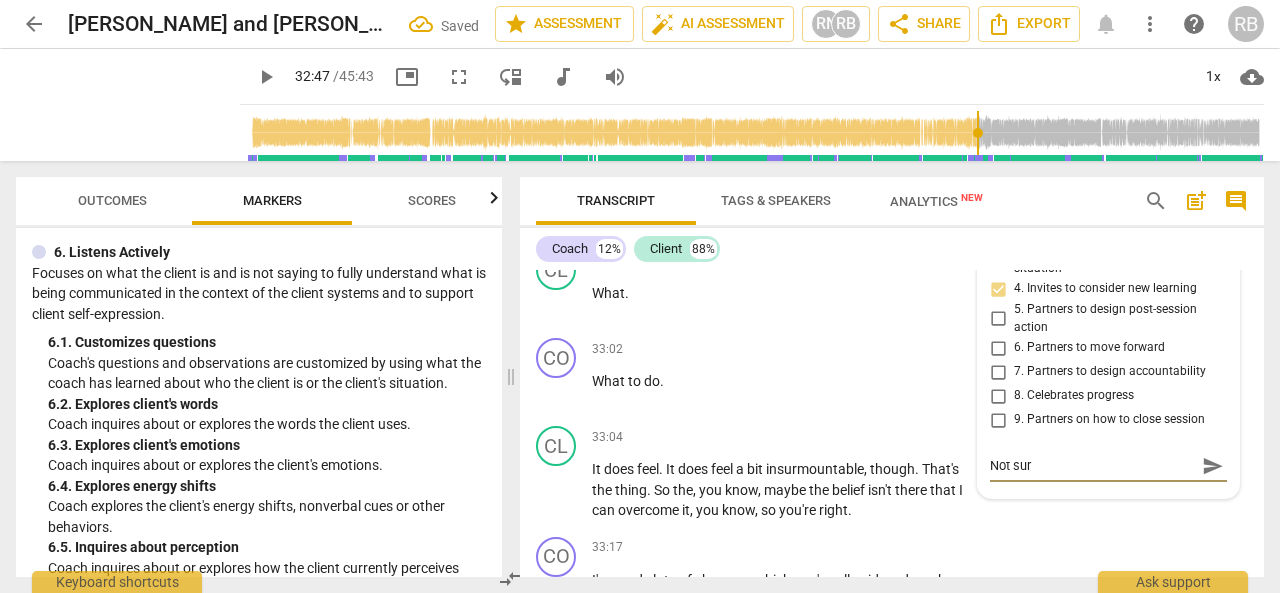 type on "Not sure" 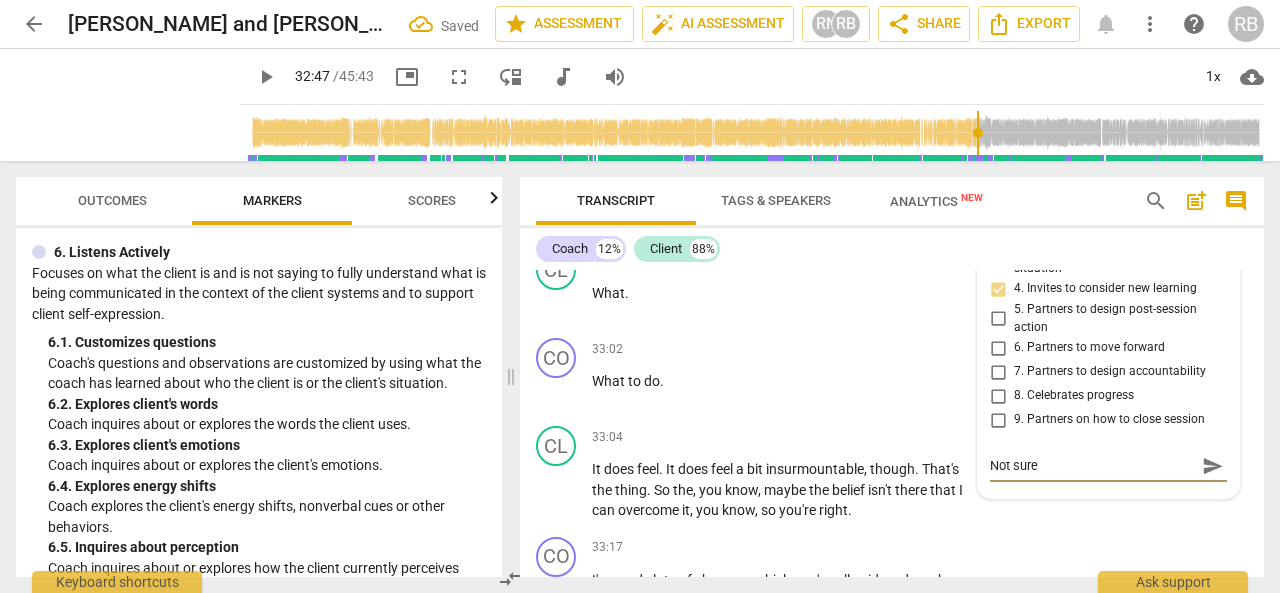 type on "Not sure" 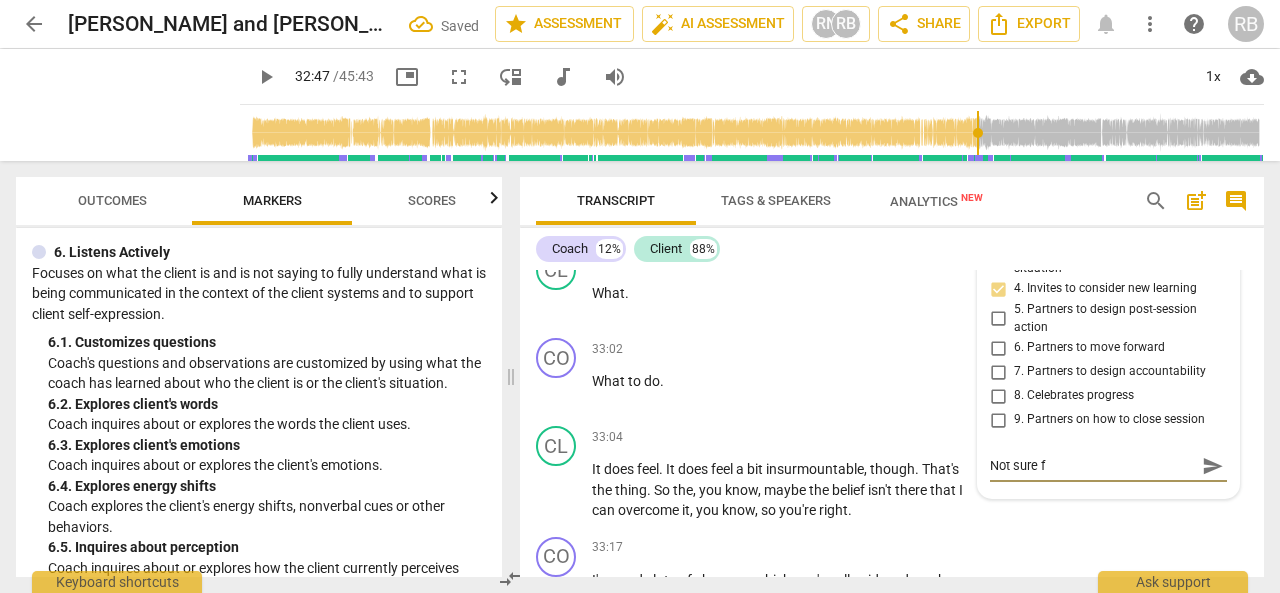 type on "Not sure" 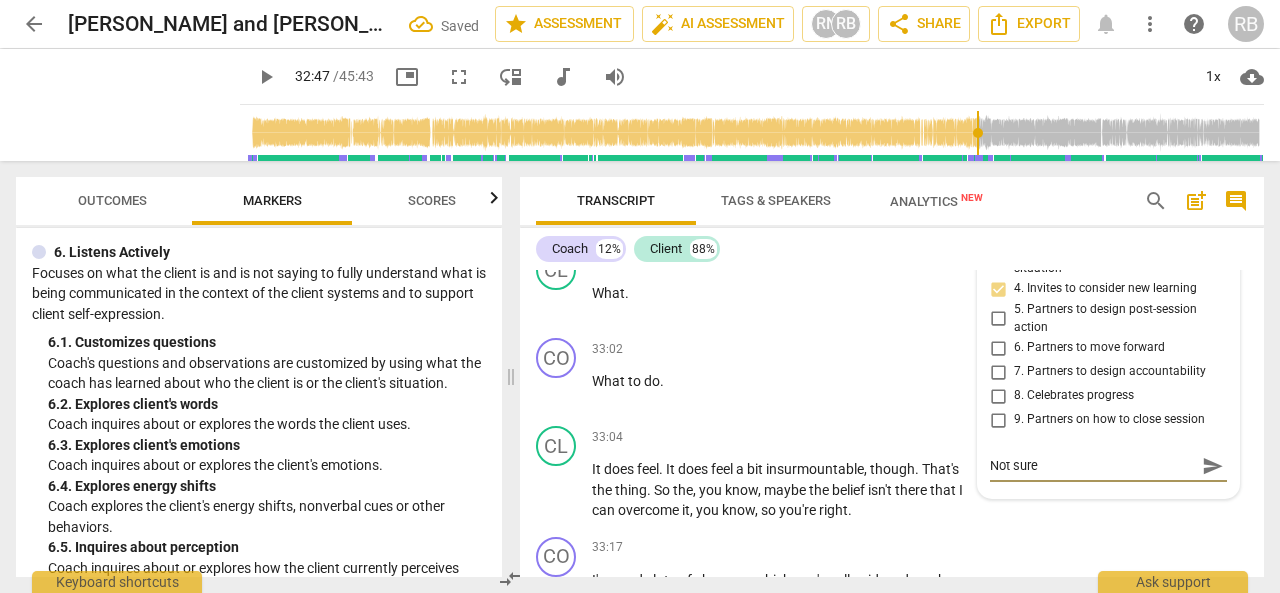 type on "Not sure i" 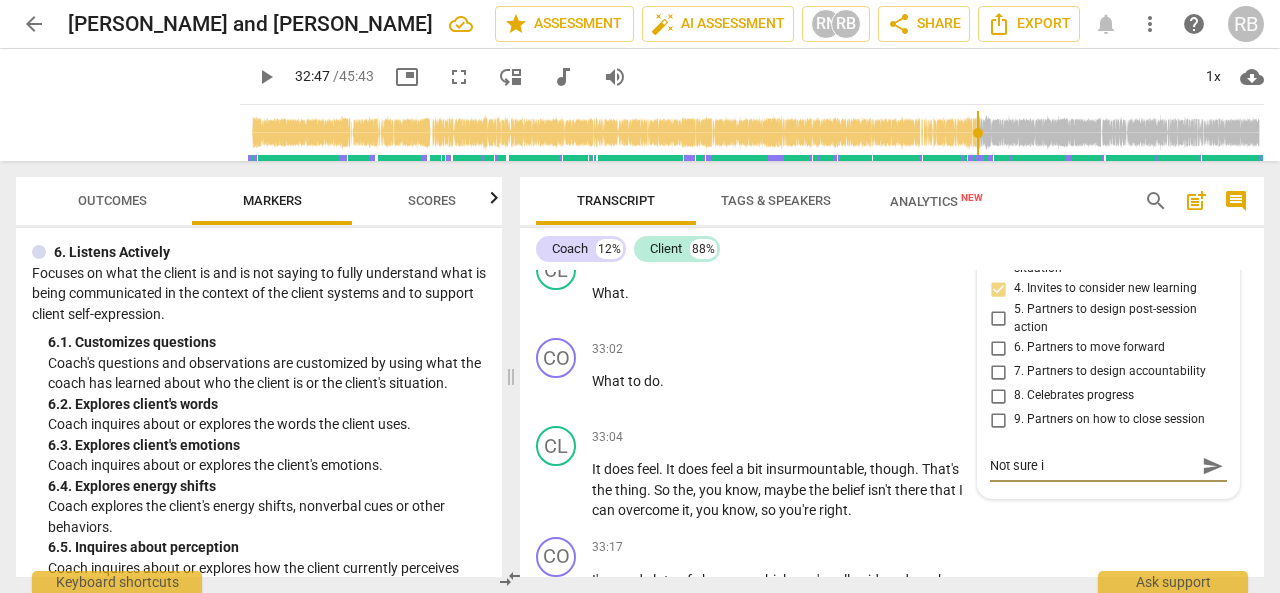type on "Not sure if" 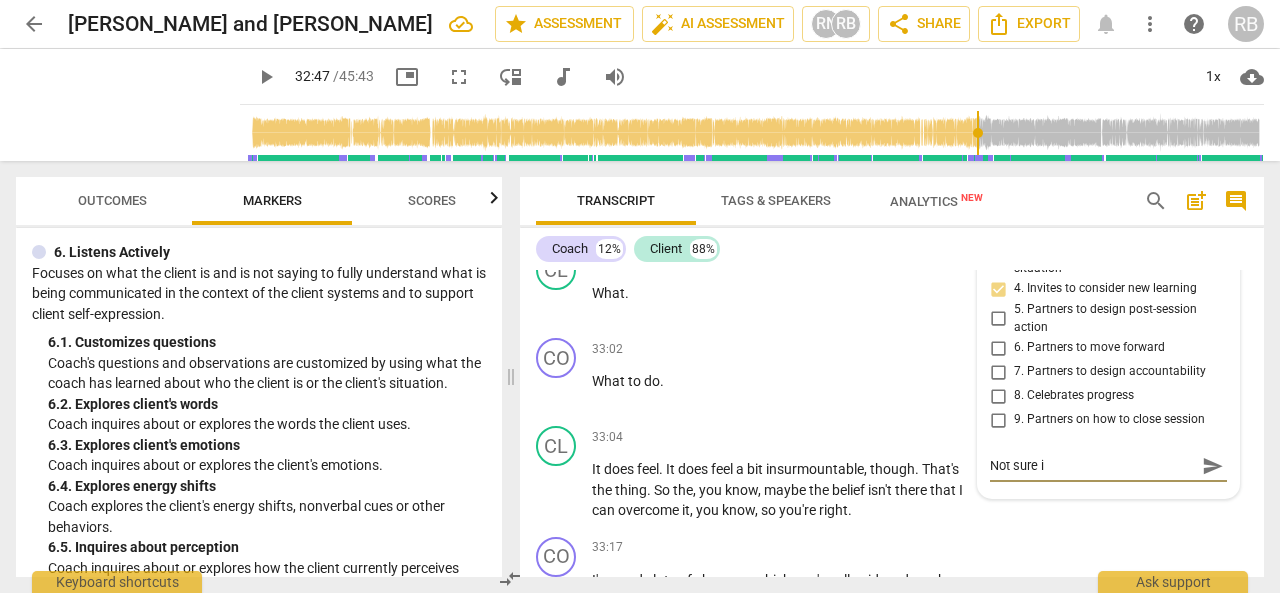 type on "Not sure if" 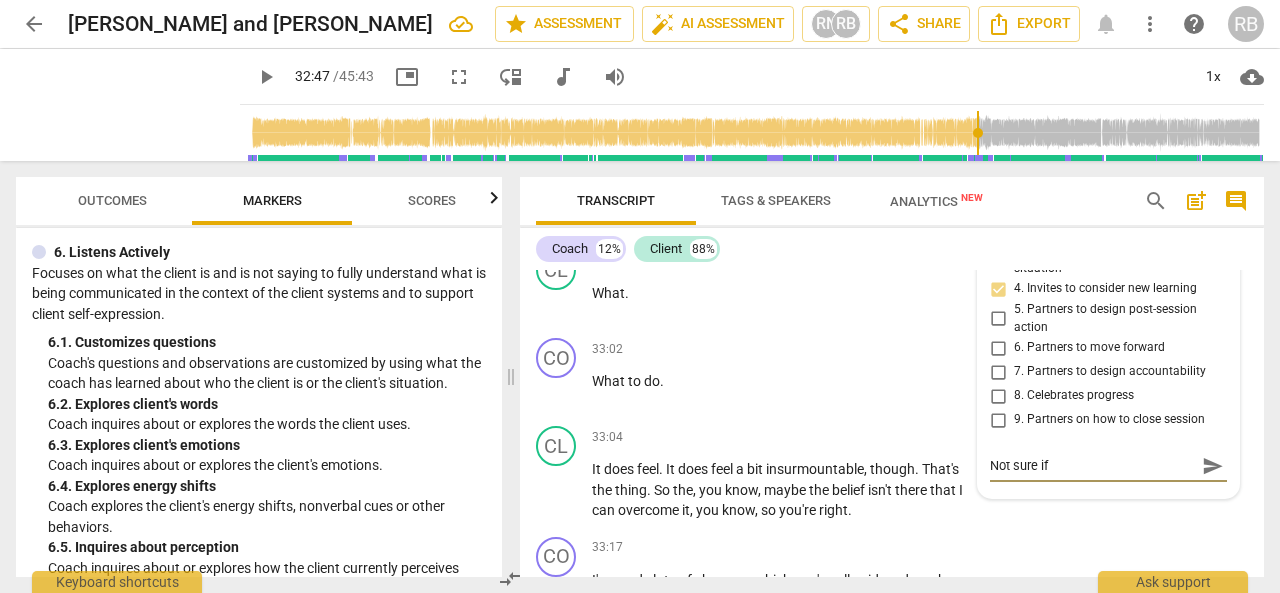 type on "Not sure if" 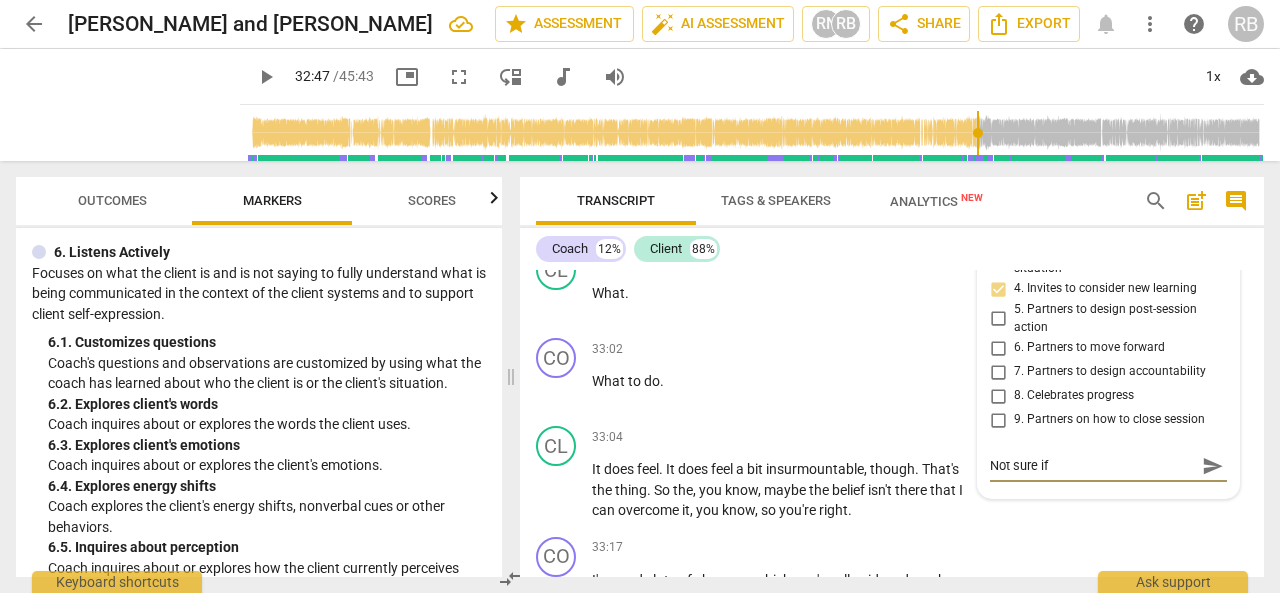 type on "Not sure if 8" 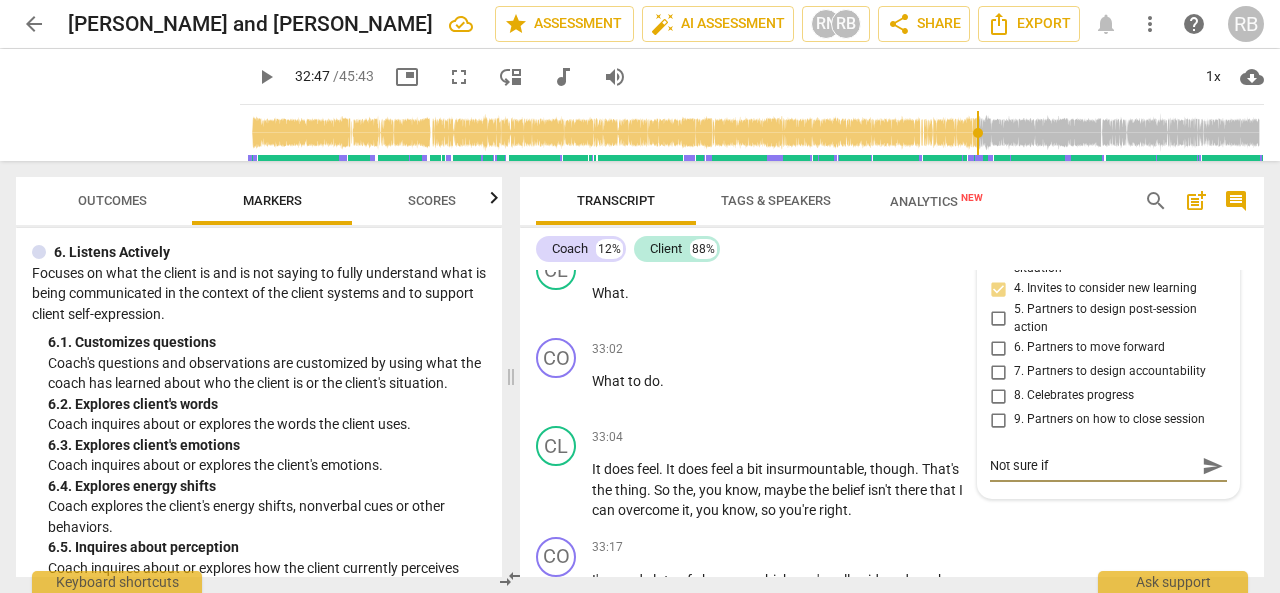 type on "Not sure if 8" 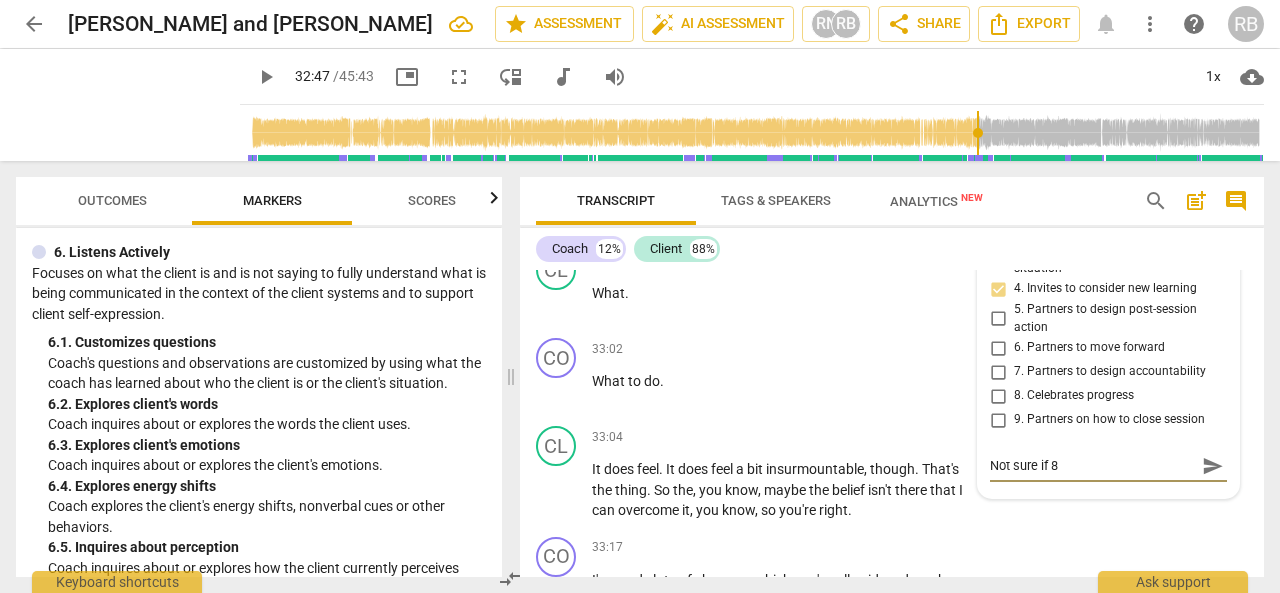 type on "Not sure if 8." 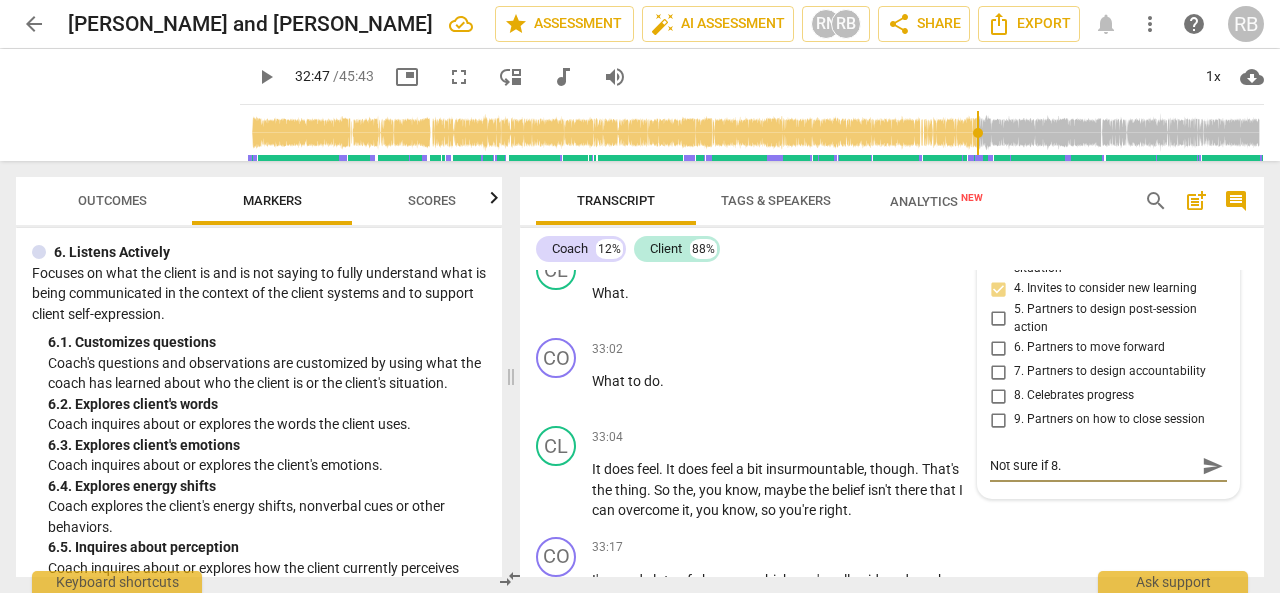 type on "Not sure if 8.3" 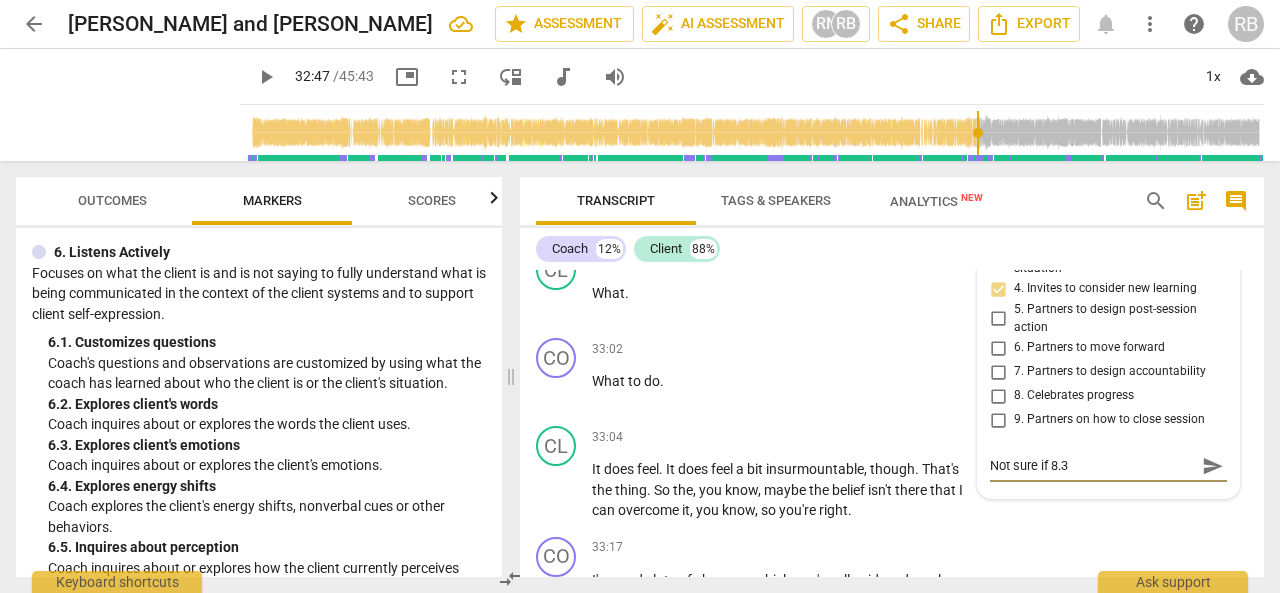 type on "Not sure if 8.3" 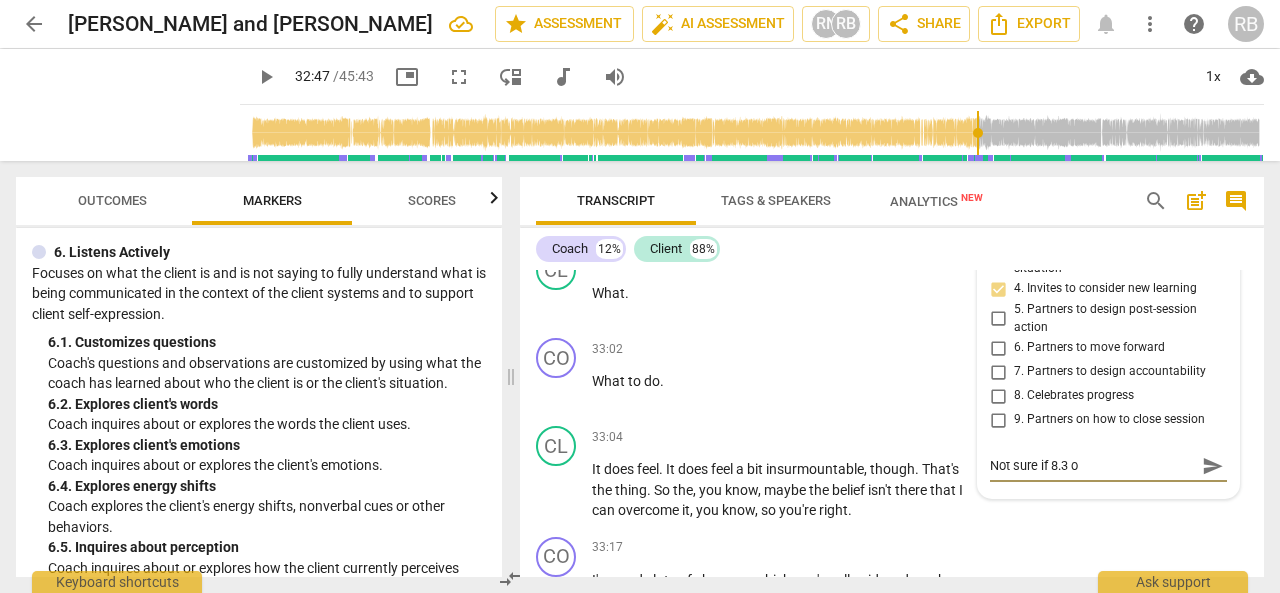 type on "Not sure if 8.3 or" 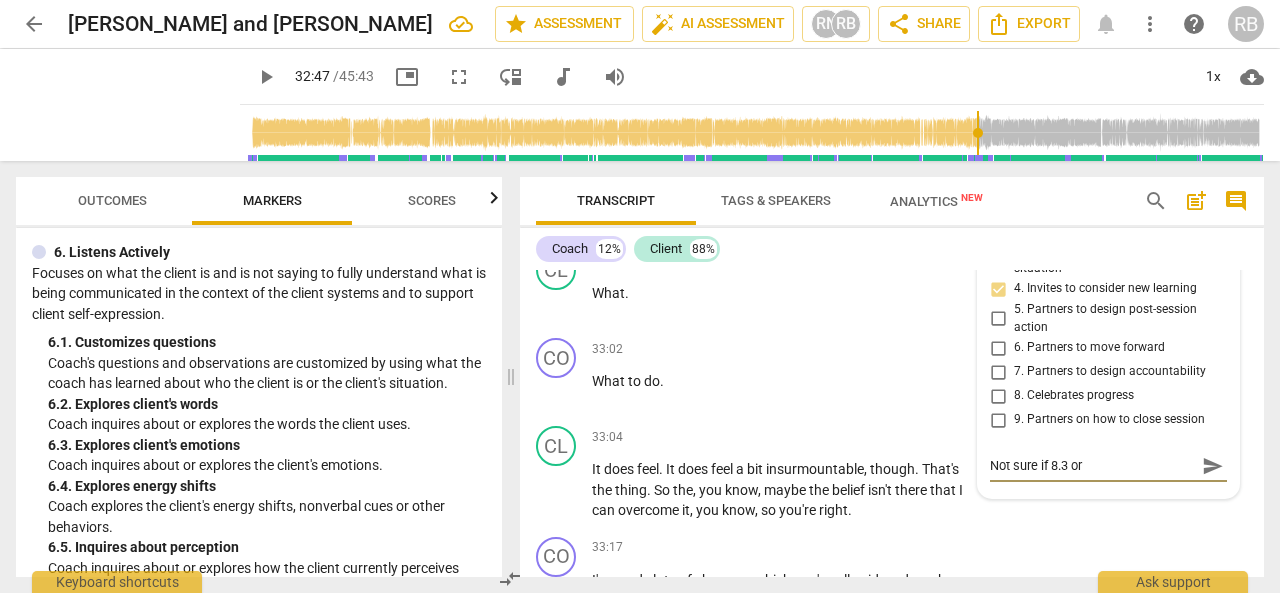 type on "Not sure if 8.3 or" 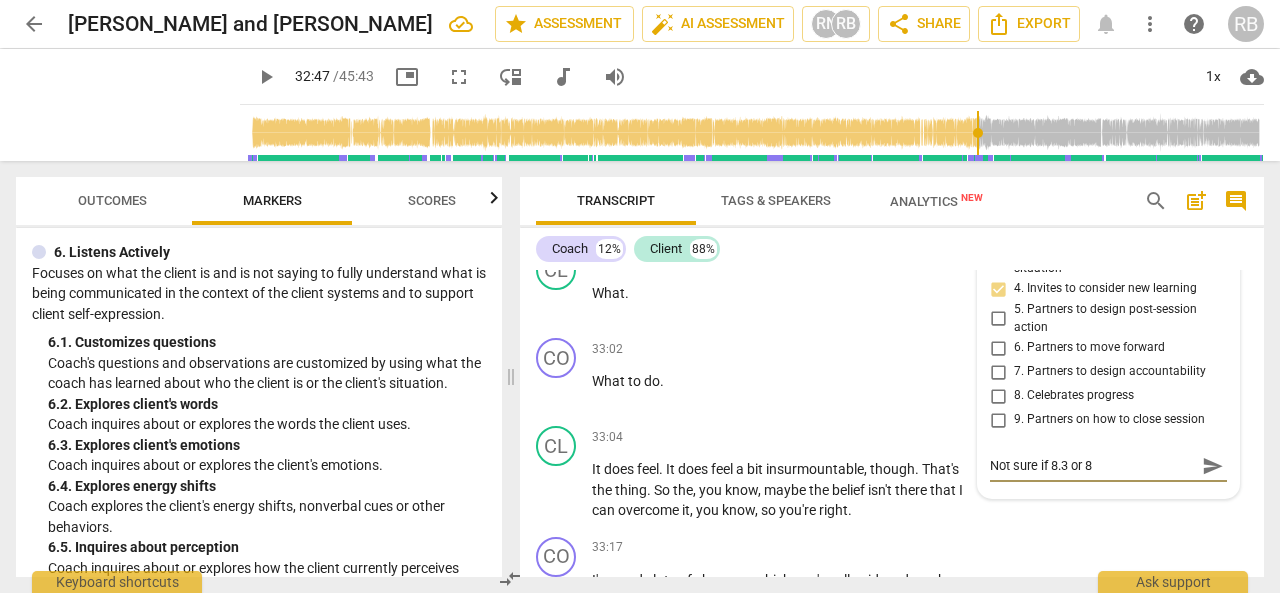 type on "Not sure if 8.3 or 8." 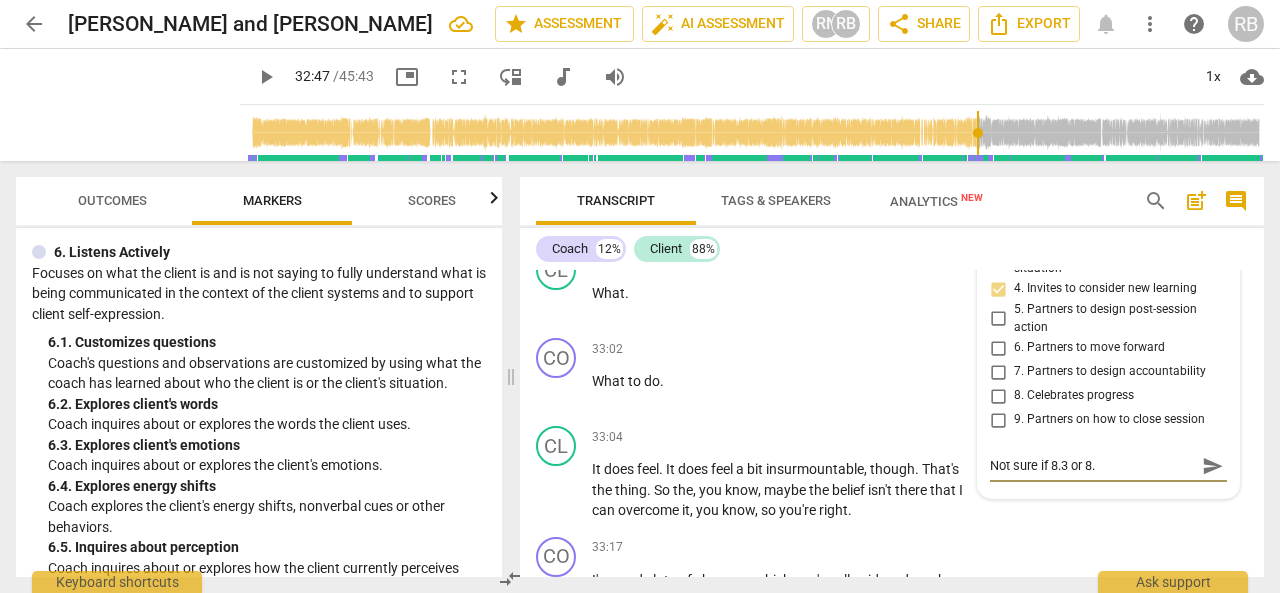 type on "Not sure if 8.3 or 8.4" 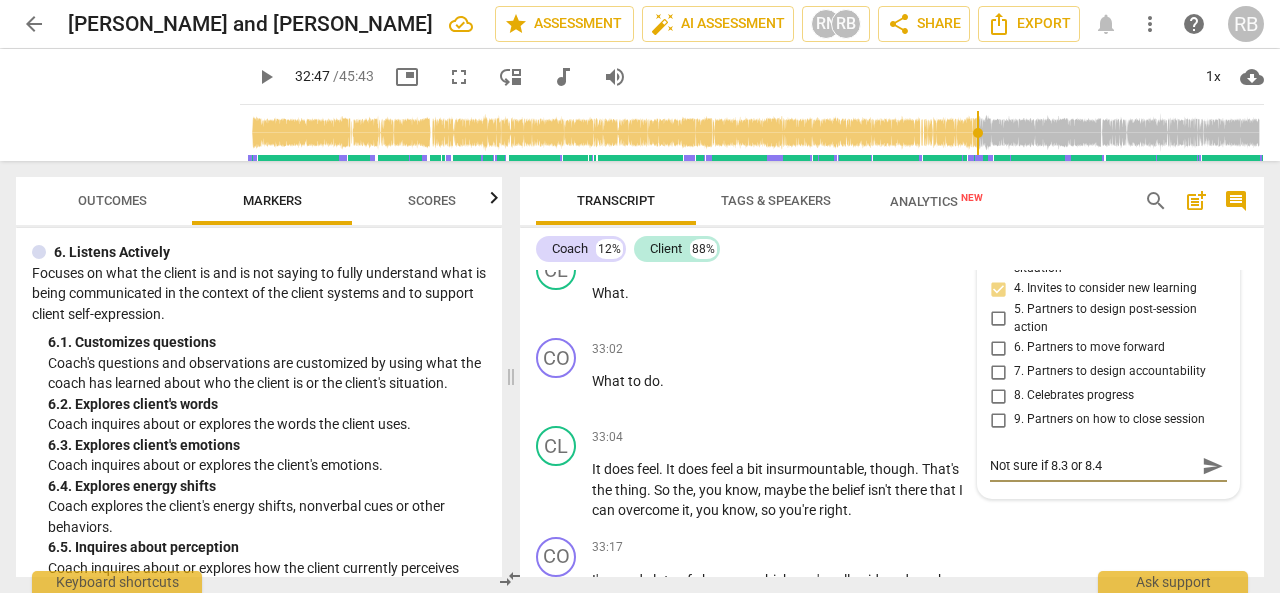 type on "Not sure if 8.3 or 8.4" 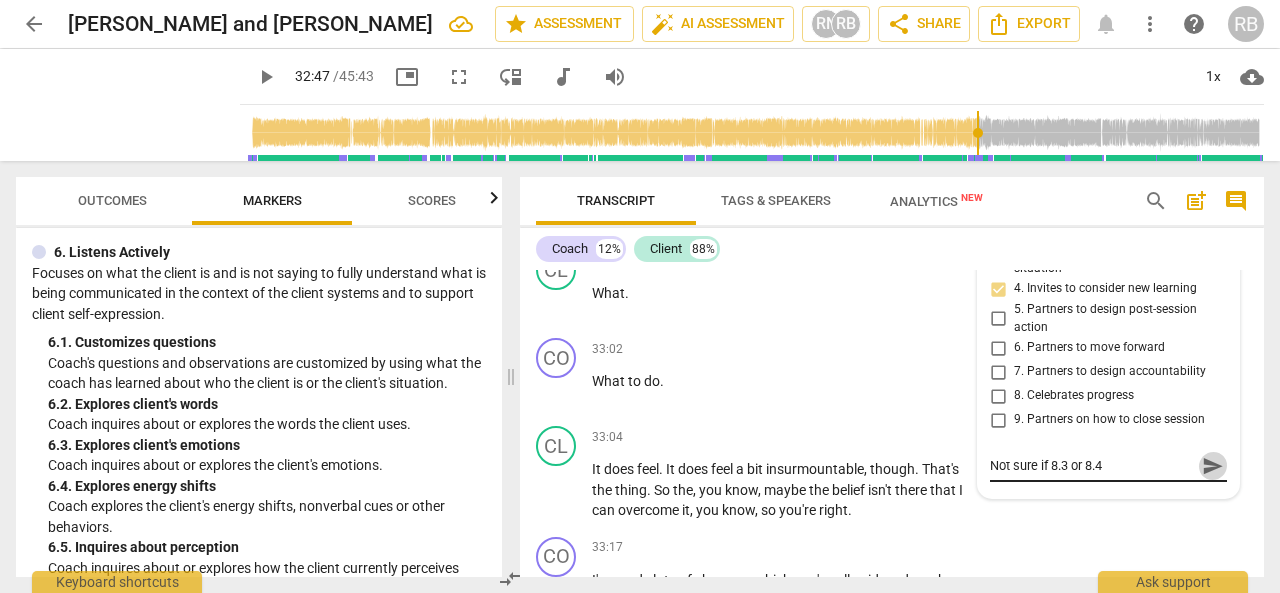click on "send" at bounding box center (1213, 466) 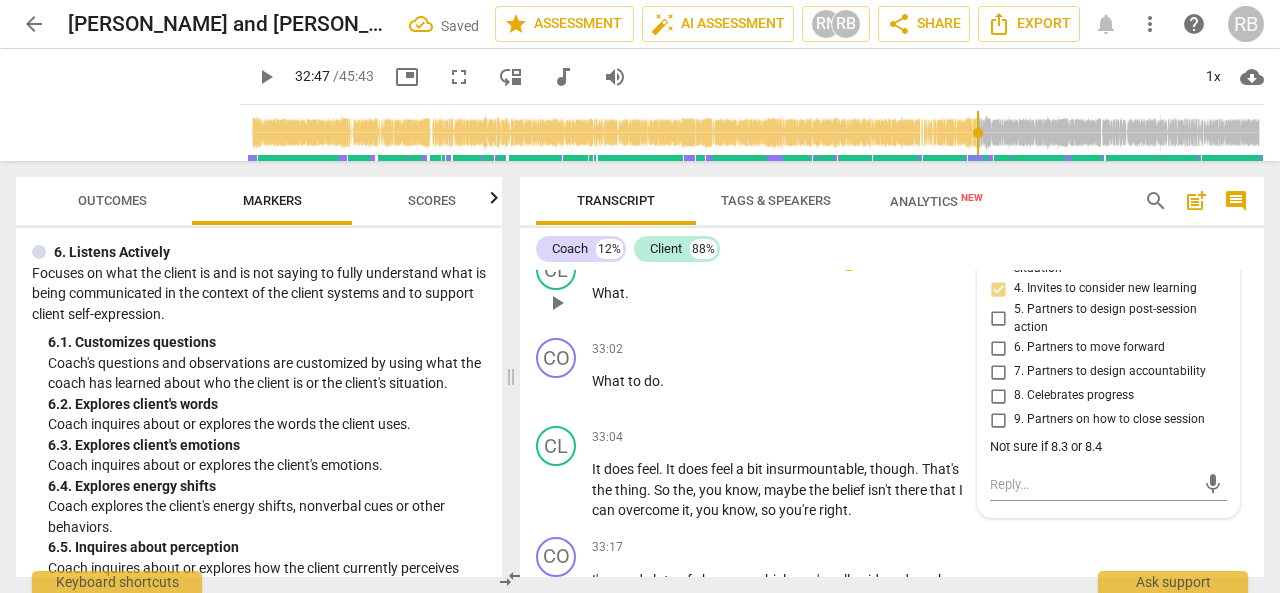 scroll, scrollTop: 12930, scrollLeft: 0, axis: vertical 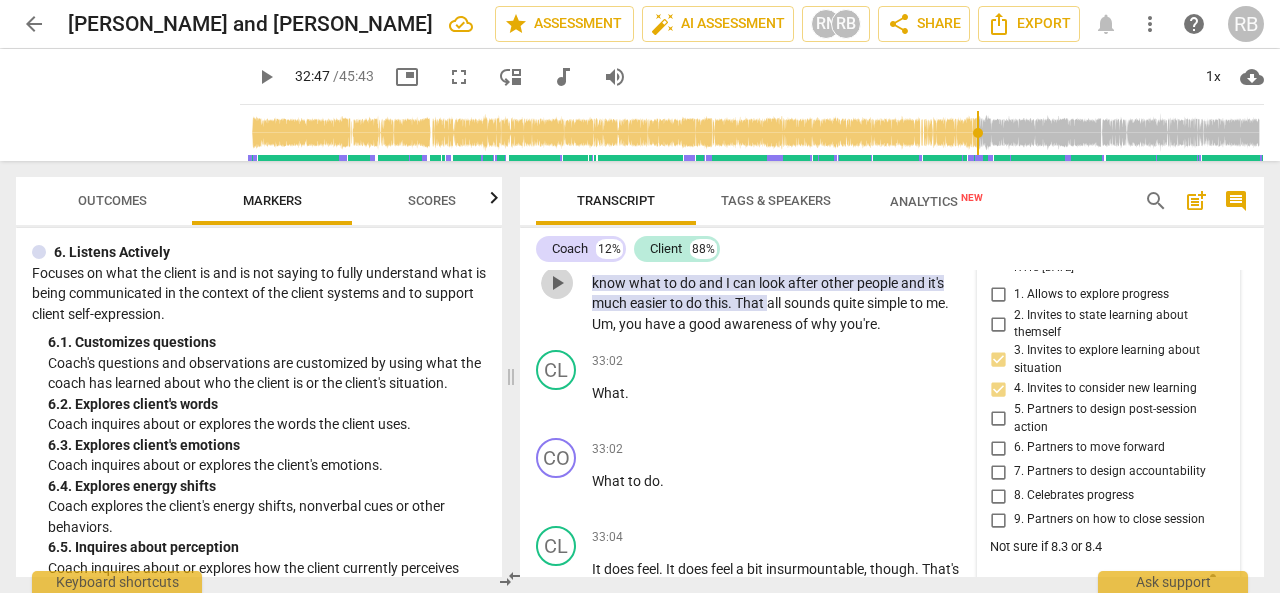 click on "play_arrow" at bounding box center (557, 283) 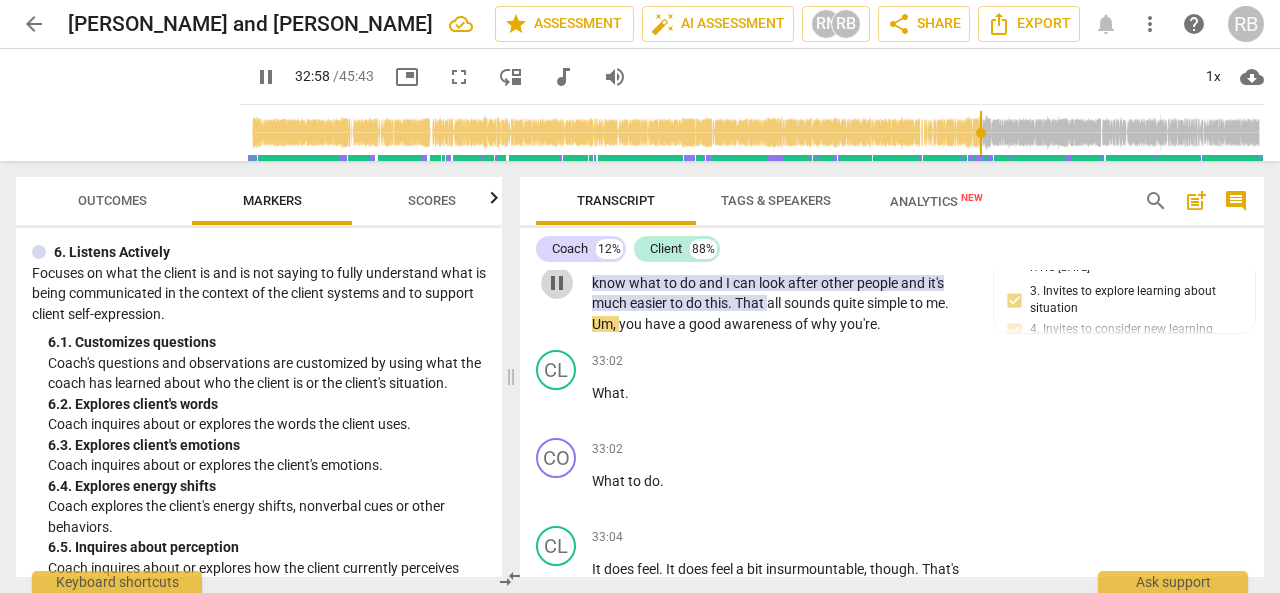 click on "pause" at bounding box center [557, 283] 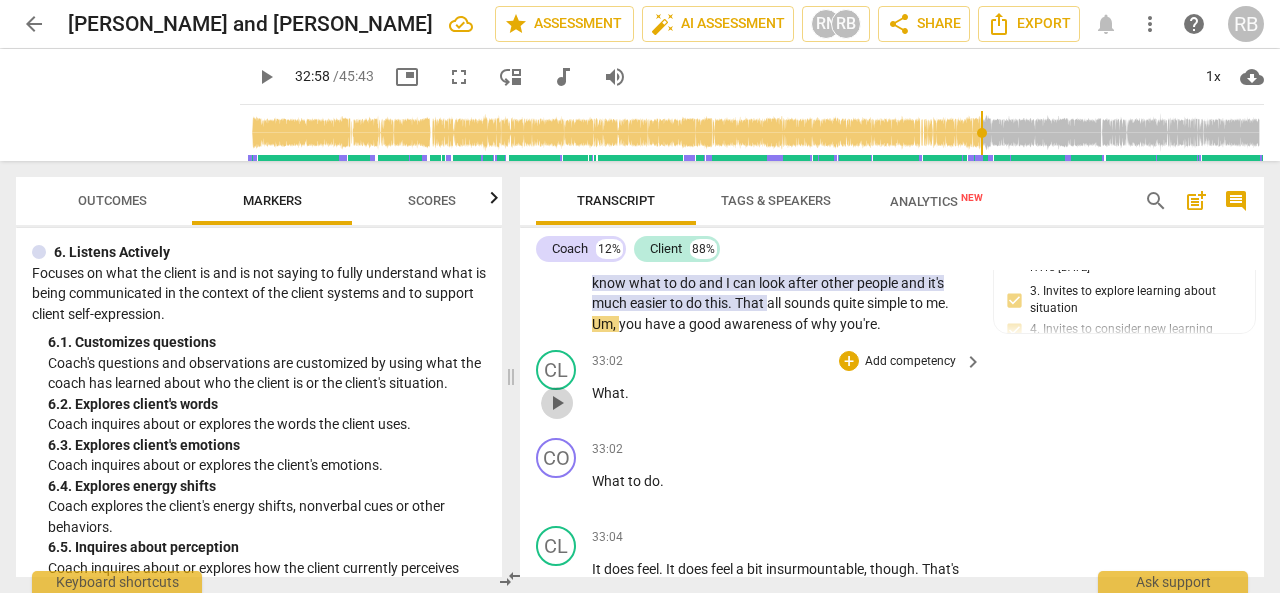 click on "play_arrow" at bounding box center [557, 403] 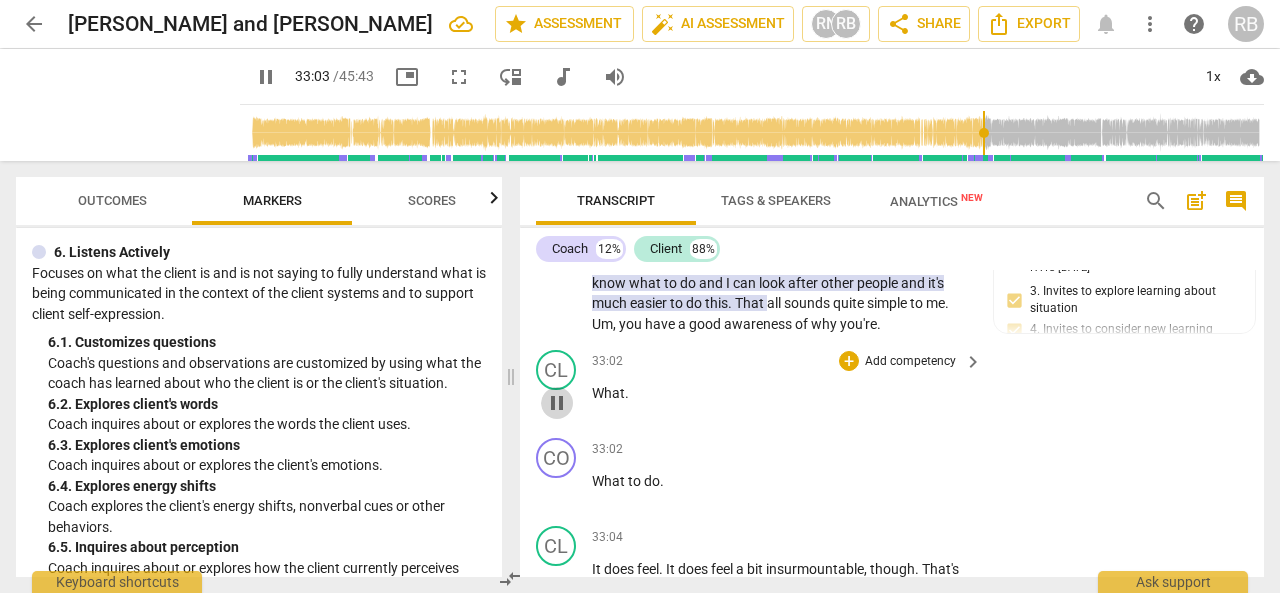 click on "pause" at bounding box center (557, 403) 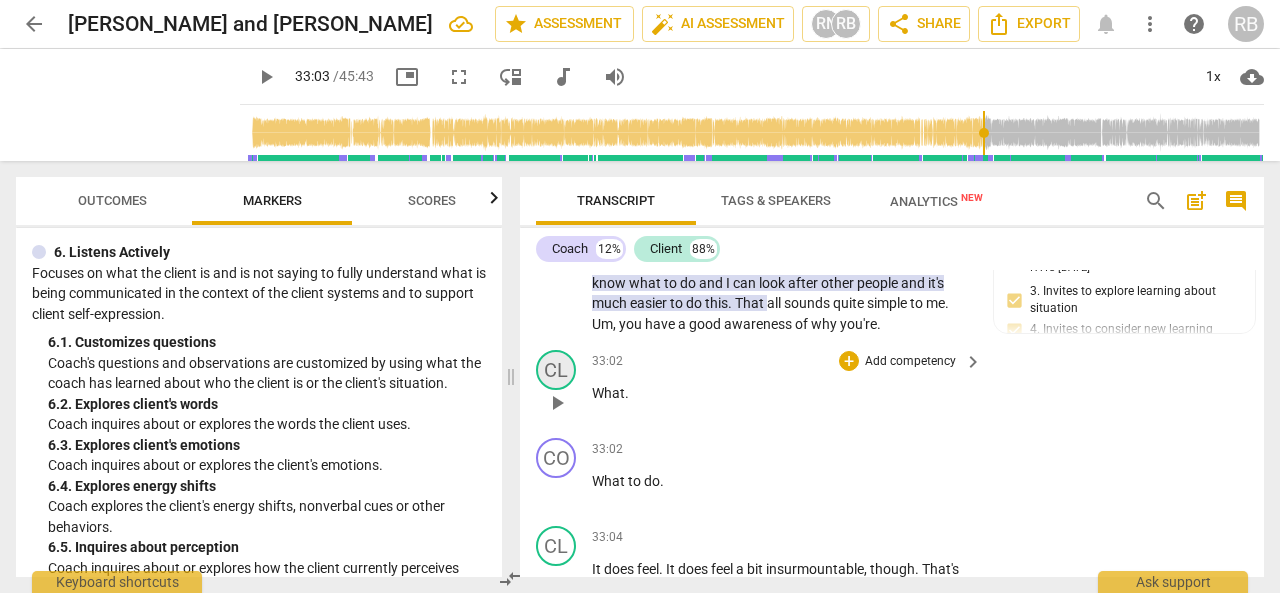 click on "CL" at bounding box center (556, 370) 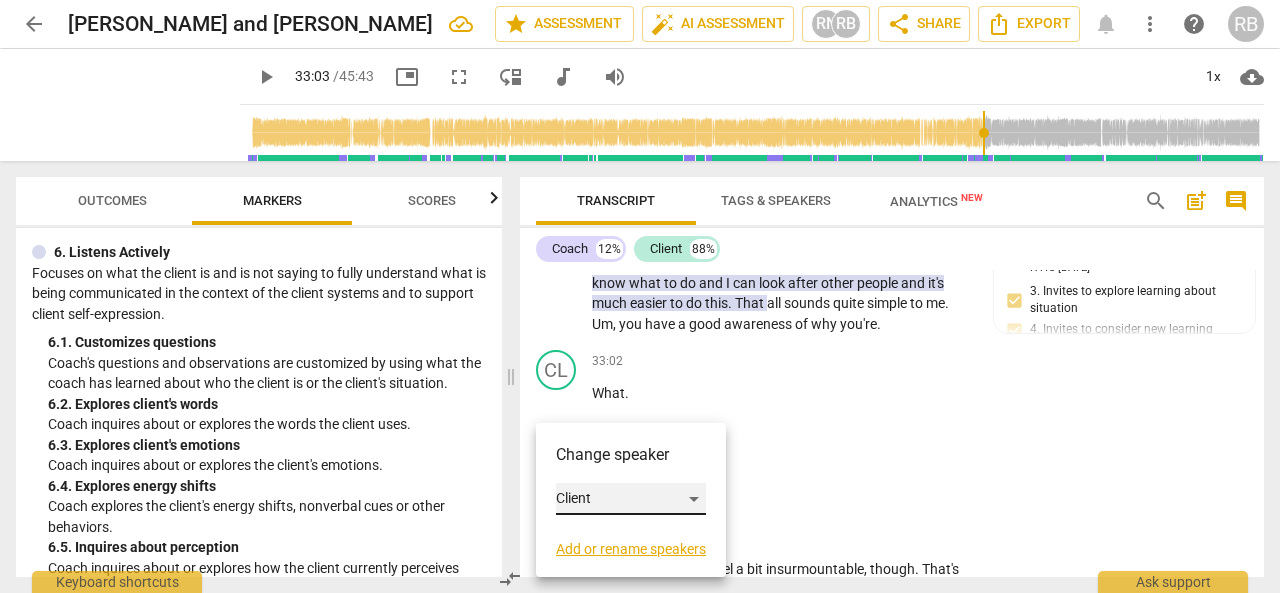 click on "Client" at bounding box center [631, 499] 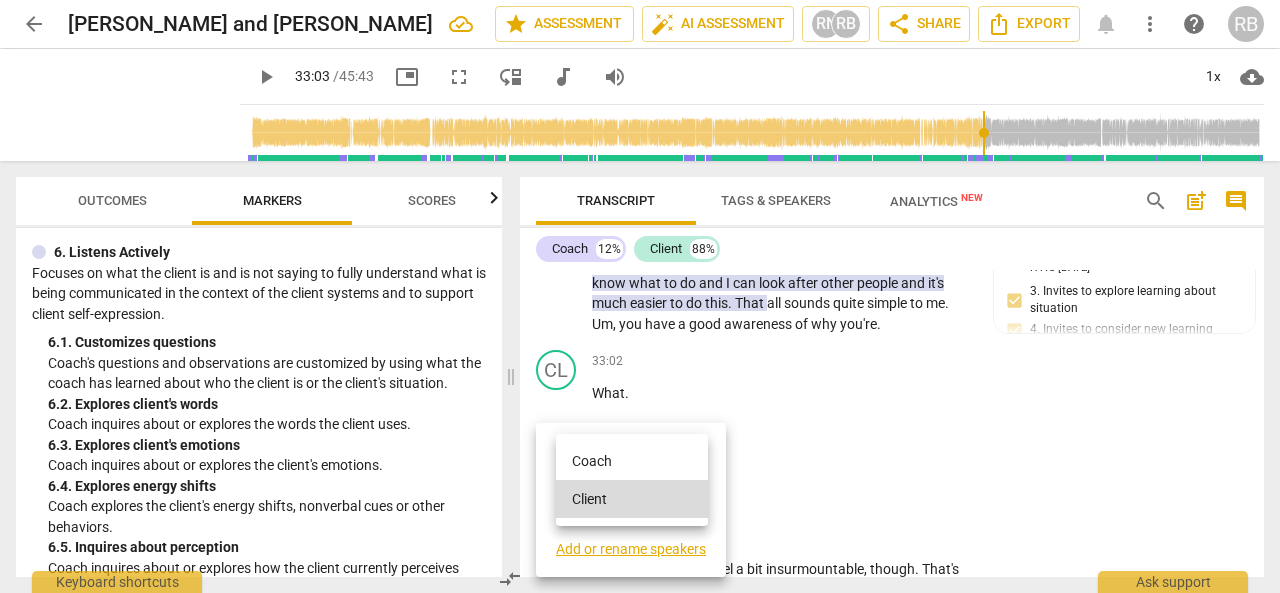 click on "Coach" at bounding box center [632, 461] 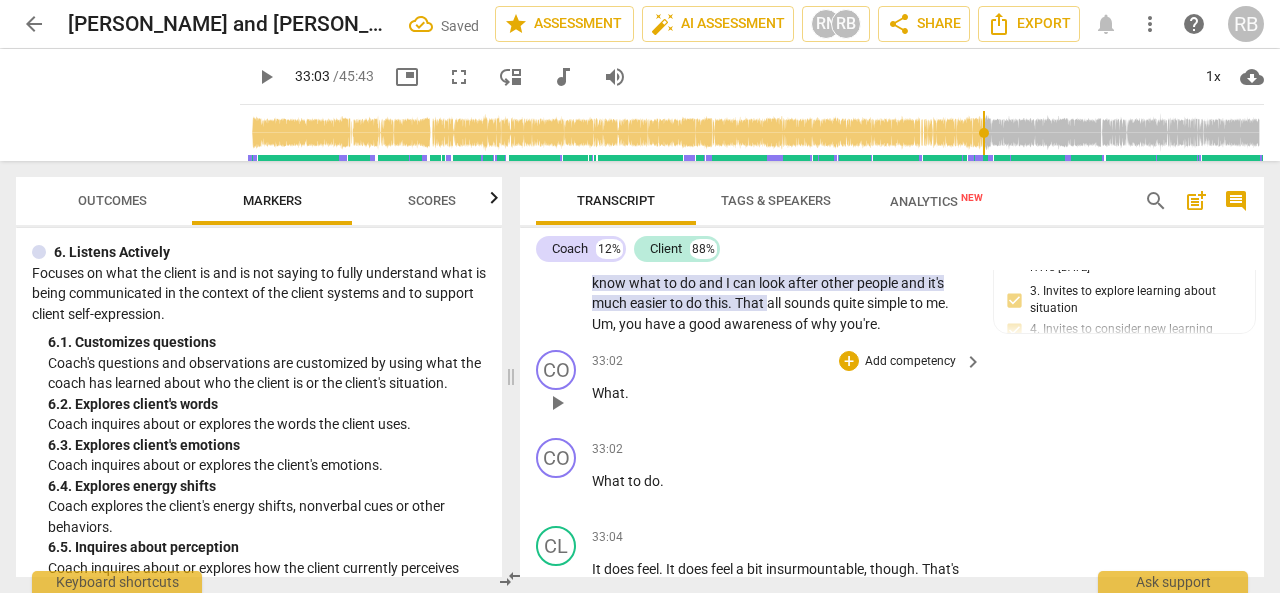 click on "What" at bounding box center [608, 393] 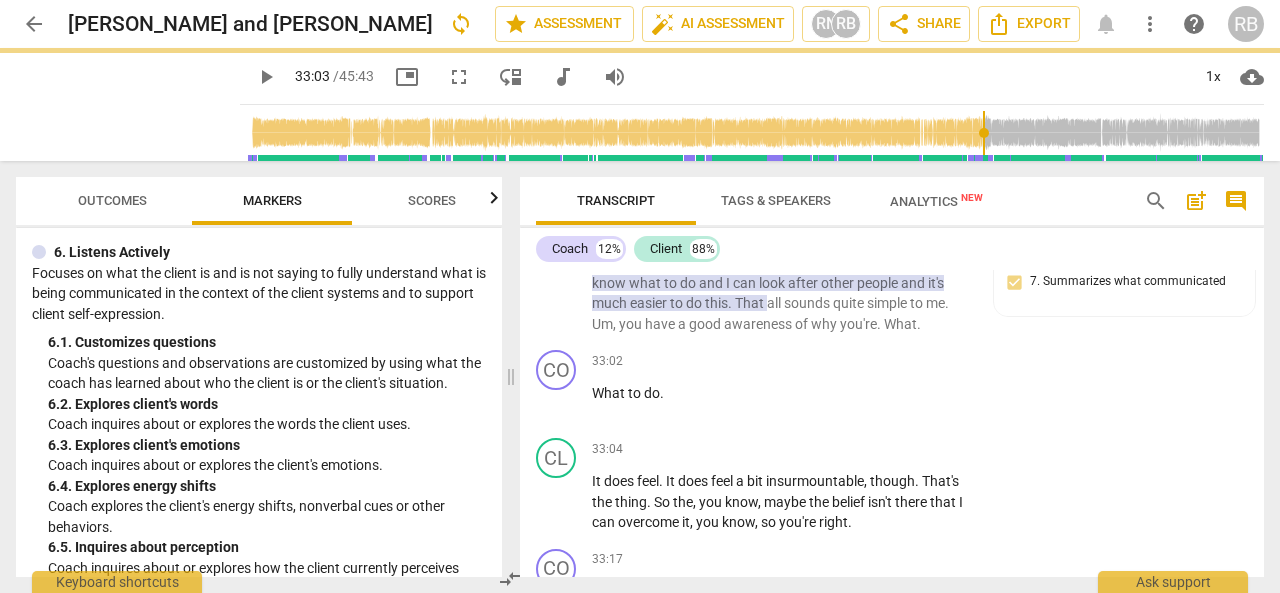 scroll, scrollTop: 12842, scrollLeft: 0, axis: vertical 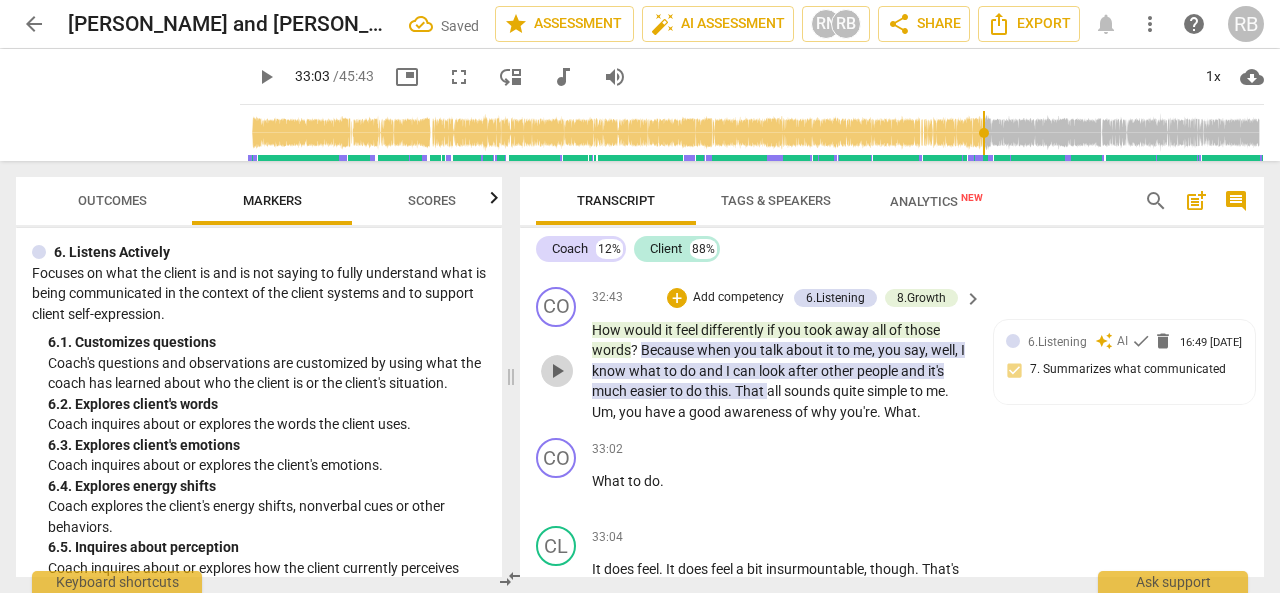 click on "play_arrow" at bounding box center [557, 371] 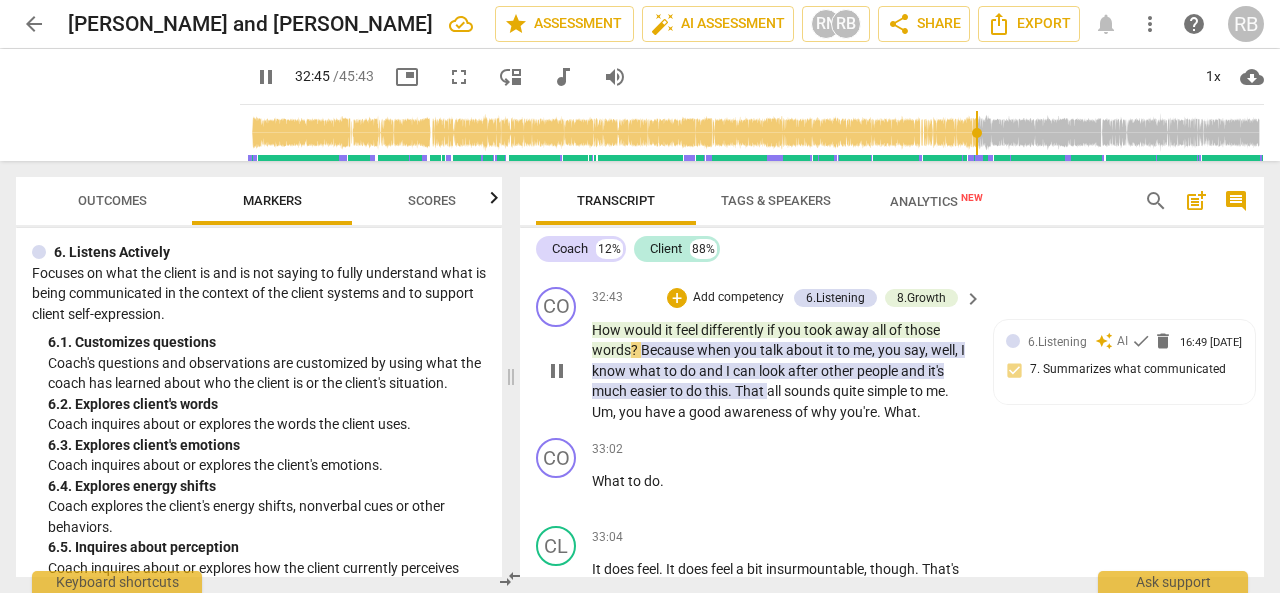 click on "sounds" at bounding box center [808, 391] 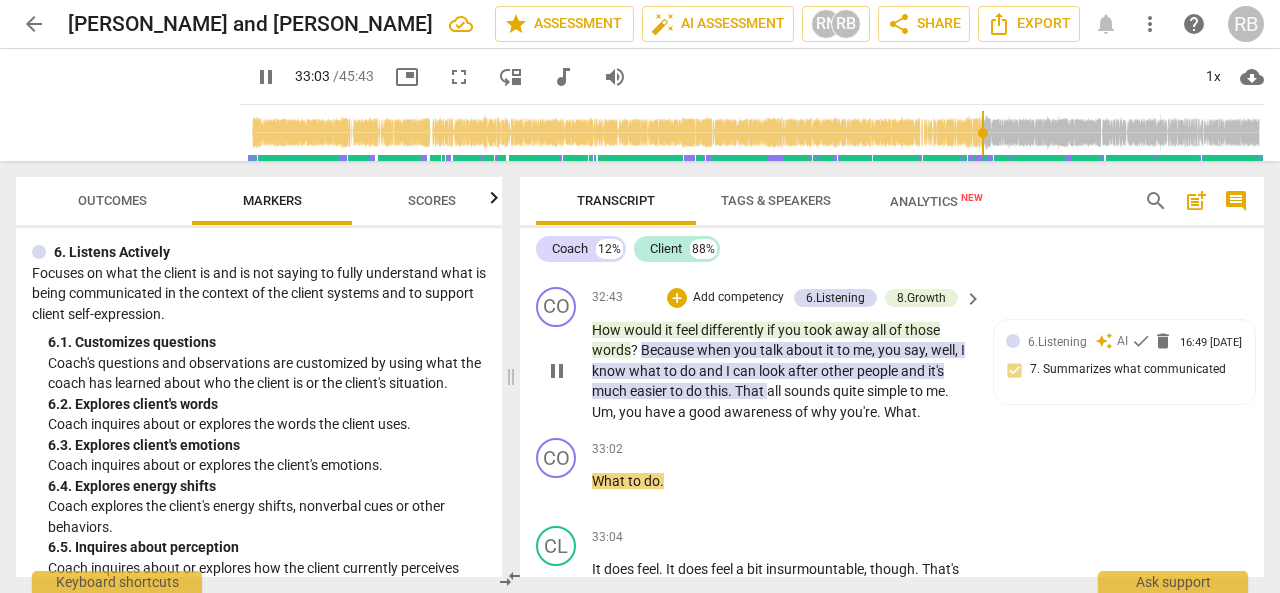 click on "pause" at bounding box center (557, 371) 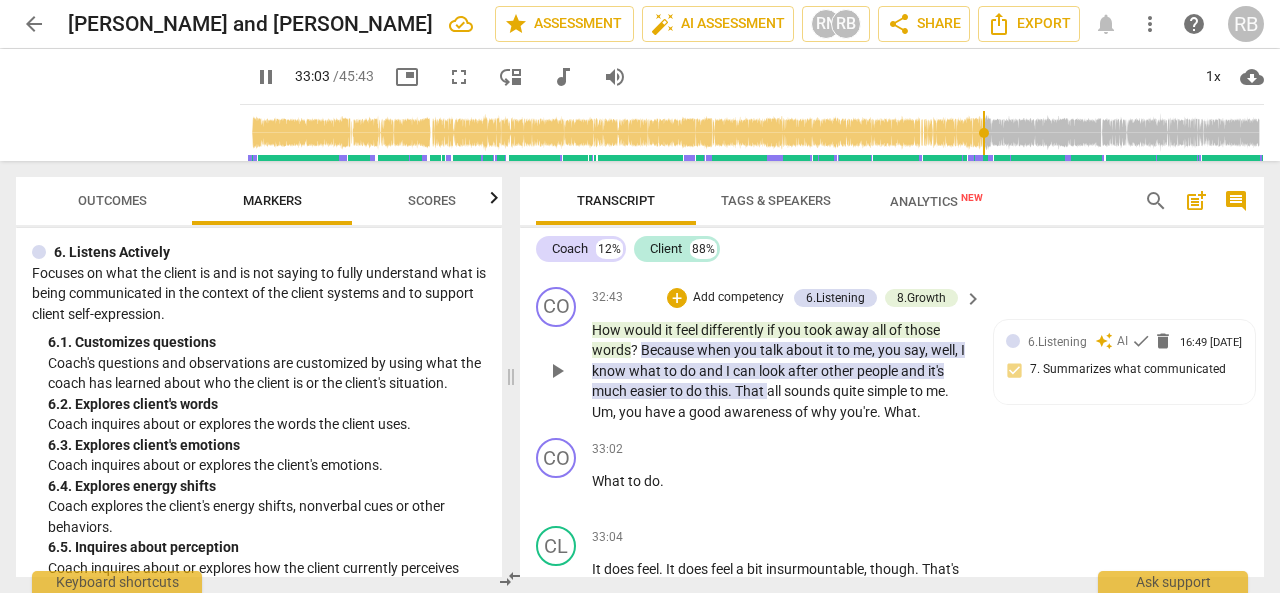 type on "1984" 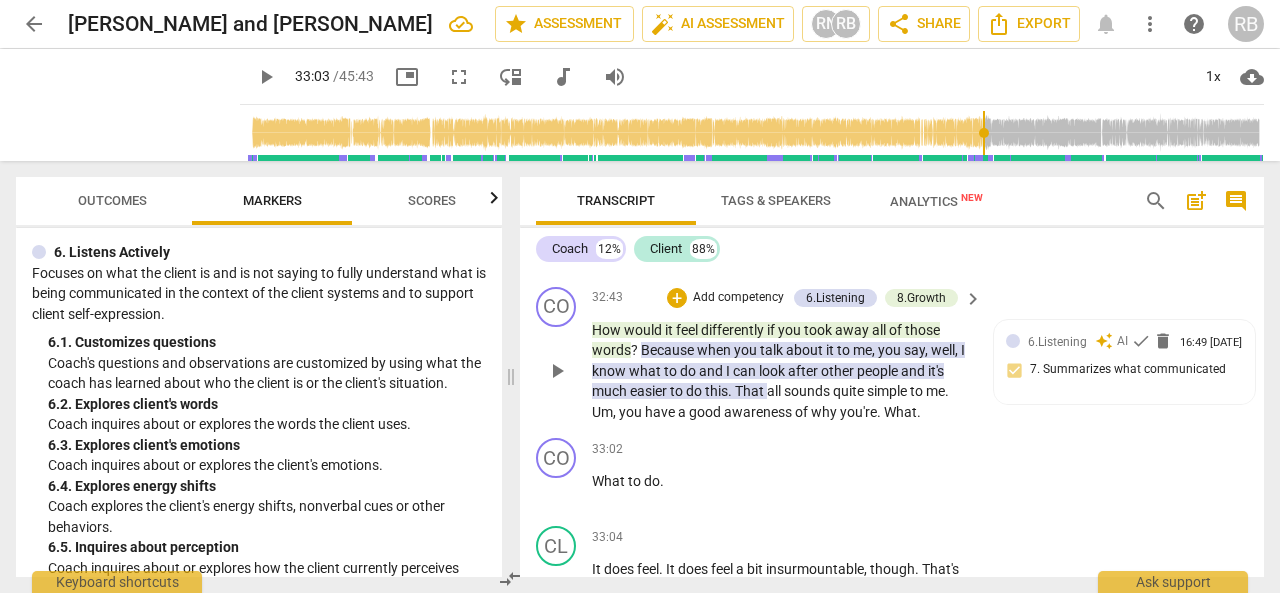 click on "What" at bounding box center [900, 412] 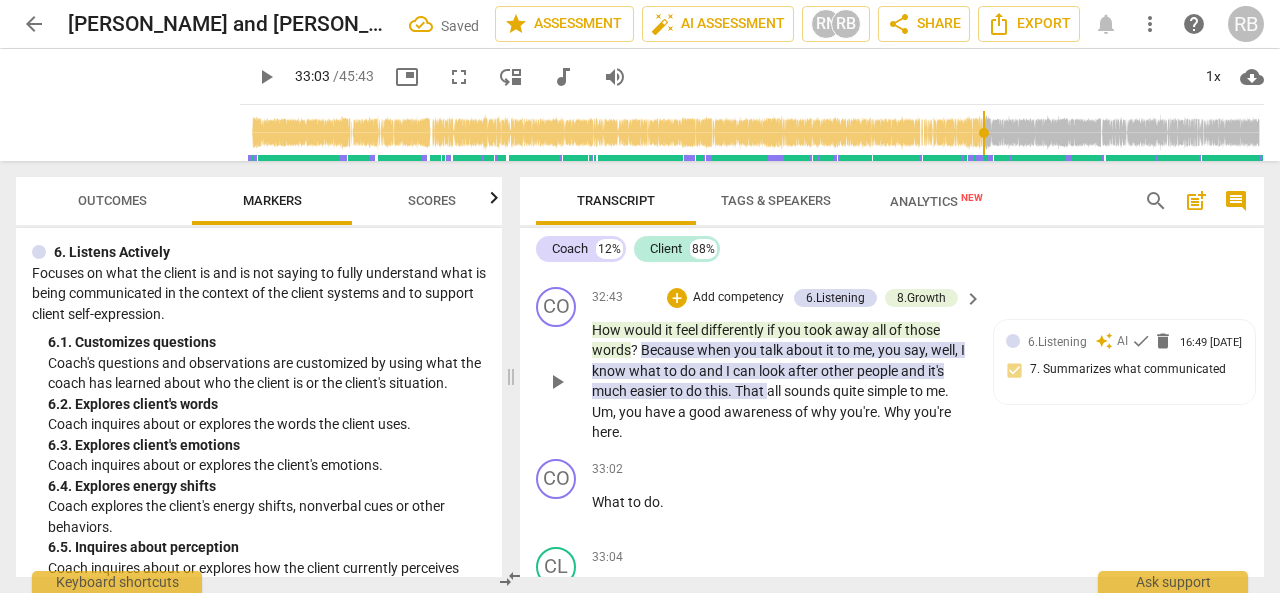 click on "How   would   it   feel   differently   if   you   took   away   all   of   those   words ?   Because   when   you   talk   about   it   to   me ,   you   say ,   well ,   I   know   what   to   do   and   I   can   look   after   other   people   and   it's   much   easier   to   do   this .   That   all   sounds   quite   simple   to   me .   Um ,   you   have   a   good   awareness   of   why   you're .   Why you're here ." at bounding box center (782, 381) 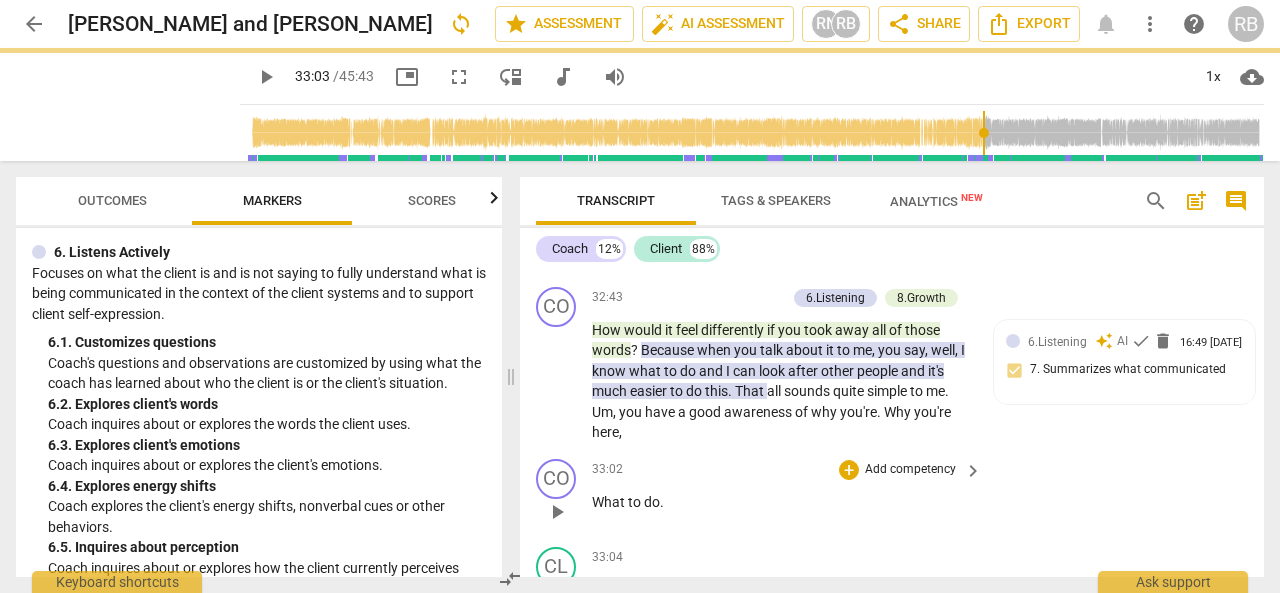 click on "What" at bounding box center (610, 502) 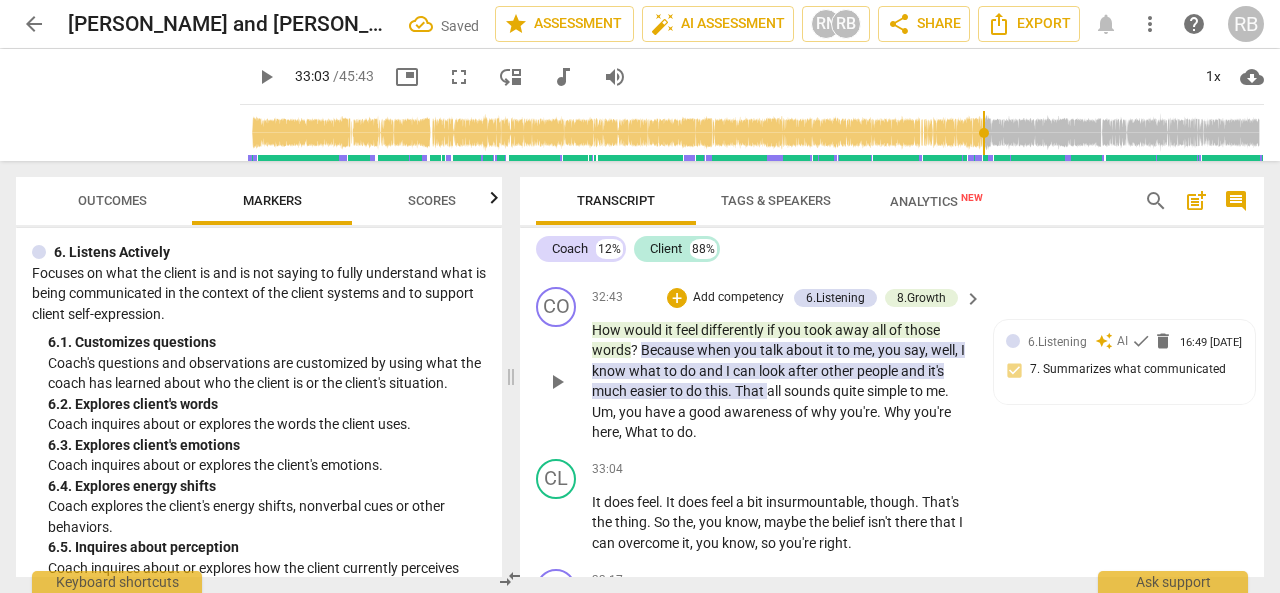 click on "What" at bounding box center [643, 432] 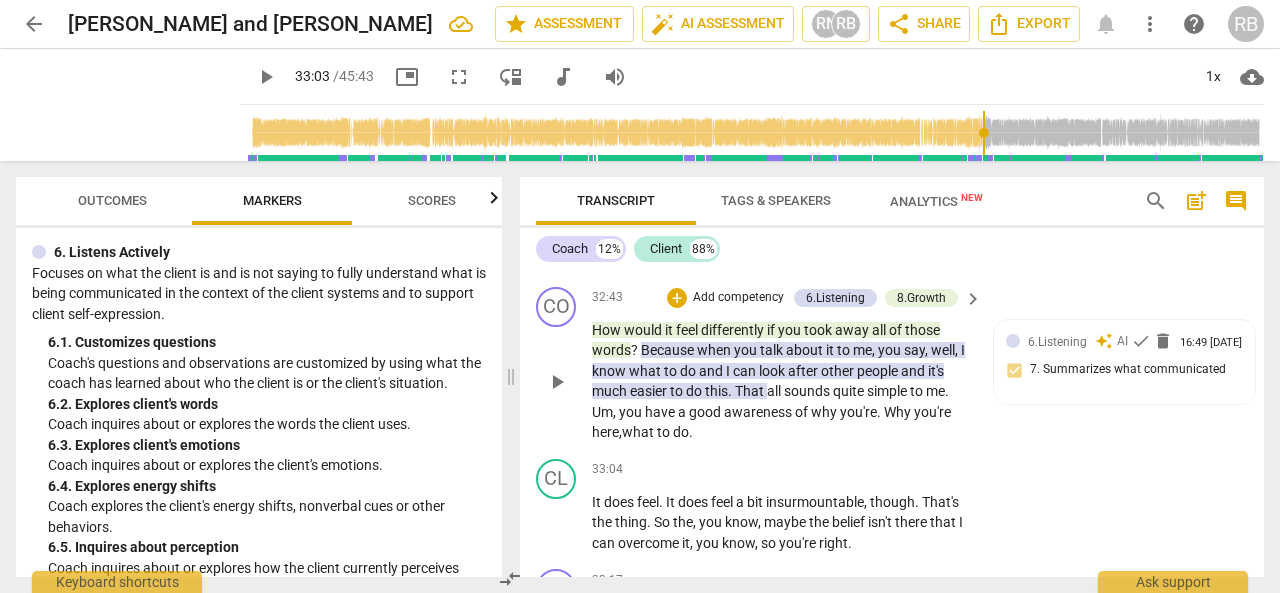 click on "How   would   it   feel   differently   if   you   took   away   all   of   those   words ?   Because   when   you   talk   about   it   to   me ,   you   say ,   well ,   I   know   what   to   do   and   I   can   look   after   other   people   and   it's   much   easier   to   do   this .   That   all   sounds   quite   simple   to   me .   Um ,   you   have   a   good   awareness   of   why   you're .   Why   you're   here ,  w hat   to   do ." at bounding box center [782, 381] 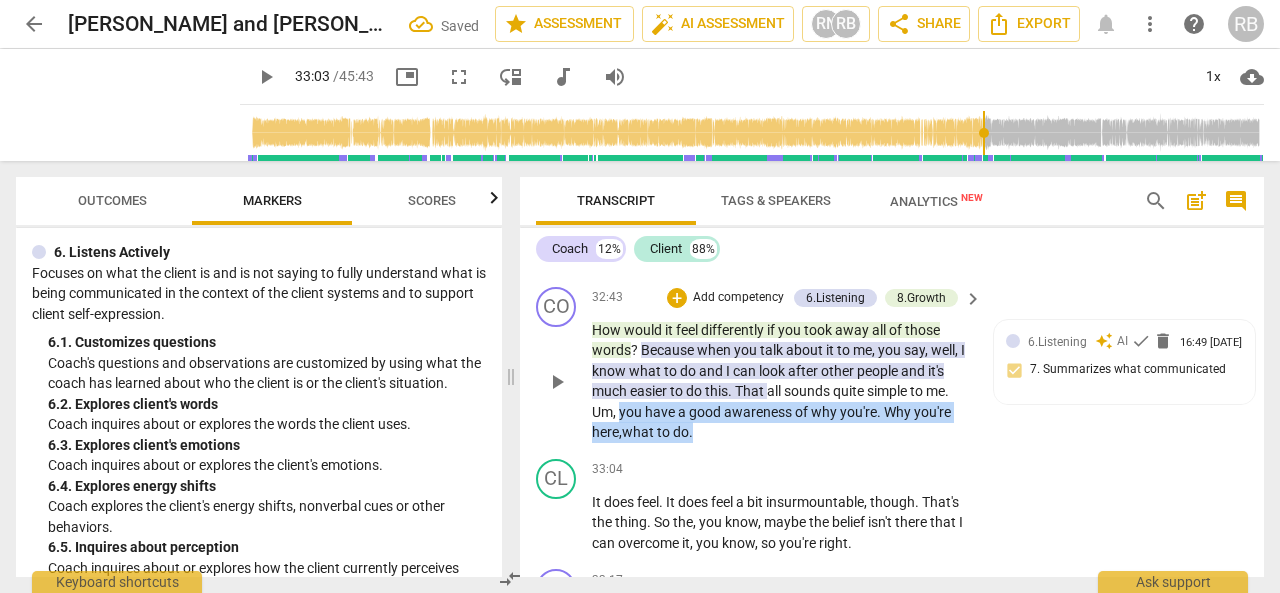 drag, startPoint x: 621, startPoint y: 473, endPoint x: 706, endPoint y: 494, distance: 87.555695 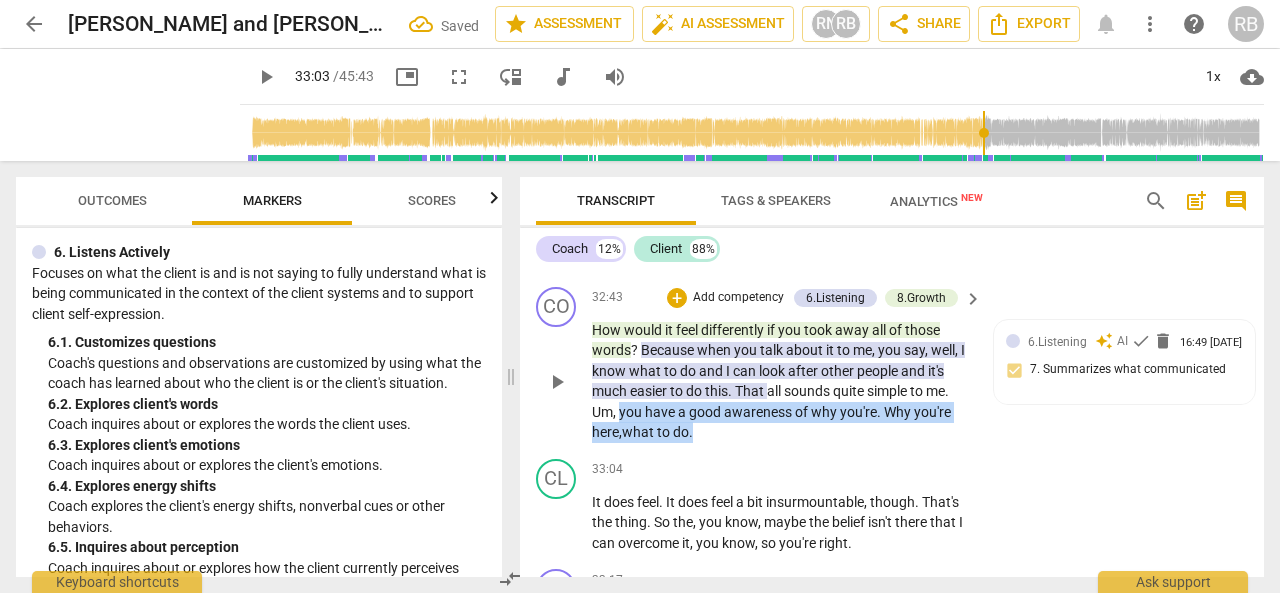 click on "How   would   it   feel   differently   if   you   took   away   all   of   those   words ?   Because   when   you   talk   about   it   to   me ,   you   say ,   well ,   I   know   what   to   do   and   I   can   look   after   other   people   and   it's   much   easier   to   do   this .   That   all   sounds   quite   simple   to   me .   Um ,   you   have   a   good   awareness   of   why   you're .   Why   you're   here ,  w hat   to   do ." at bounding box center [782, 381] 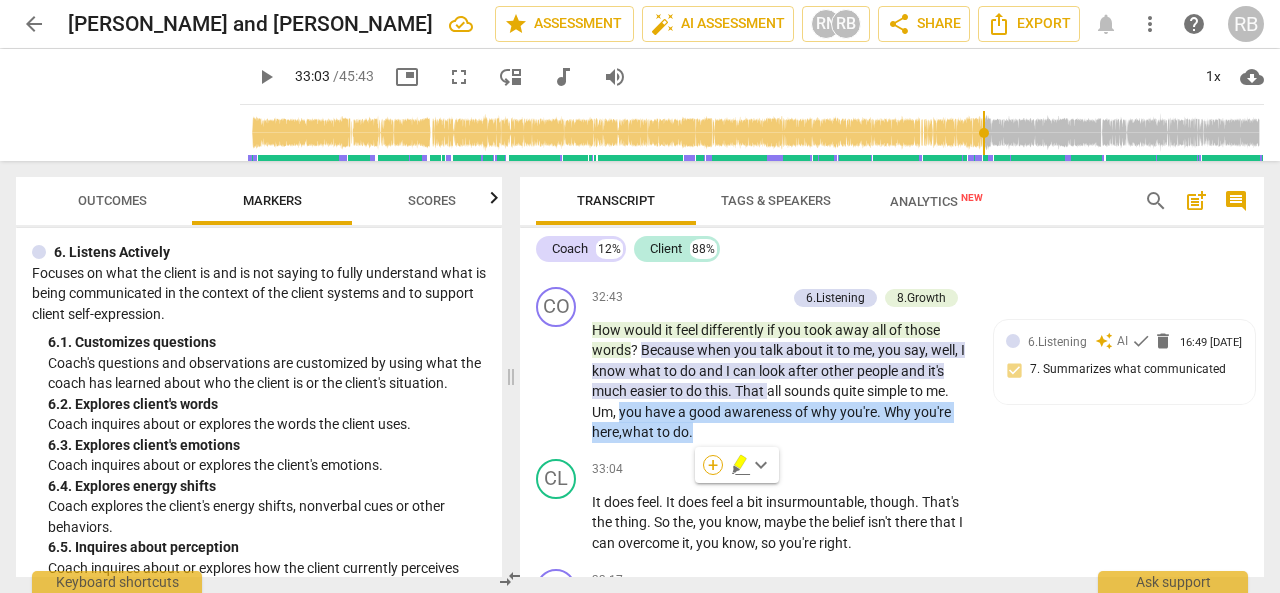 click on "+" at bounding box center [713, 465] 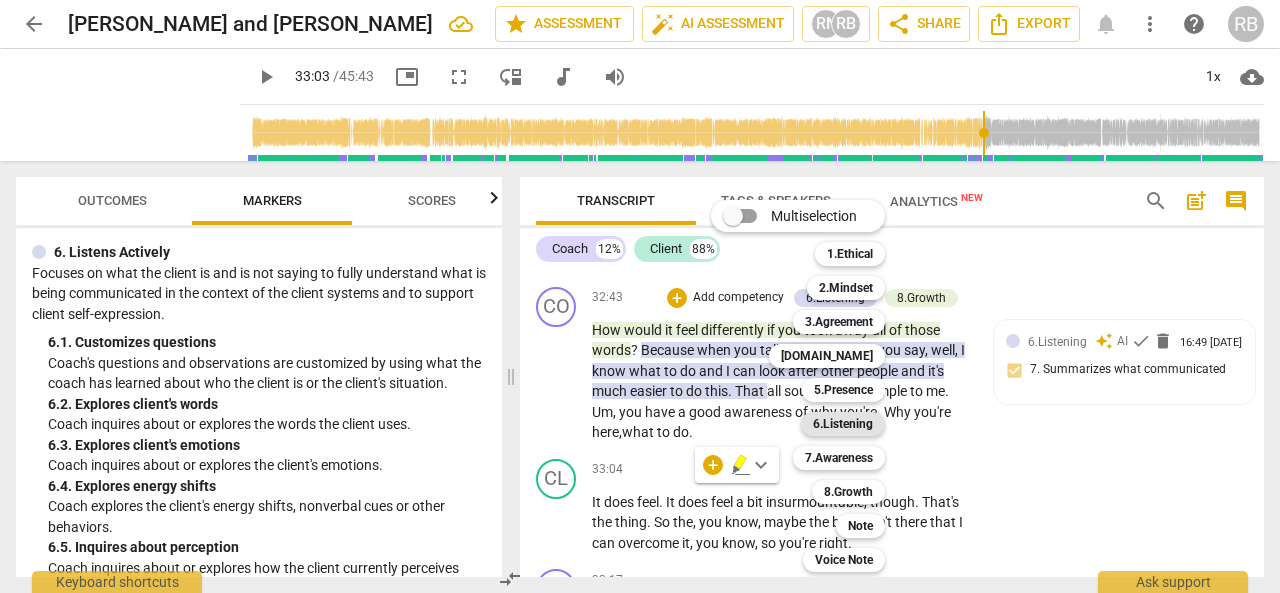 click on "6.Listening" at bounding box center [843, 424] 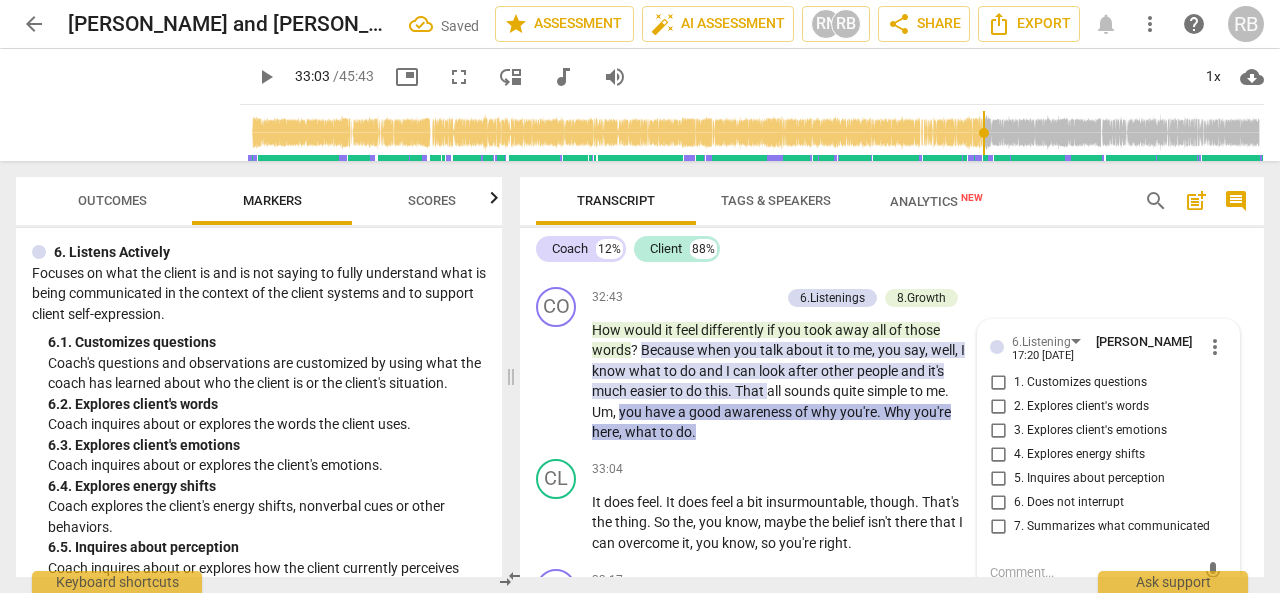 scroll, scrollTop: 13049, scrollLeft: 0, axis: vertical 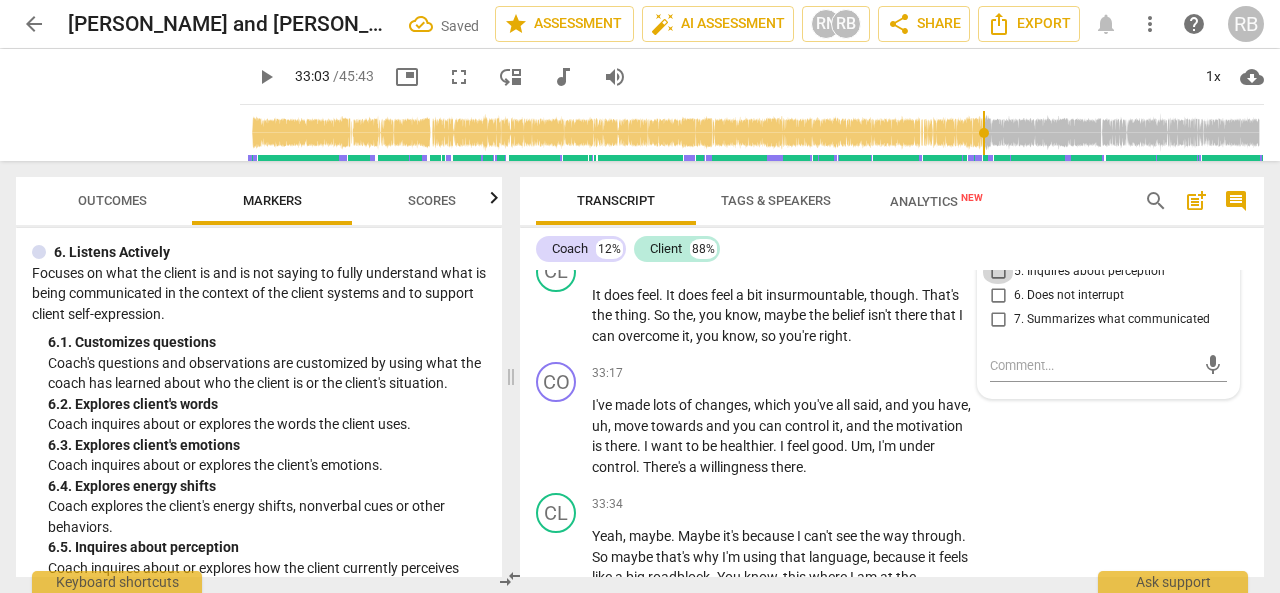 click on "5. Inquires about perception" at bounding box center (998, 272) 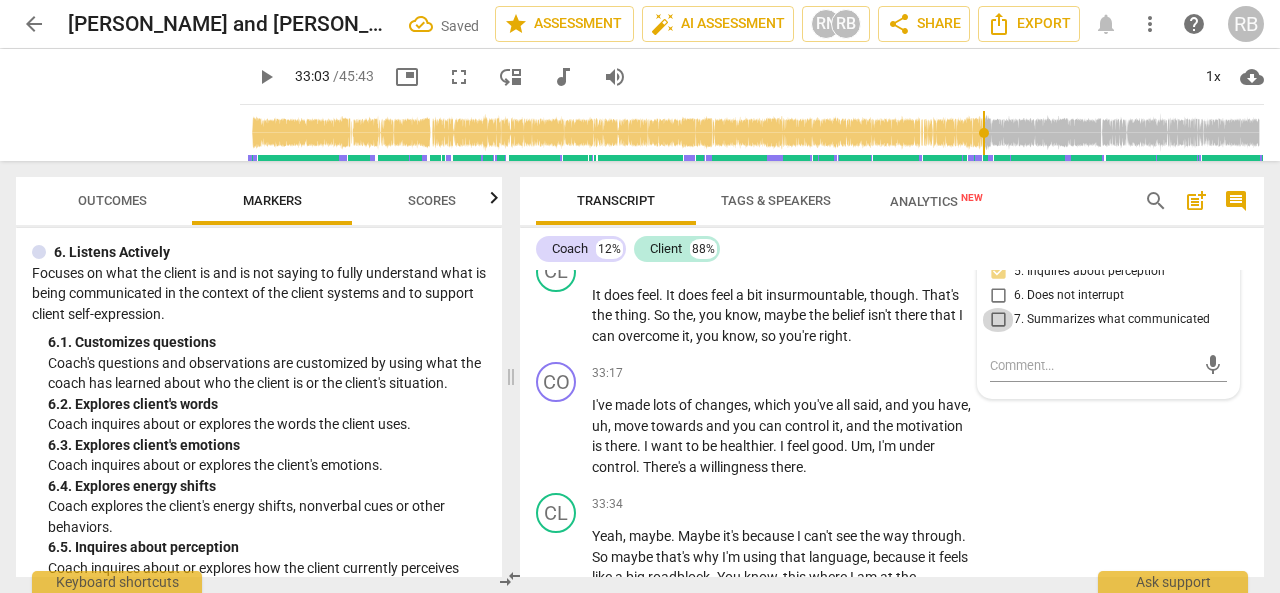 click on "7. Summarizes what communicated" at bounding box center [998, 320] 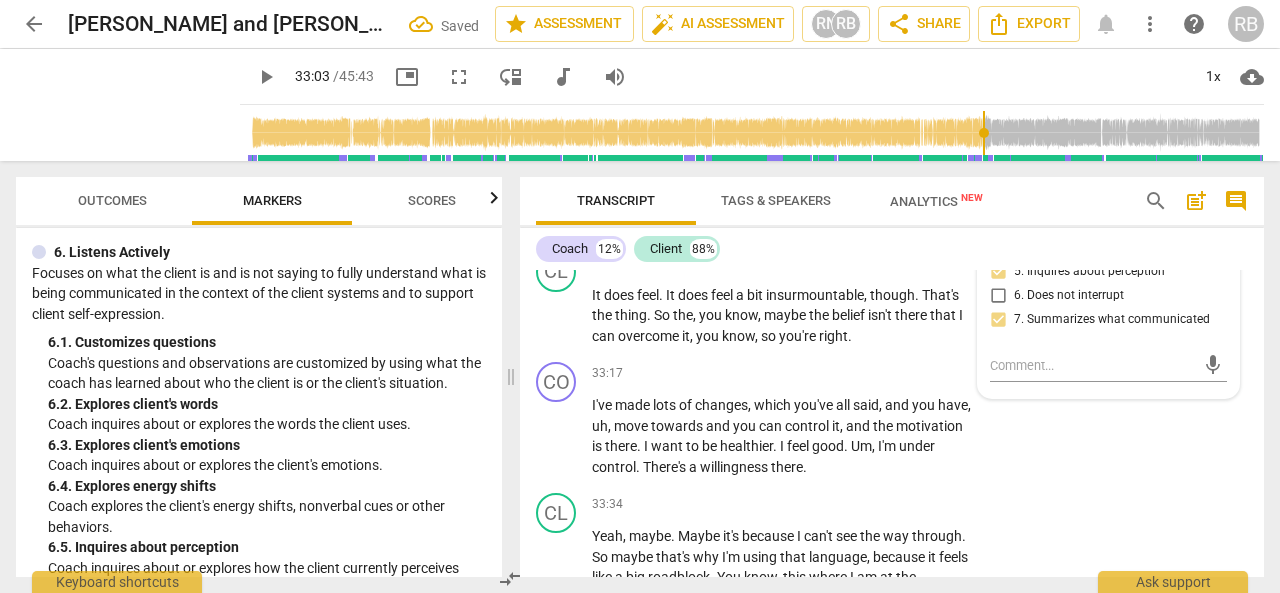 click on "5. Inquires about perception" at bounding box center (998, 272) 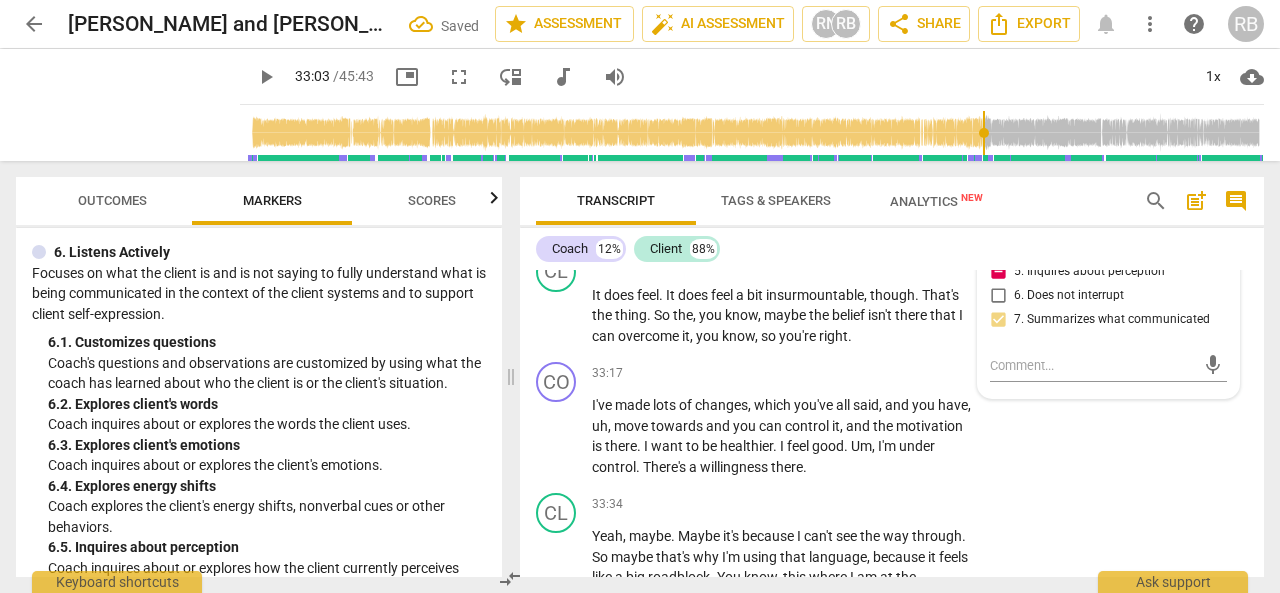 click on "5. Inquires about perception" at bounding box center (998, 272) 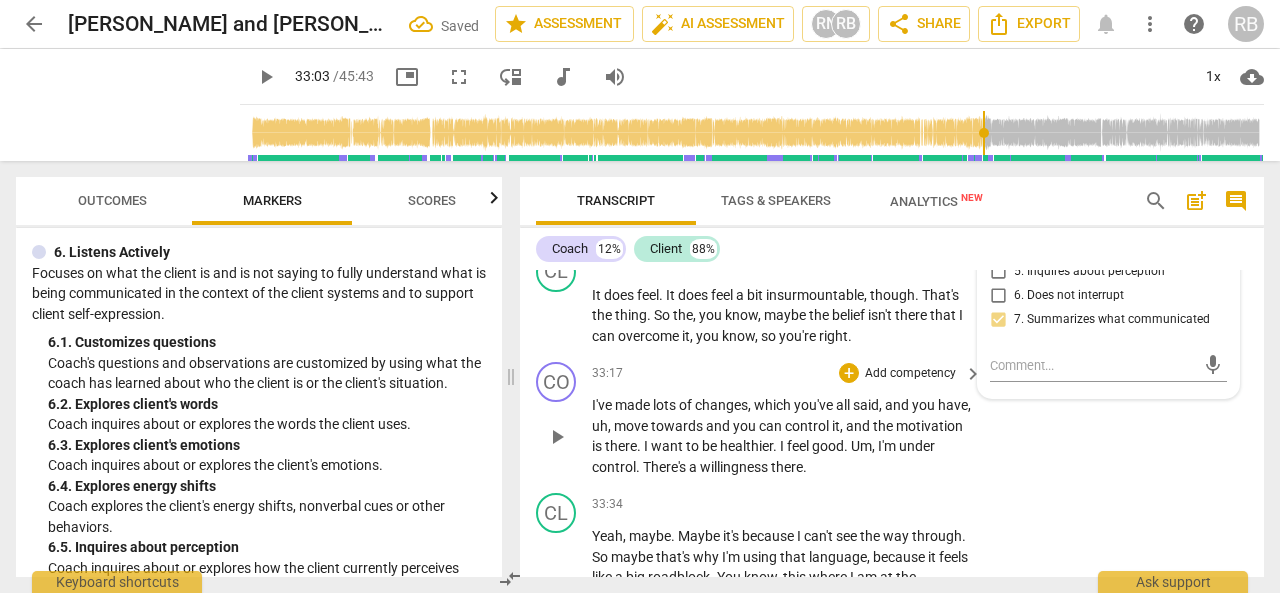 click on "33:17 + Add competency keyboard_arrow_right" at bounding box center [788, 373] 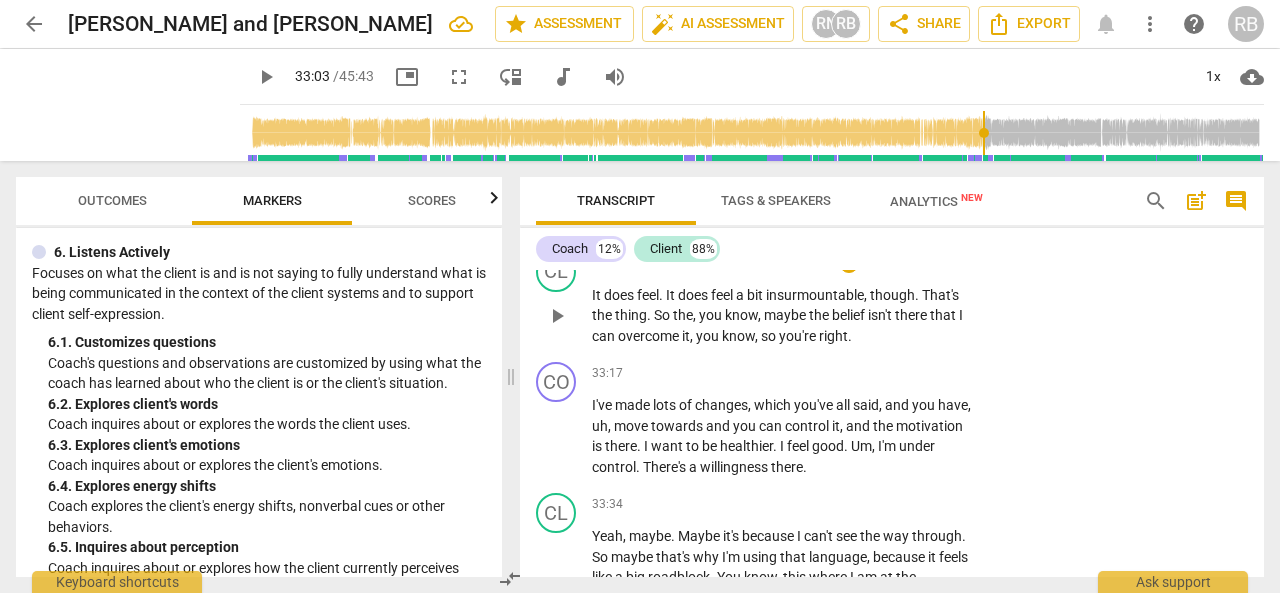 click on "play_arrow" at bounding box center (557, 316) 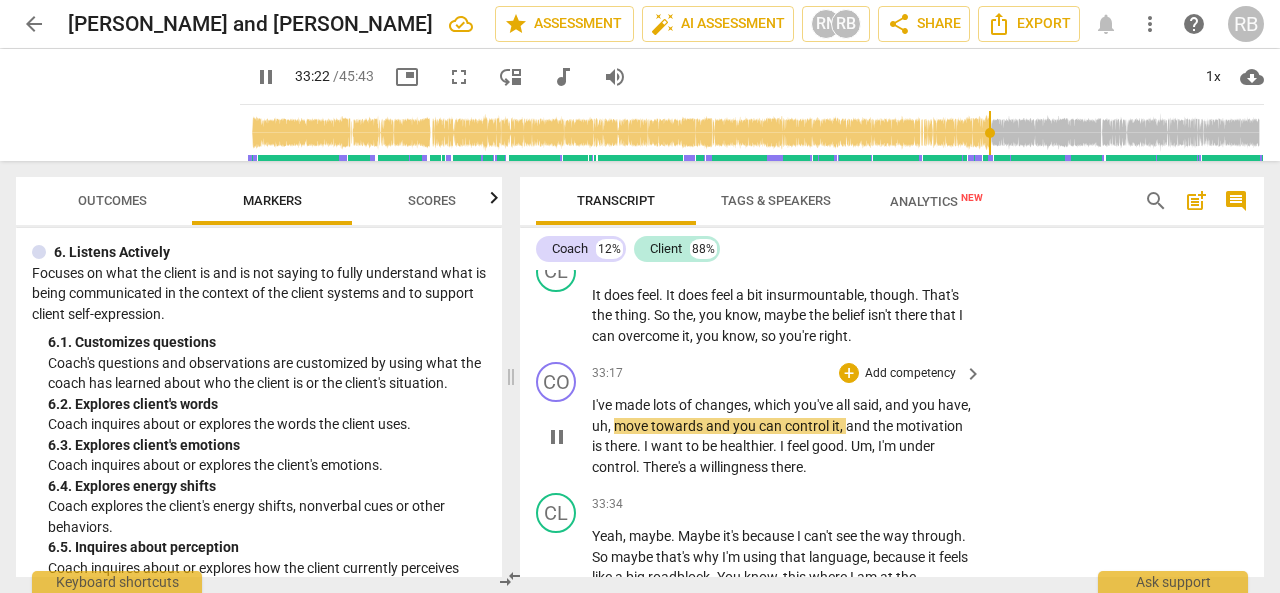 click on "I've" at bounding box center (603, 405) 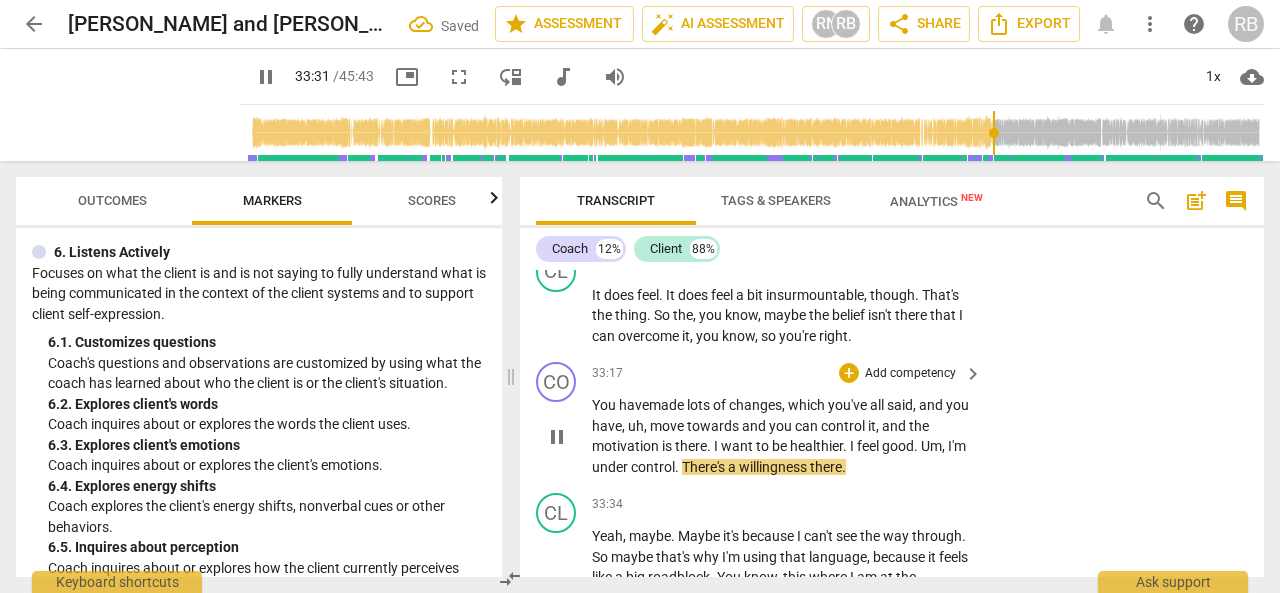 scroll, scrollTop: 13149, scrollLeft: 0, axis: vertical 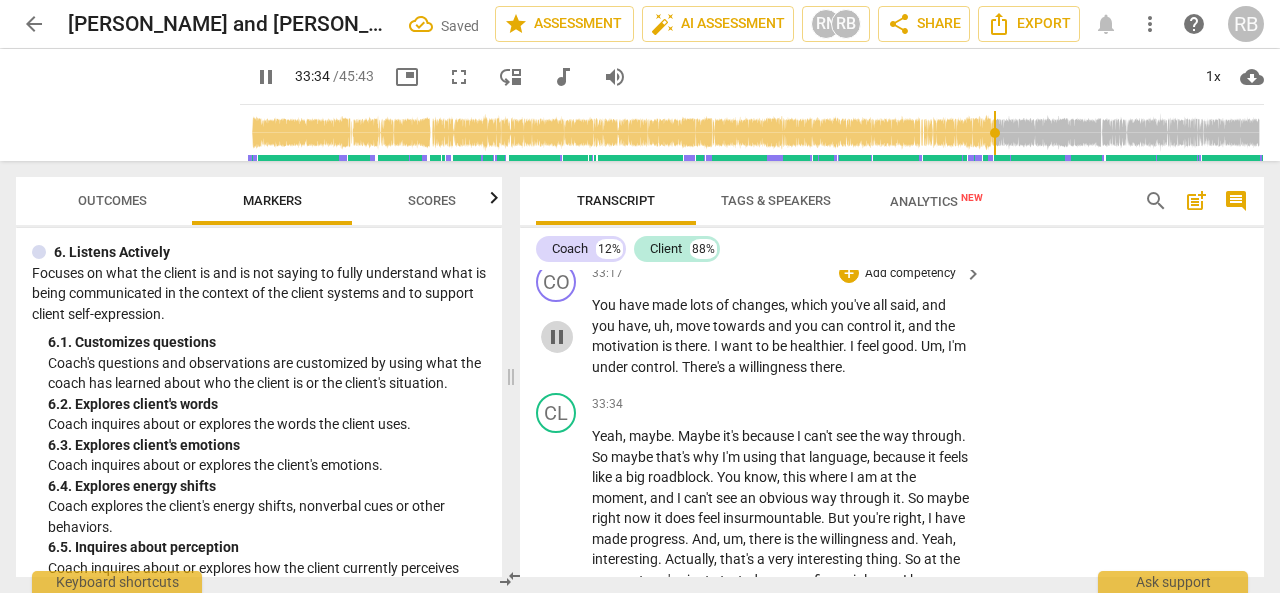 click on "pause" at bounding box center (557, 337) 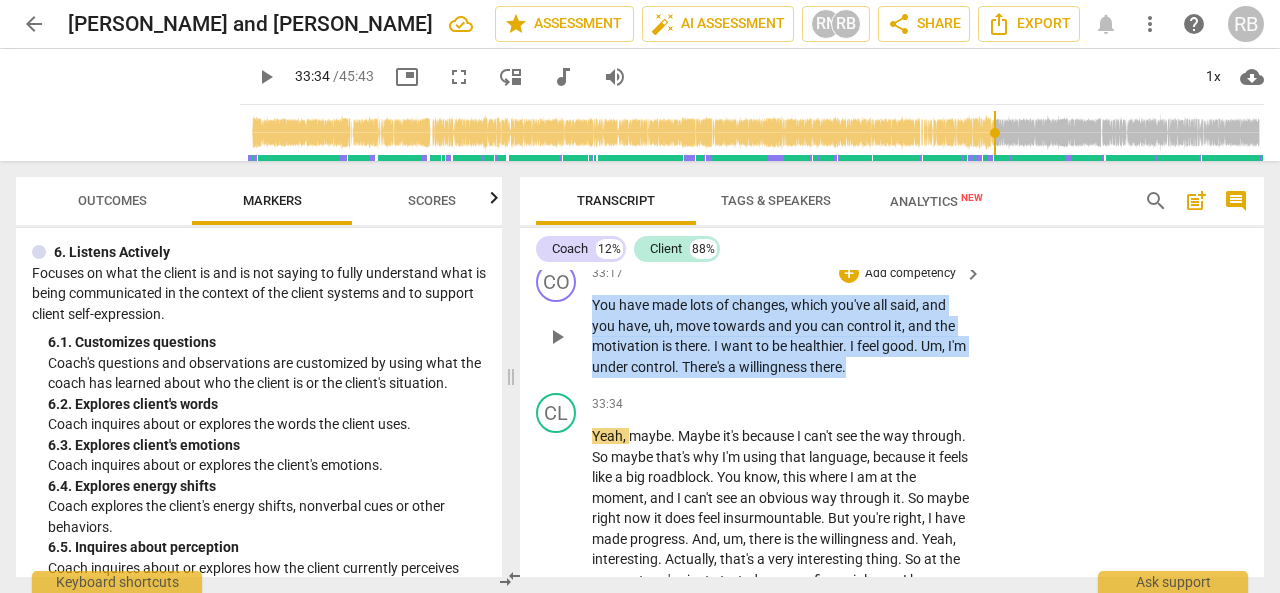 drag, startPoint x: 595, startPoint y: 360, endPoint x: 877, endPoint y: 429, distance: 290.3188 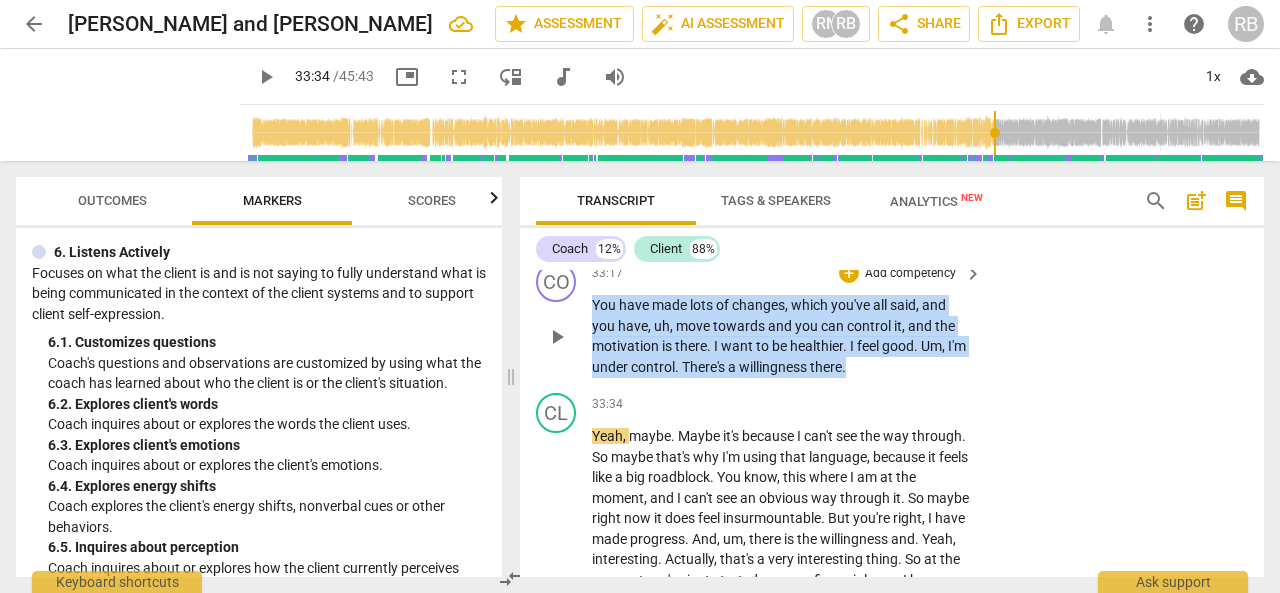 click on "You   have   made   lots   of   changes ,   which   you've   all   said ,   and   you   have ,   uh ,   move   towards   and   you   can   control   it ,   and   the   motivation   is   there .   I   want   to   be   healthier .   I   feel   good .   Um ,   I'm   under   control .   There's   a   willingness   there ." at bounding box center (782, 336) 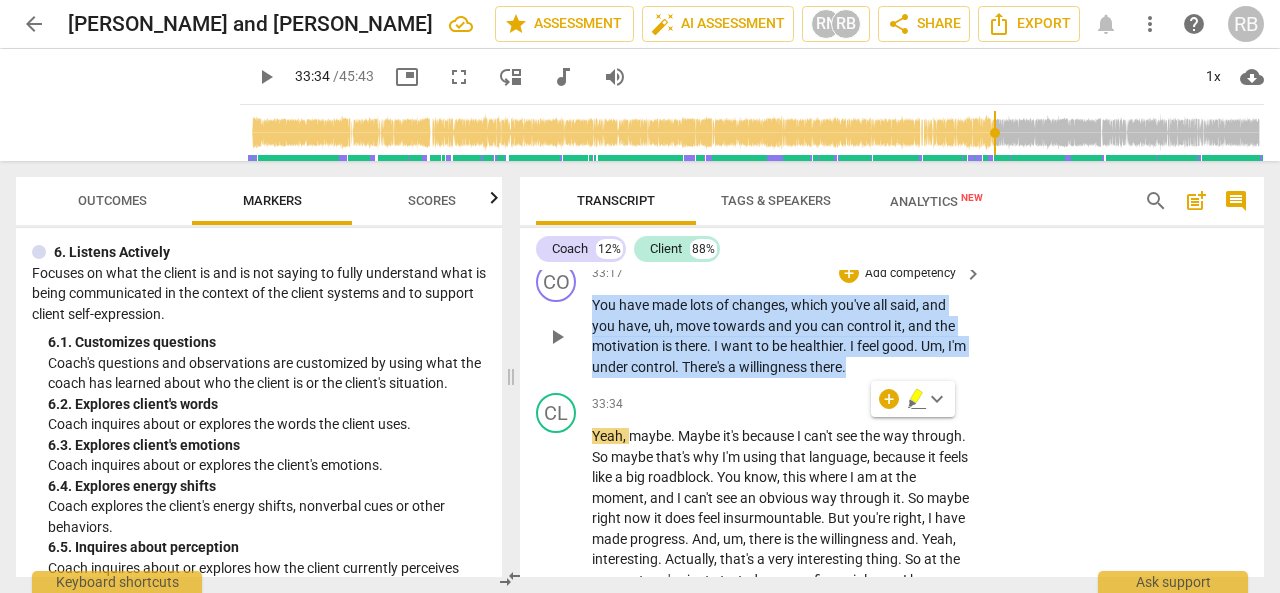 click on "+ Add competency" at bounding box center [898, 273] 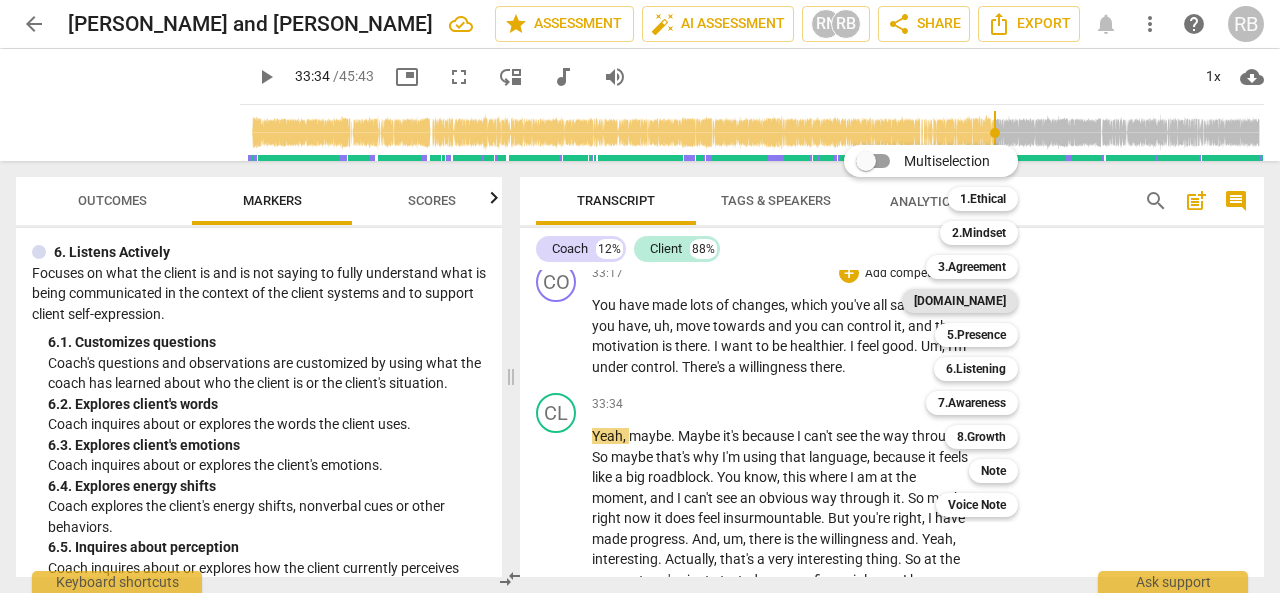 click on "[DOMAIN_NAME]" at bounding box center (960, 301) 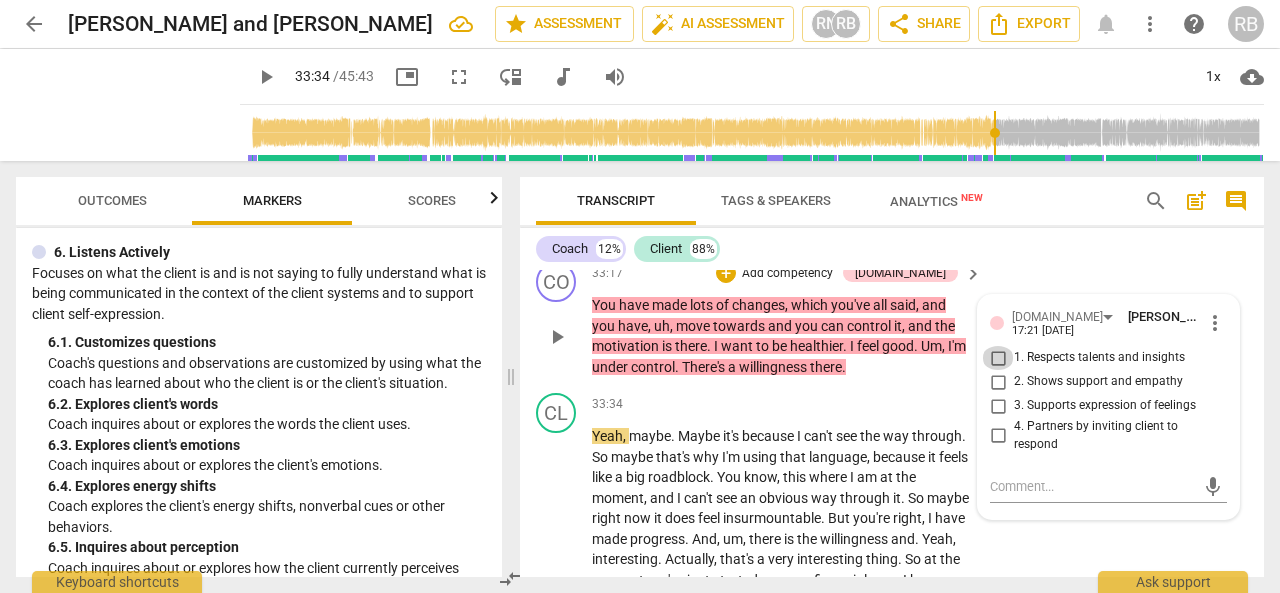 click on "1. Respects talents and insights" at bounding box center (998, 358) 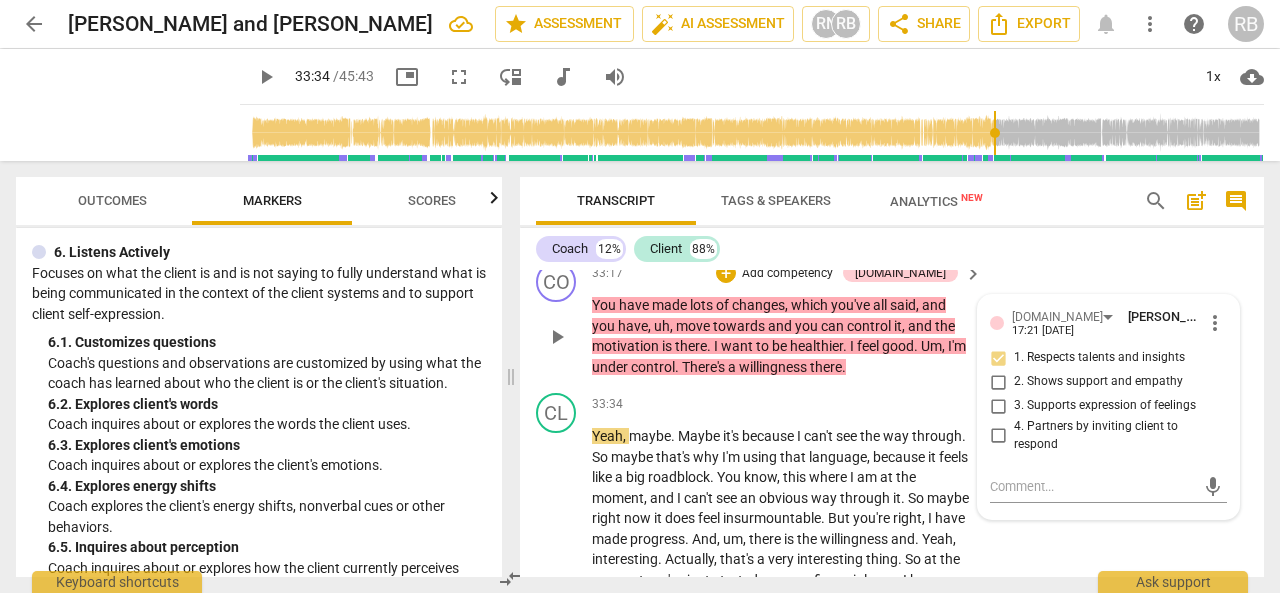click on "2. Shows support and empathy" at bounding box center (998, 382) 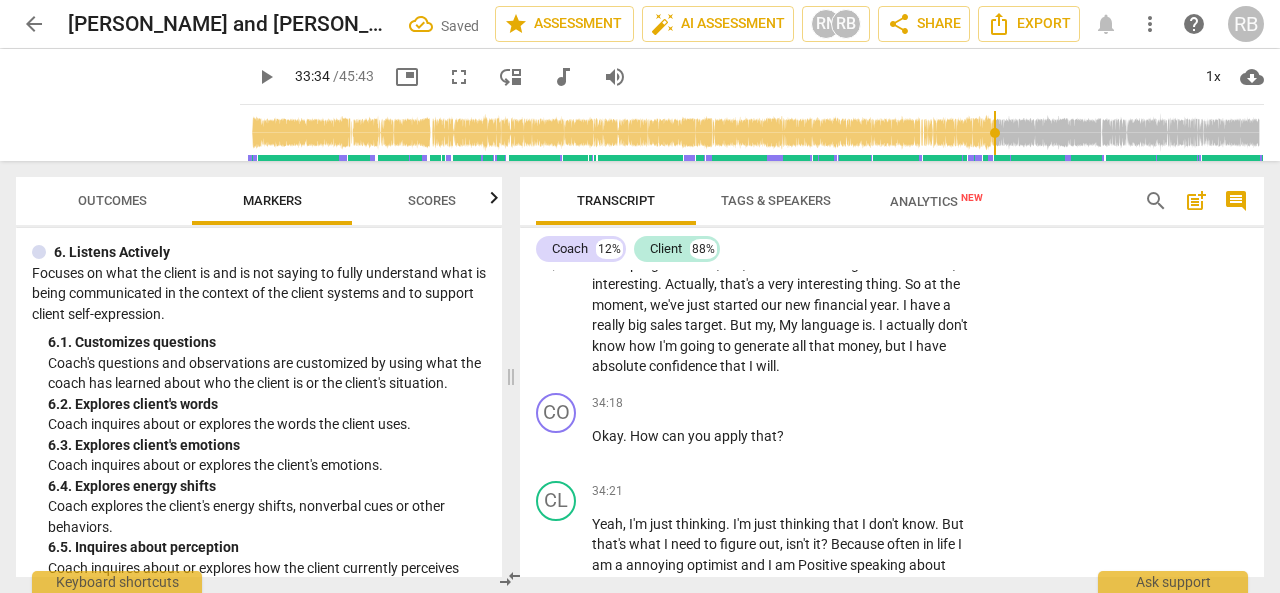 scroll, scrollTop: 13449, scrollLeft: 0, axis: vertical 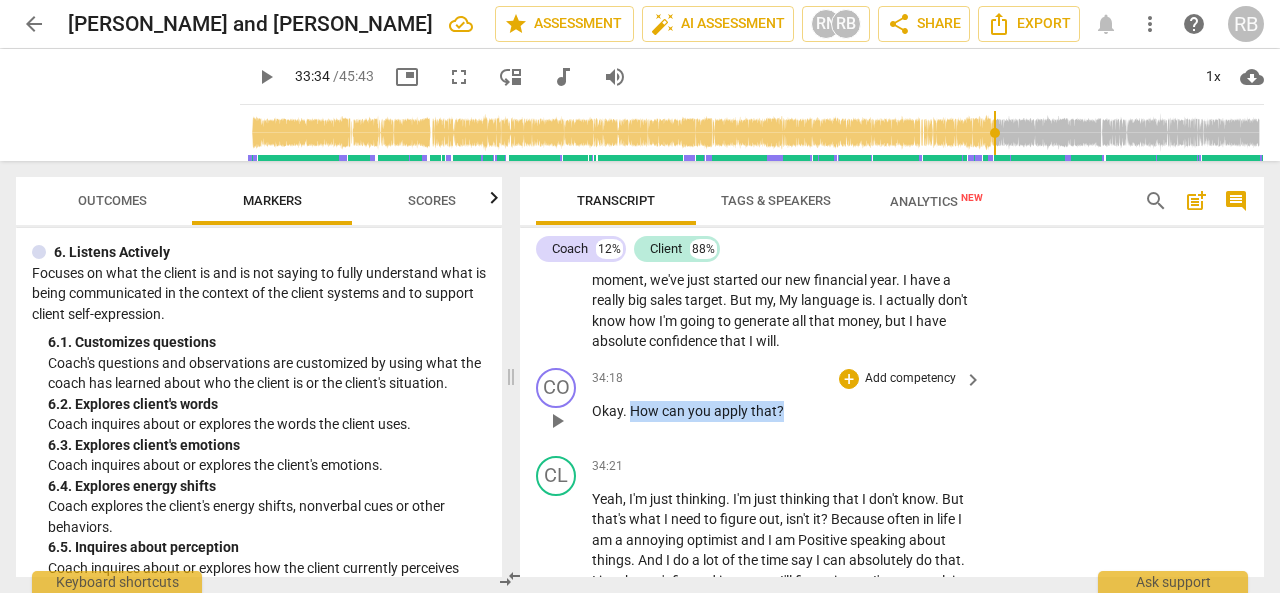 drag, startPoint x: 631, startPoint y: 469, endPoint x: 795, endPoint y: 463, distance: 164.10973 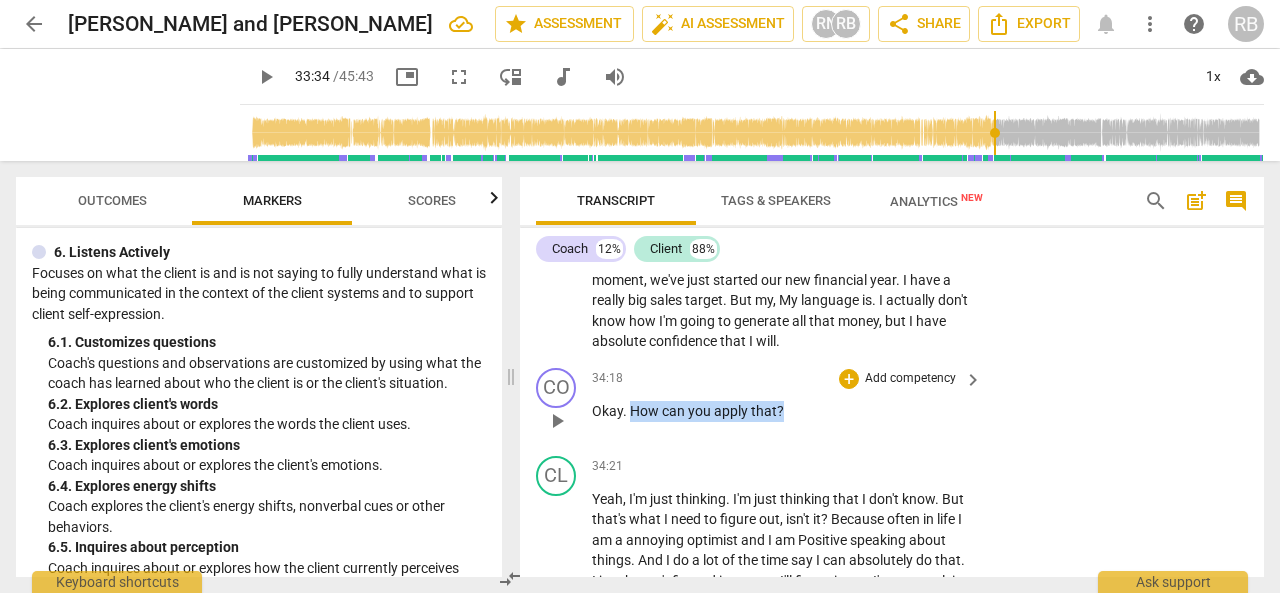 click on "Okay .   How   can   you   apply   that ?" at bounding box center [782, 411] 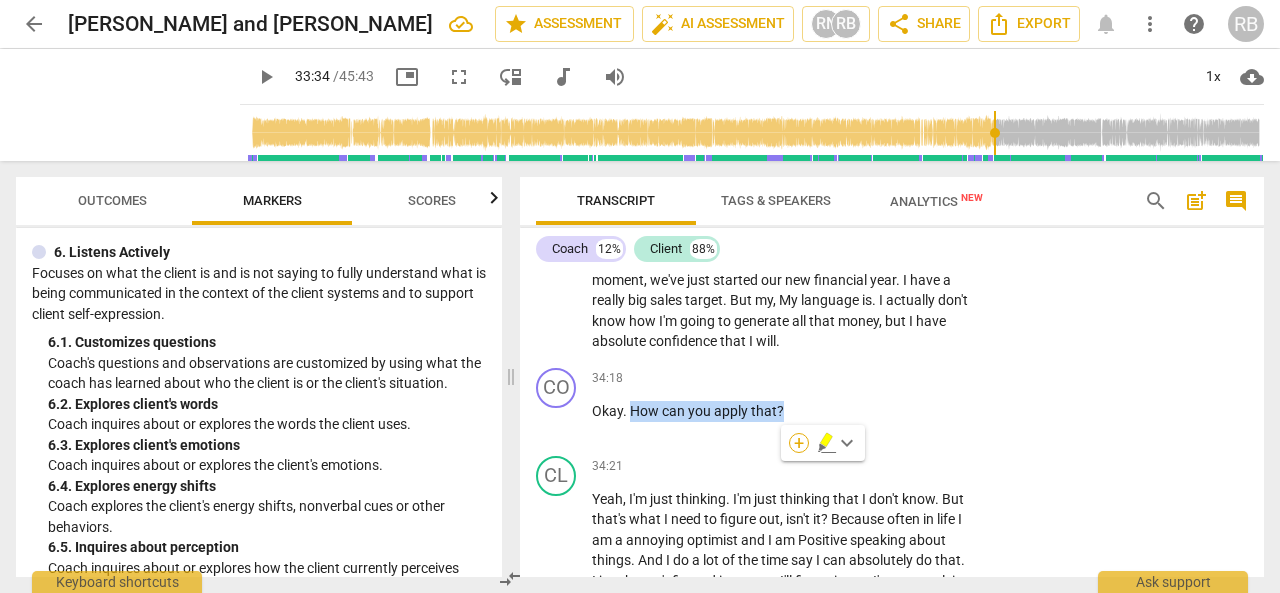 click on "+" at bounding box center (799, 443) 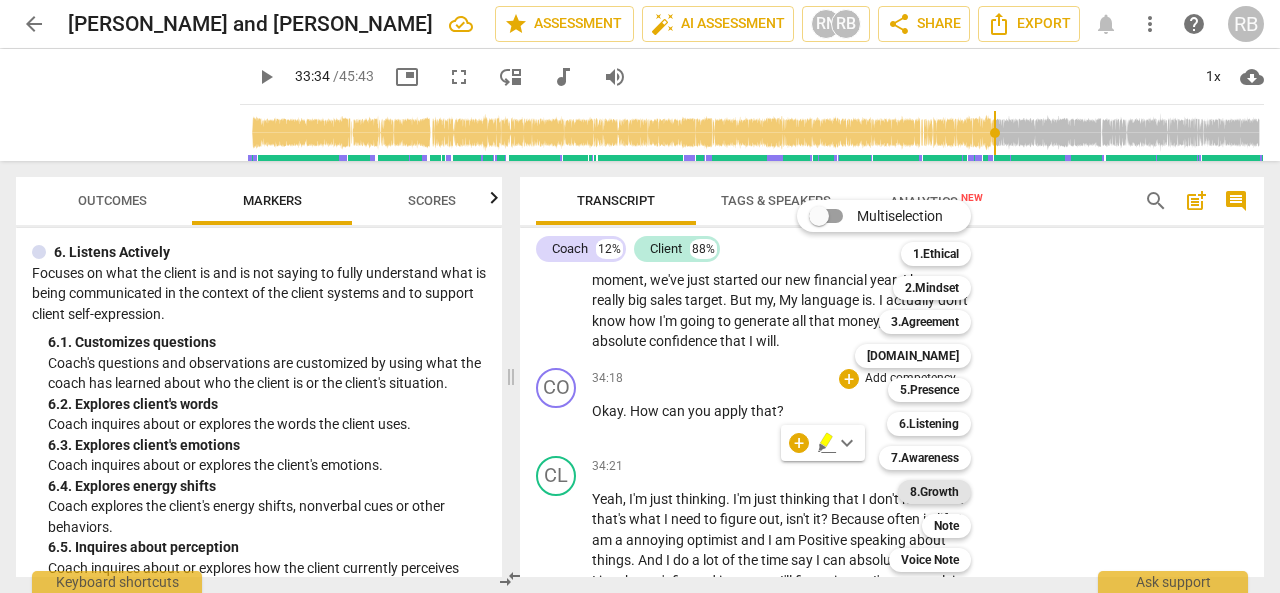 click on "8.Growth" at bounding box center (934, 492) 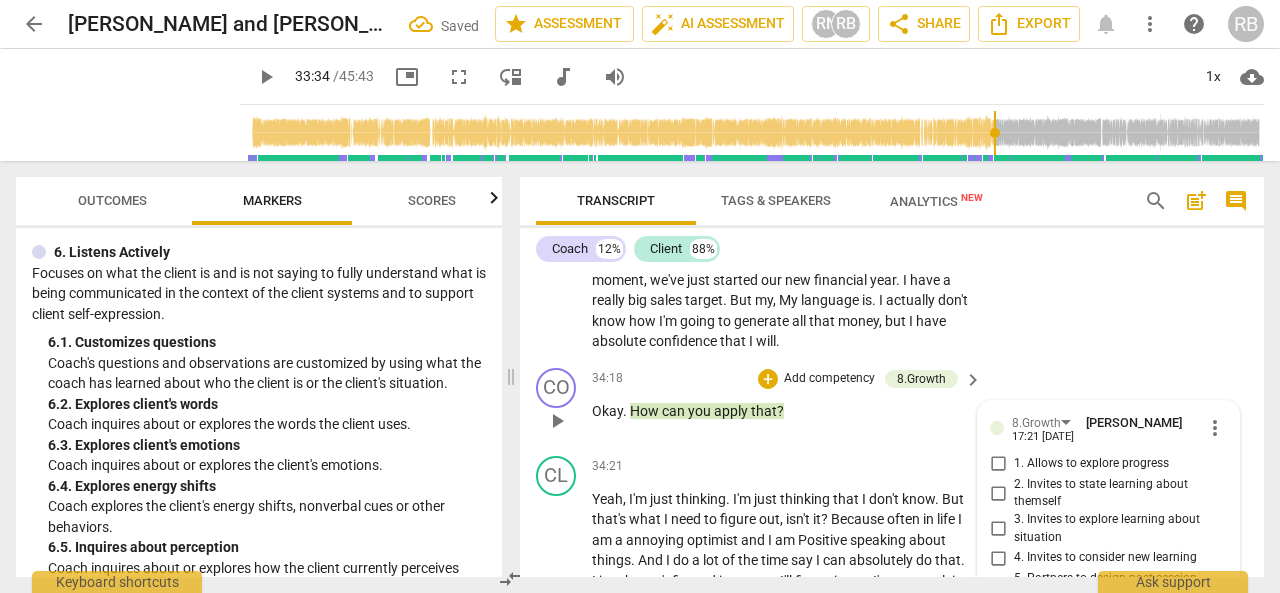 scroll, scrollTop: 13818, scrollLeft: 0, axis: vertical 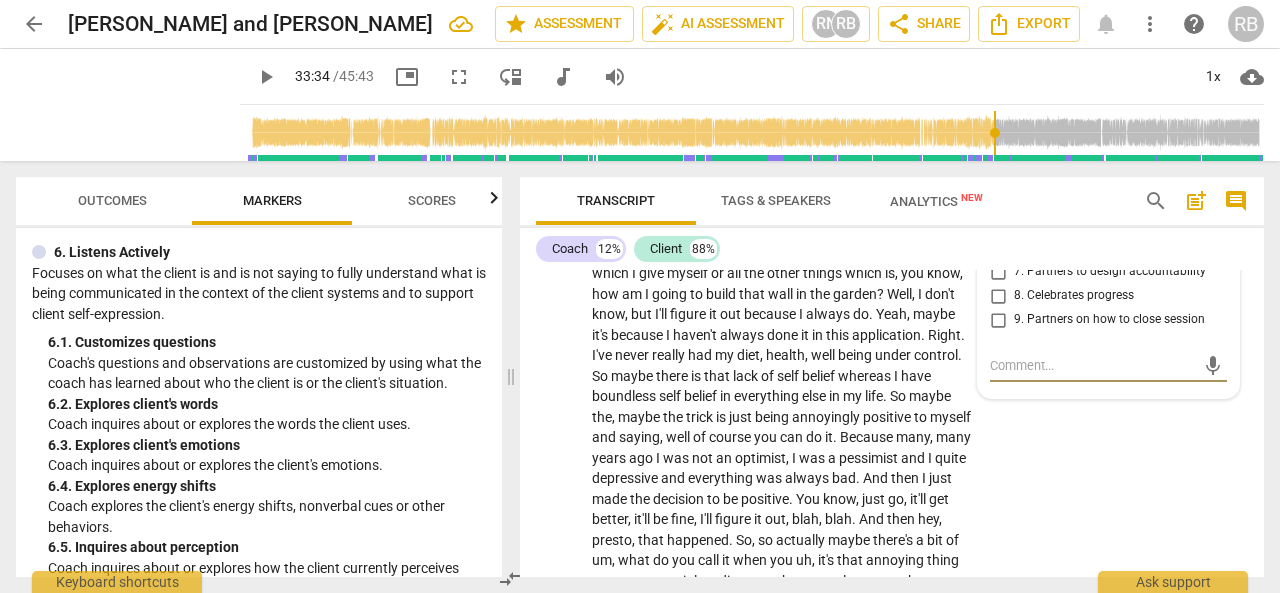 click on "6. Partners to move forward" at bounding box center [998, 248] 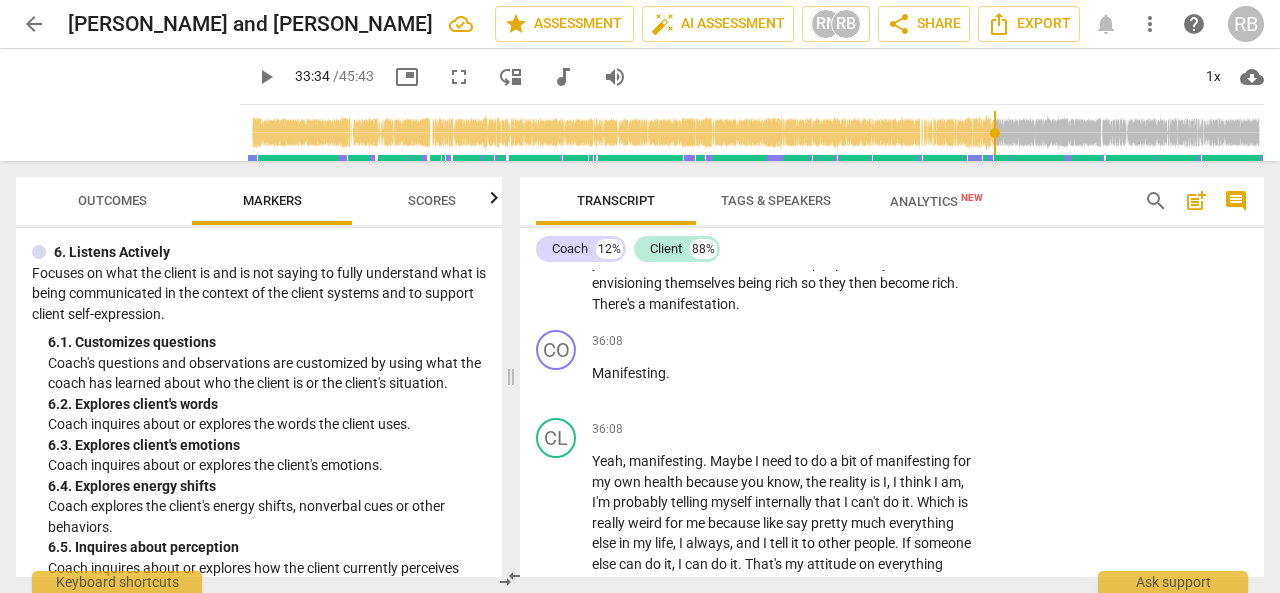scroll, scrollTop: 14218, scrollLeft: 0, axis: vertical 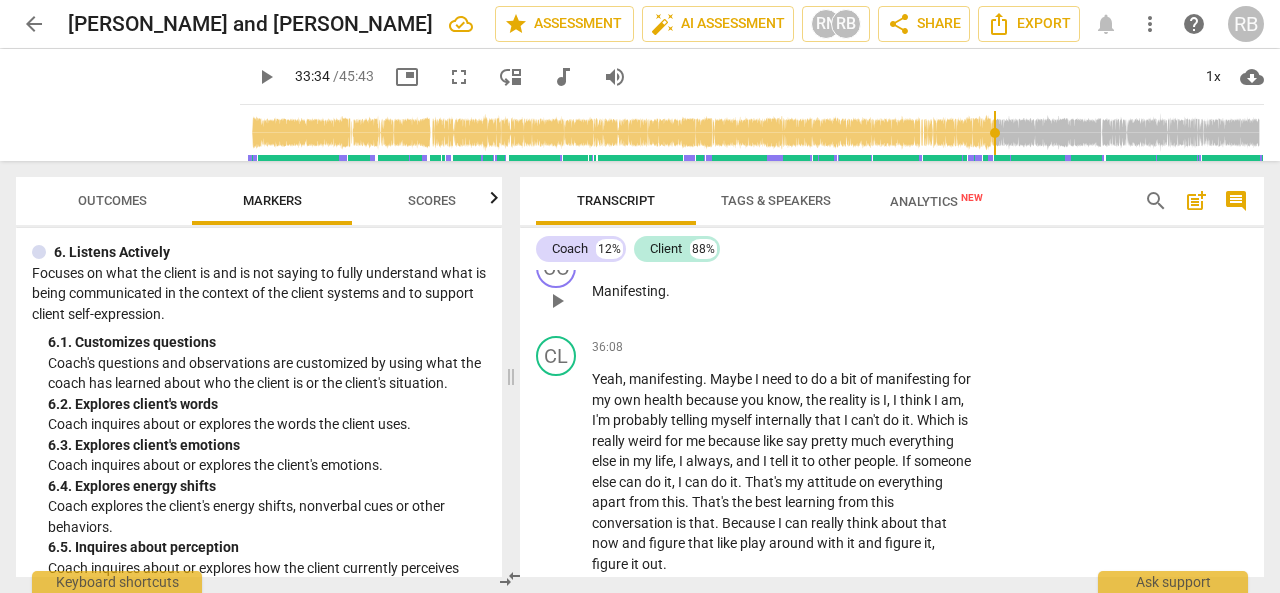 click on "play_arrow" at bounding box center [557, 301] 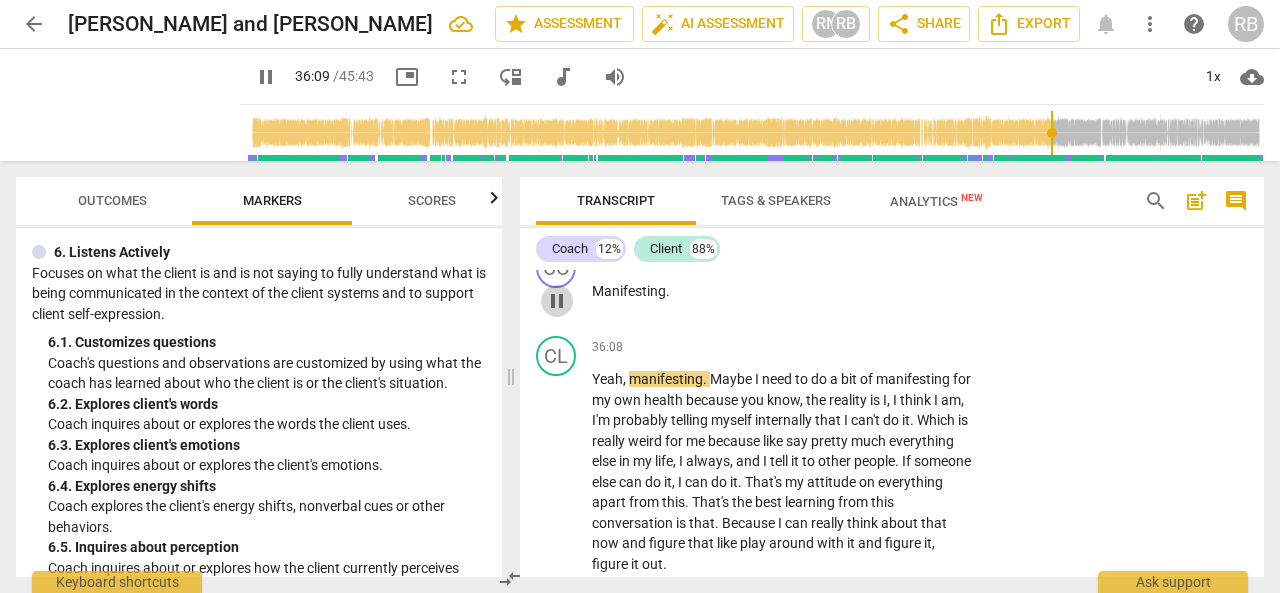 click on "pause" at bounding box center [557, 301] 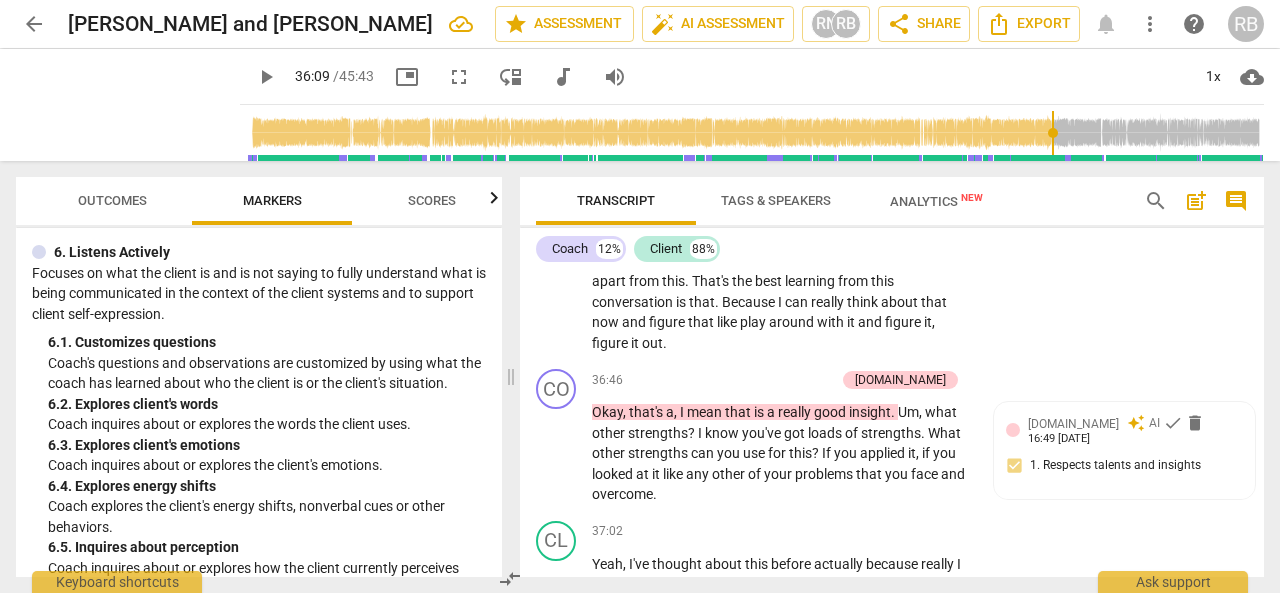scroll, scrollTop: 14518, scrollLeft: 0, axis: vertical 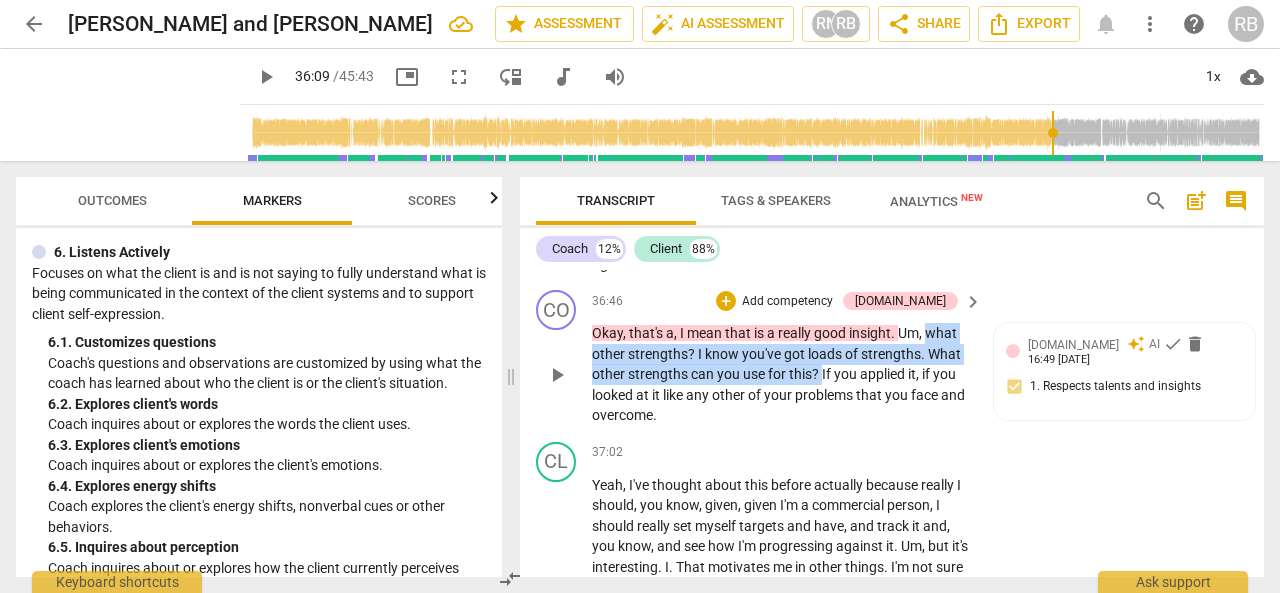 drag, startPoint x: 926, startPoint y: 391, endPoint x: 821, endPoint y: 427, distance: 111 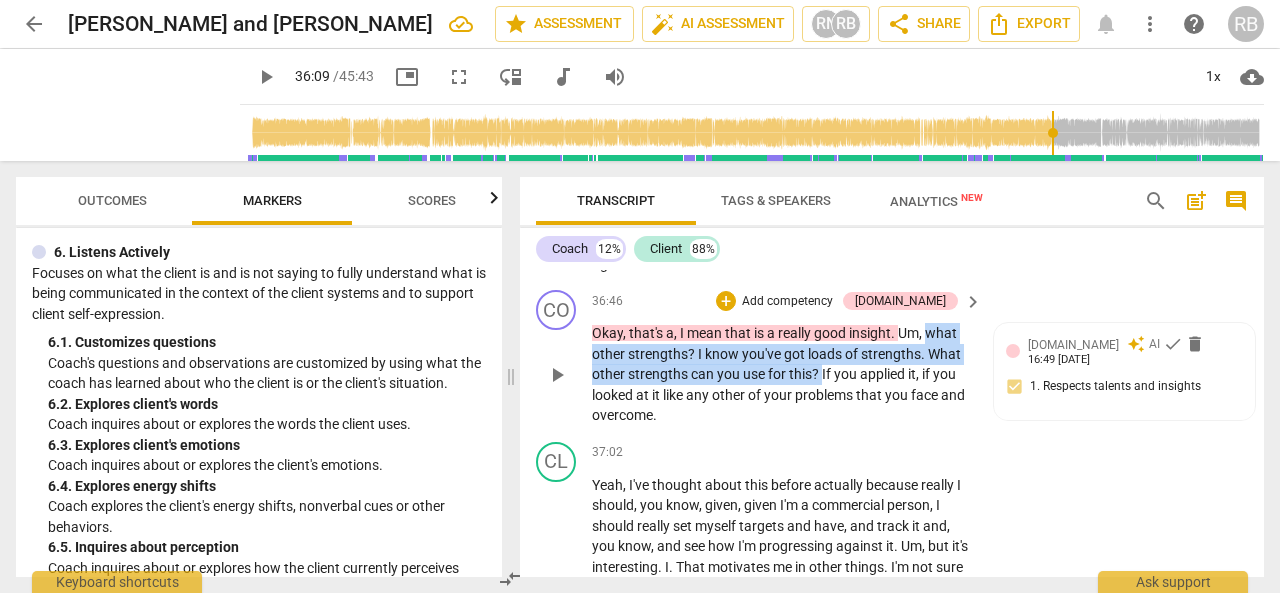 click on "Okay ,   that's   a ,   I   mean   that   is   a   really   good   insight .   Um ,   what   other   strengths ?   I   know   you've   got   loads   of   strengths .   What   other   strengths   can   you   use   for   this ?   If   you   applied   it ,   if   you   looked   at   it   like   any   other   of   your   problems   that   you   face   and   overcome ." at bounding box center [782, 374] 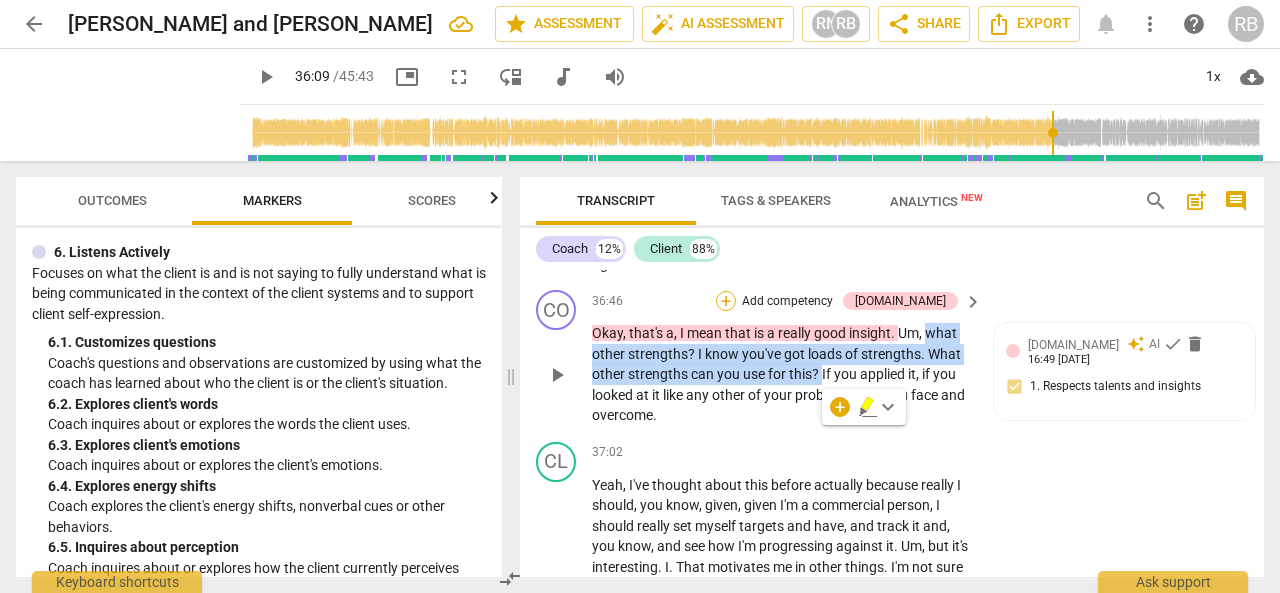 click on "+" at bounding box center (726, 301) 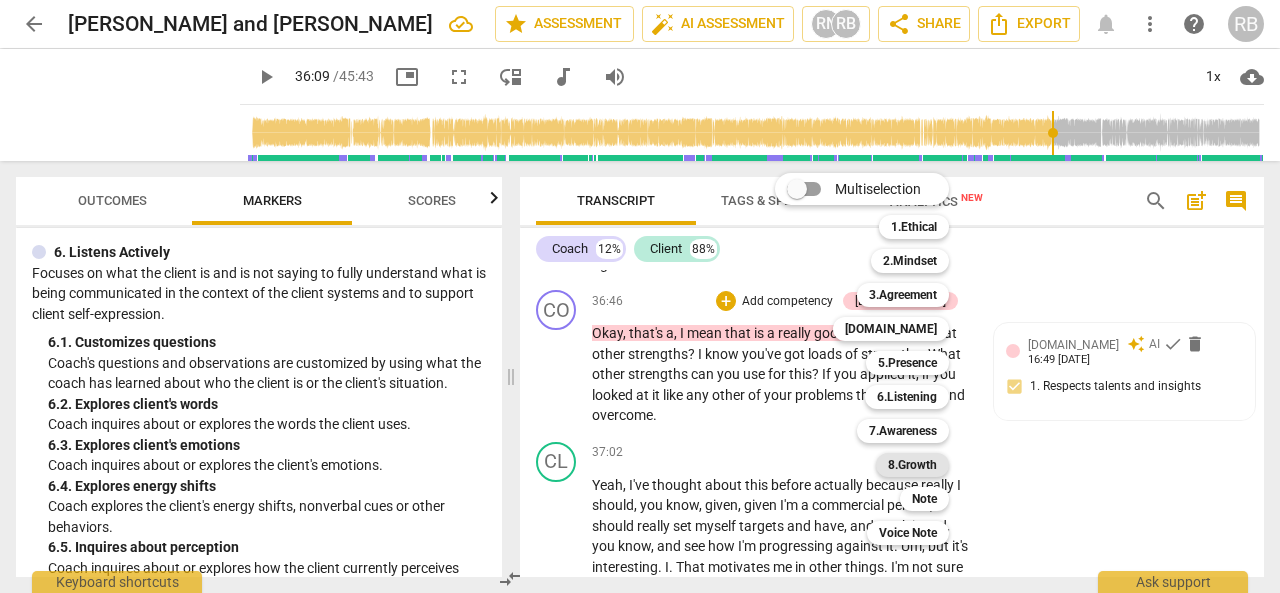 click on "8.Growth" at bounding box center (912, 465) 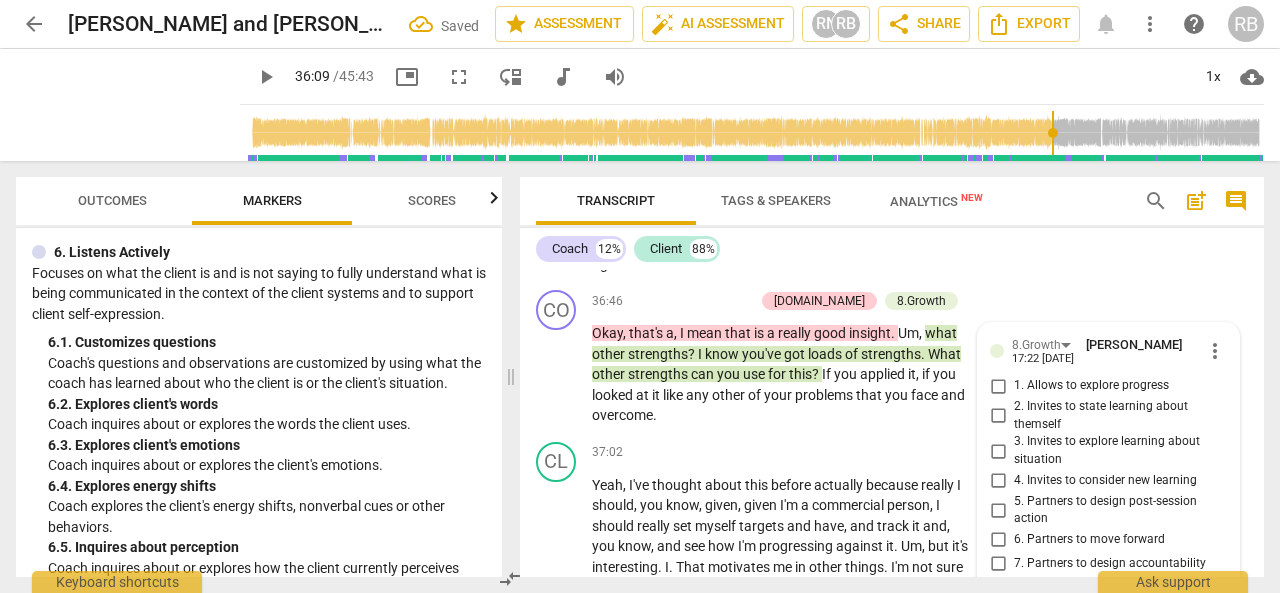 scroll, scrollTop: 14810, scrollLeft: 0, axis: vertical 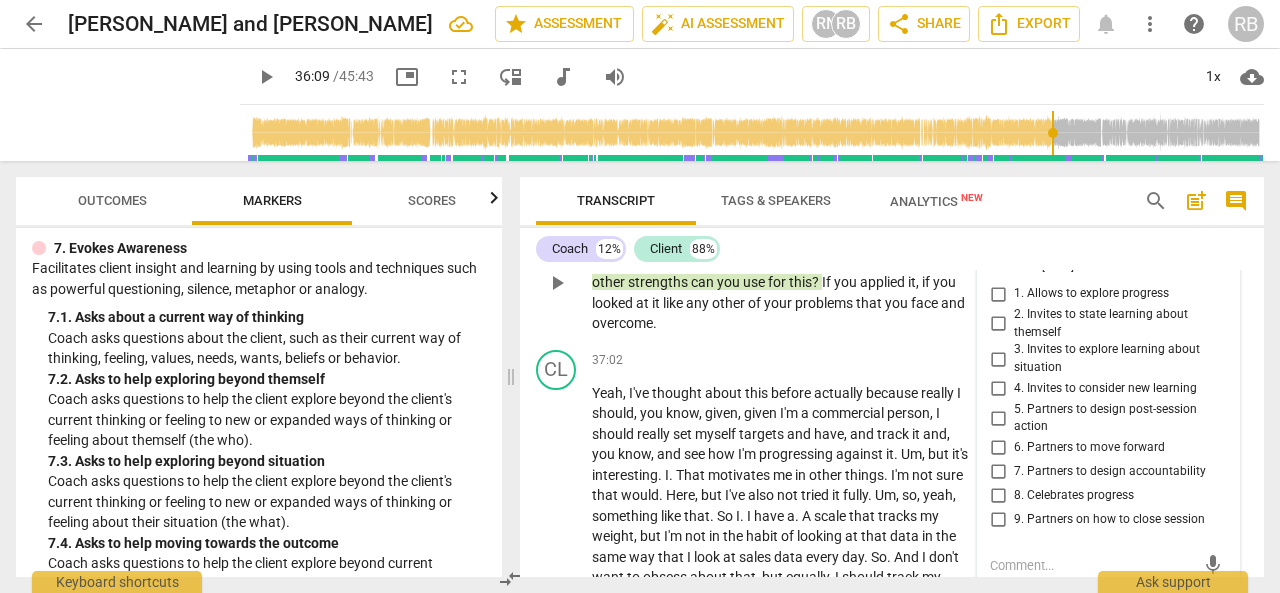 click on "more_vert" at bounding box center (1215, 259) 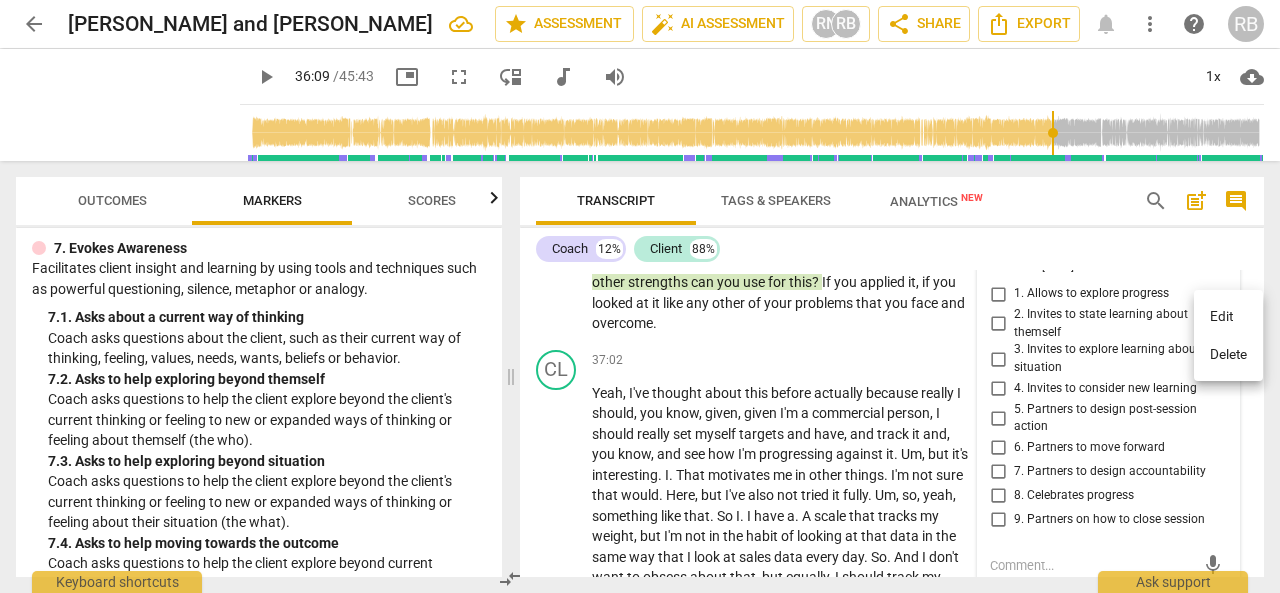 click on "Delete" at bounding box center (1228, 355) 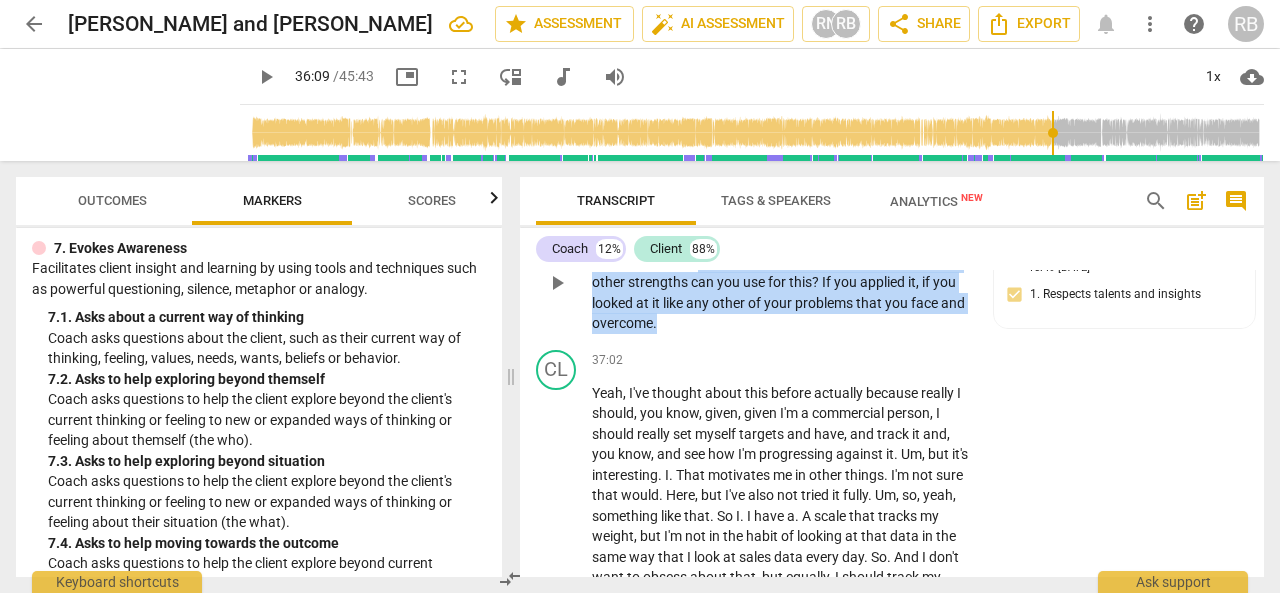 drag, startPoint x: 698, startPoint y: 321, endPoint x: 819, endPoint y: 382, distance: 135.50645 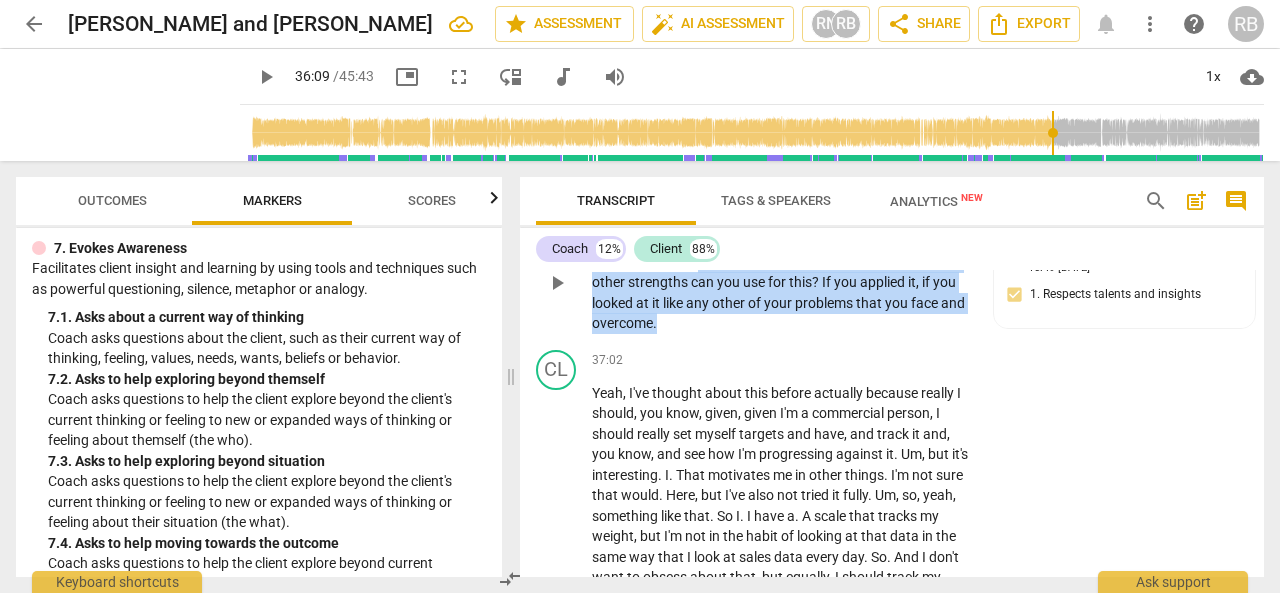 click on "Okay ,   that's   a ,   I   mean   that   is   a   really   good   insight .   Um ,   what   other   strengths ?   I   know   you've   got   loads   of   strengths .   What   other   strengths   can   you   use   for   this ?   If   you   applied   it ,   if   you   looked   at   it   like   any   other   of   your   problems   that   you   face   and   overcome ." at bounding box center [782, 282] 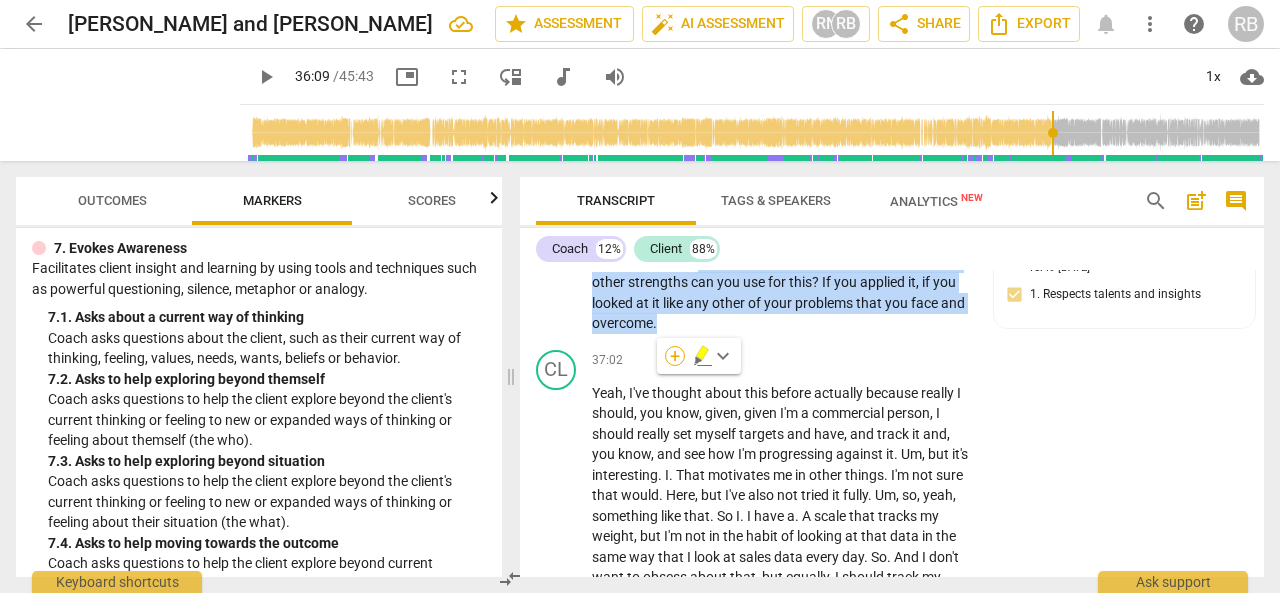 click on "+" at bounding box center (675, 356) 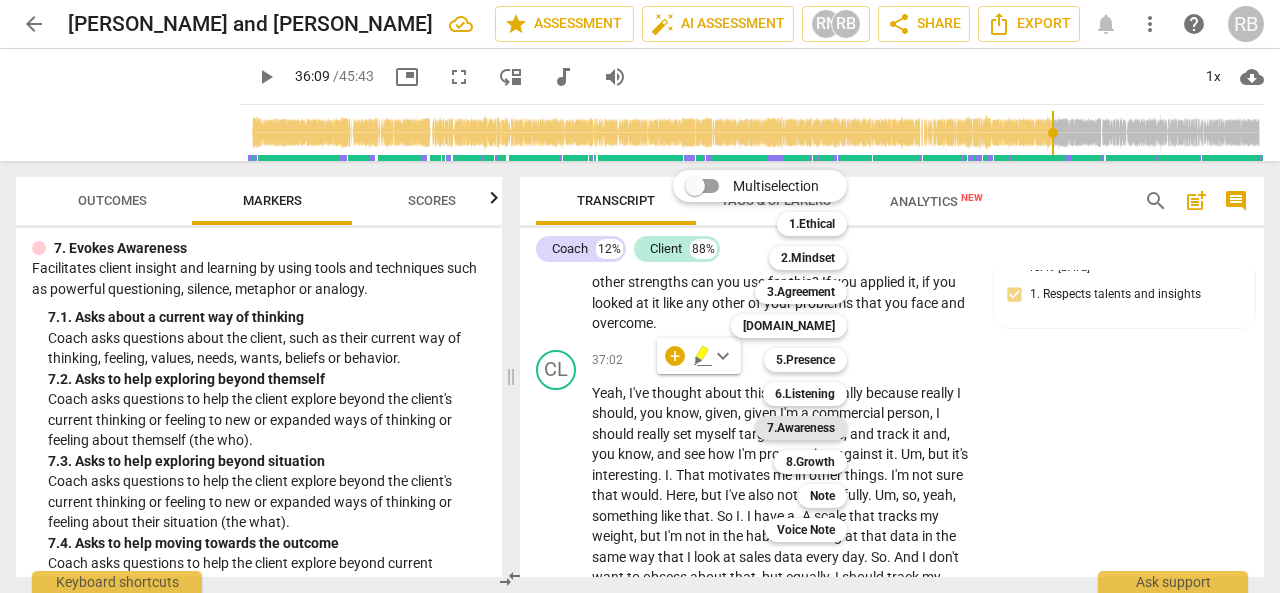 click on "7.Awareness" at bounding box center (801, 428) 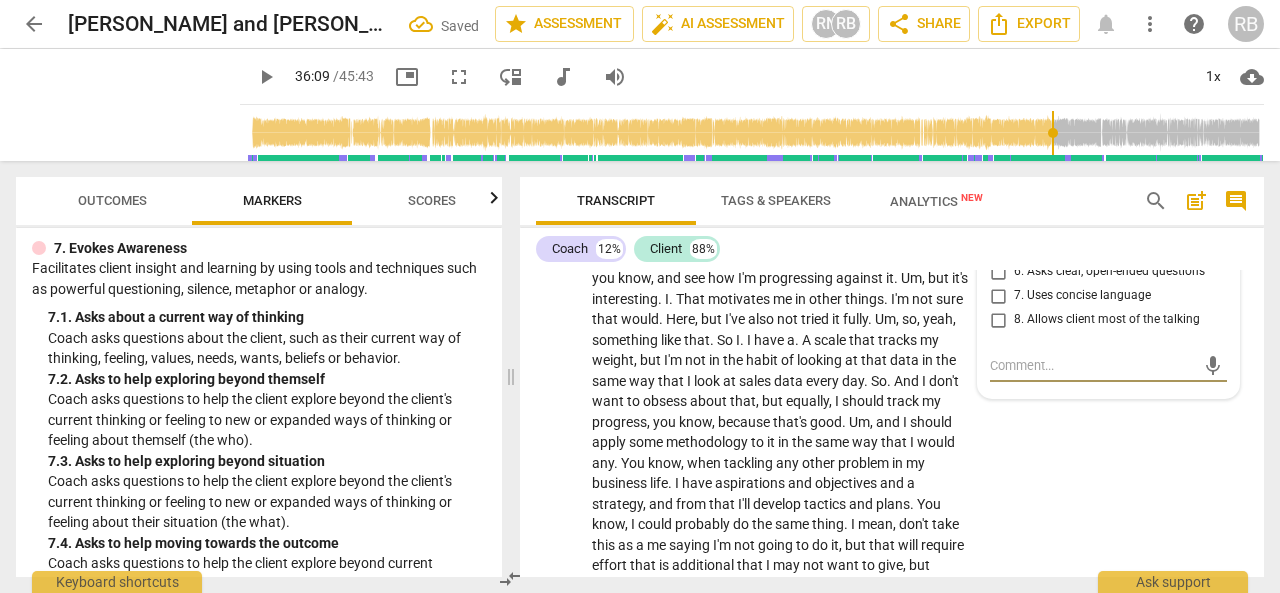 scroll, scrollTop: 14708, scrollLeft: 0, axis: vertical 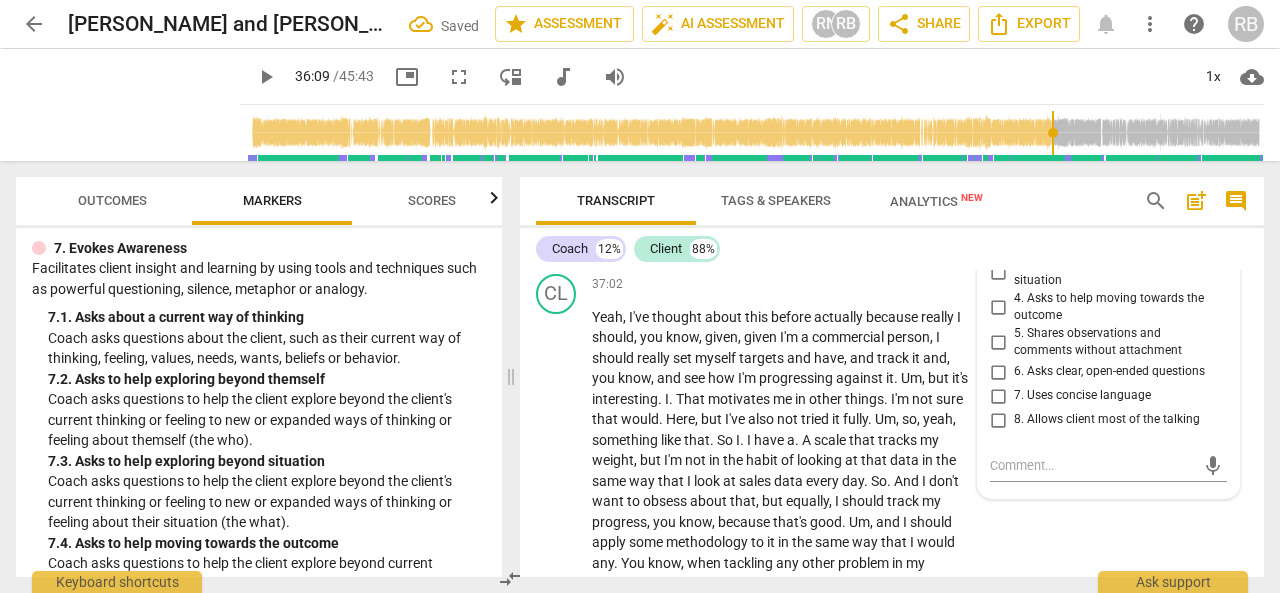 click on "2. Asks to help exploring beyond themself" at bounding box center [998, 237] 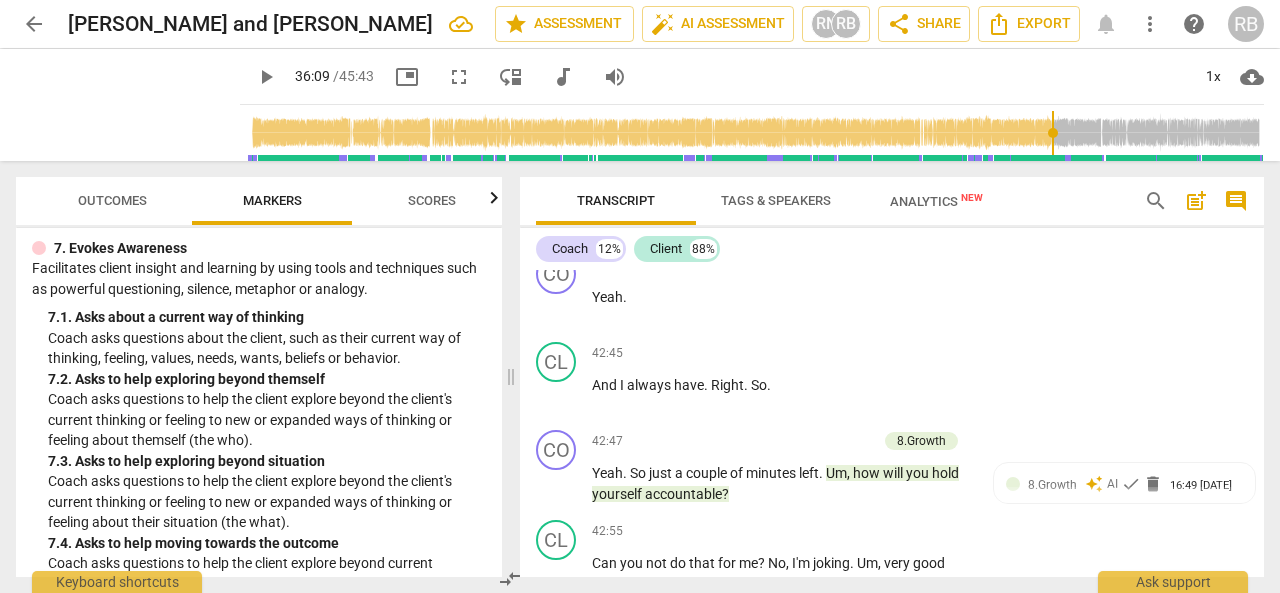 scroll, scrollTop: 16608, scrollLeft: 0, axis: vertical 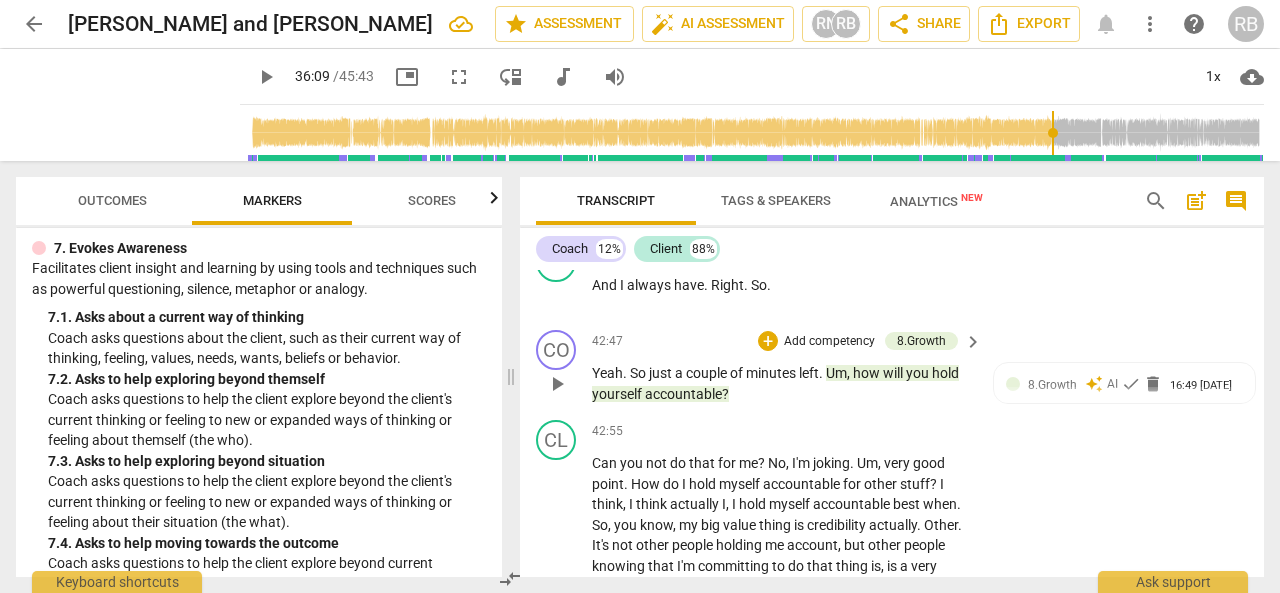 click on "left" at bounding box center [809, 373] 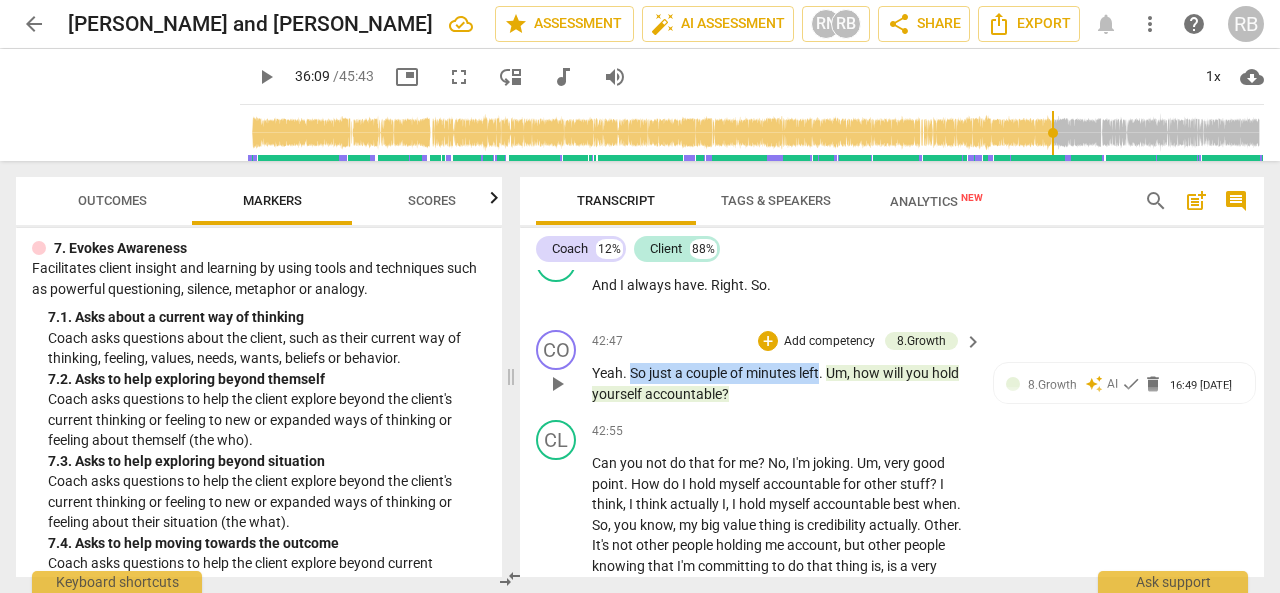 drag, startPoint x: 823, startPoint y: 406, endPoint x: 628, endPoint y: 418, distance: 195.36888 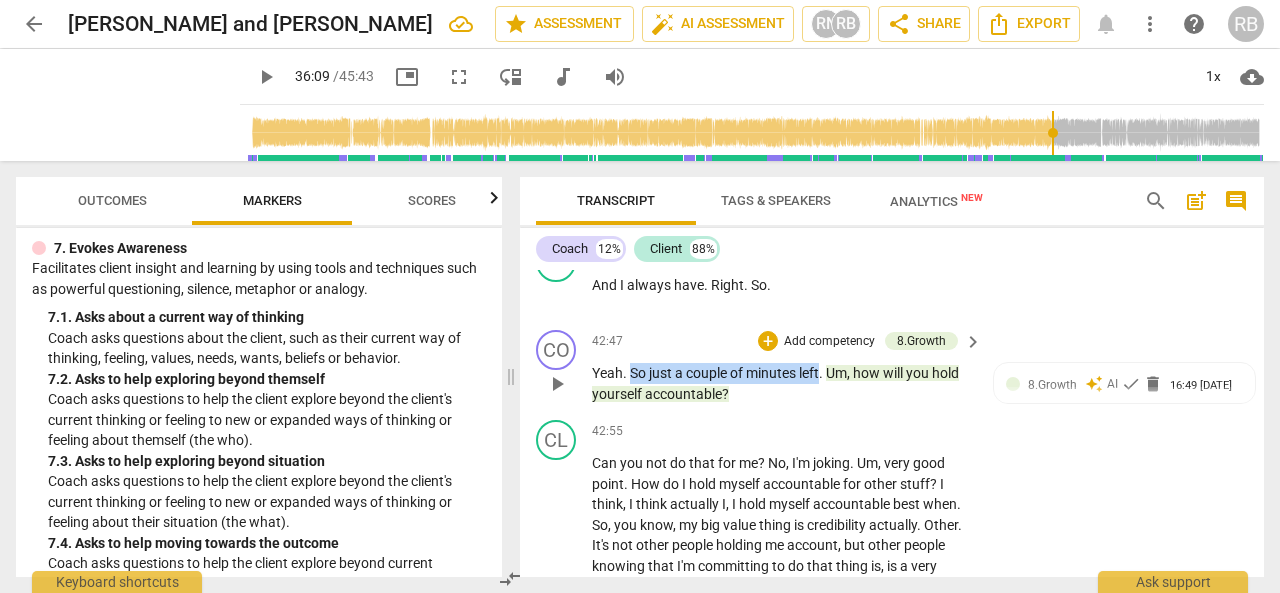 click on "Yeah .   So   just   a   couple   of   minutes   left .   Um ,   how   will   you   hold   yourself   accountable ?" at bounding box center [782, 383] 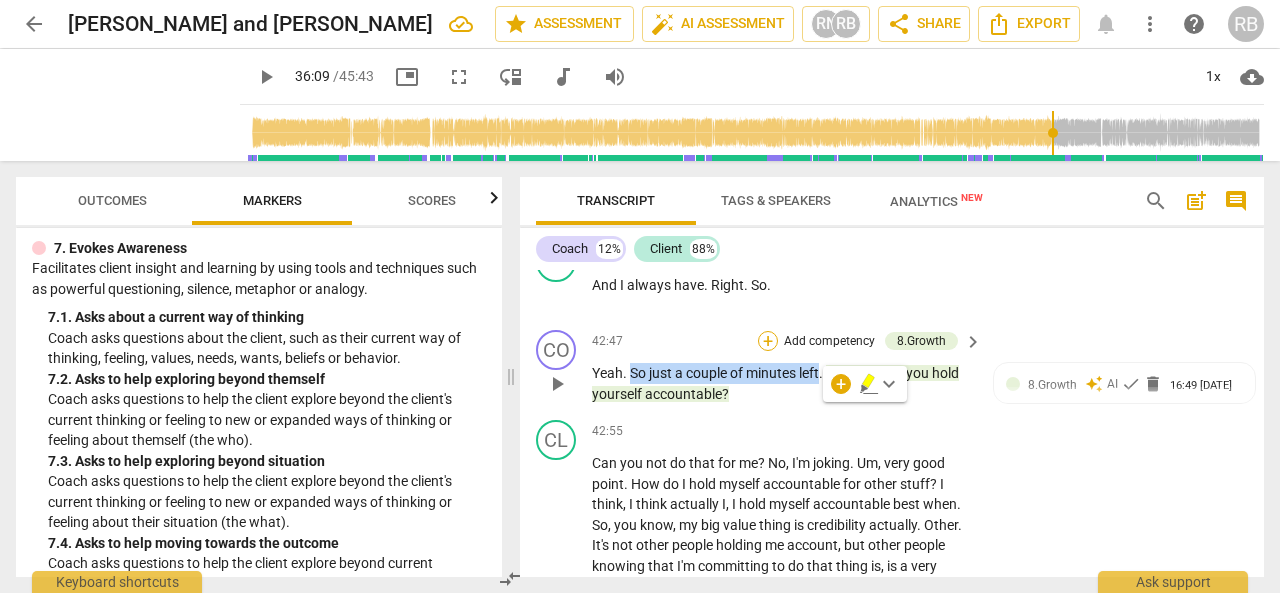 click on "+" at bounding box center [768, 341] 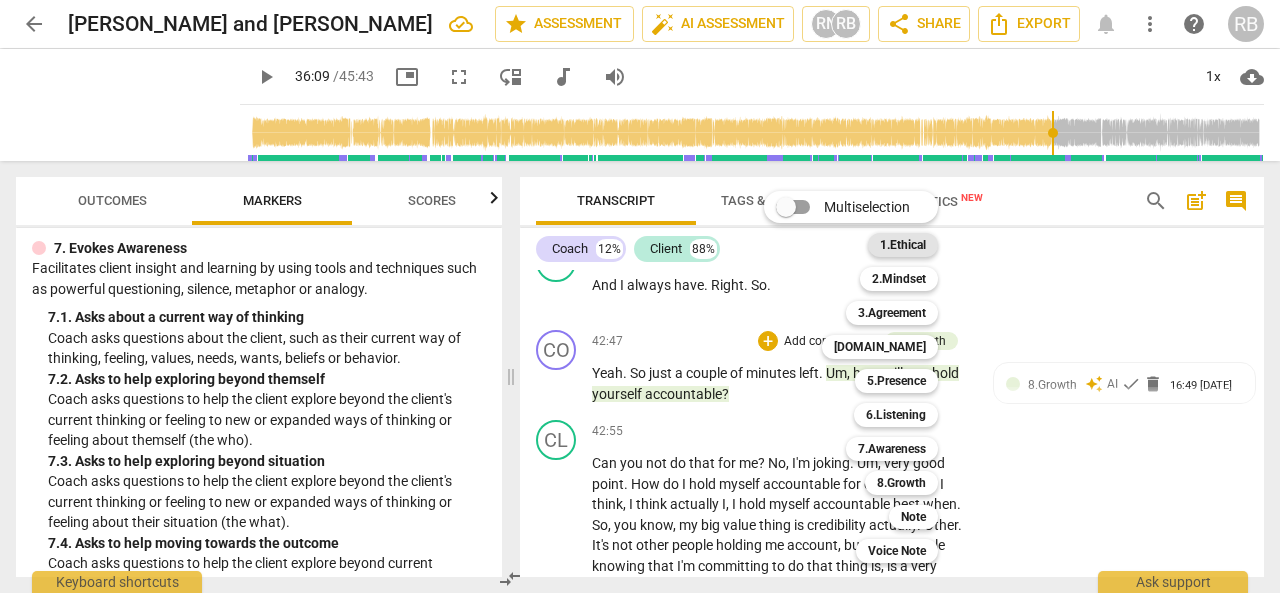 click on "1.Ethical" at bounding box center (903, 245) 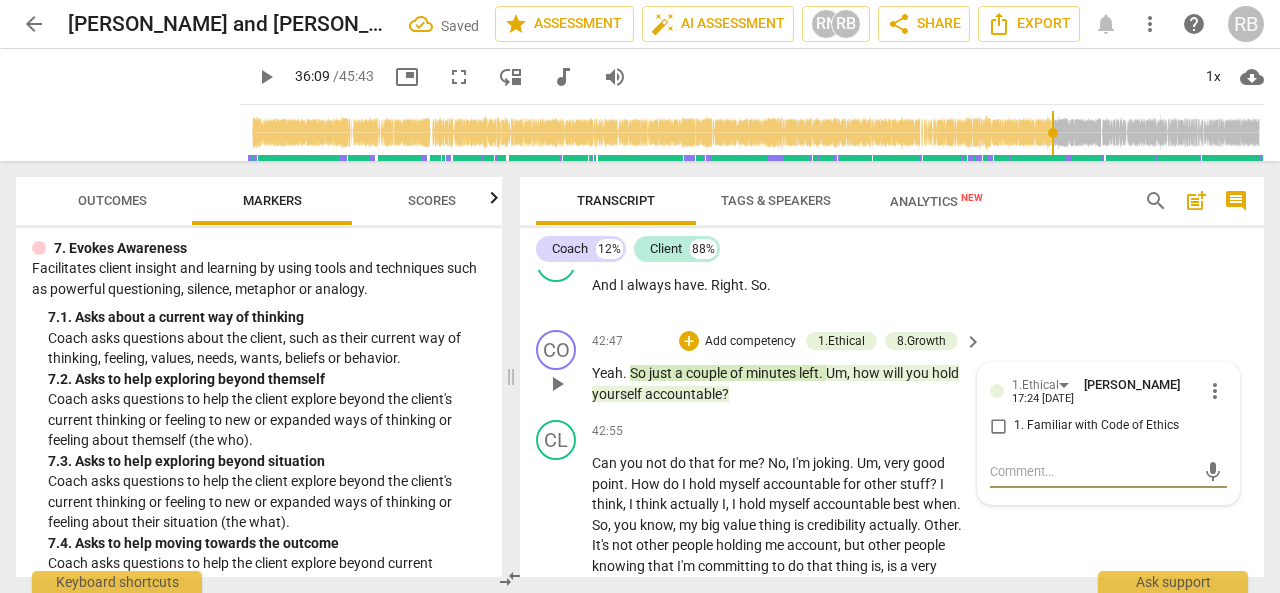 click on "more_vert" at bounding box center (1215, 391) 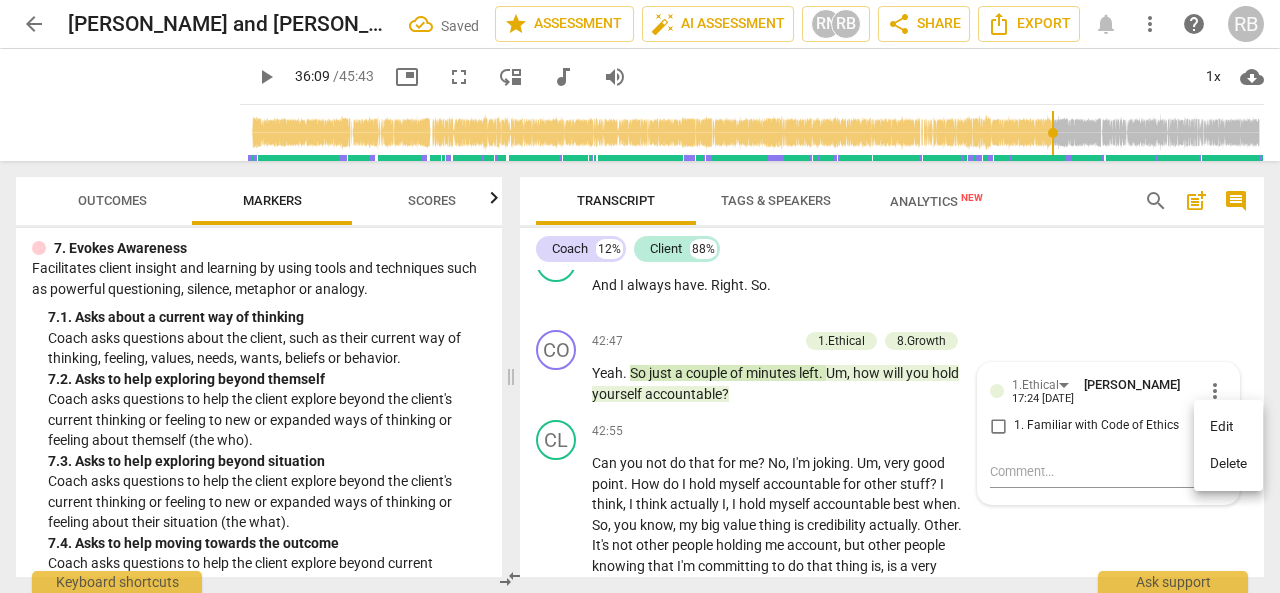 click on "Delete" at bounding box center (1228, 464) 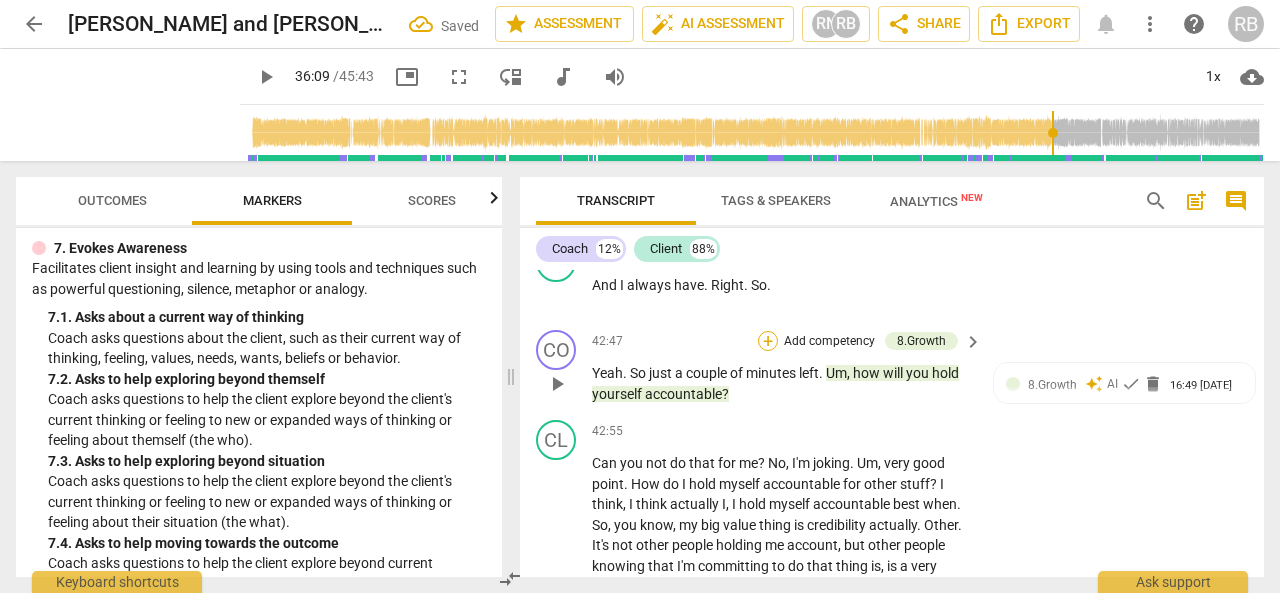 click on "+" at bounding box center [768, 341] 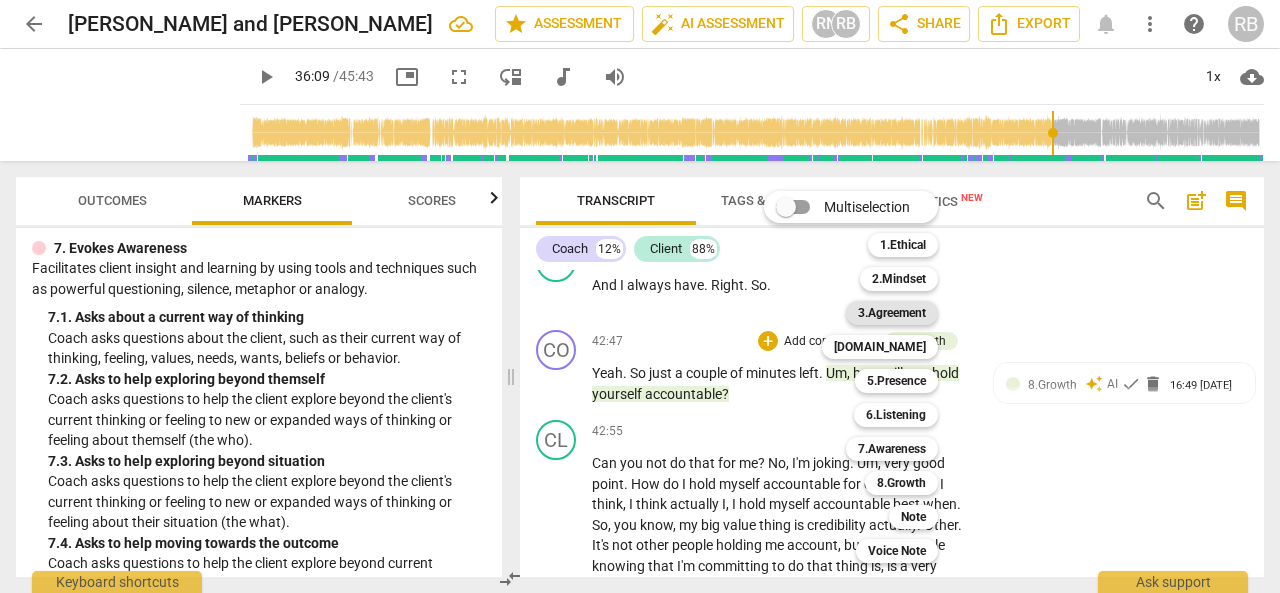 click on "3.Agreement" at bounding box center (892, 313) 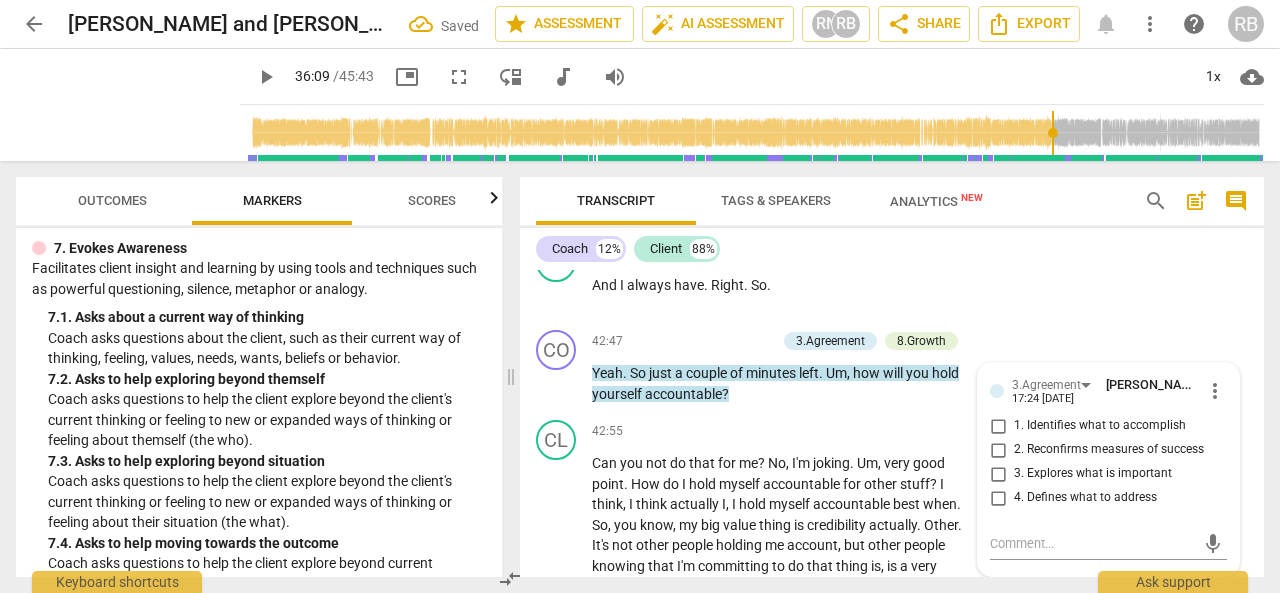 scroll, scrollTop: 16618, scrollLeft: 0, axis: vertical 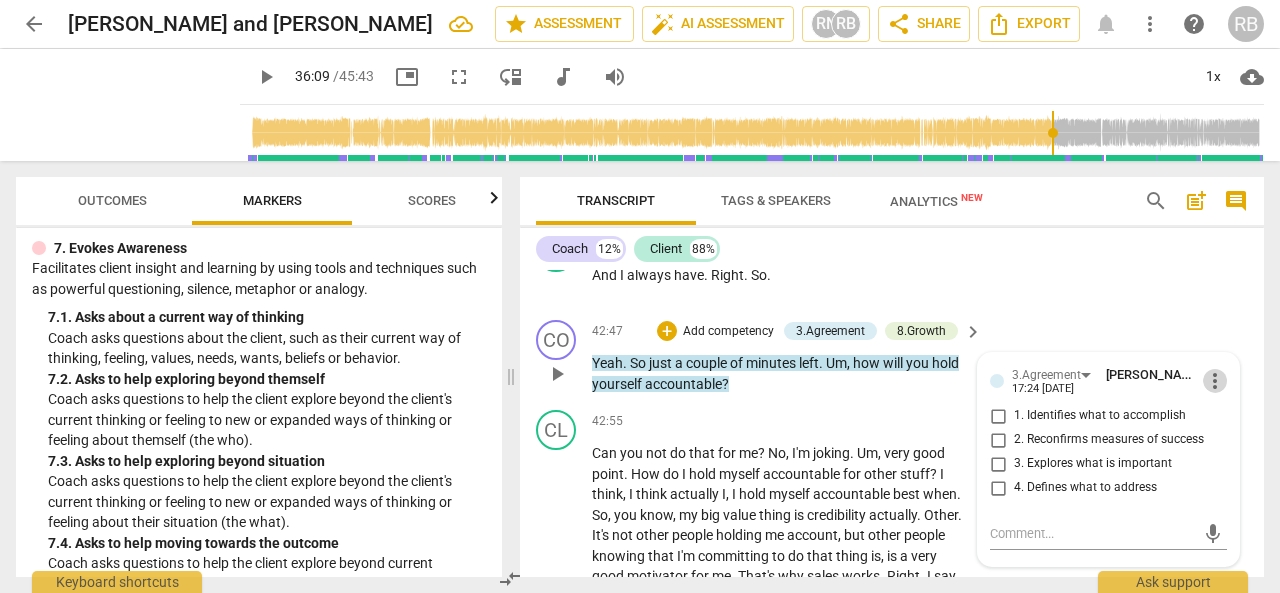 click on "more_vert" at bounding box center (1215, 381) 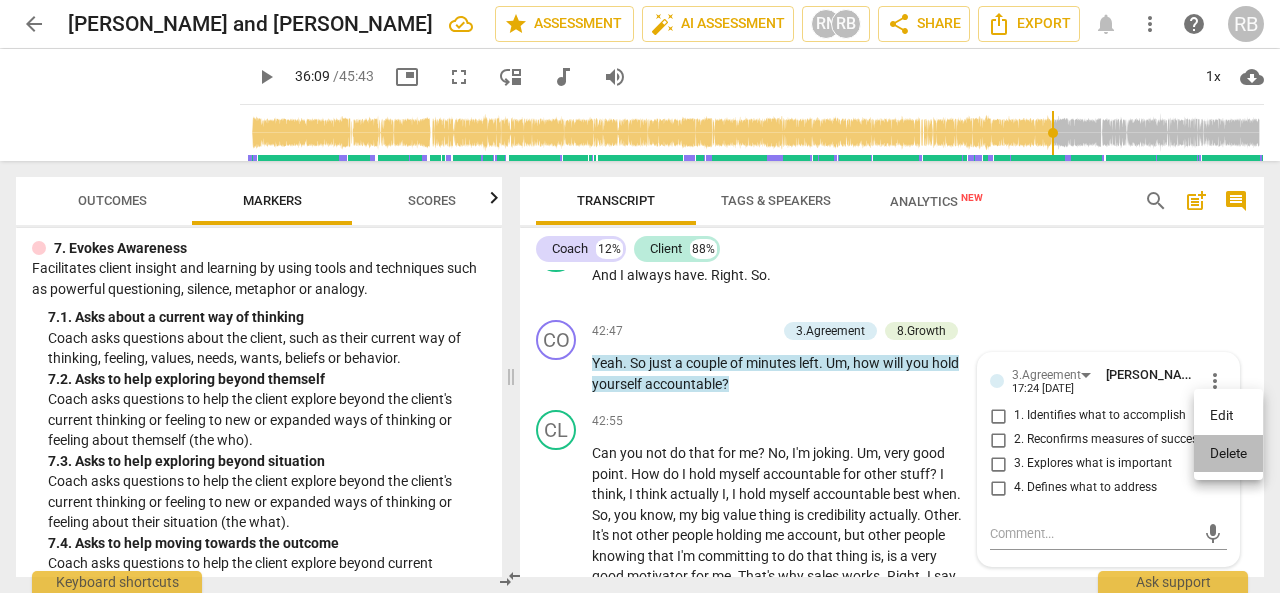 click on "Delete" at bounding box center (1228, 454) 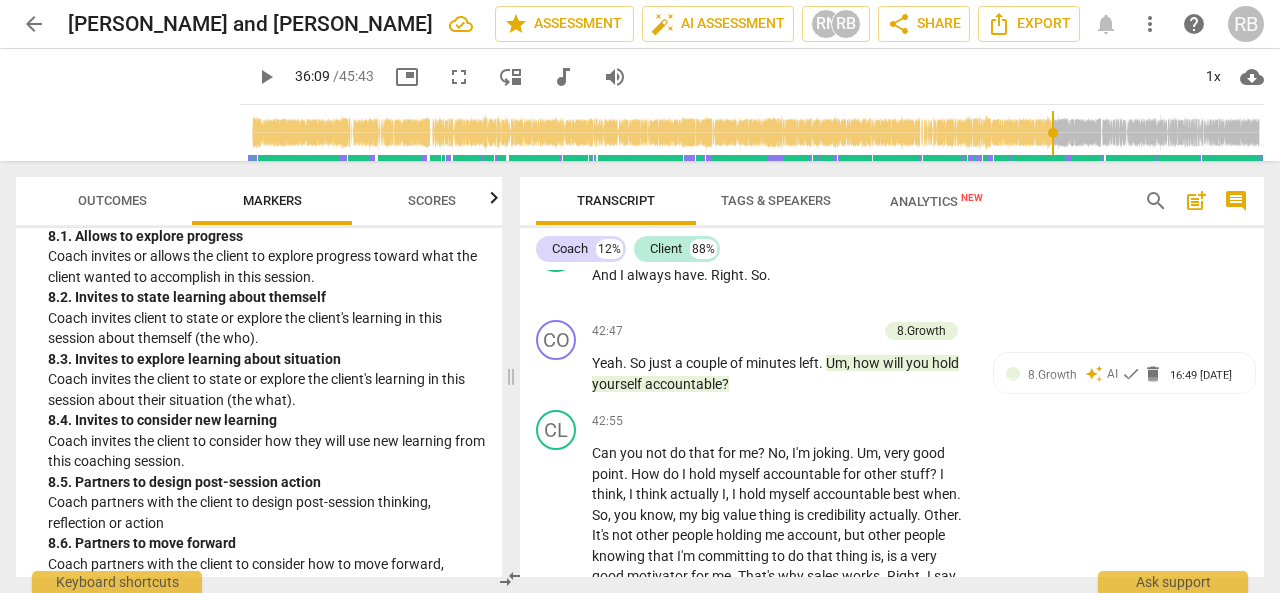 scroll, scrollTop: 2700, scrollLeft: 0, axis: vertical 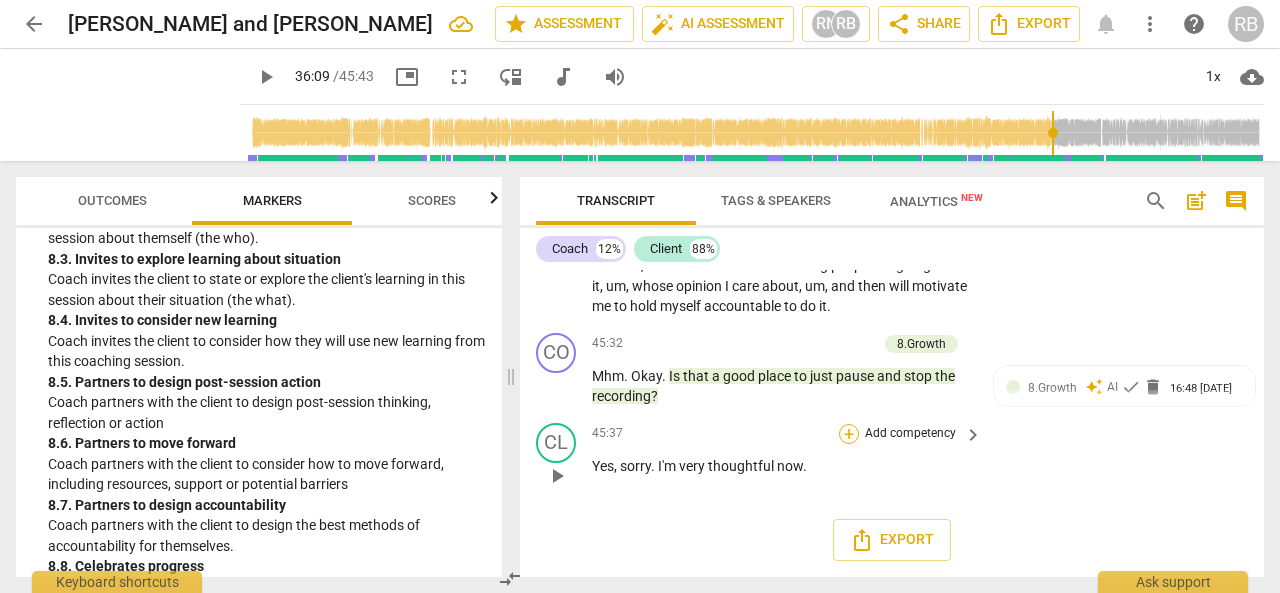 click on "+" at bounding box center (849, 434) 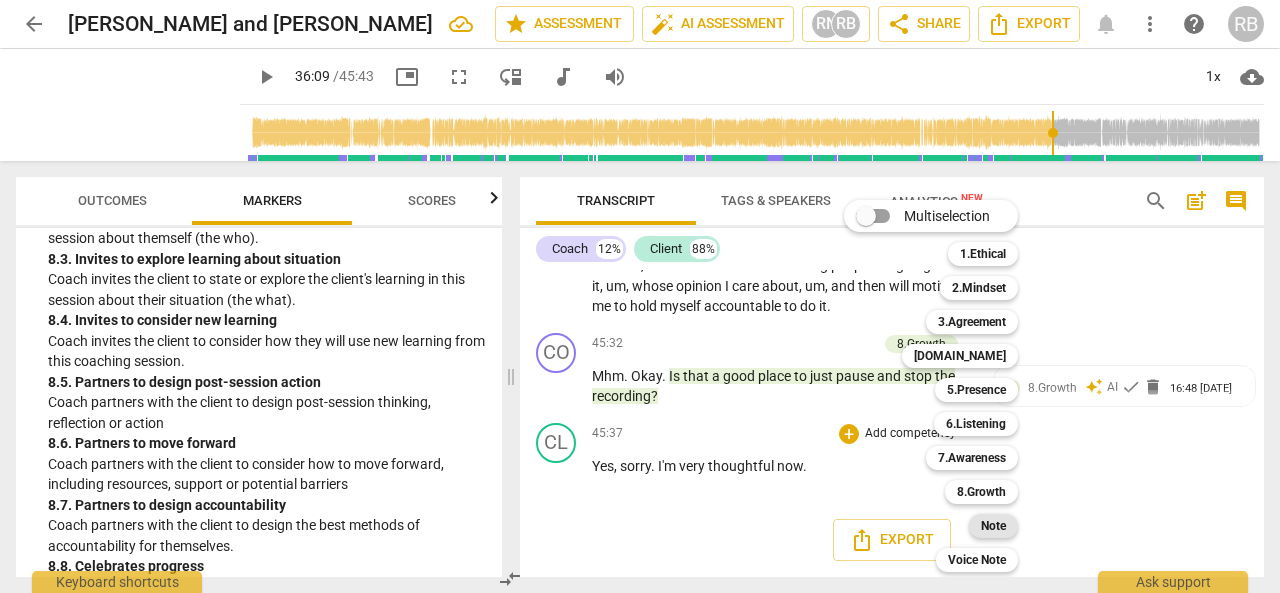 click on "Note" at bounding box center (993, 526) 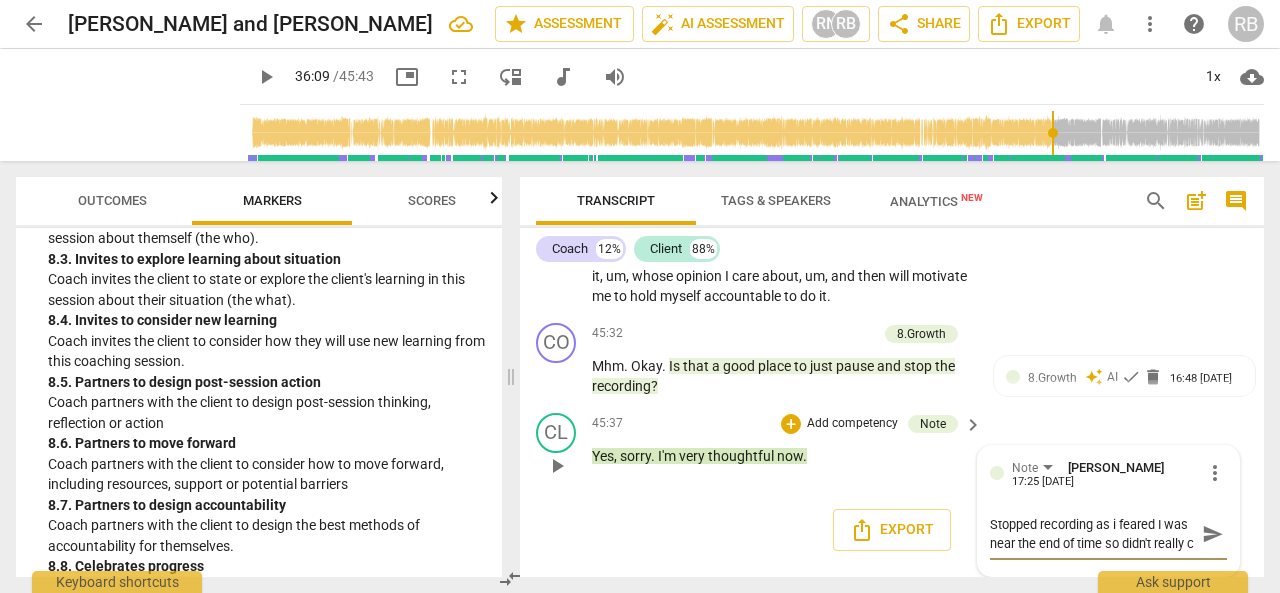scroll, scrollTop: 17, scrollLeft: 0, axis: vertical 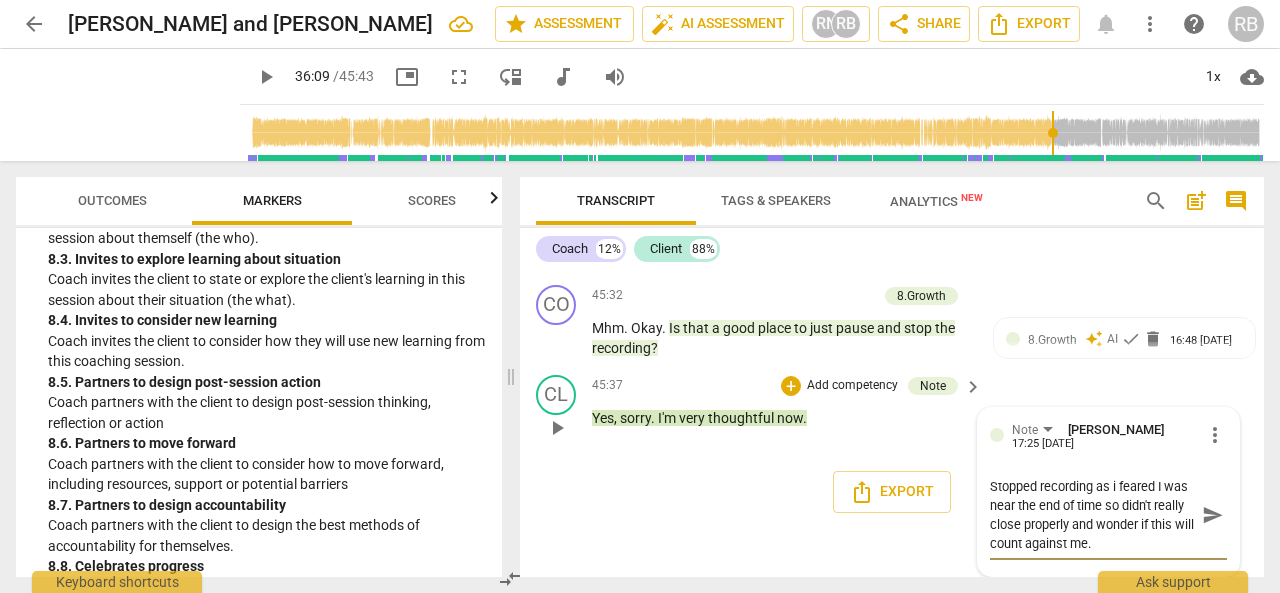 click on "send" at bounding box center (1213, 515) 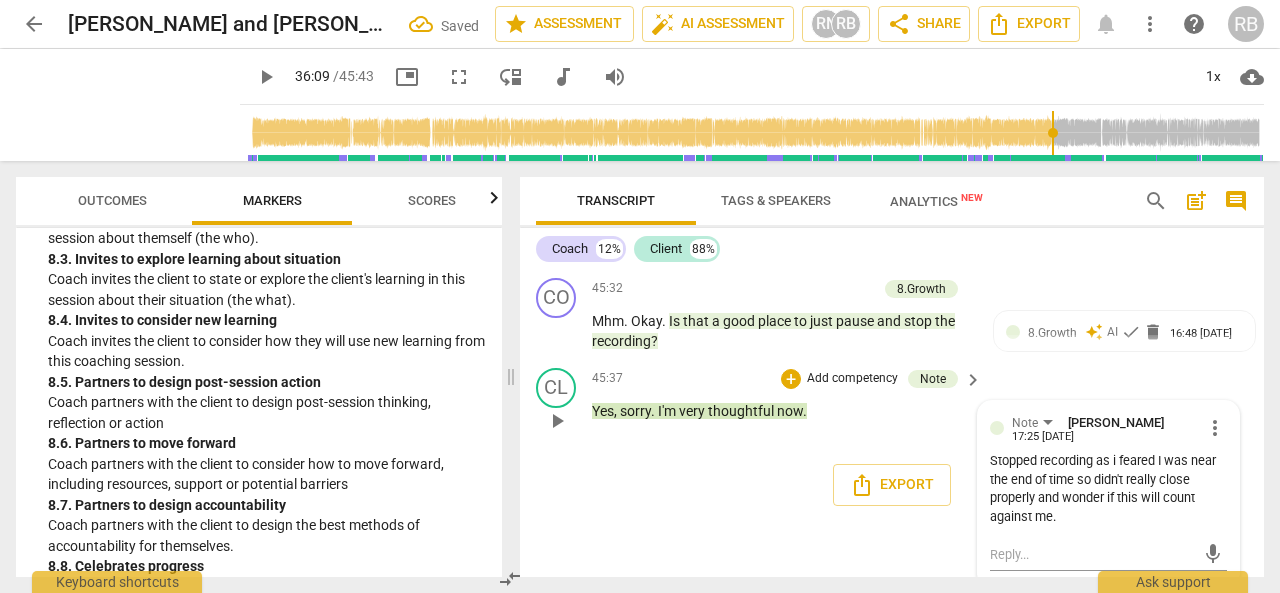 scroll, scrollTop: 17499, scrollLeft: 0, axis: vertical 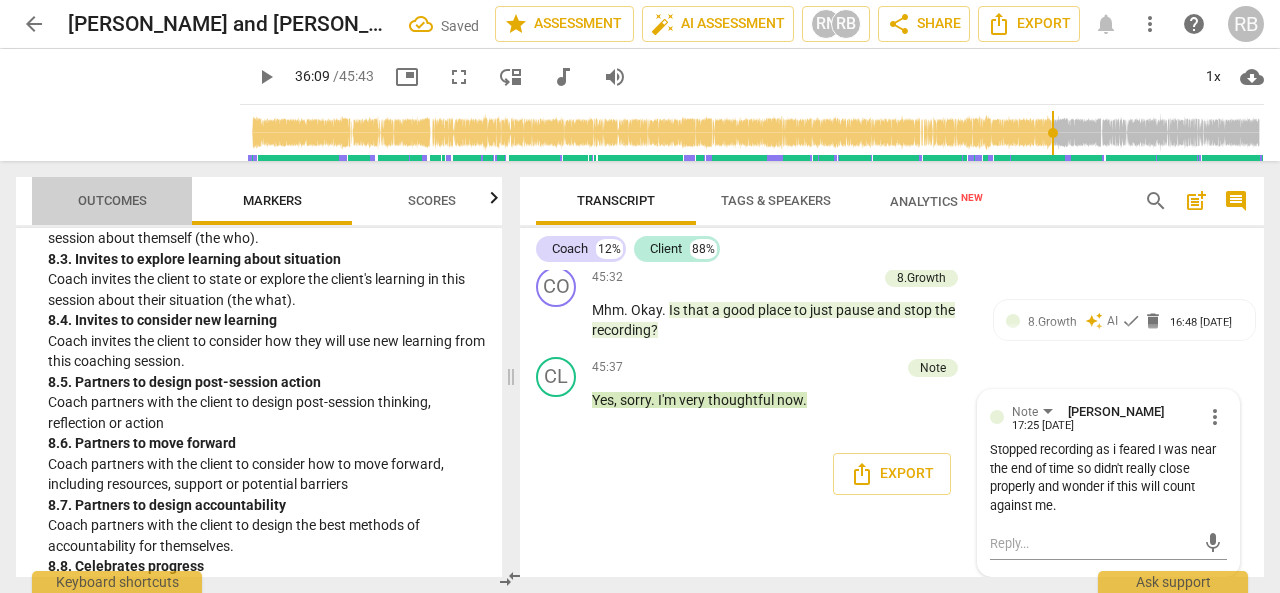 click on "Outcomes" at bounding box center (112, 201) 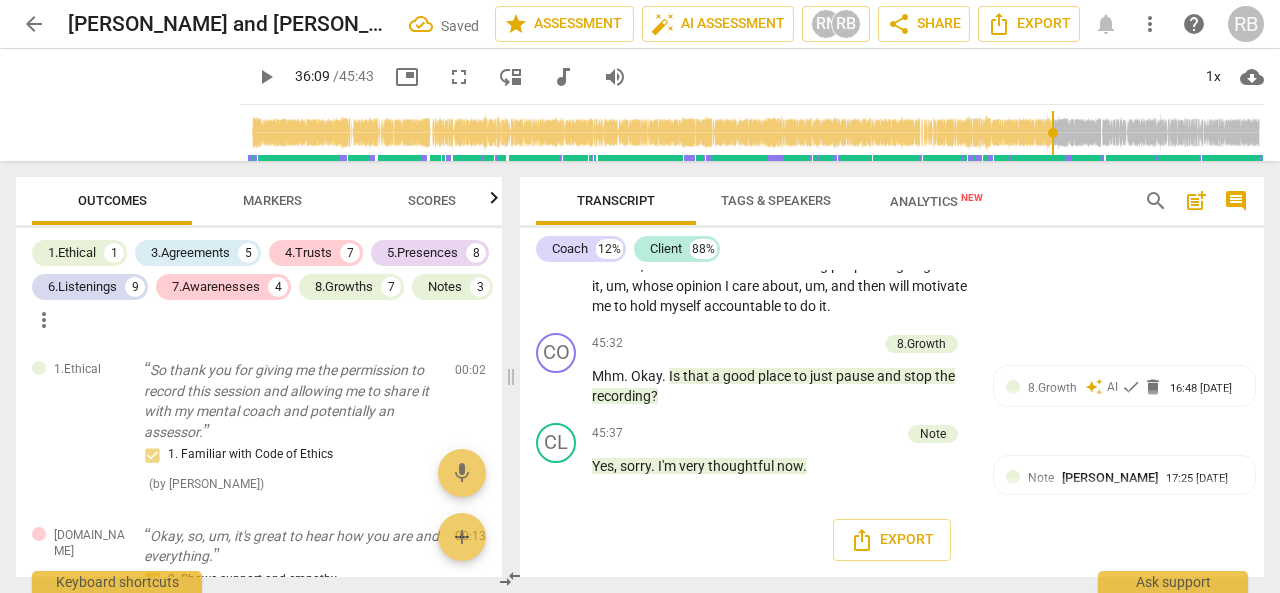 scroll, scrollTop: 17476, scrollLeft: 0, axis: vertical 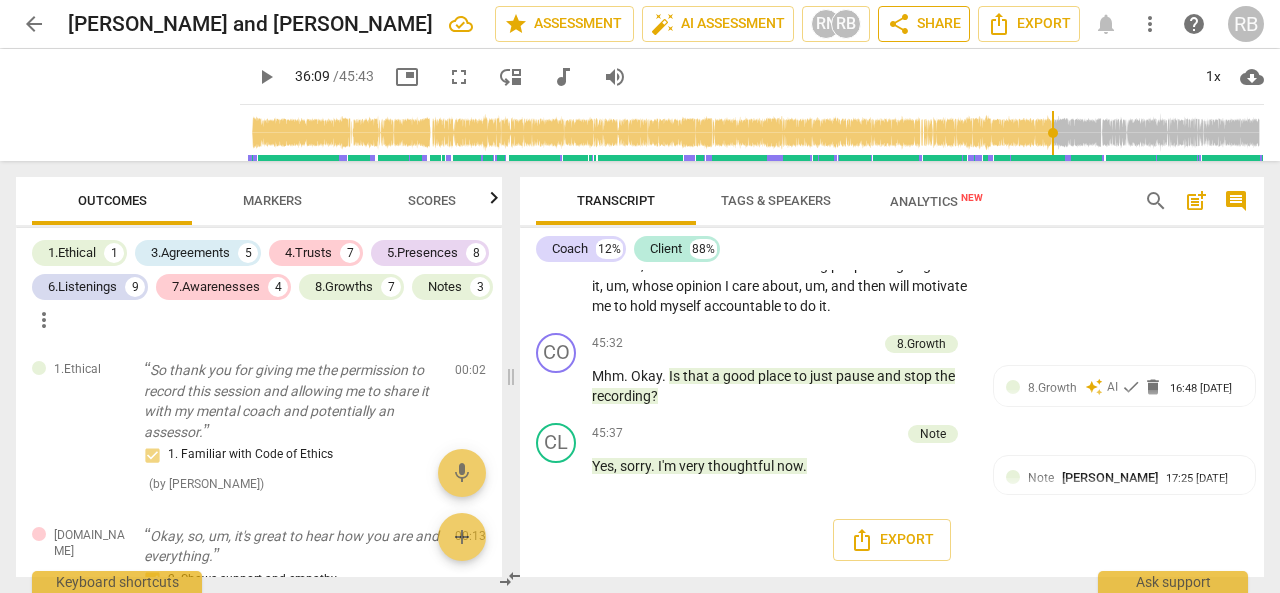 click on "share    Share" at bounding box center [924, 24] 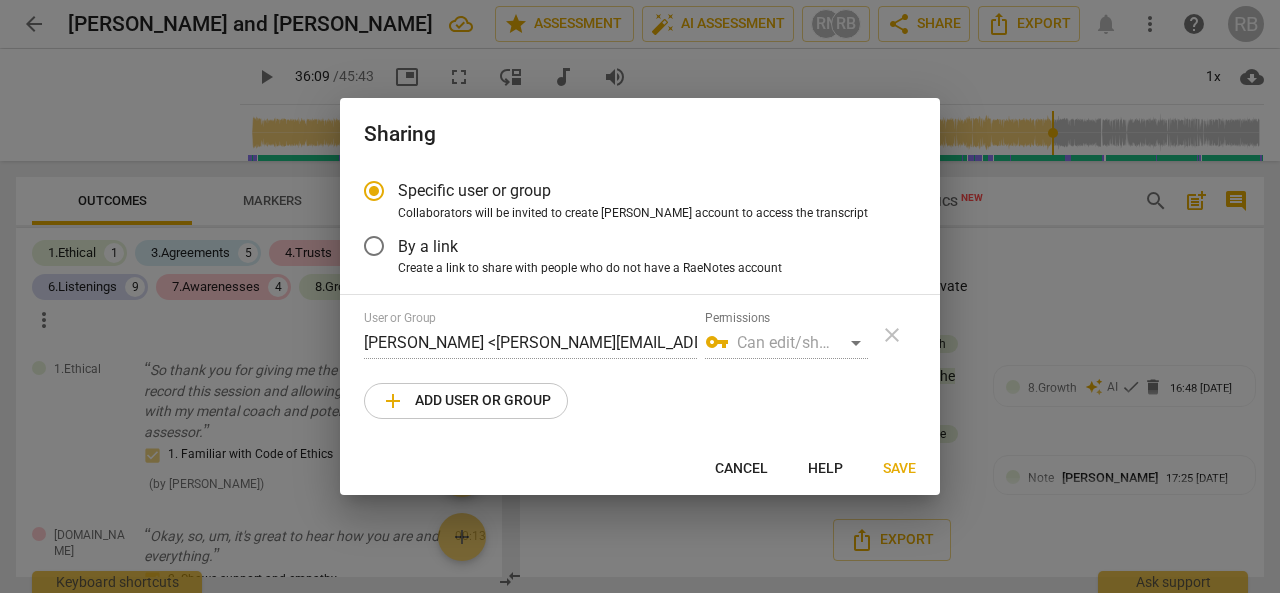 click on "By a link" at bounding box center (374, 246) 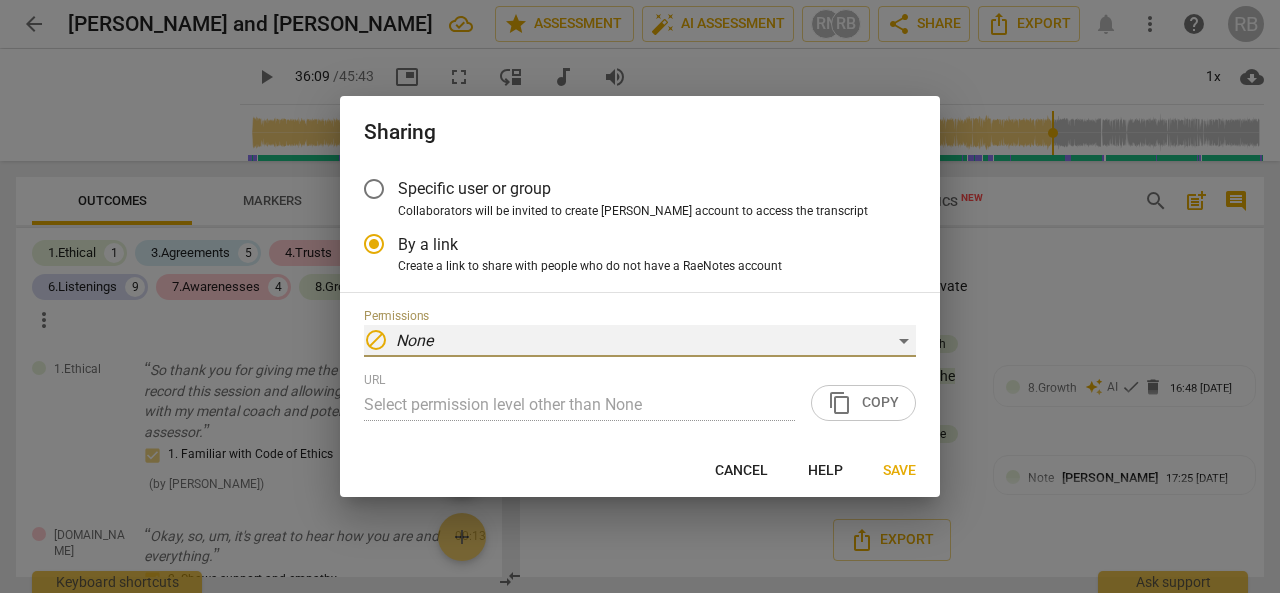 click on "block None" at bounding box center (640, 341) 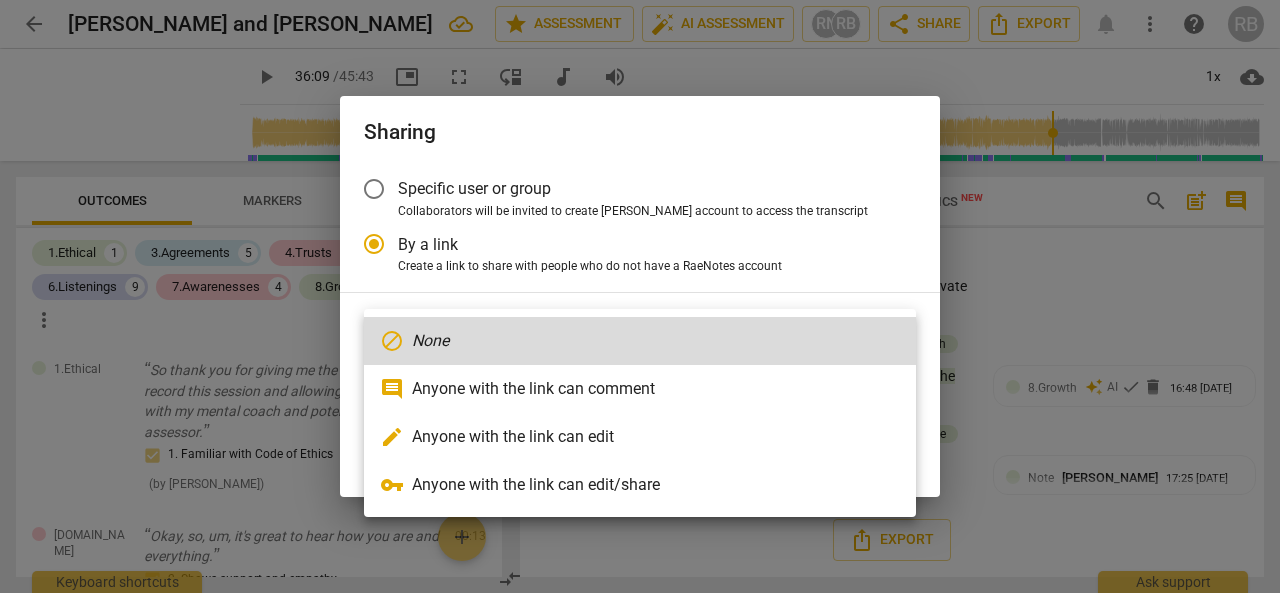 click on "vpn_key Anyone with the link can edit/share" at bounding box center (640, 485) 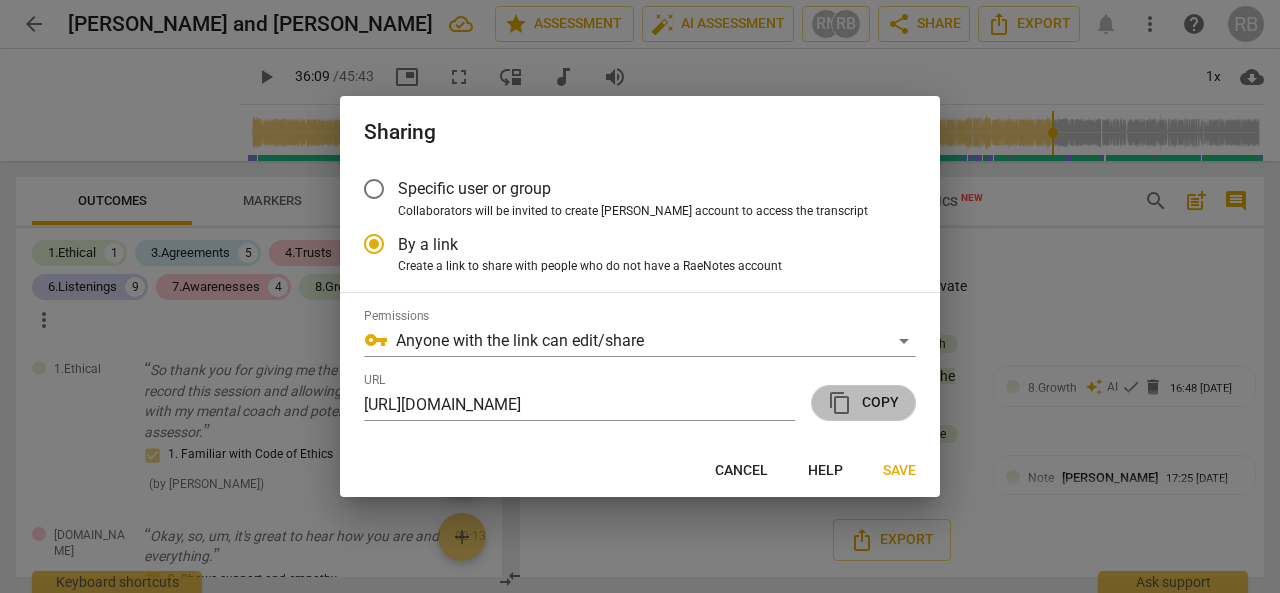 click on "content_copy   Copy" at bounding box center [863, 403] 